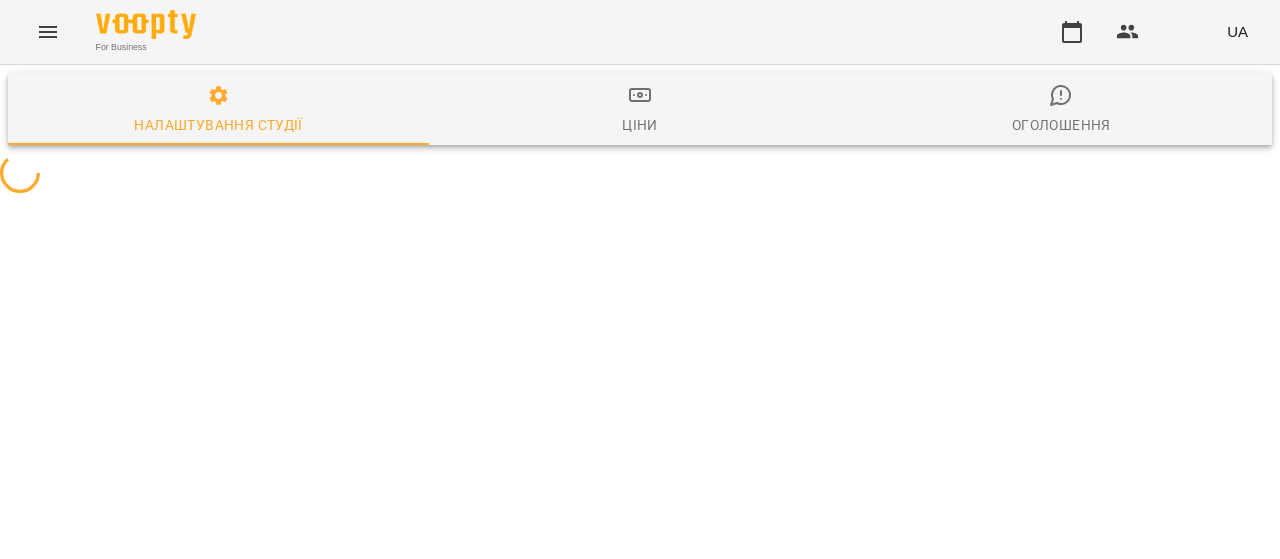 scroll, scrollTop: 0, scrollLeft: 0, axis: both 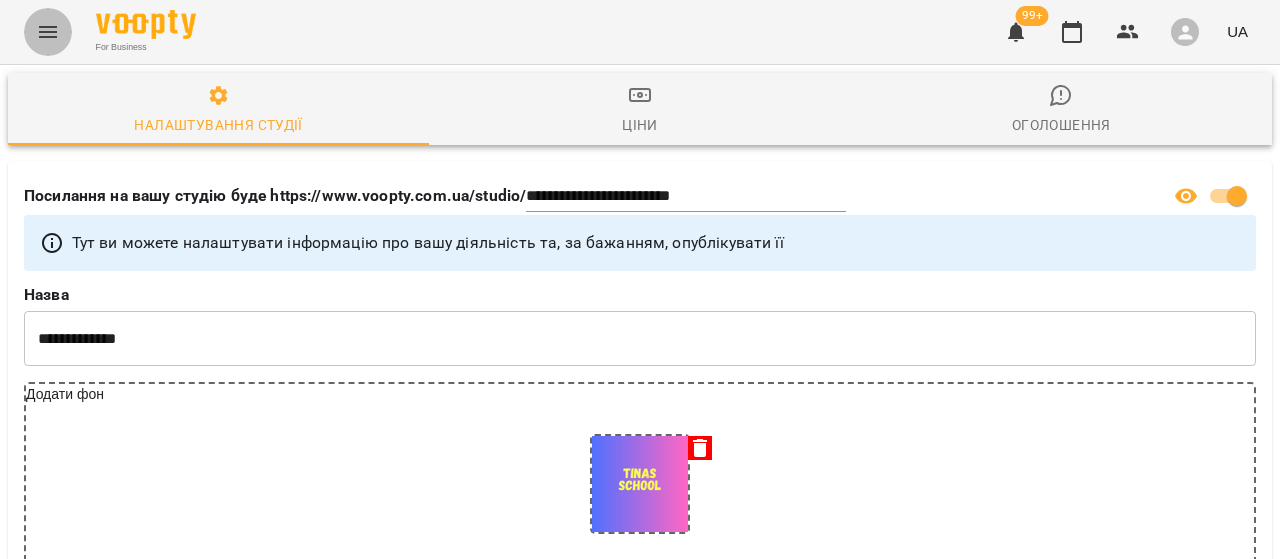 click at bounding box center (48, 32) 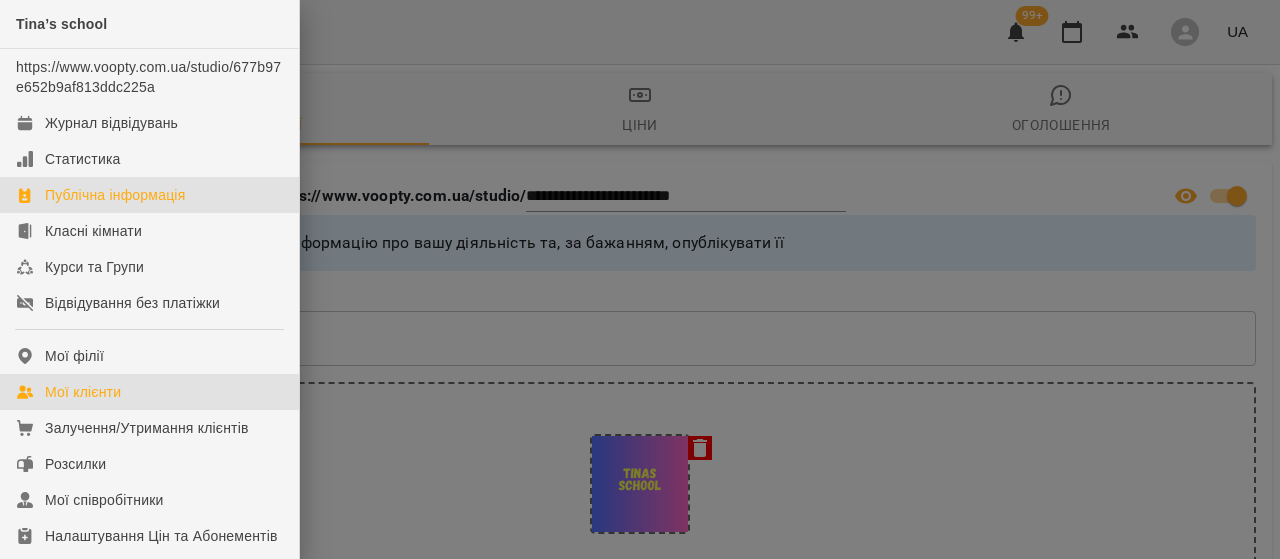 click on "Мої клієнти" at bounding box center (149, 392) 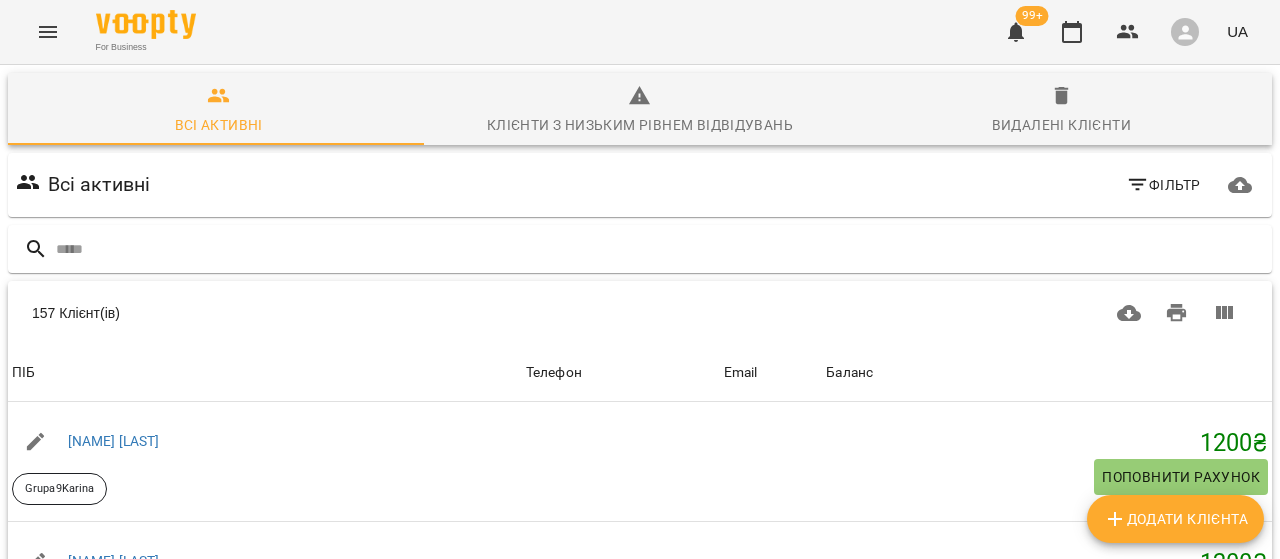 click on "Фільтр" at bounding box center (1163, 185) 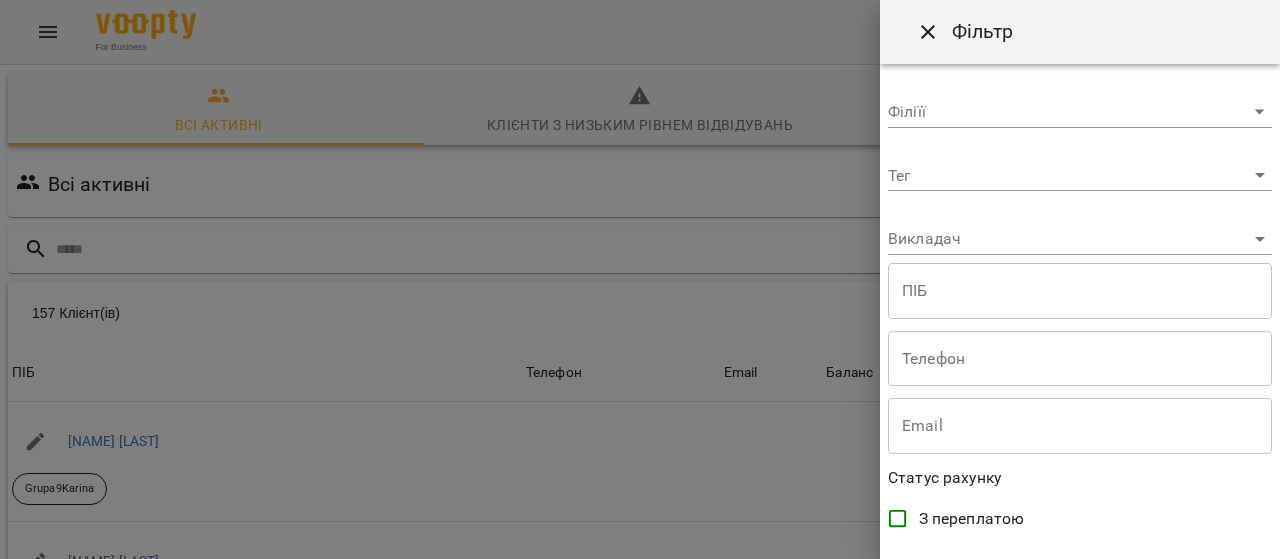 click on "For Business 99+ UA Всі активні Клієнти з низьким рівнем відвідувань Видалені клієнти   Всі активні Фільтр 157   Клієнт(ів) 157   Клієнт(ів) ПІБ Телефон Email Баланс ПІБ Мирон Бугайов Grupa9Karina Телефон Email Баланс 1200 ₴ Поповнити рахунок ПІБ Ліза Лопатко Grupa10Karina Телефон Email Баланс 1200 ₴ Поповнити рахунок ПІБ Єгор Панков Grupa8Adelina Телефон Email Баланс 0 ₴ Поповнити рахунок ПІБ Ілля Михайлов Grupa8Adelina Телефон Email Баланс 0 ₴ Поповнити рахунок ПІБ Георгій Мулярчик grupa6 Телефон +380501047617 Email Баланс 0 ₴ Поповнити рахунок ПІБ Аліна Корнієнко Grupa8Adelina Телефон 0 0" at bounding box center (640, 522) 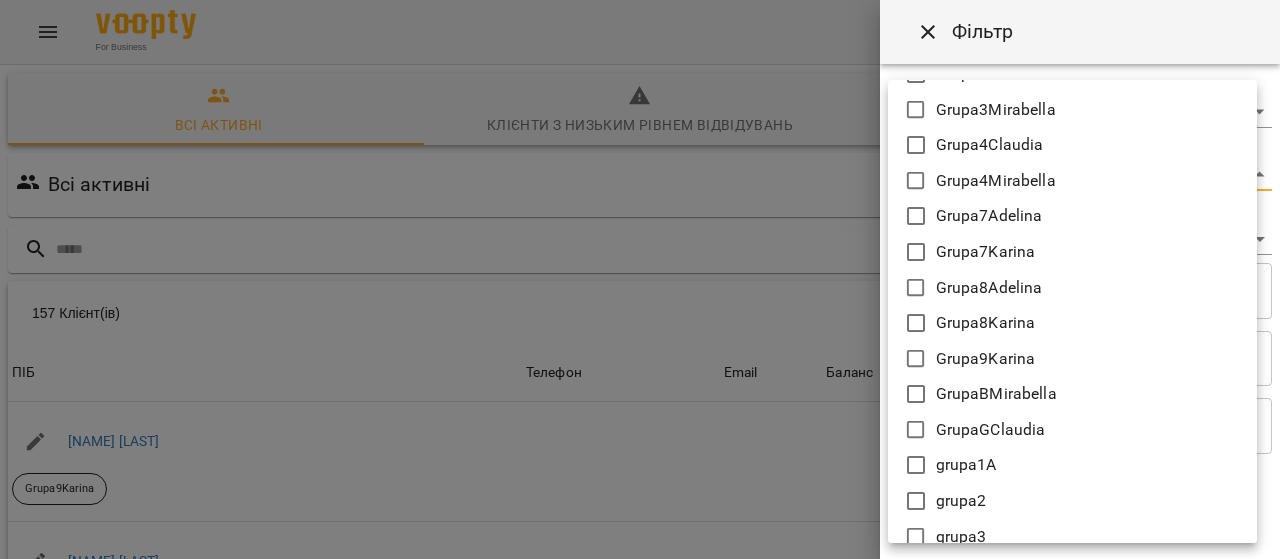 scroll, scrollTop: 400, scrollLeft: 0, axis: vertical 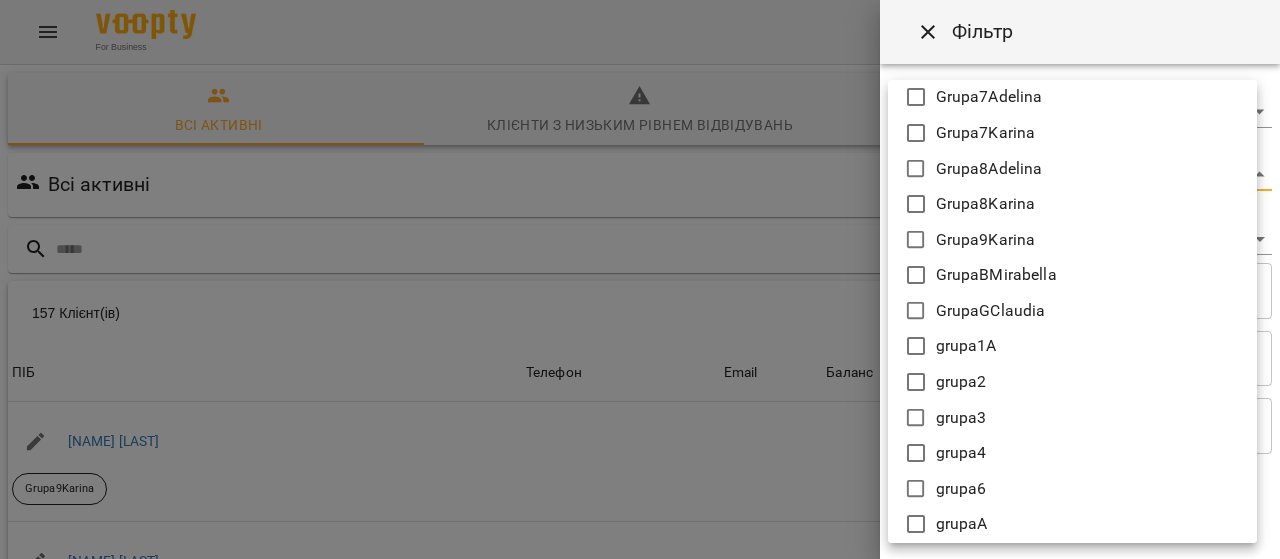 click on "grupa4" at bounding box center (1072, 453) 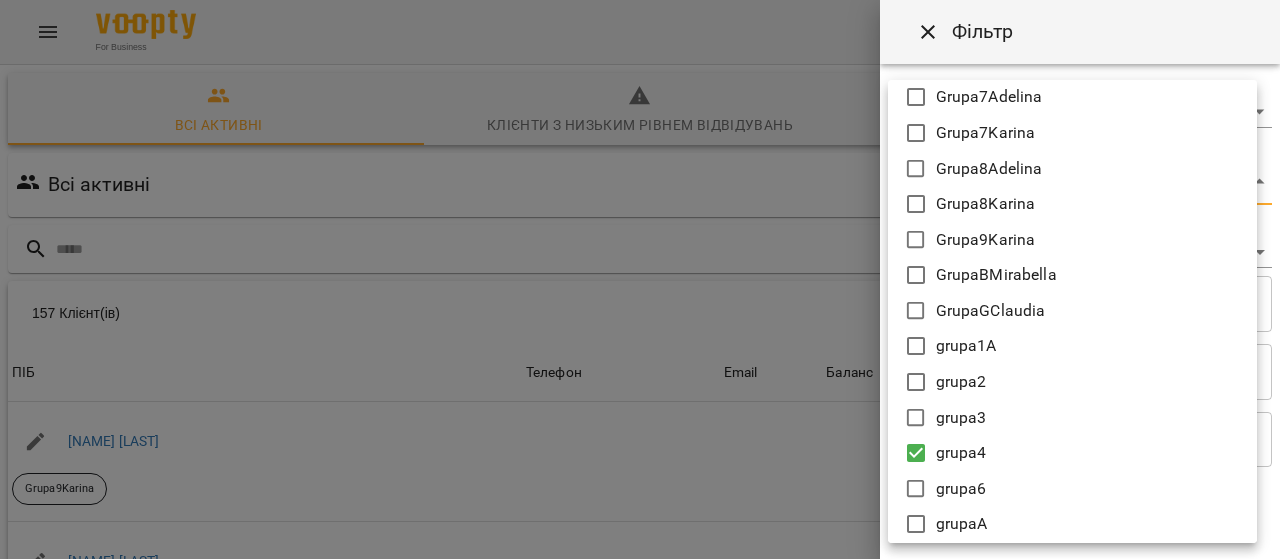 click at bounding box center (640, 279) 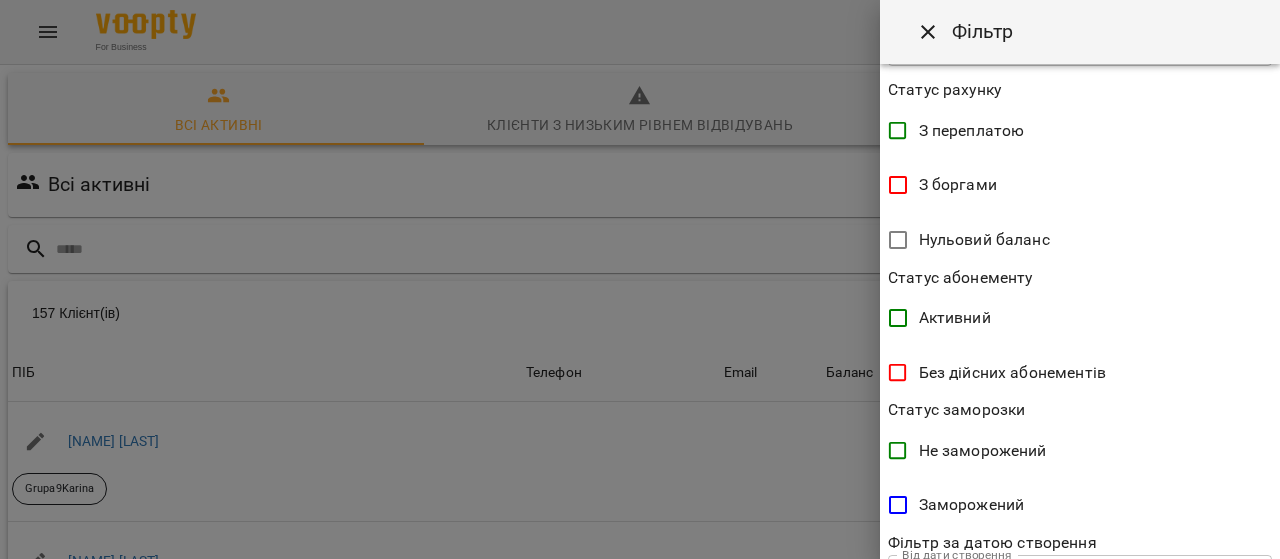 scroll, scrollTop: 567, scrollLeft: 0, axis: vertical 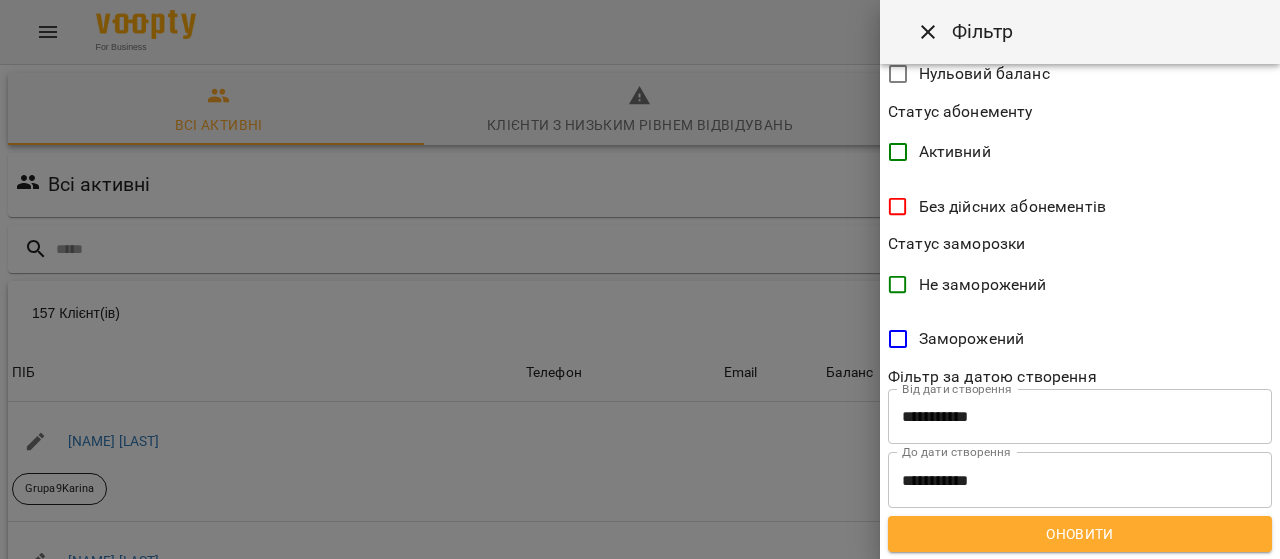 click on "Оновити" at bounding box center (1080, 534) 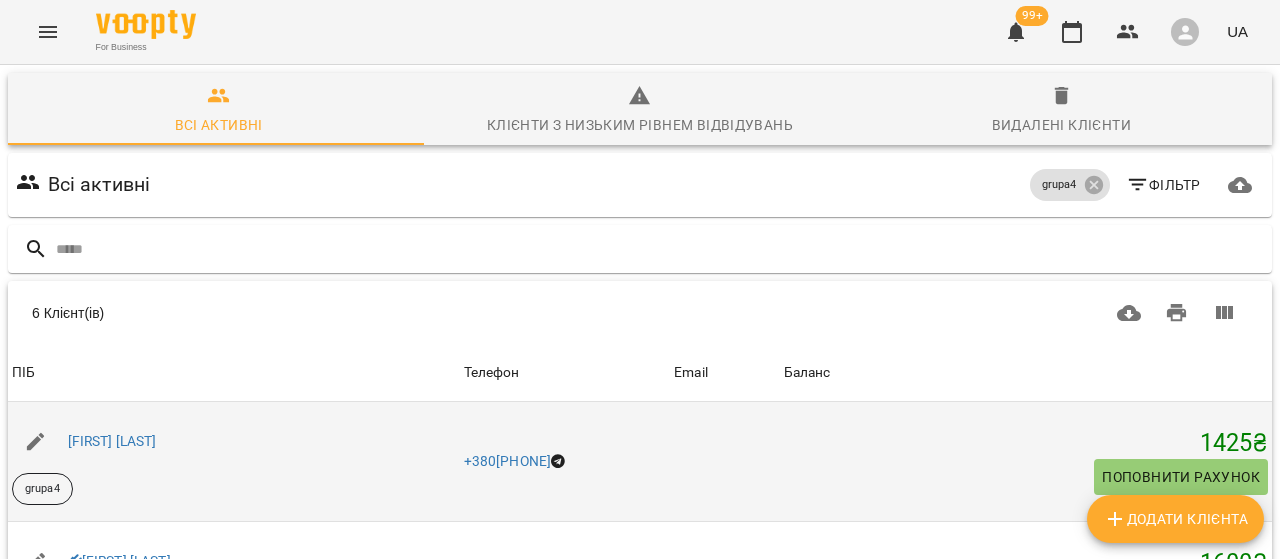 scroll, scrollTop: 200, scrollLeft: 0, axis: vertical 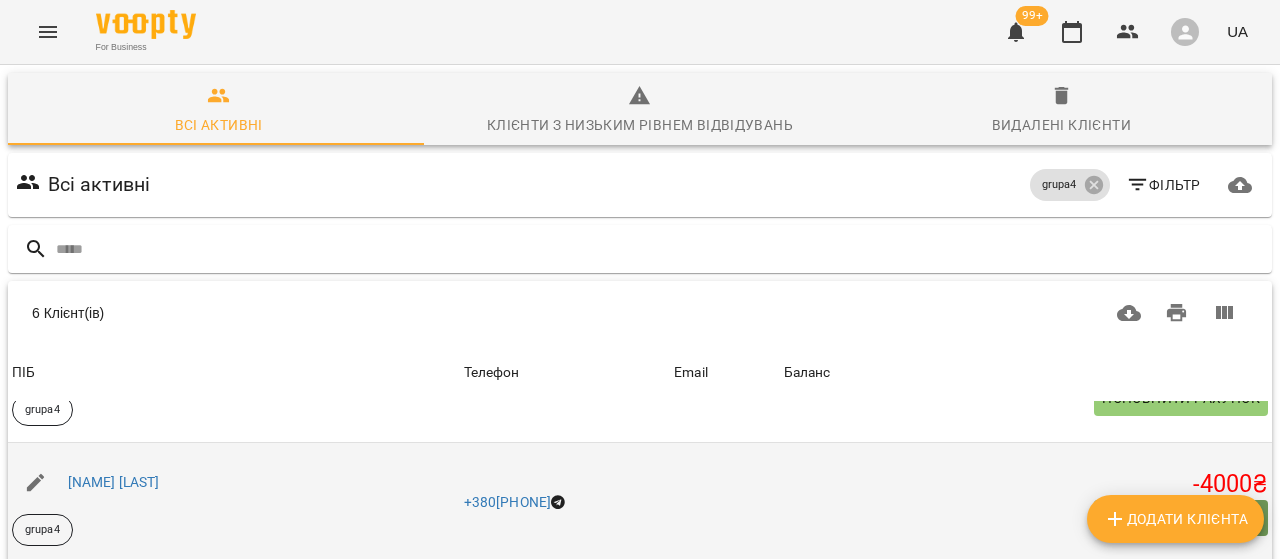 click on "Поповнити рахунок" at bounding box center [1181, 518] 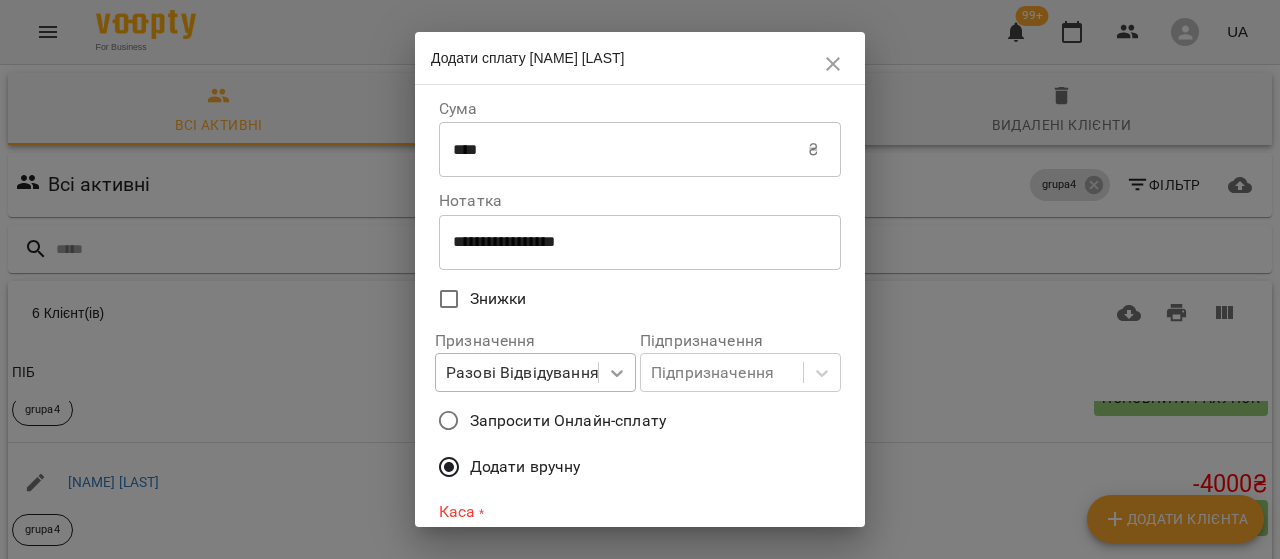 click 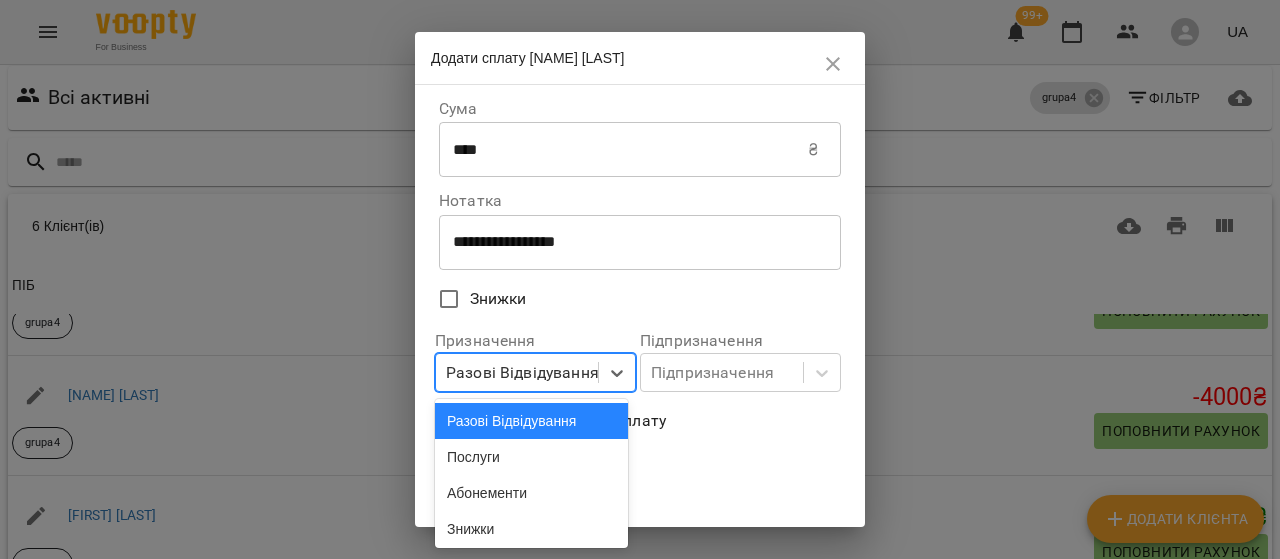 scroll, scrollTop: 92, scrollLeft: 0, axis: vertical 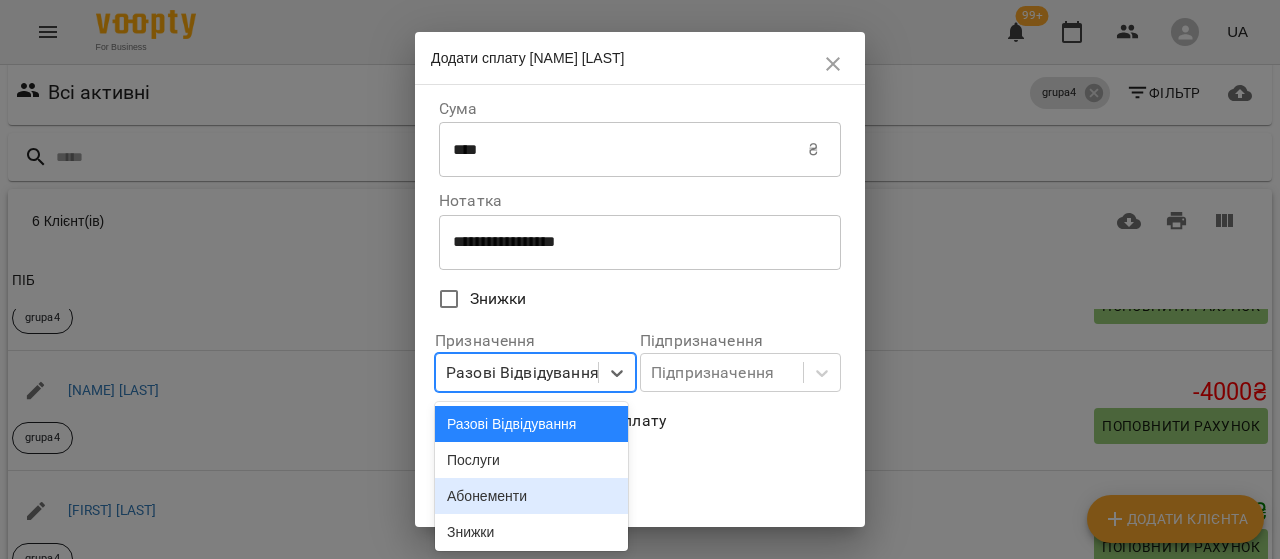 click on "Абонементи" at bounding box center [531, 496] 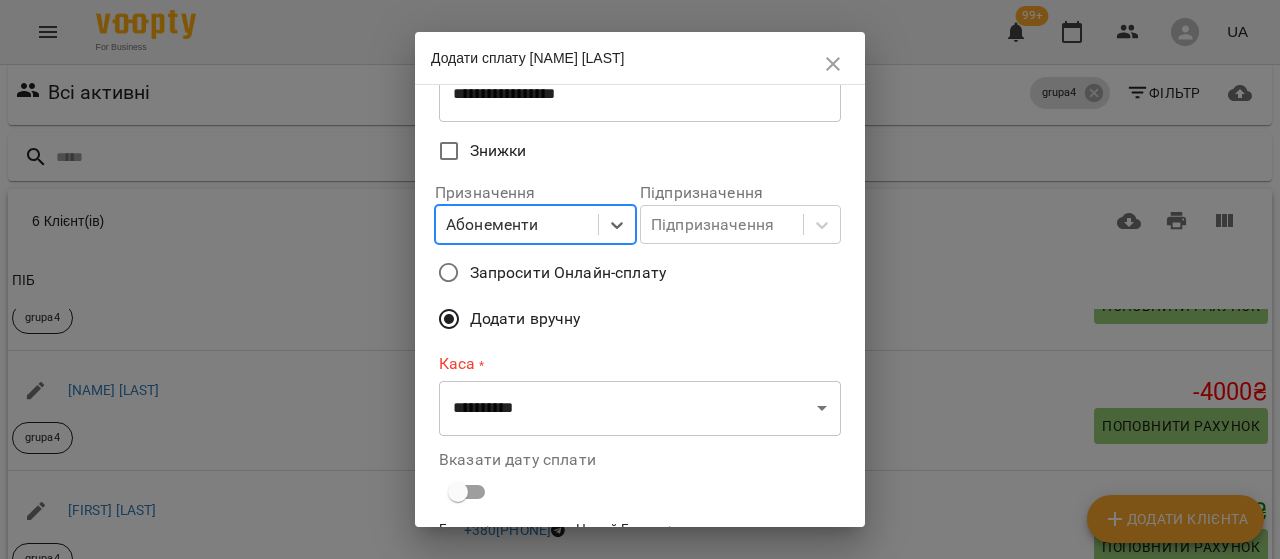 scroll, scrollTop: 270, scrollLeft: 0, axis: vertical 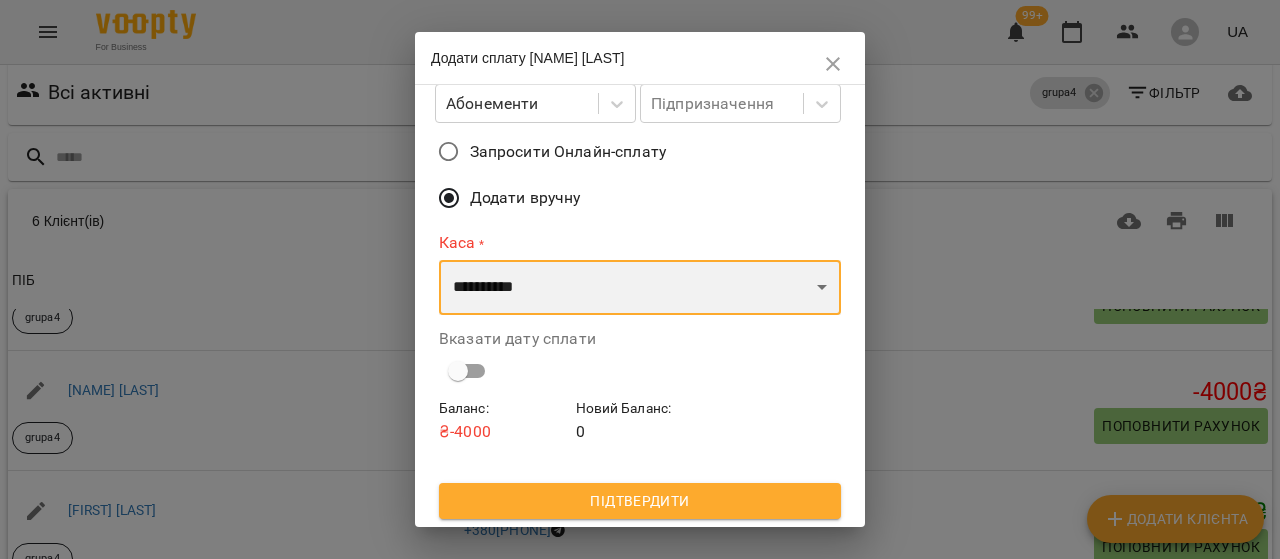 click on "**********" at bounding box center (640, 288) 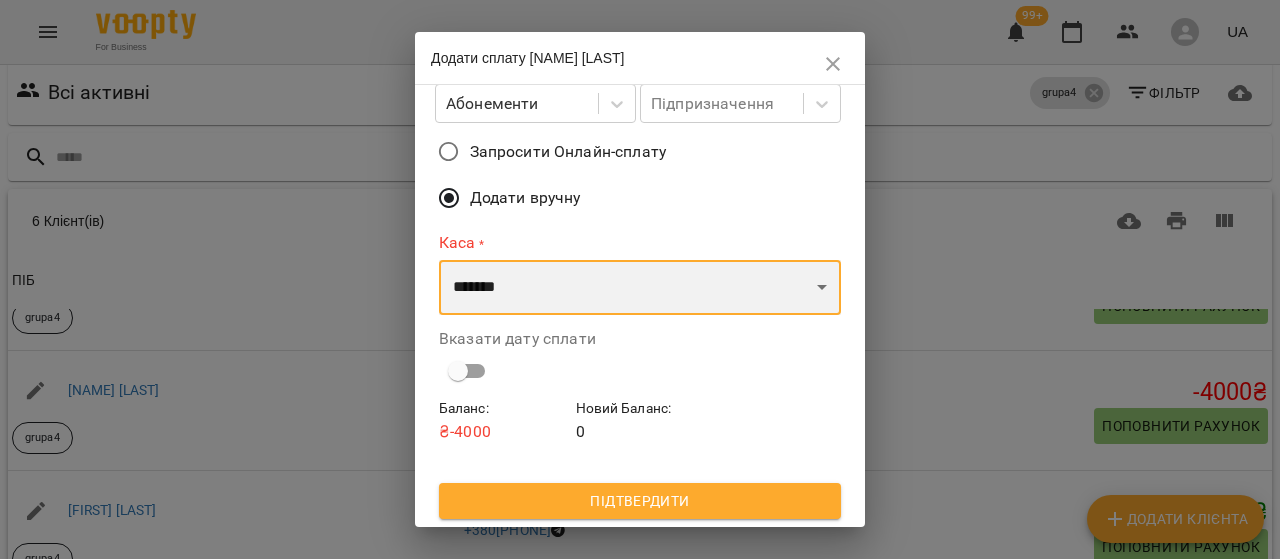 click on "**********" at bounding box center (640, 288) 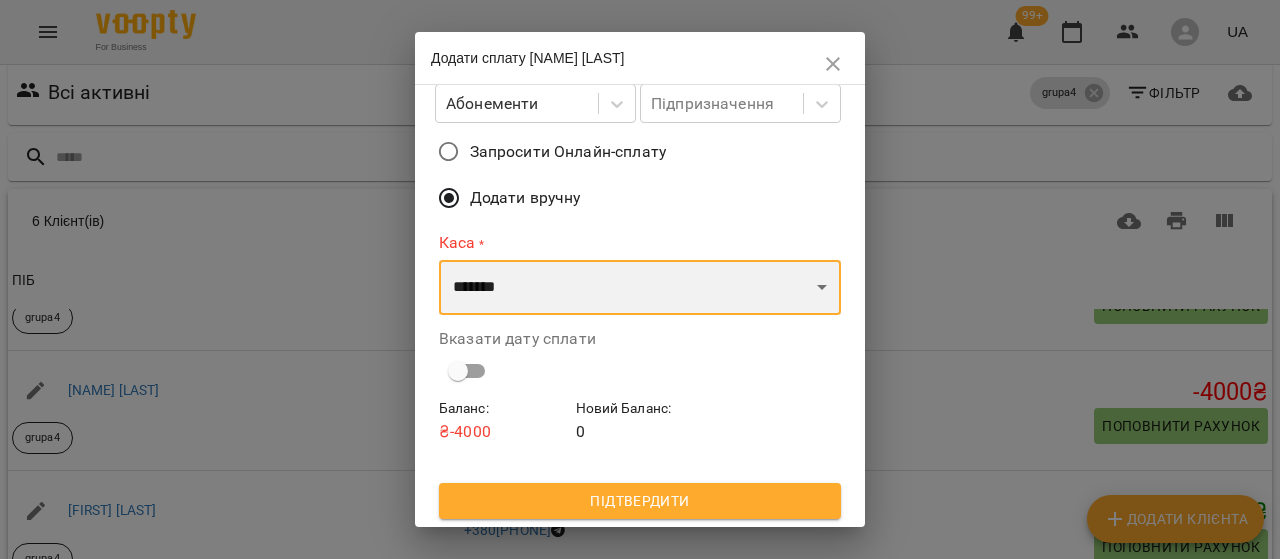 scroll, scrollTop: 264, scrollLeft: 0, axis: vertical 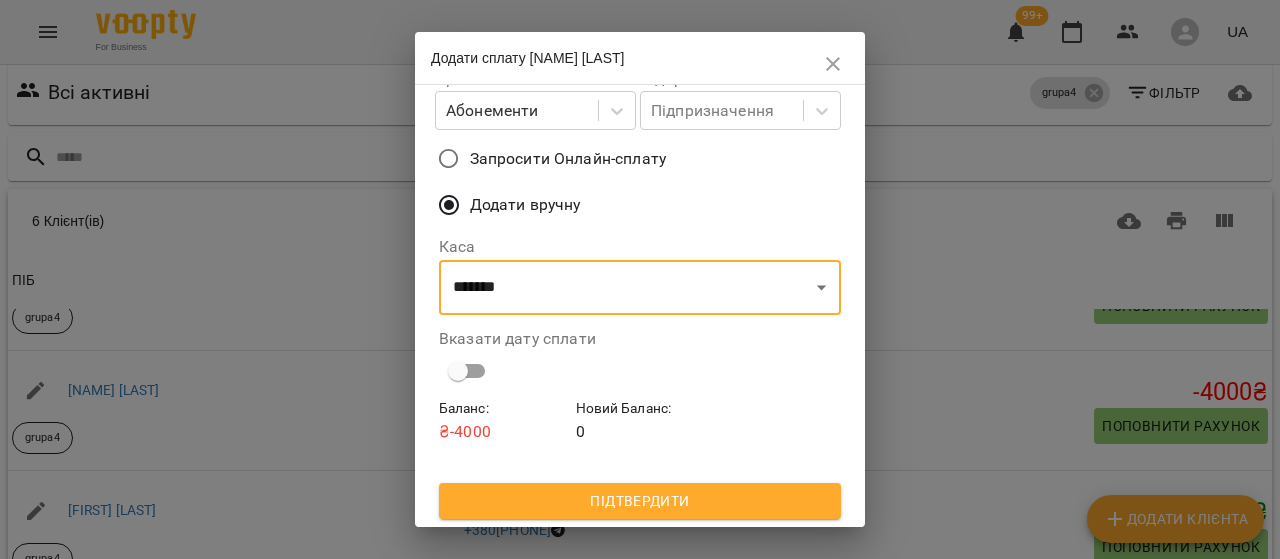 click on "Підтвердити" at bounding box center [640, 501] 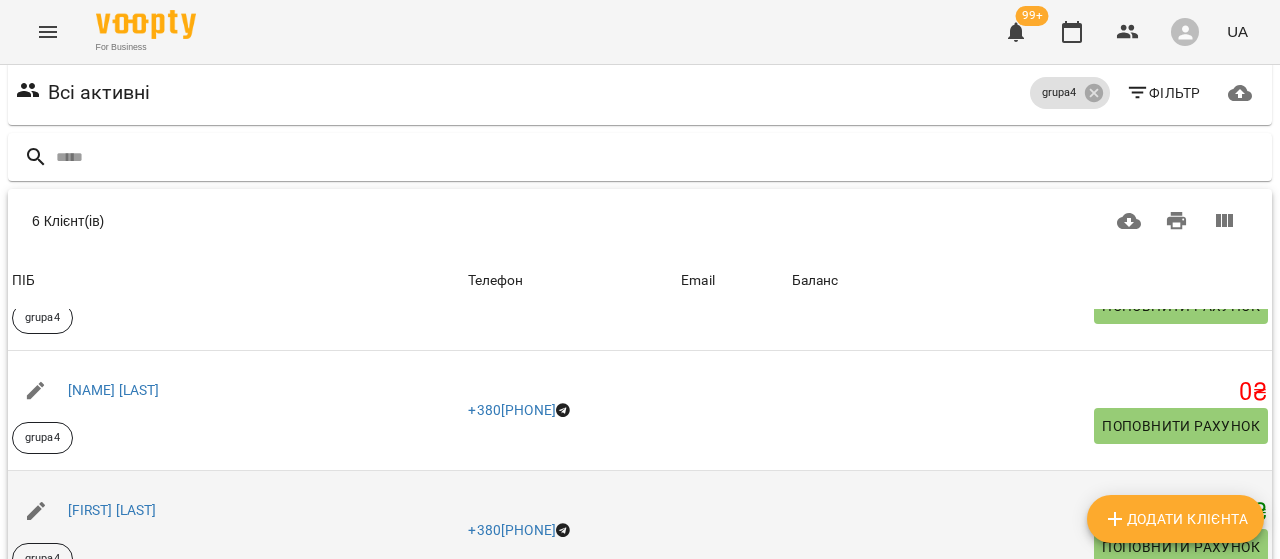 scroll, scrollTop: 278, scrollLeft: 0, axis: vertical 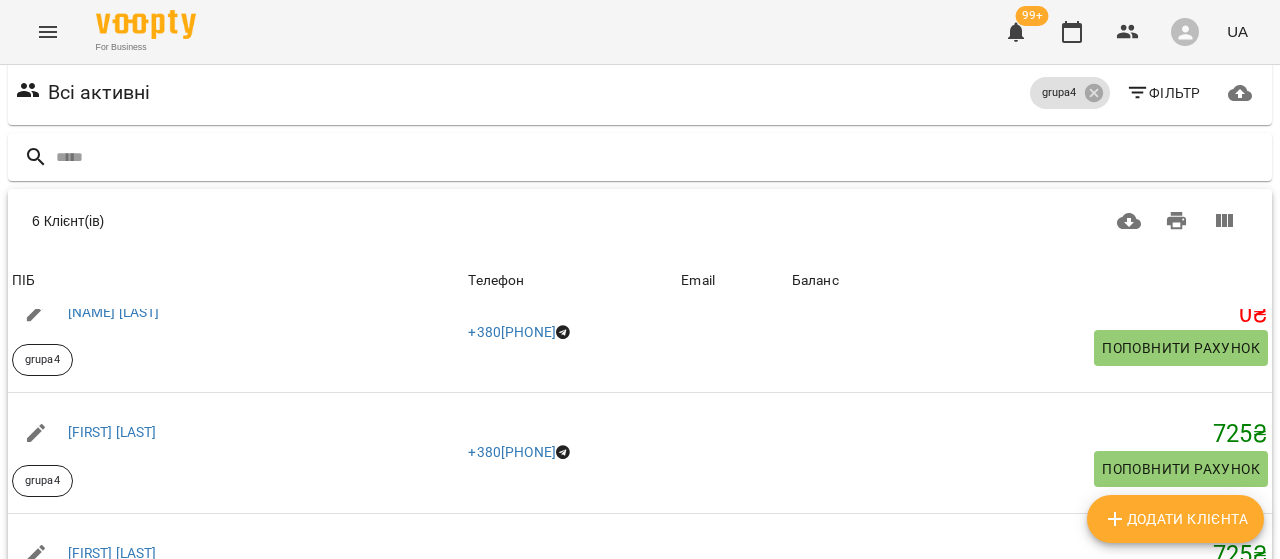 click on "[FIRST] [LAST]" at bounding box center [112, 674] 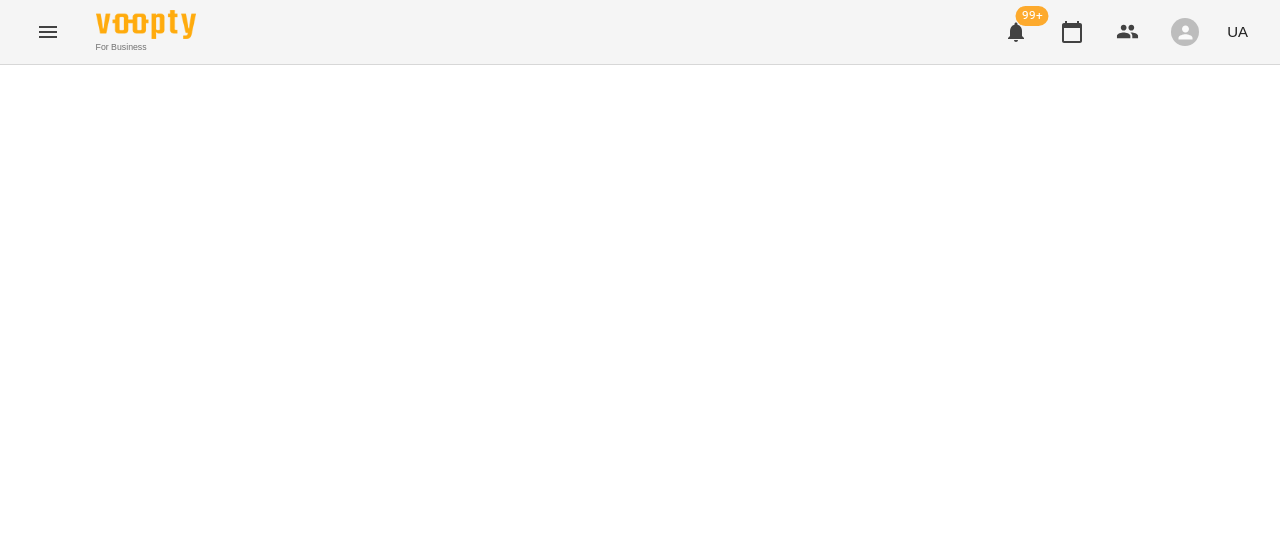 scroll, scrollTop: 0, scrollLeft: 0, axis: both 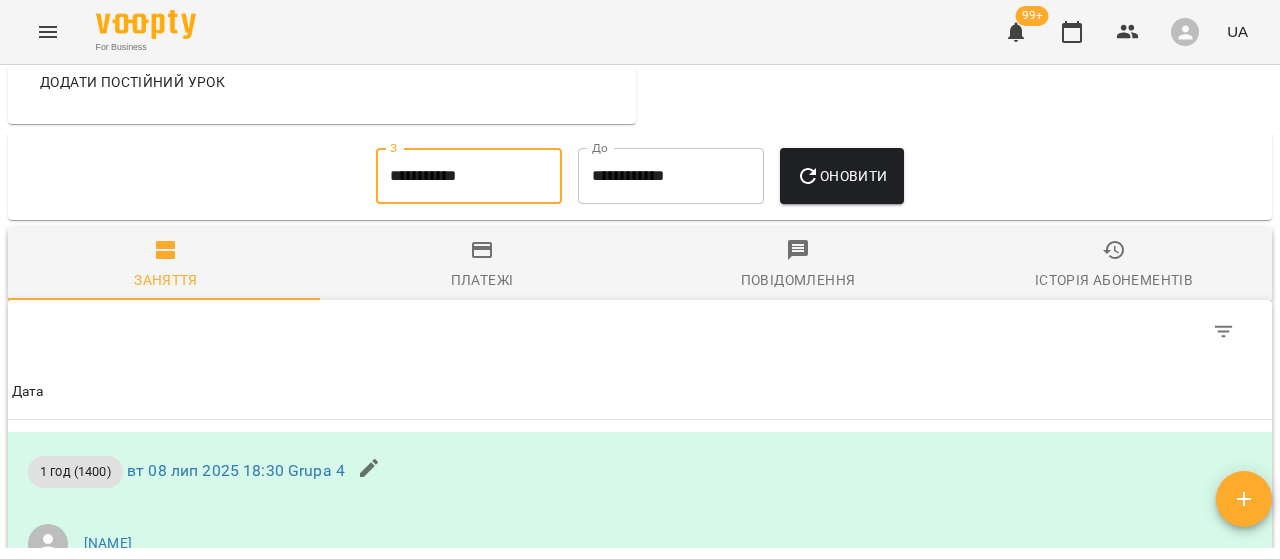 click on "**********" at bounding box center [469, 176] 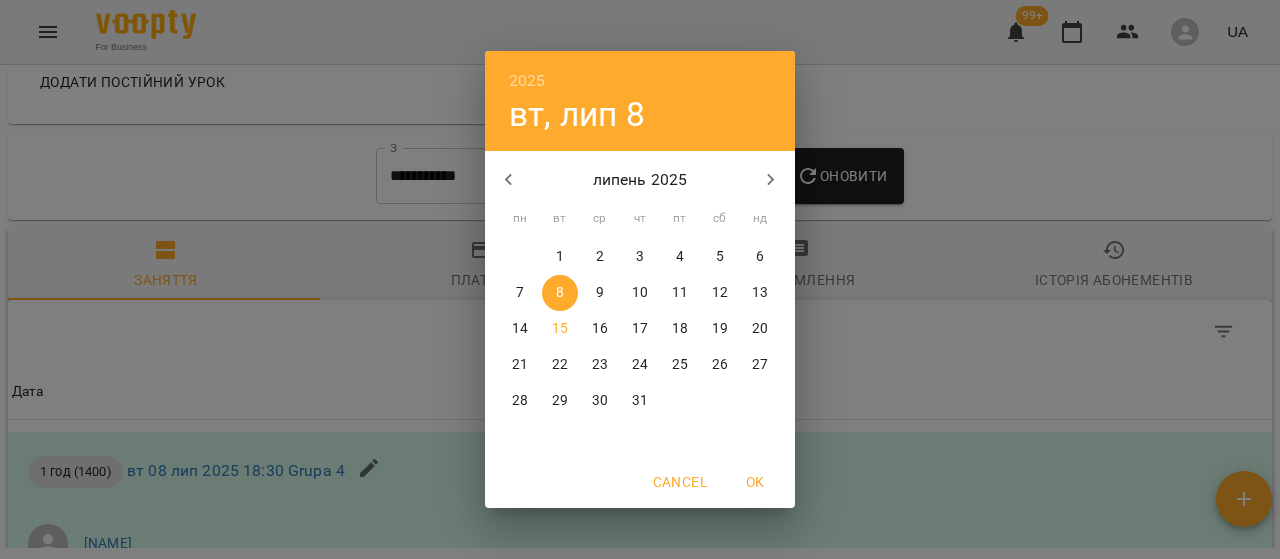 click 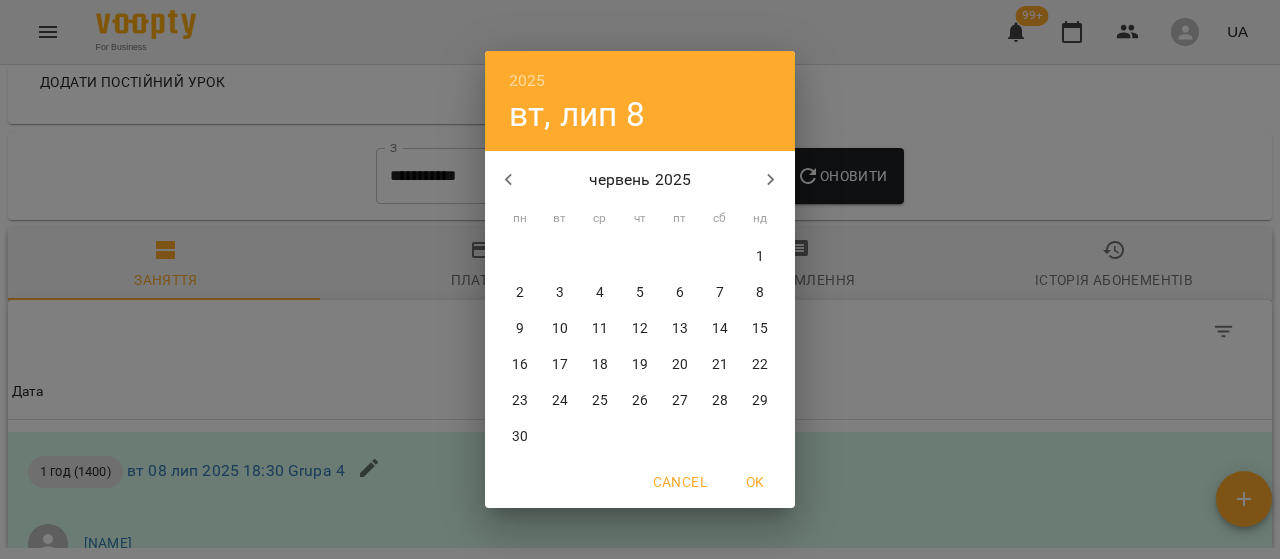 click on "2" at bounding box center (520, 293) 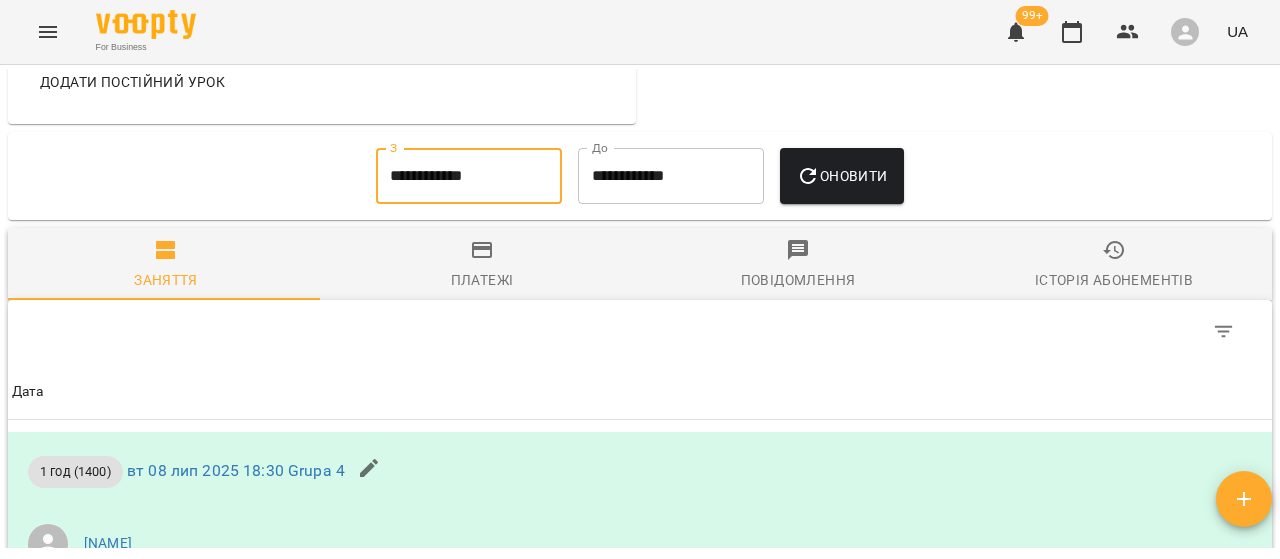 click on "**********" at bounding box center (671, 176) 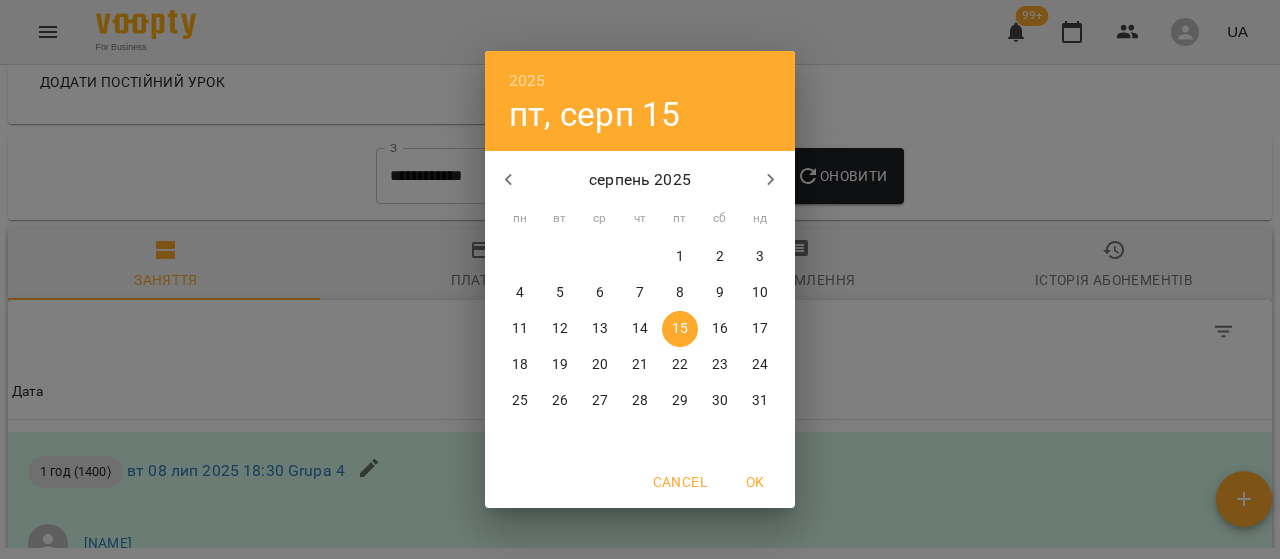 click 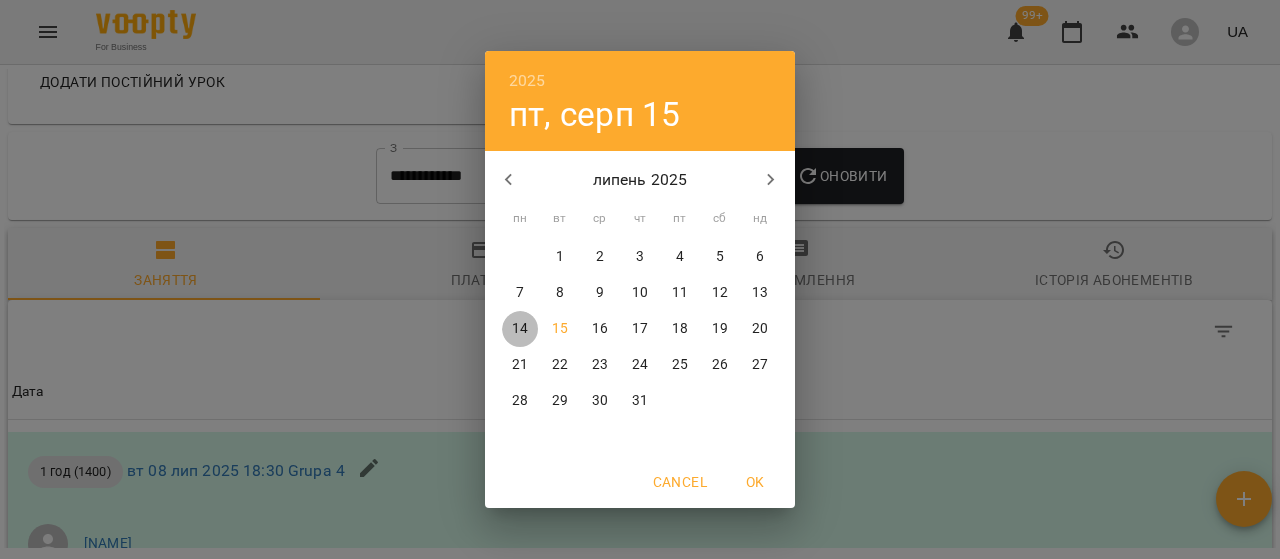 click on "14" at bounding box center [520, 329] 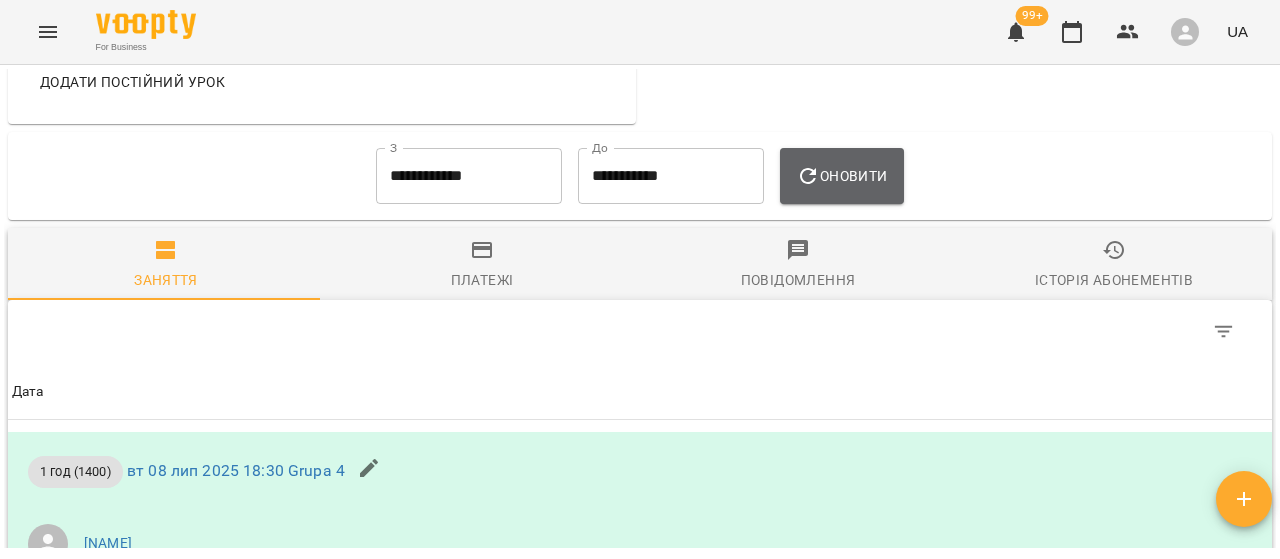 click on "Оновити" at bounding box center [841, 176] 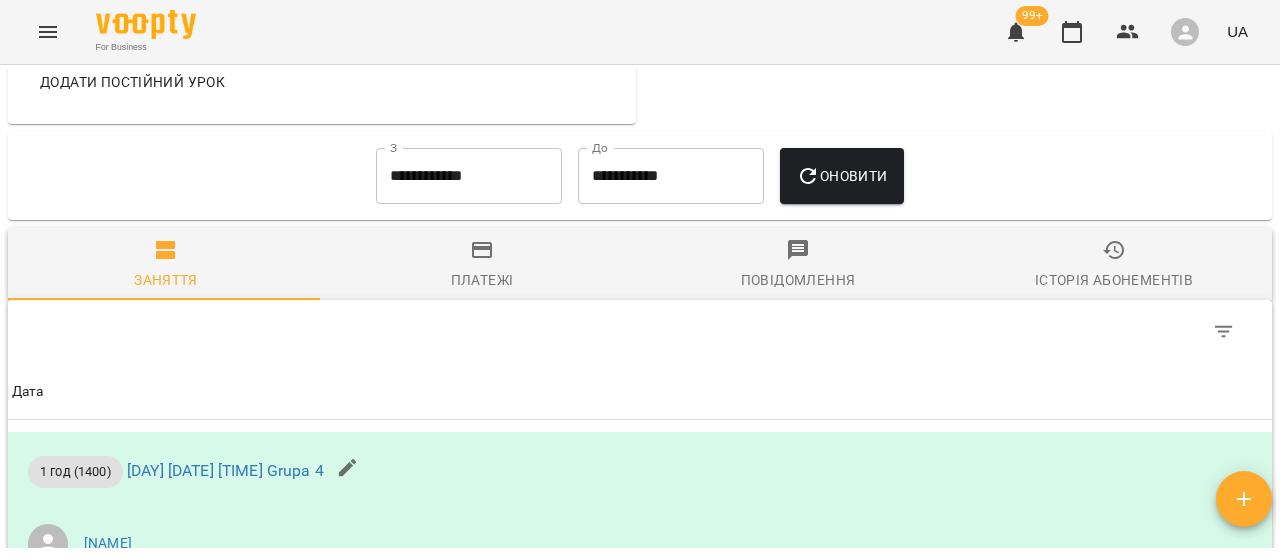 click on "Платежі" at bounding box center [482, 280] 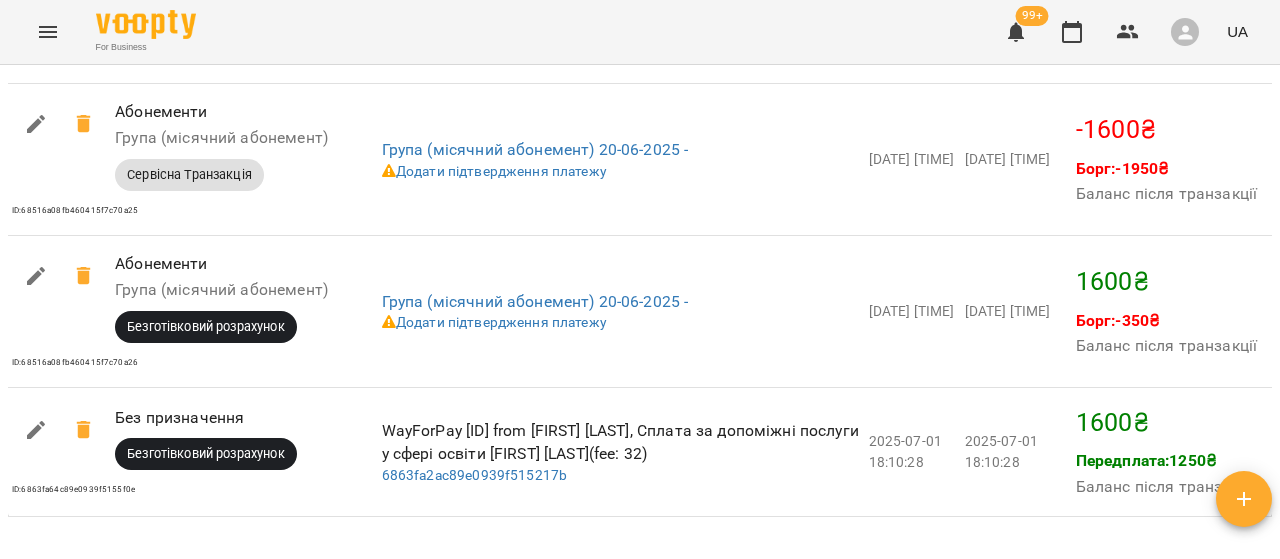 scroll, scrollTop: 1300, scrollLeft: 0, axis: vertical 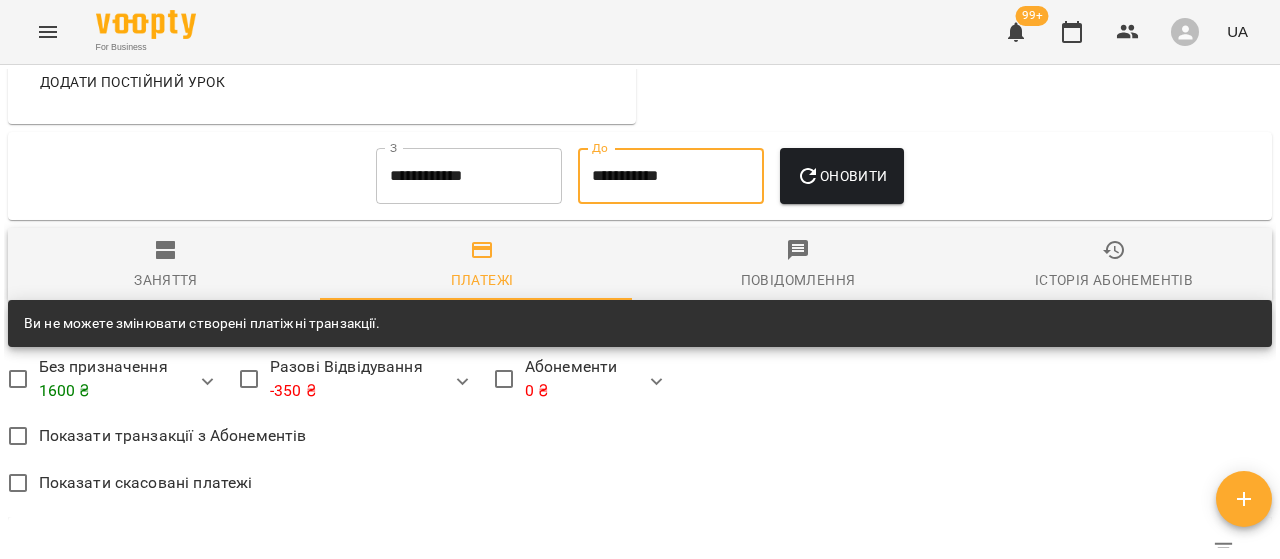 click on "**********" at bounding box center [671, 176] 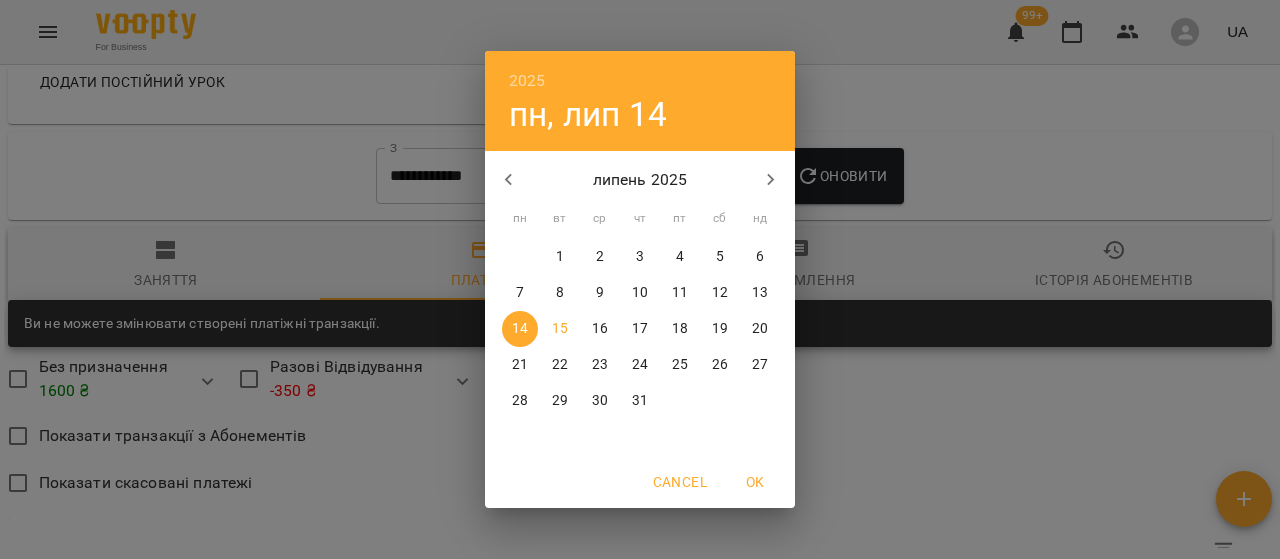 click 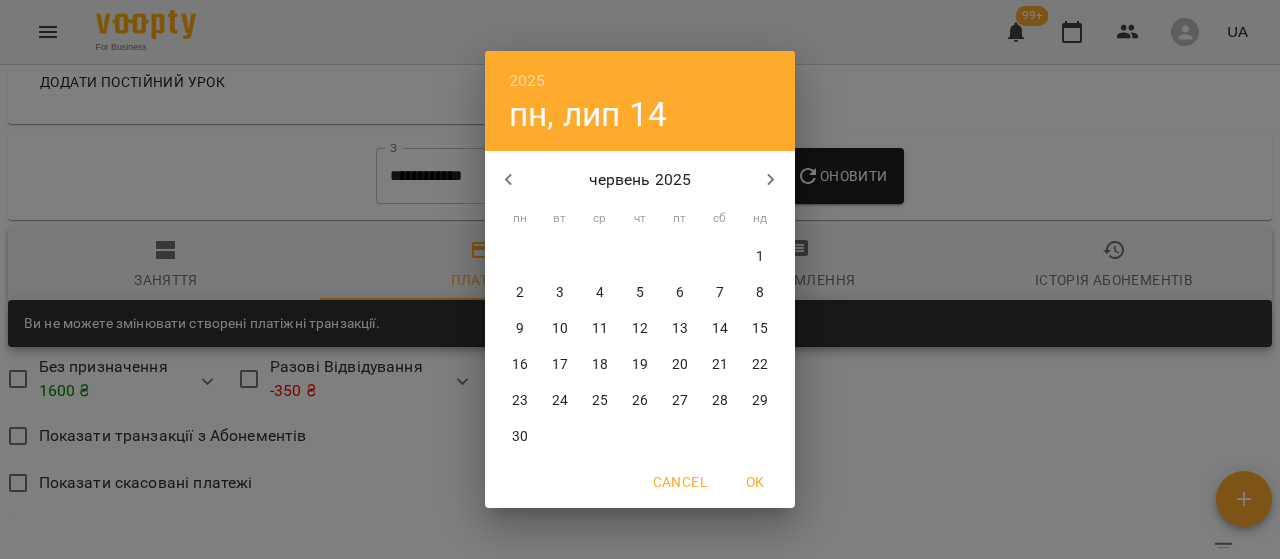 click on "23" at bounding box center (520, 401) 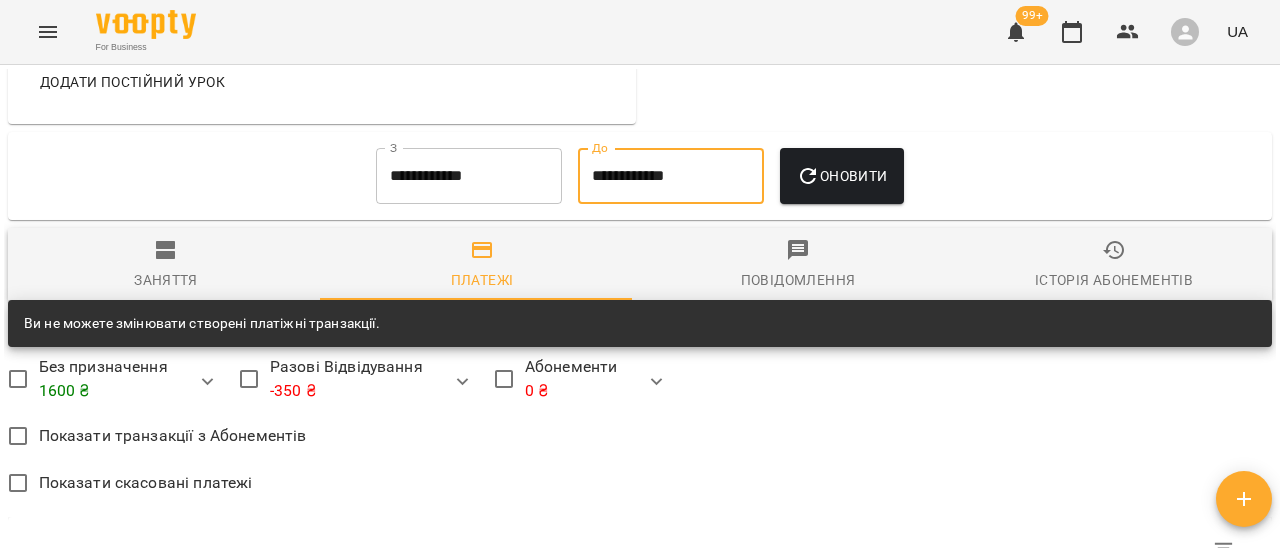 click on "Оновити" at bounding box center (841, 176) 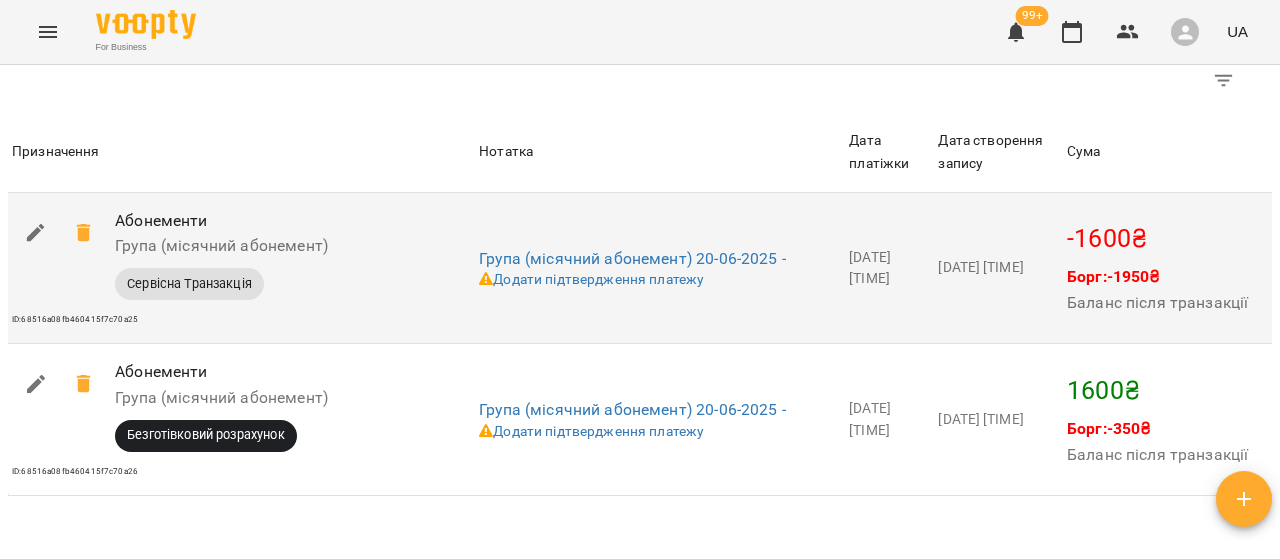 scroll, scrollTop: 1800, scrollLeft: 0, axis: vertical 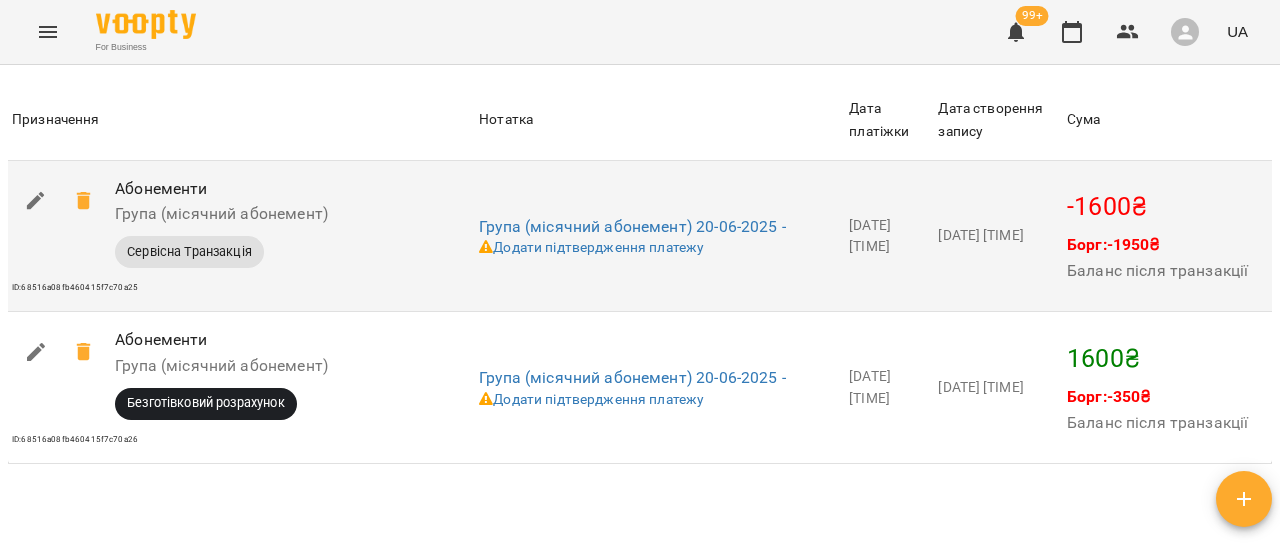 click 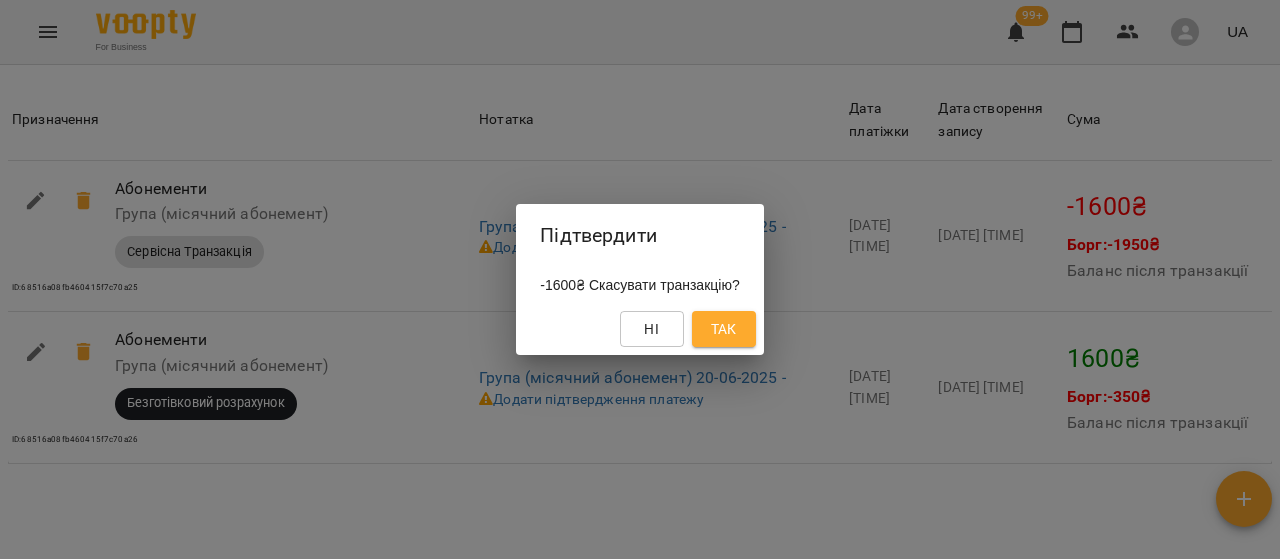 drag, startPoint x: 362, startPoint y: 207, endPoint x: 347, endPoint y: 248, distance: 43.65776 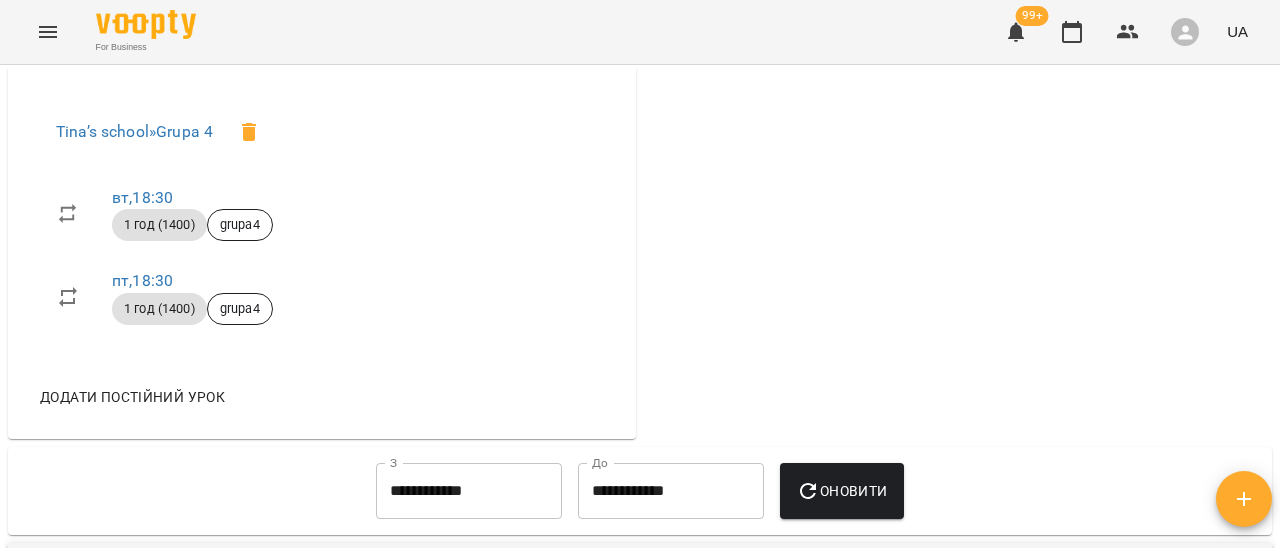 scroll, scrollTop: 1285, scrollLeft: 0, axis: vertical 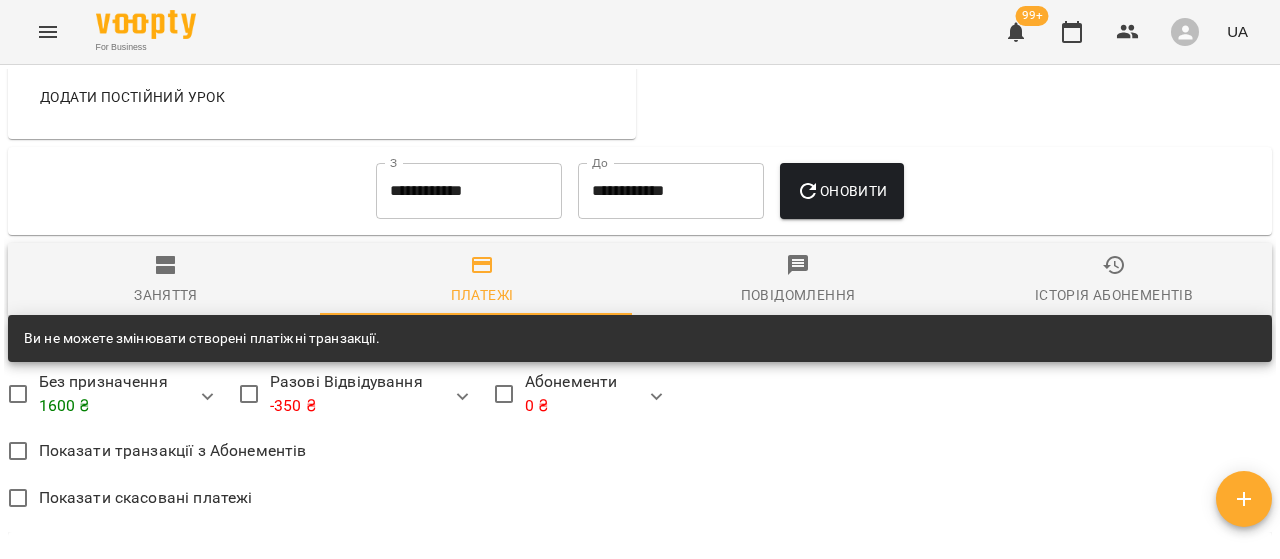 click on "**********" at bounding box center [671, 191] 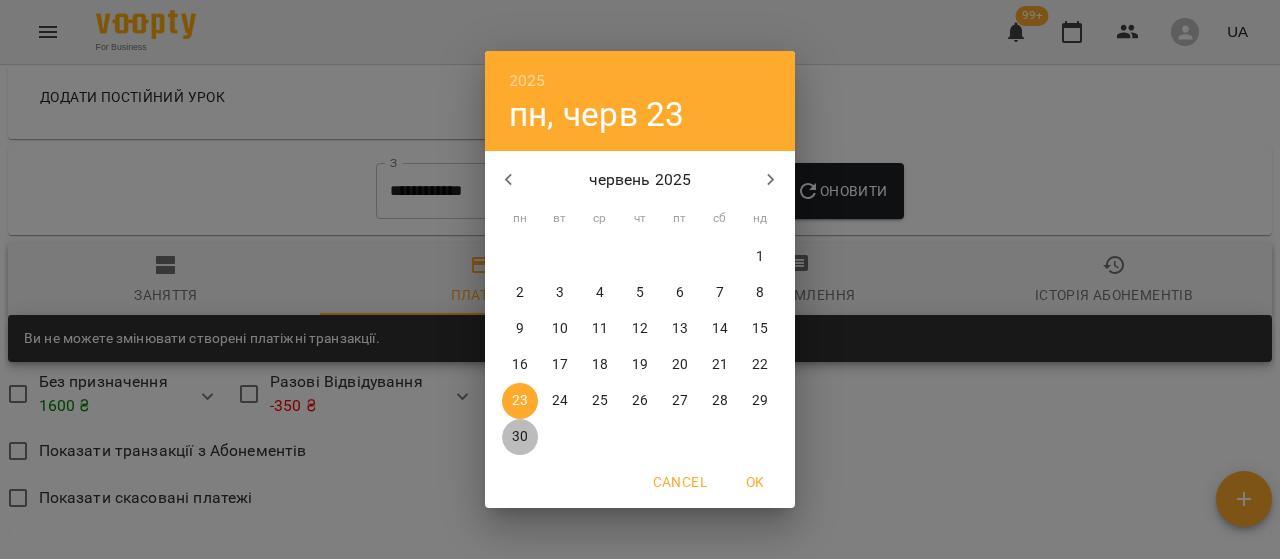 click on "30" at bounding box center (520, 437) 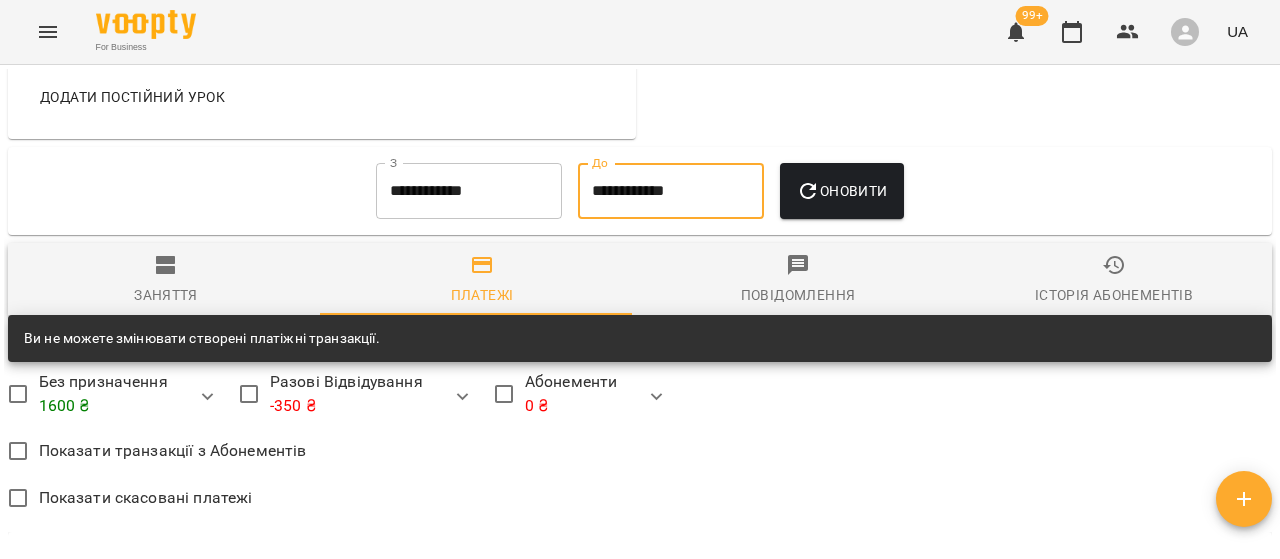 click on "Оновити" at bounding box center [841, 191] 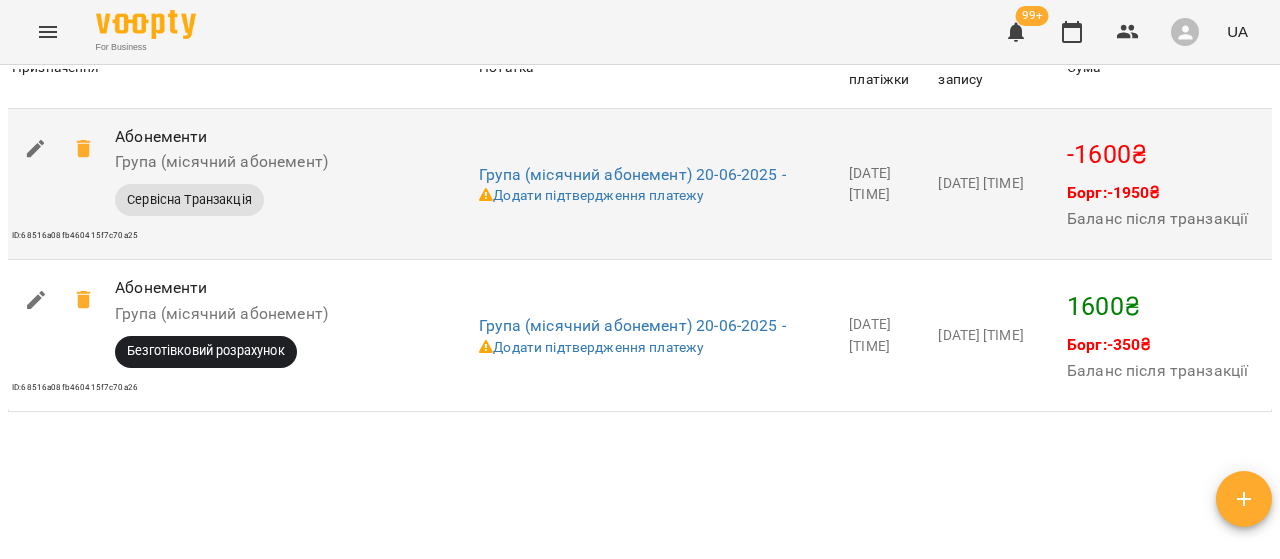 scroll, scrollTop: 1685, scrollLeft: 0, axis: vertical 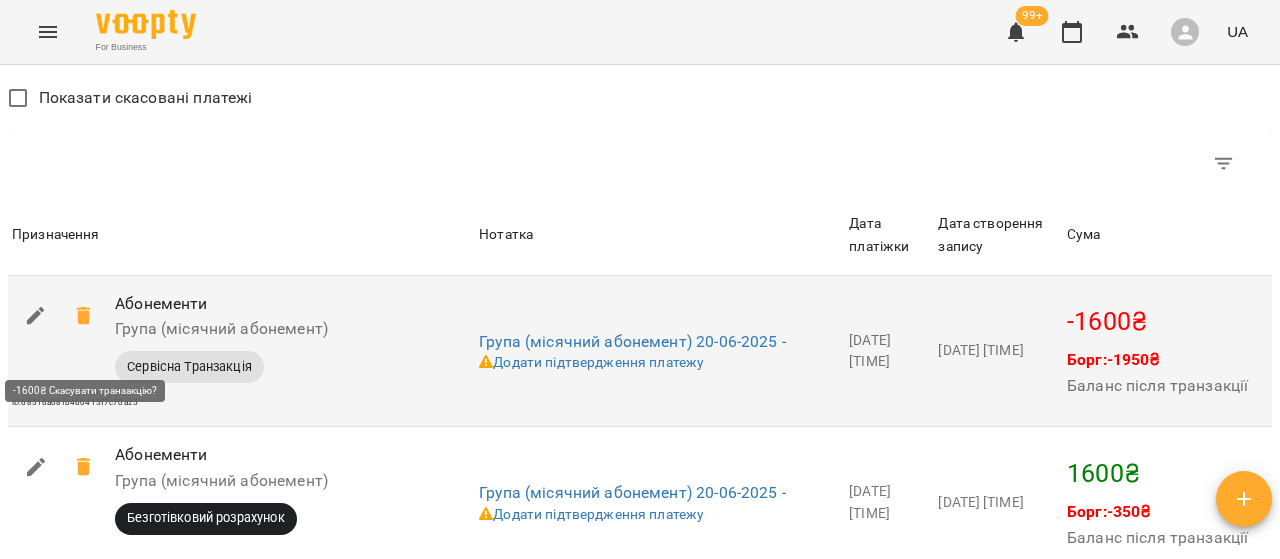 click 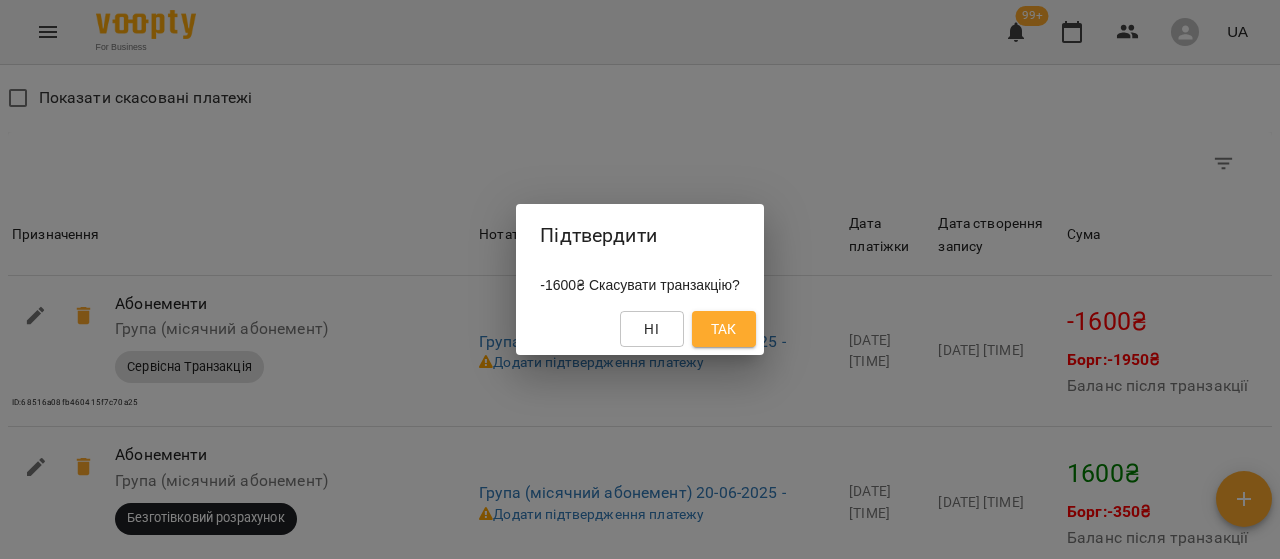 drag, startPoint x: 728, startPoint y: 323, endPoint x: 703, endPoint y: 330, distance: 25.96151 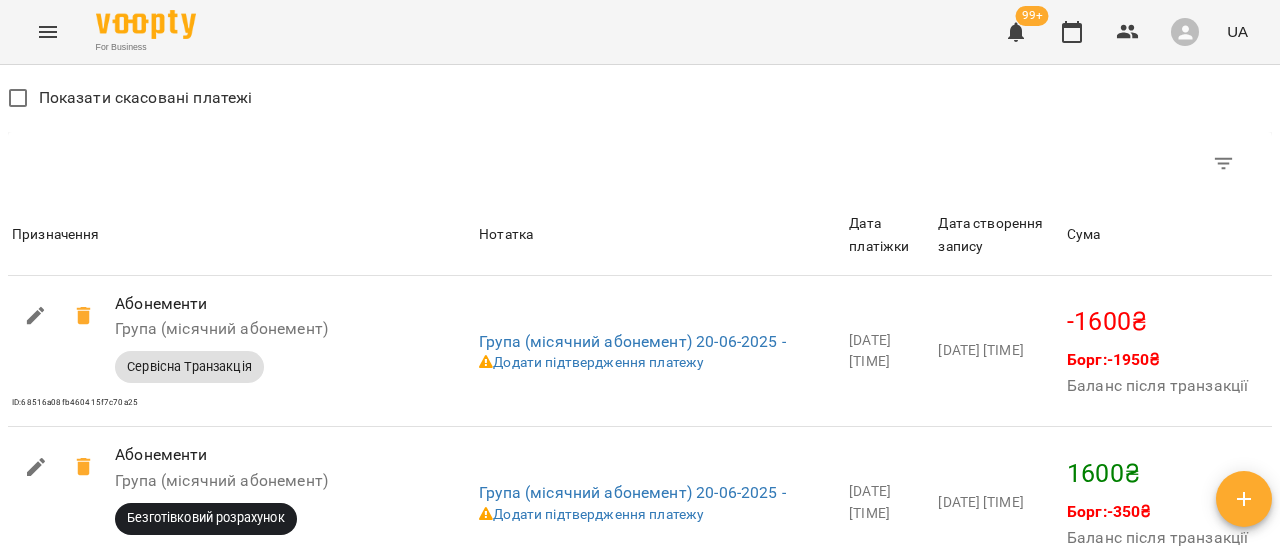 scroll, scrollTop: 1717, scrollLeft: 0, axis: vertical 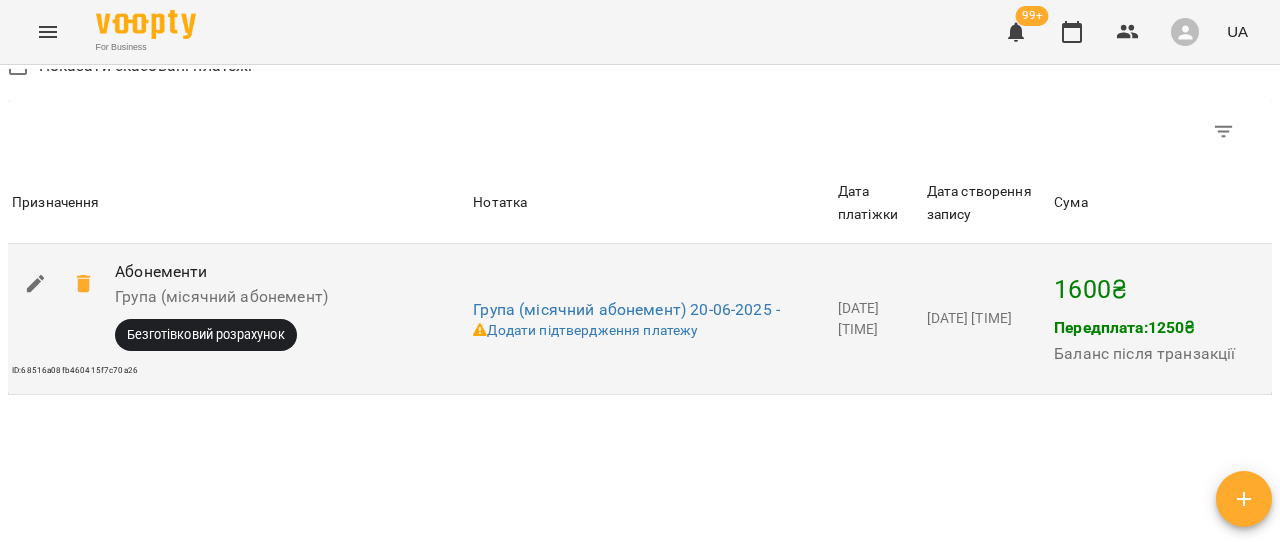 click 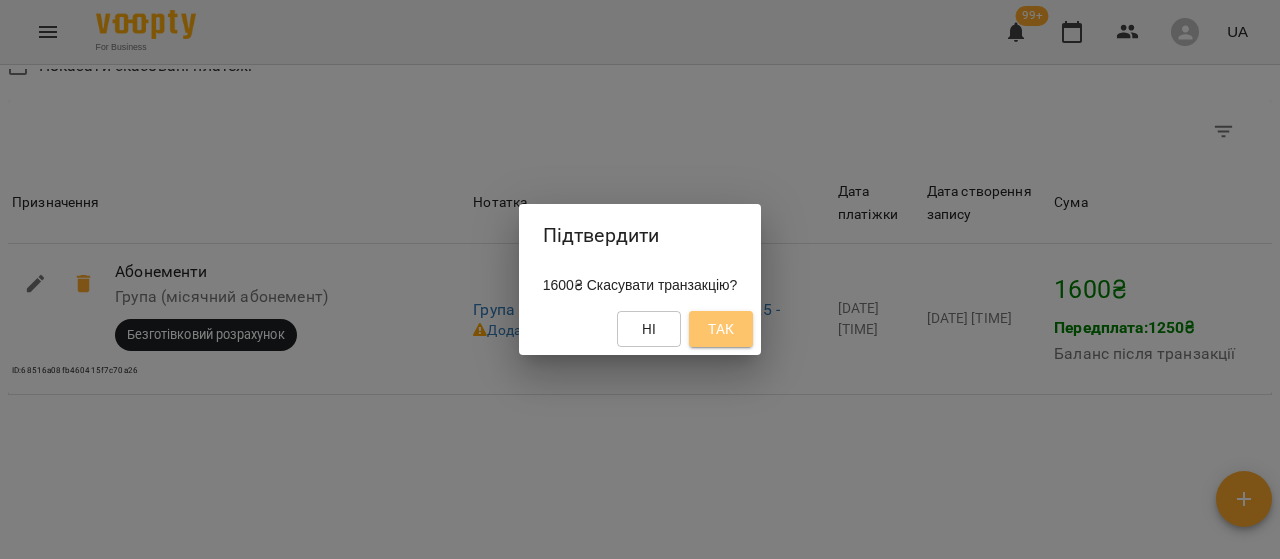 click on "Так" at bounding box center (721, 329) 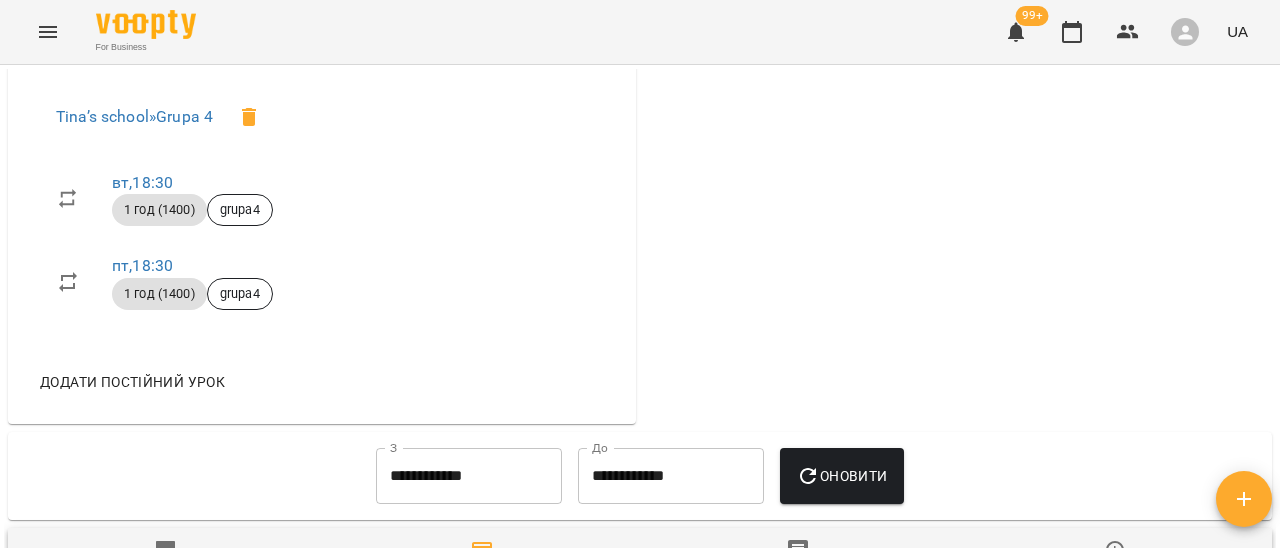 scroll, scrollTop: 1200, scrollLeft: 0, axis: vertical 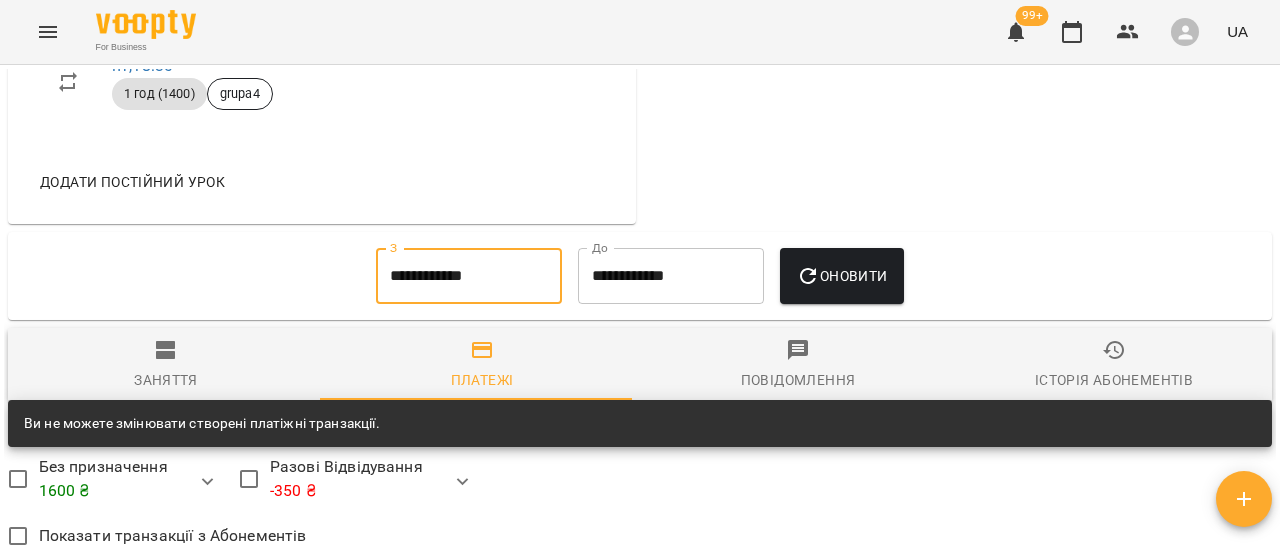 click on "**********" at bounding box center (469, 276) 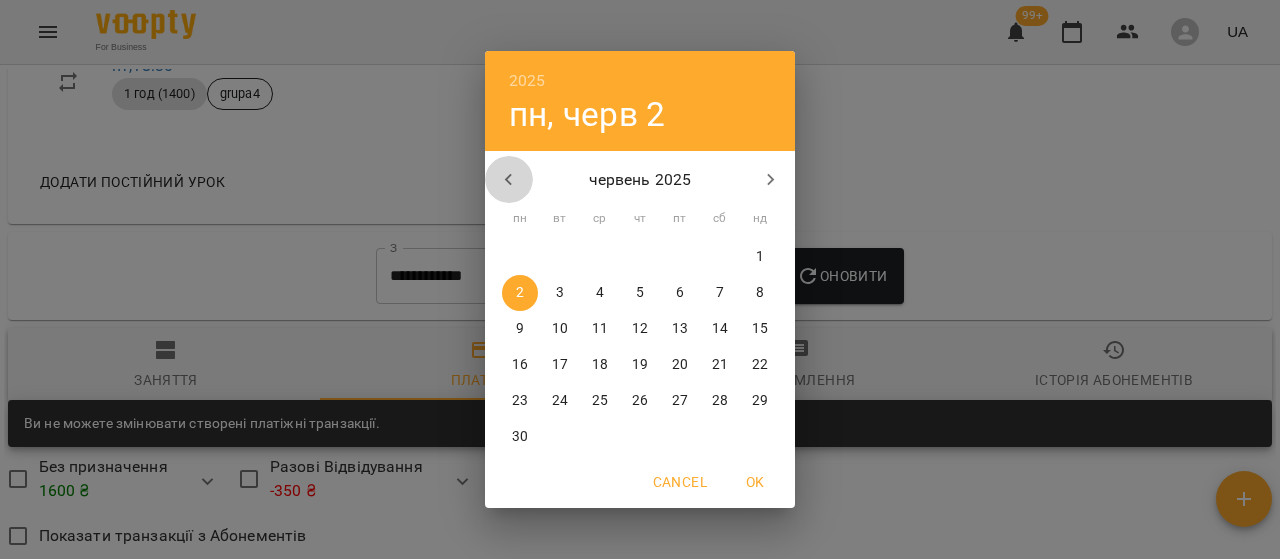 click 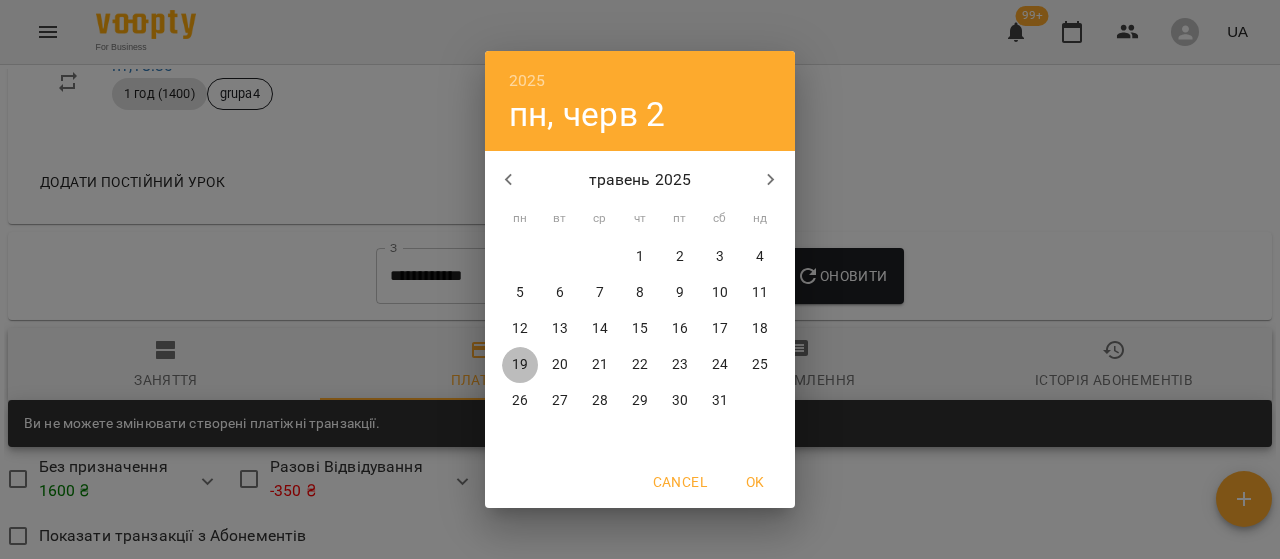 click on "19" at bounding box center (520, 365) 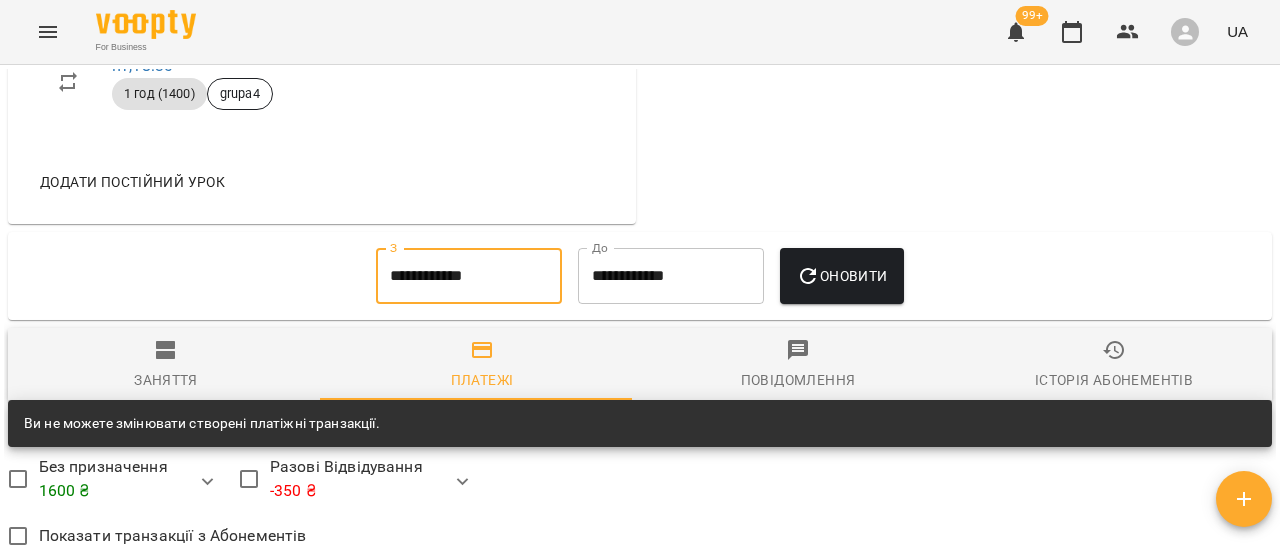click on "Оновити" at bounding box center [841, 276] 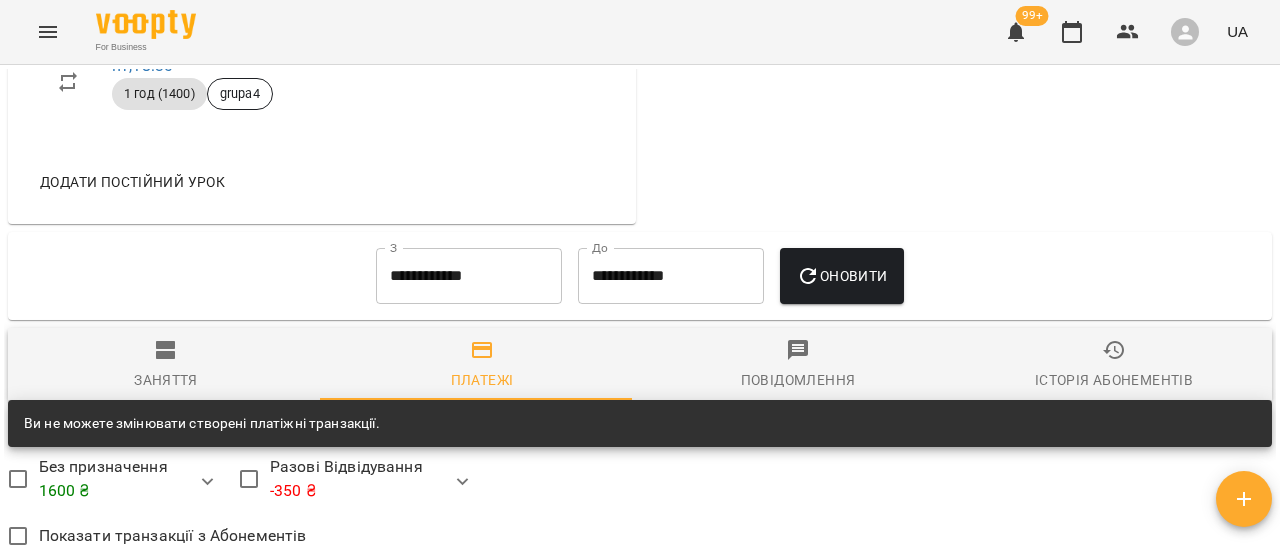 click on "Оновити" at bounding box center (841, 276) 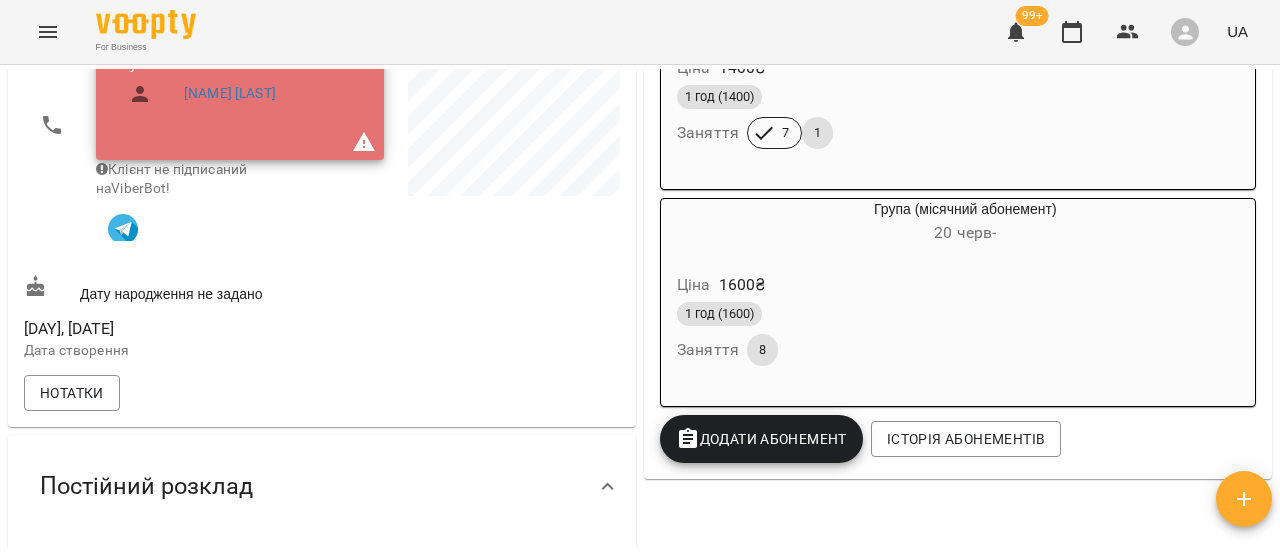scroll, scrollTop: 115, scrollLeft: 0, axis: vertical 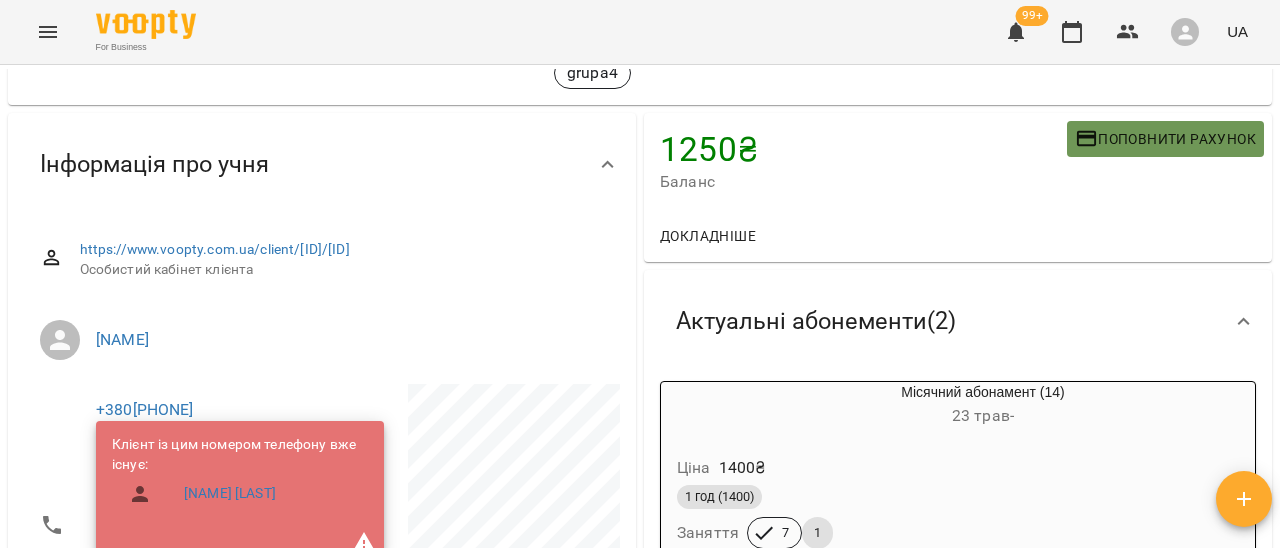 click on "Поповнити рахунок" at bounding box center (1165, 139) 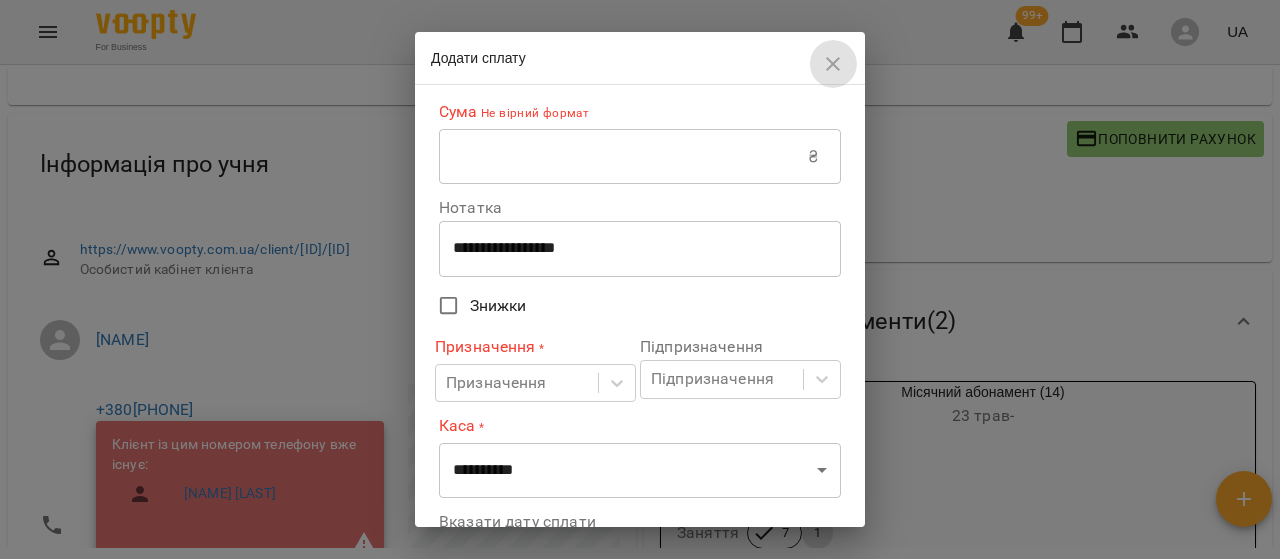 click 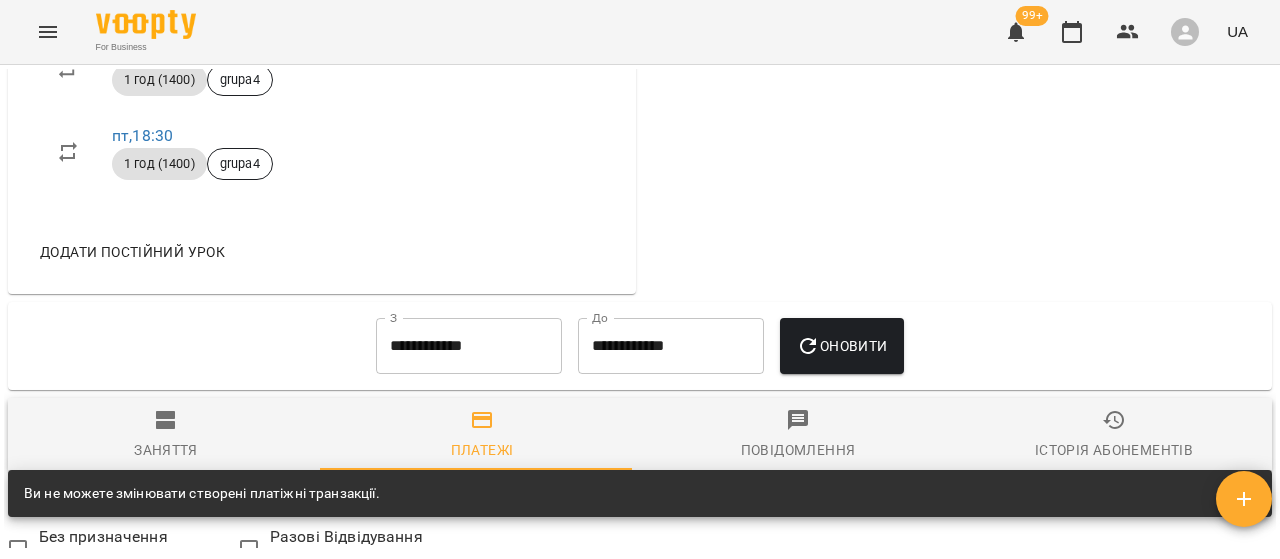 scroll, scrollTop: 1315, scrollLeft: 0, axis: vertical 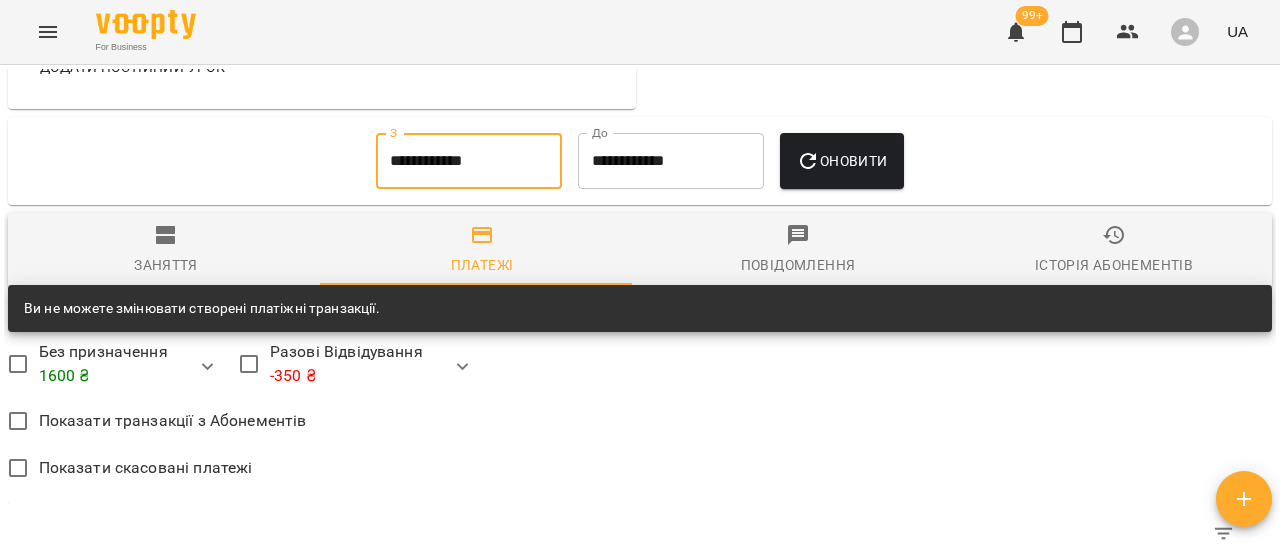 click on "**********" at bounding box center [469, 161] 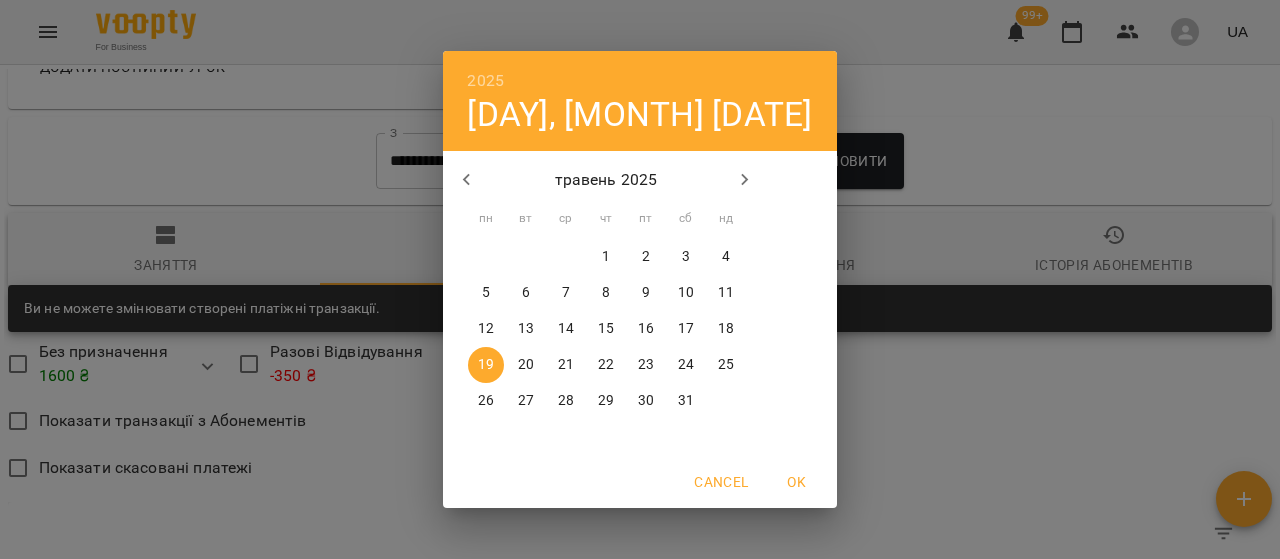 click on "2025 пн, трав 19 травень 2025 пн вт ср чт пт сб нд 28 29 30 1 2 3 4 5 6 7 8 9 10 11 12 13 14 15 16 17 18 19 20 21 22 23 24 25 26 27 28 29 30 31 1 Cancel OK" at bounding box center (640, 279) 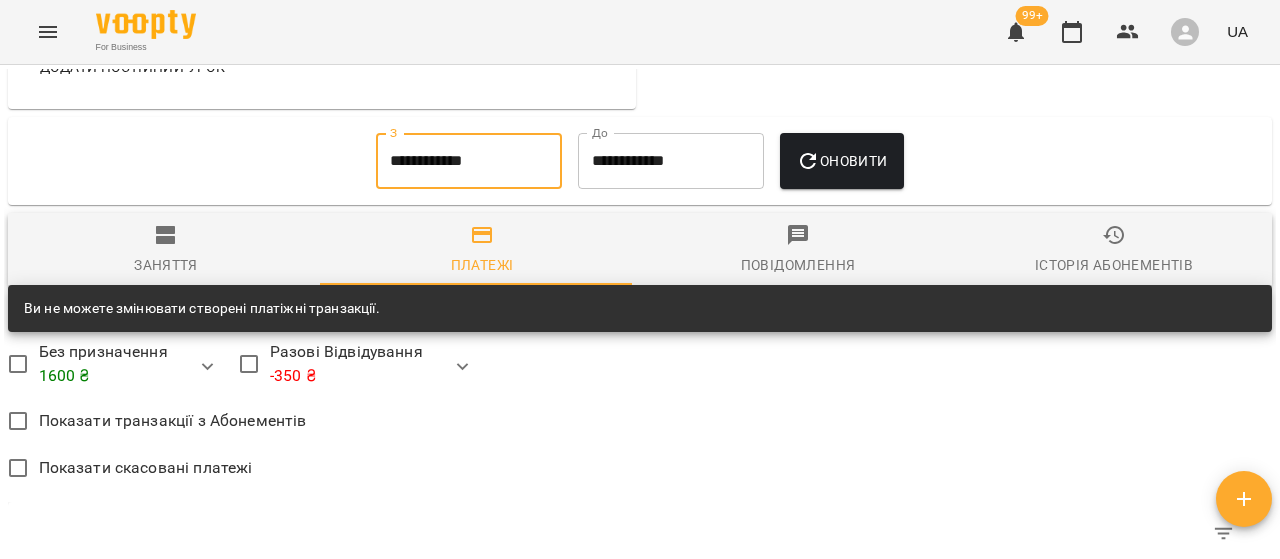 click on "**********" at bounding box center [671, 161] 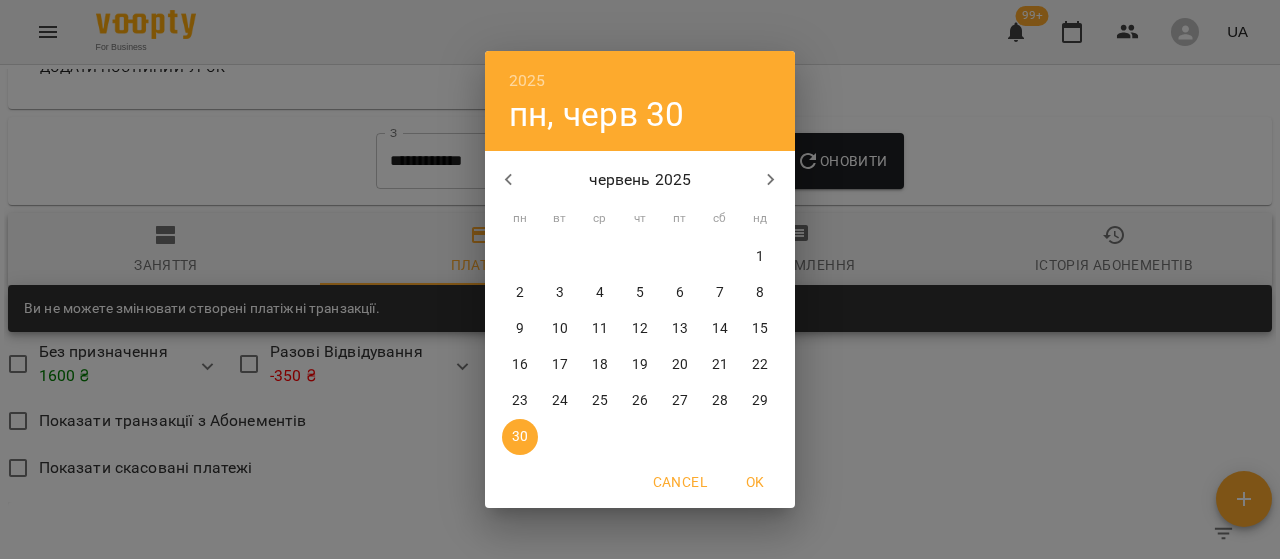 click 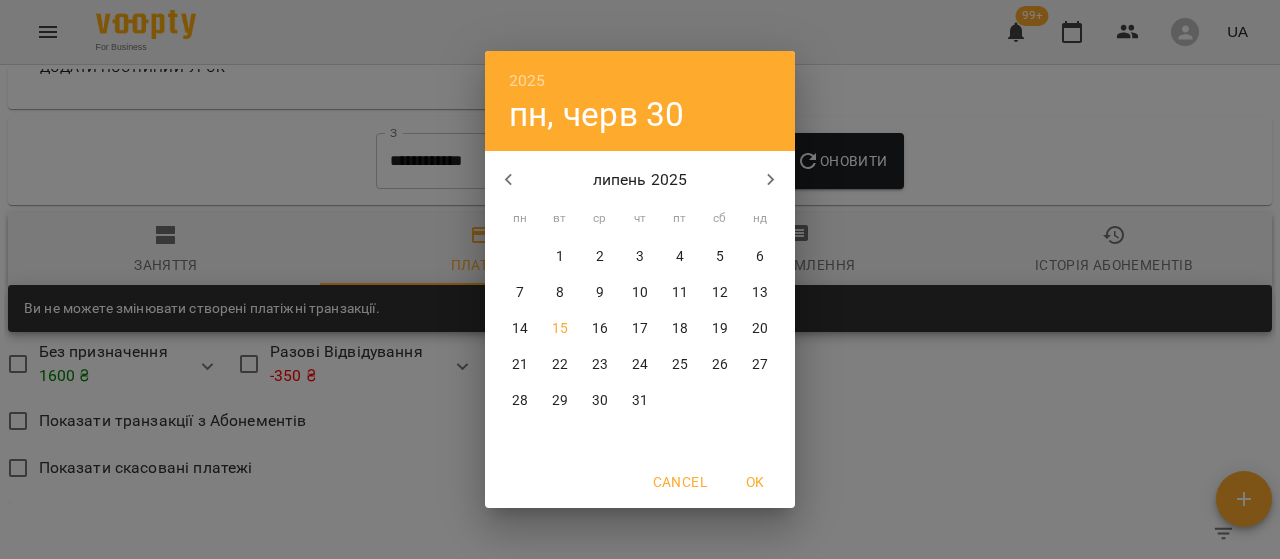 click on "24" at bounding box center (640, 365) 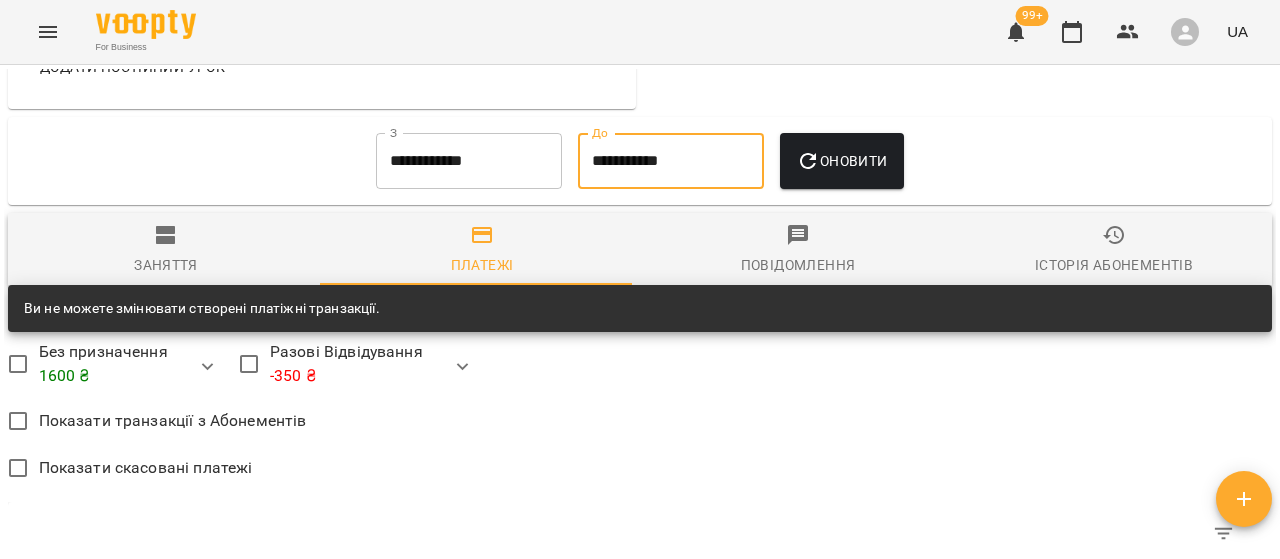 click on "Оновити" at bounding box center [841, 161] 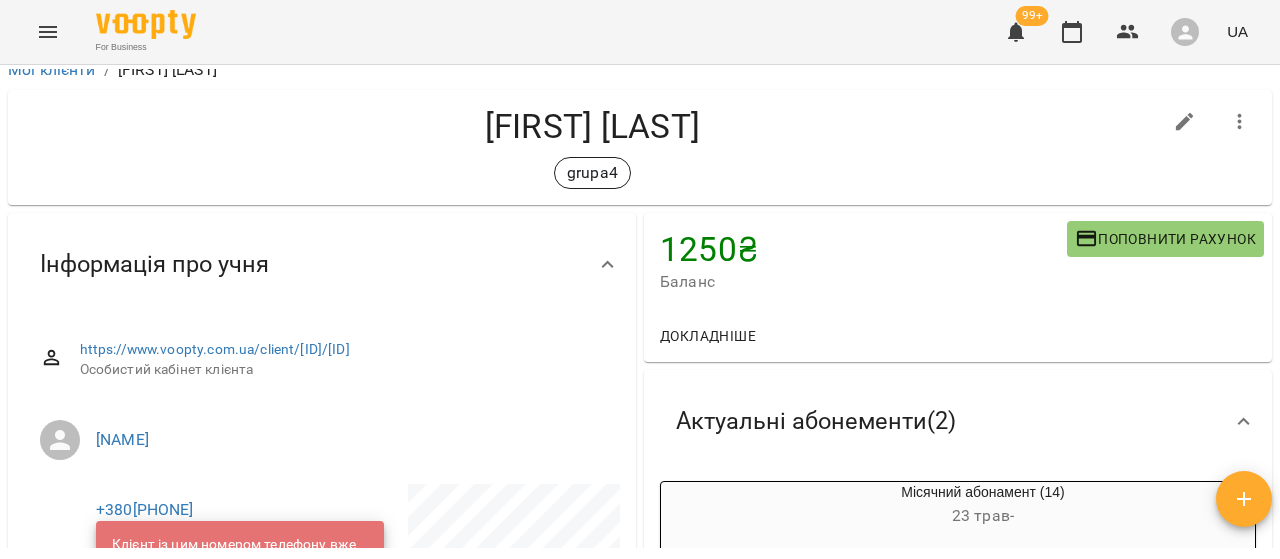 scroll, scrollTop: 0, scrollLeft: 0, axis: both 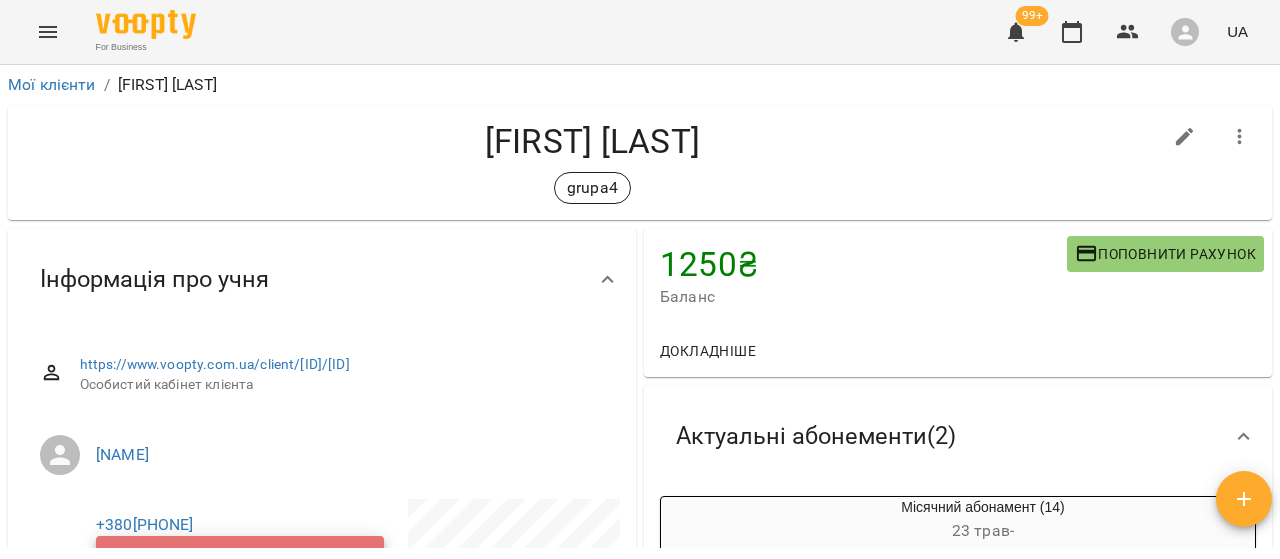 click on "Поповнити рахунок" at bounding box center (1165, 254) 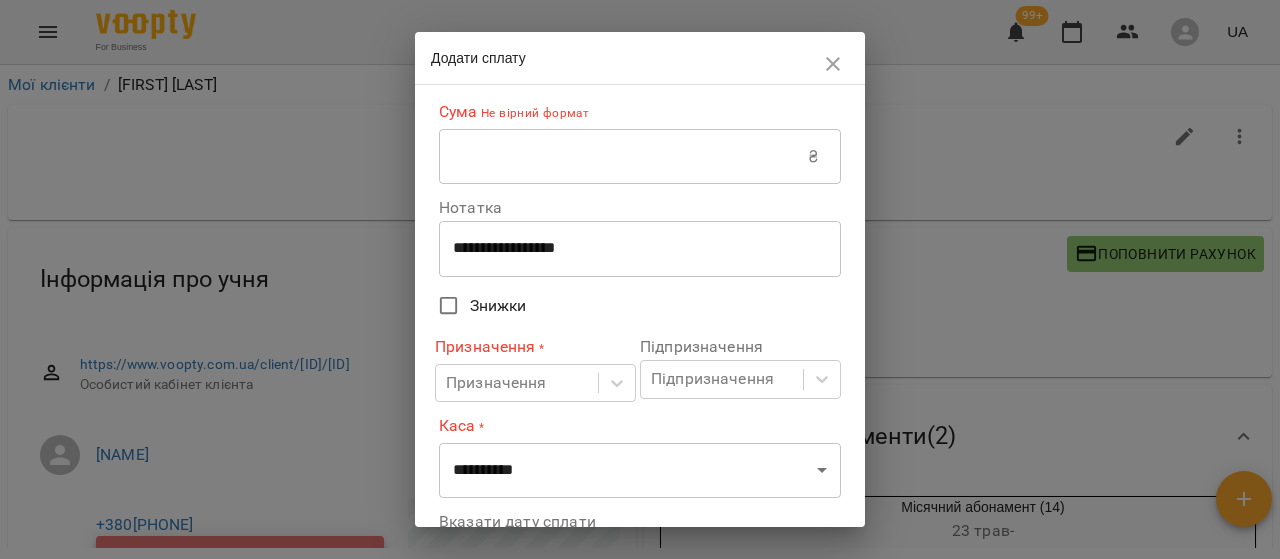 click at bounding box center [623, 157] 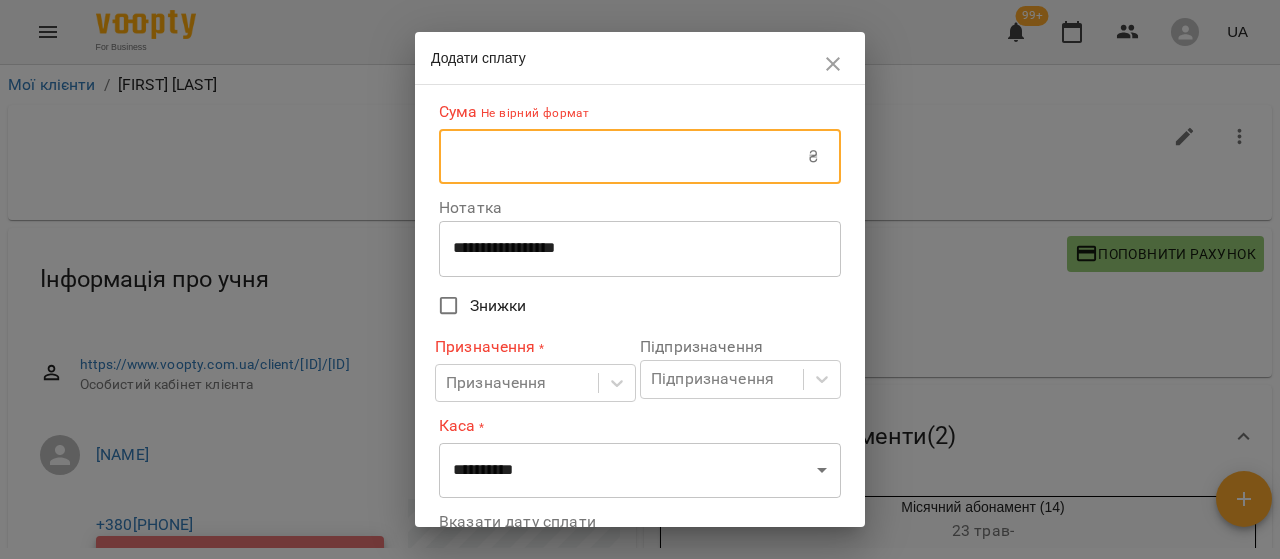type on "***" 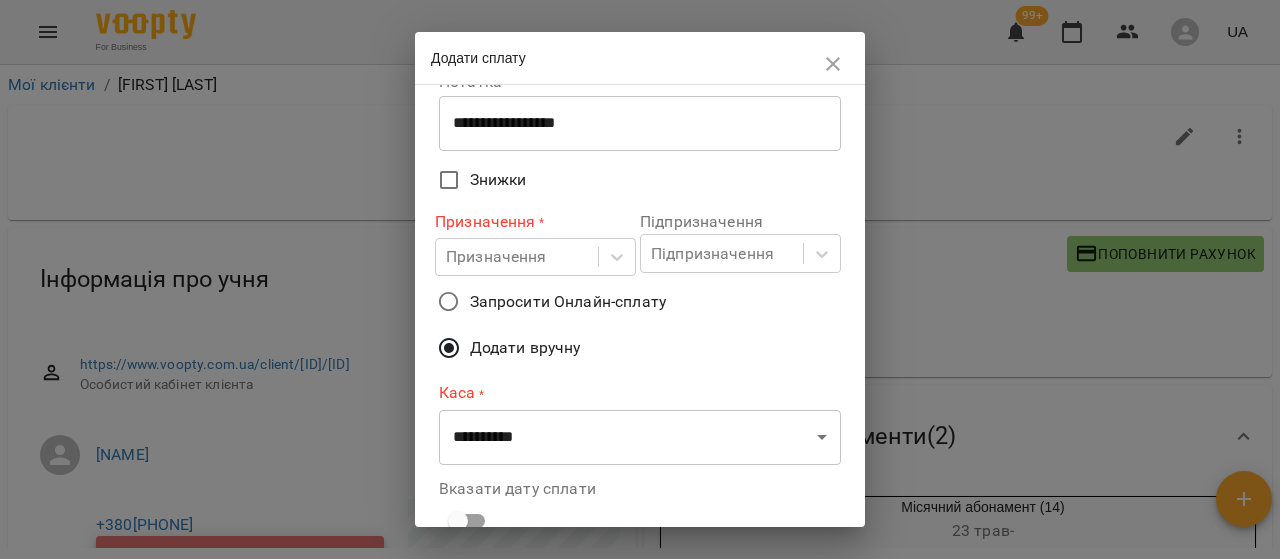 scroll, scrollTop: 270, scrollLeft: 0, axis: vertical 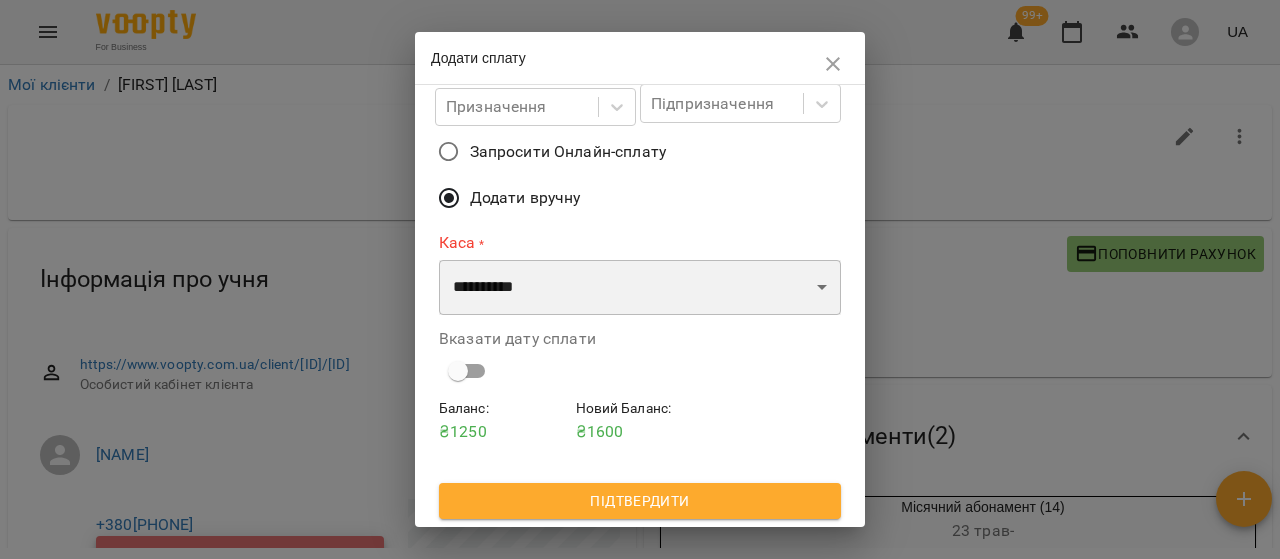 click on "**********" at bounding box center (640, 288) 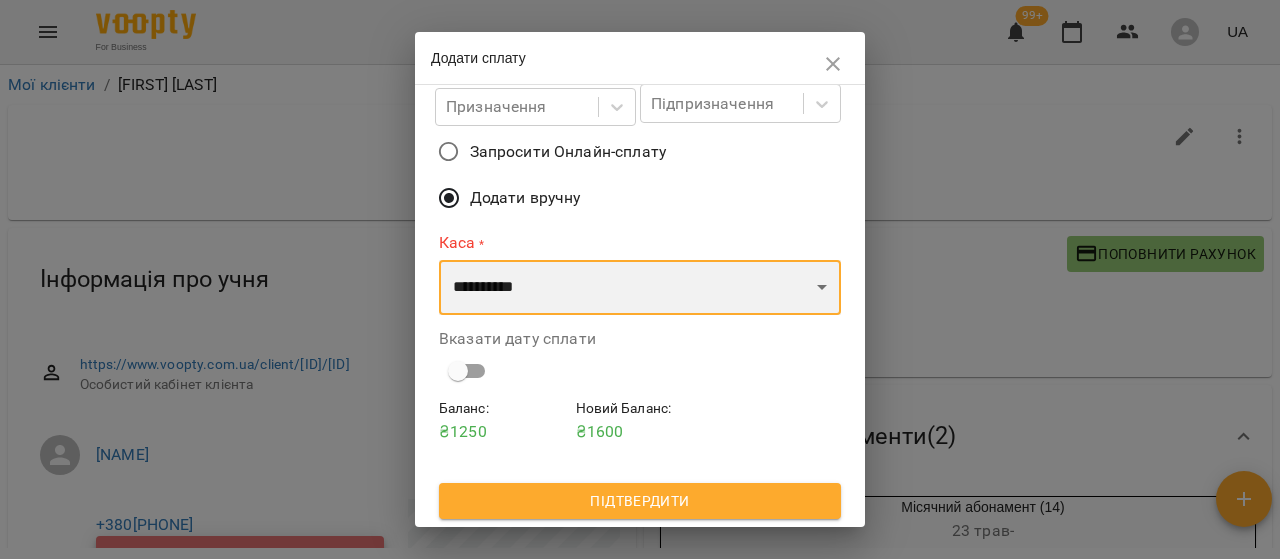 select on "****" 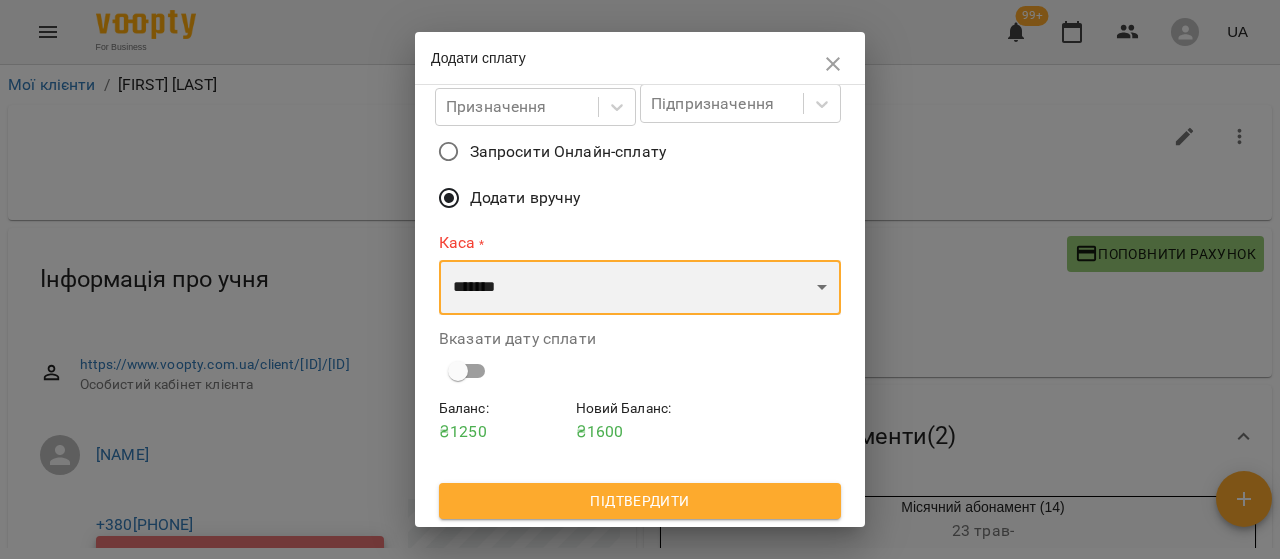 click on "**********" at bounding box center (640, 288) 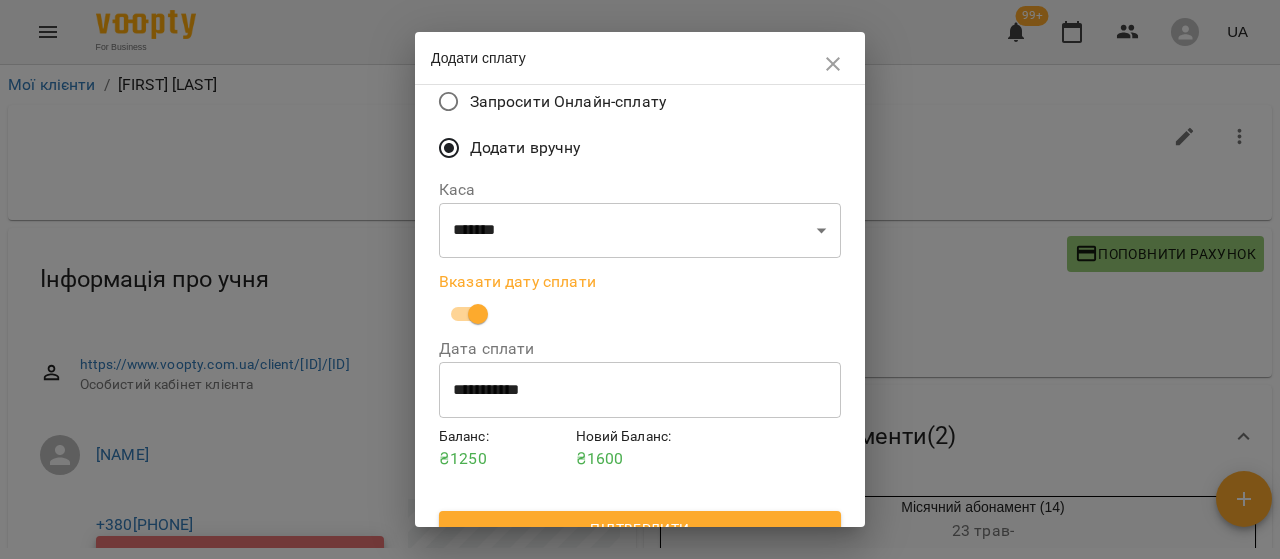 scroll, scrollTop: 348, scrollLeft: 0, axis: vertical 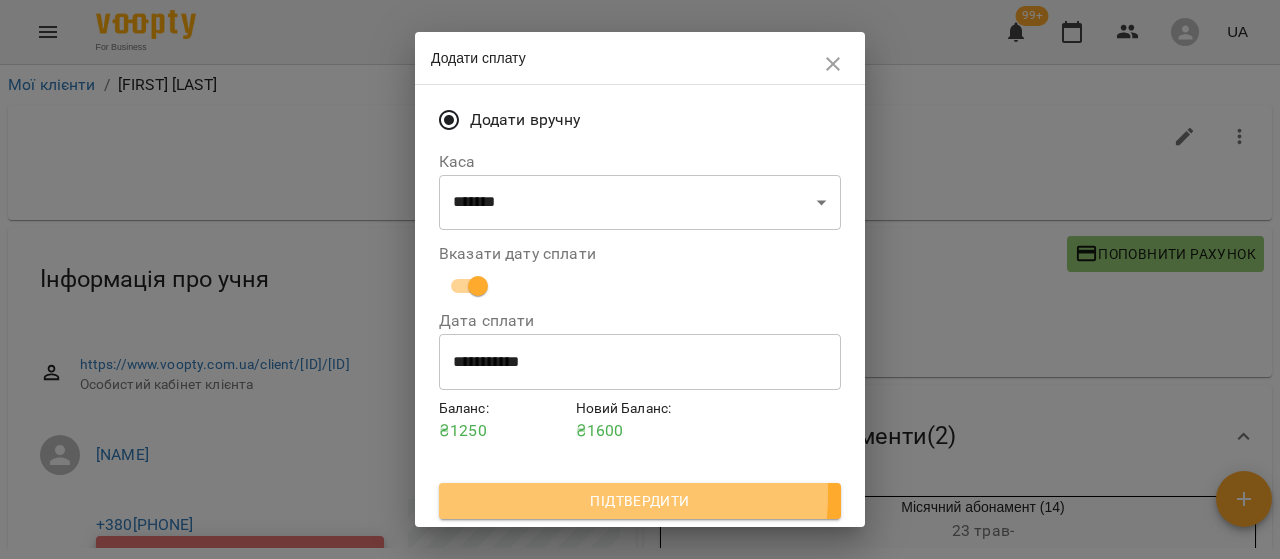 click on "Підтвердити" at bounding box center (640, 501) 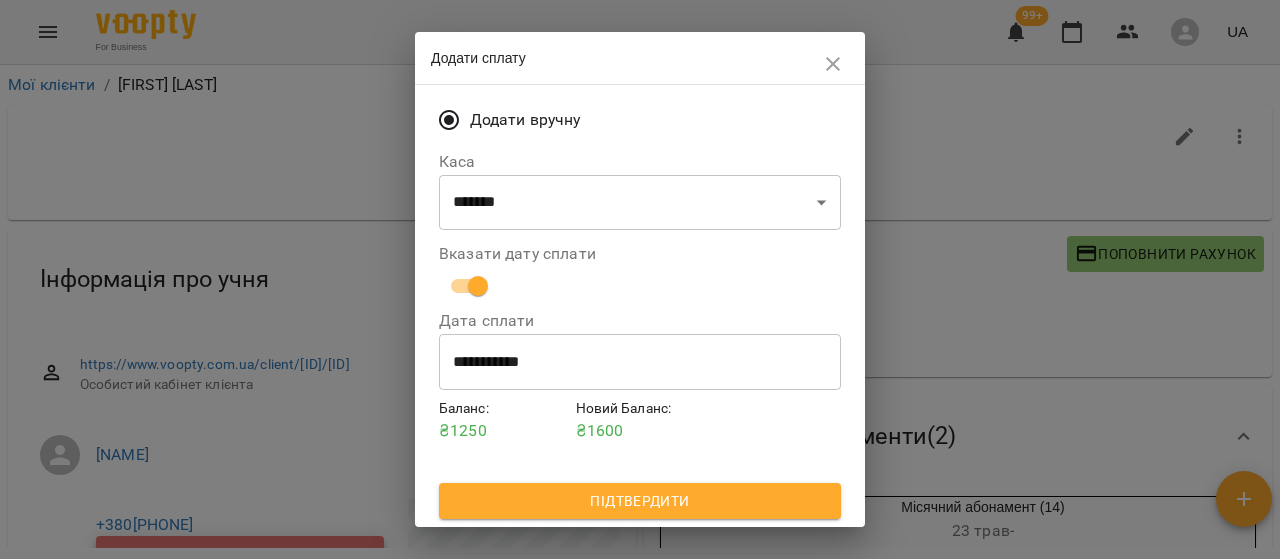 click on "Підтвердити" at bounding box center (640, 501) 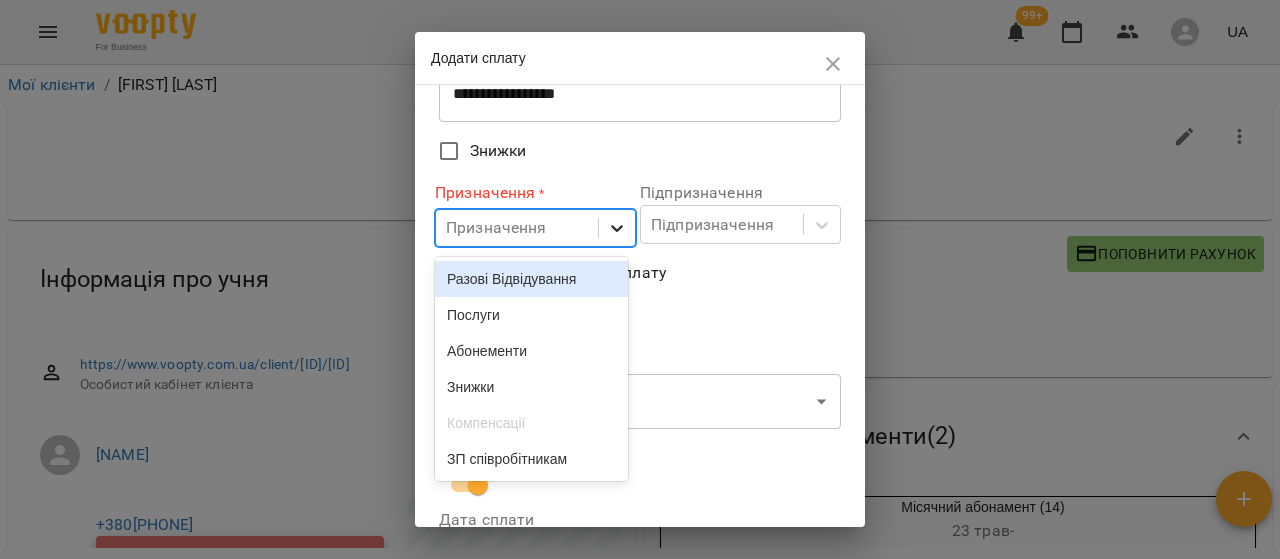 click 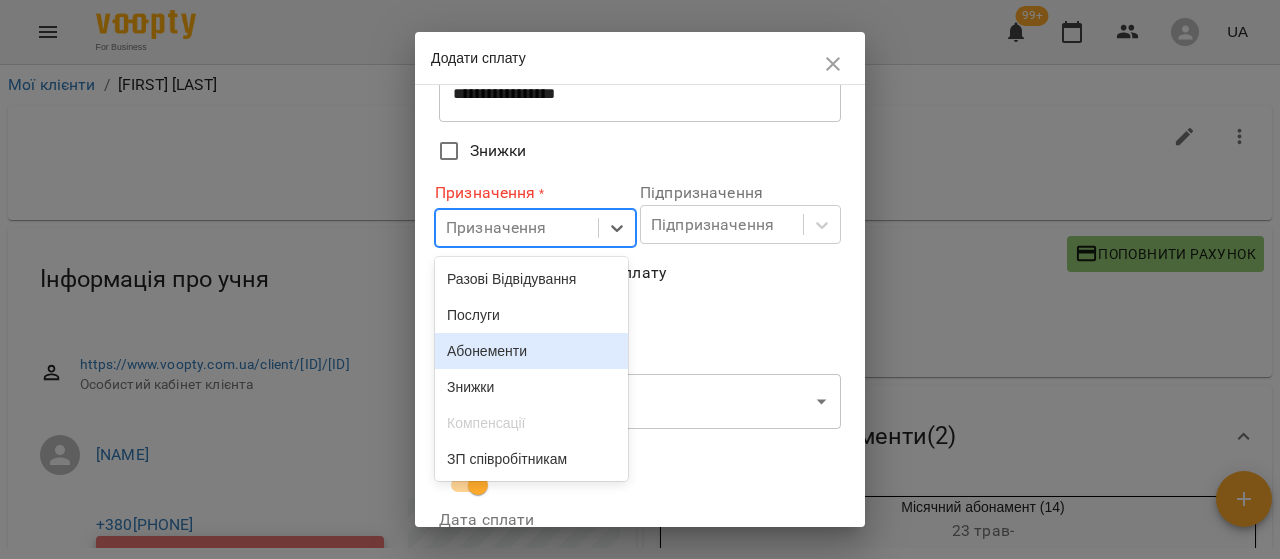 click on "Абонементи" at bounding box center [531, 351] 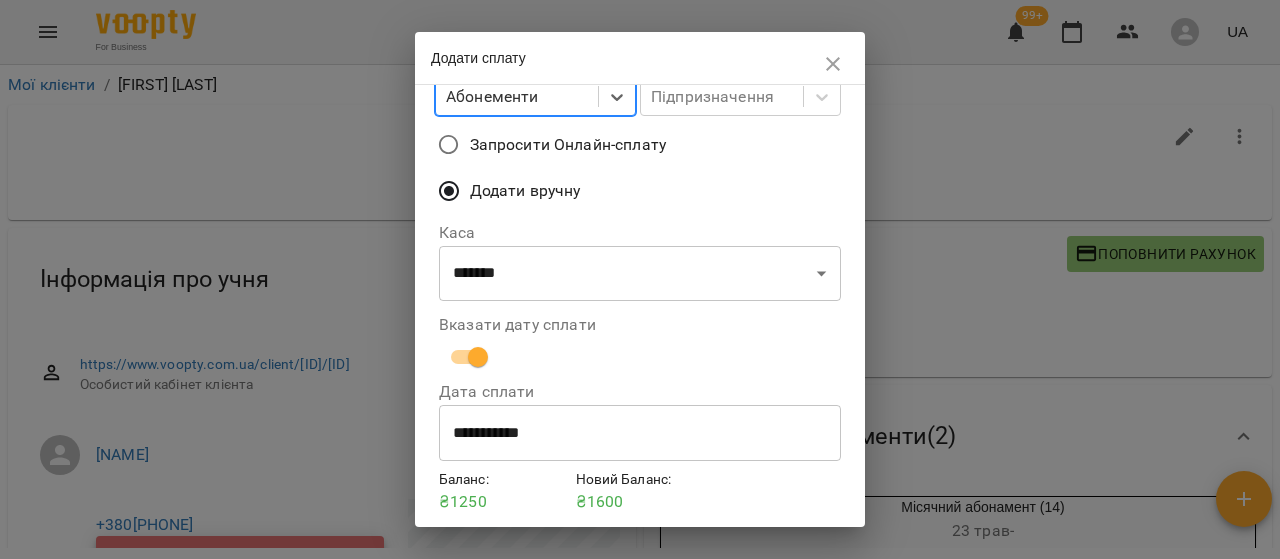 scroll, scrollTop: 348, scrollLeft: 0, axis: vertical 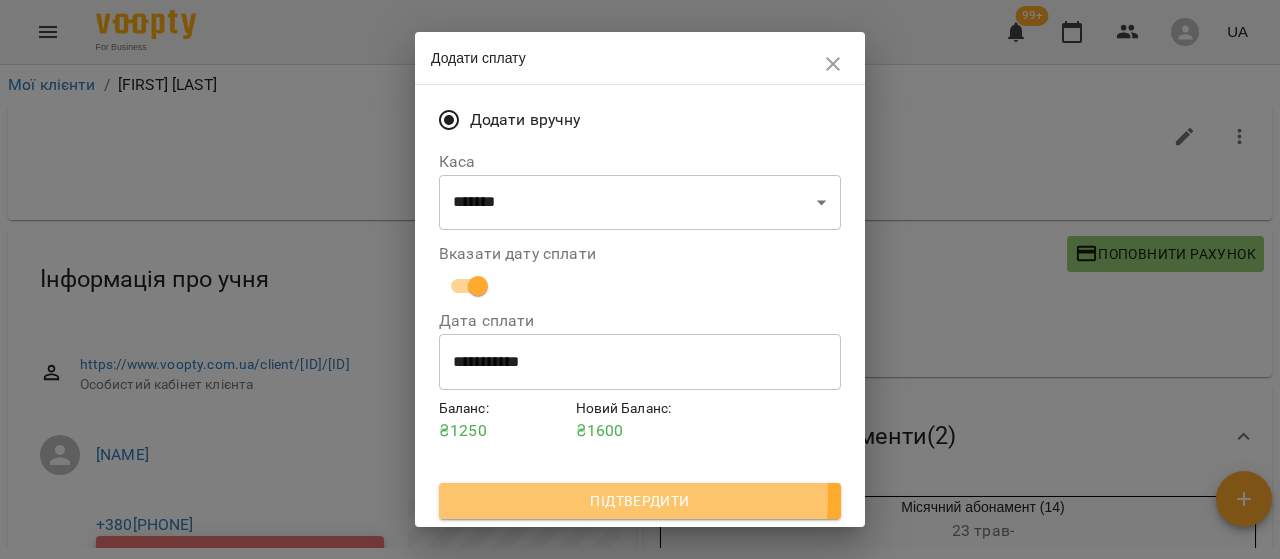 click on "Підтвердити" at bounding box center [640, 501] 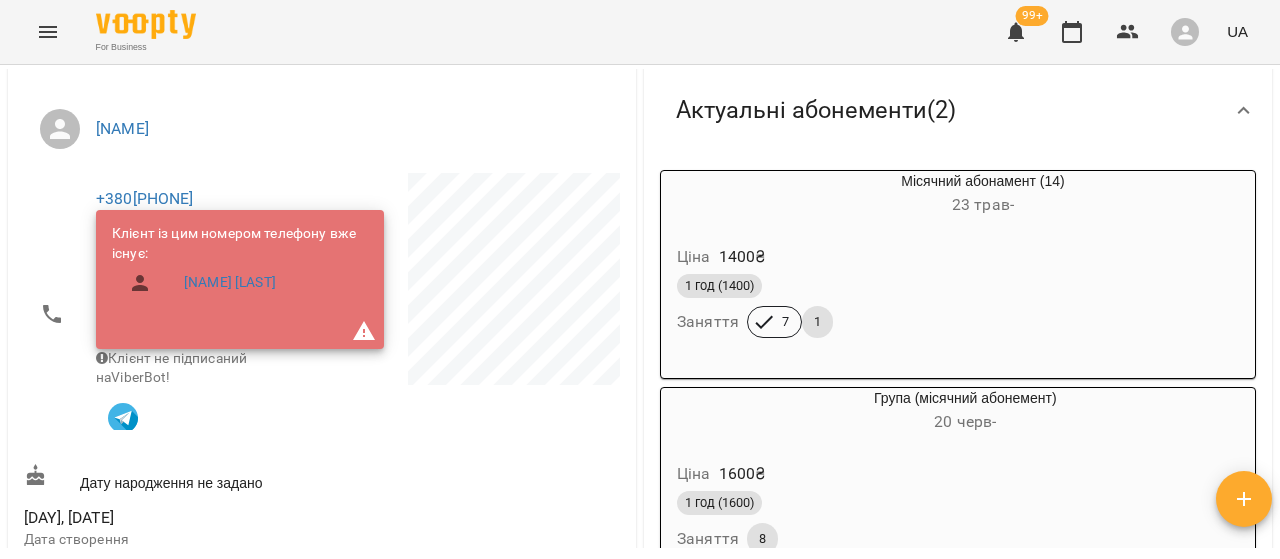 scroll, scrollTop: 500, scrollLeft: 0, axis: vertical 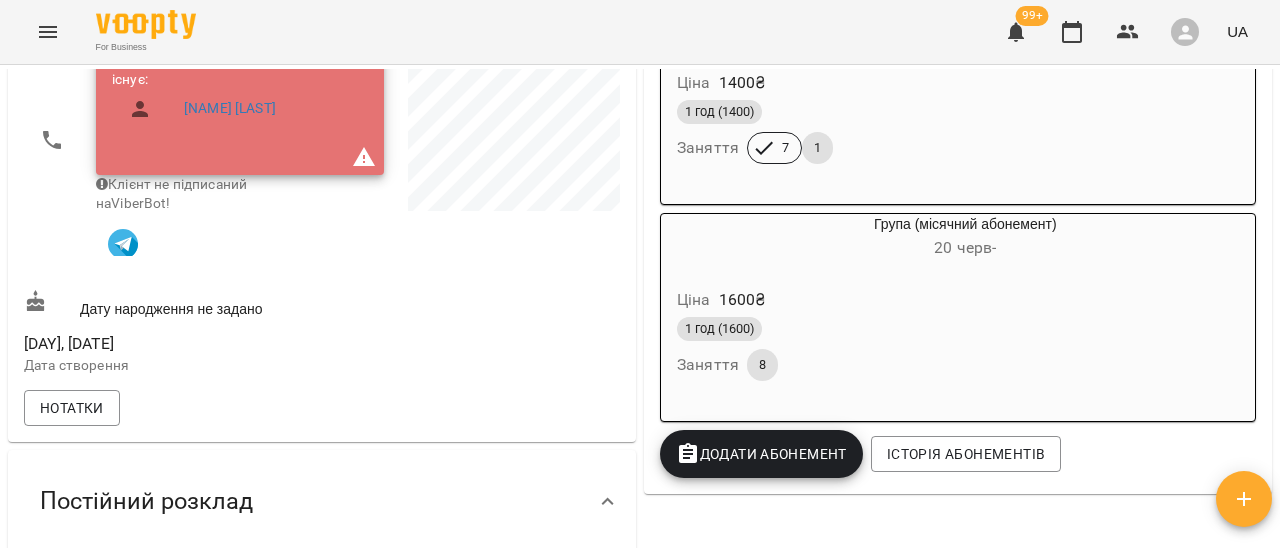 click on "Додати Абонемент" at bounding box center (761, 454) 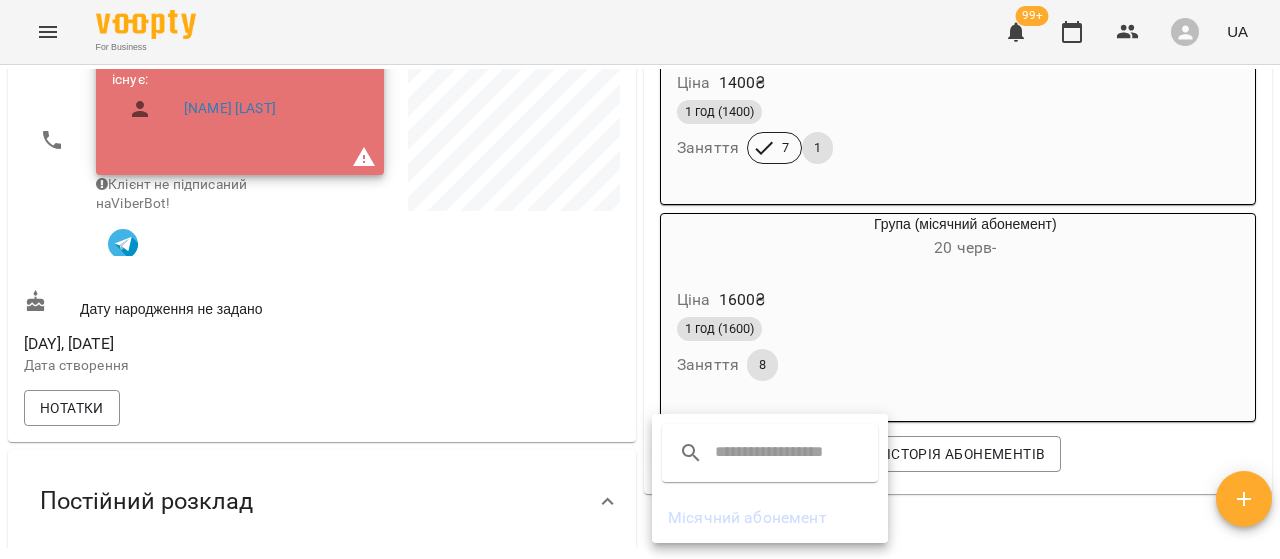click on "Місячний абонемент" at bounding box center [770, 518] 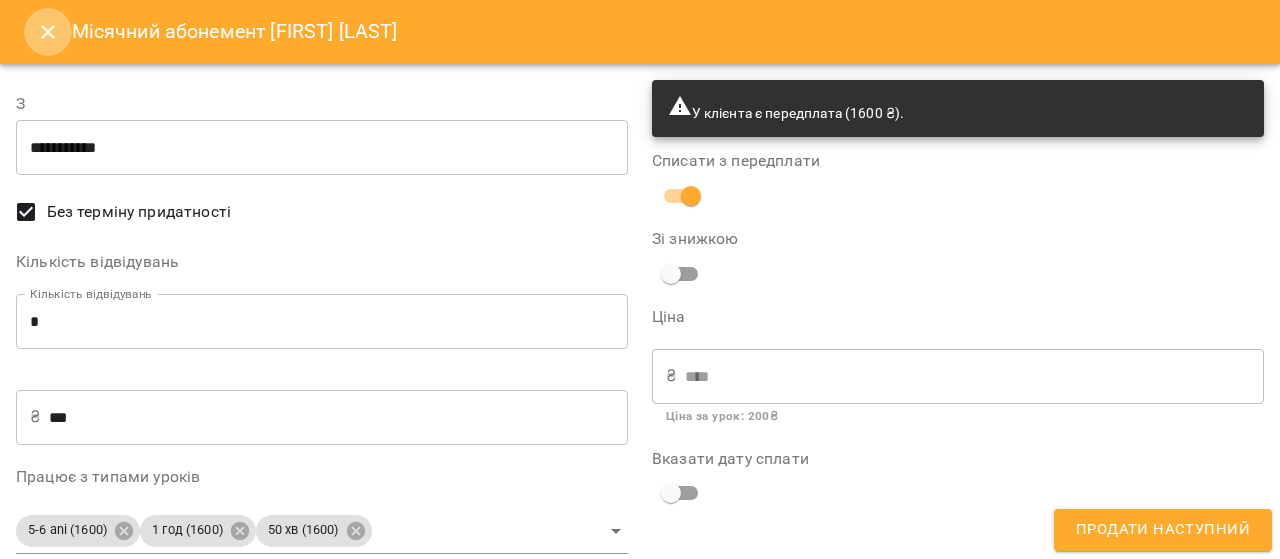 click 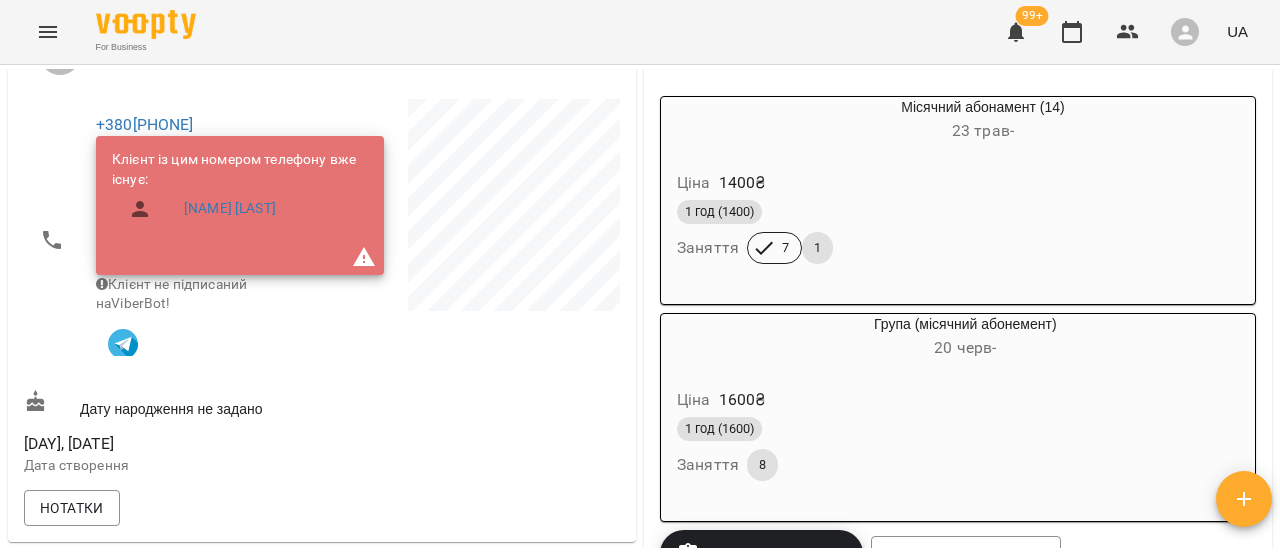 scroll, scrollTop: 600, scrollLeft: 0, axis: vertical 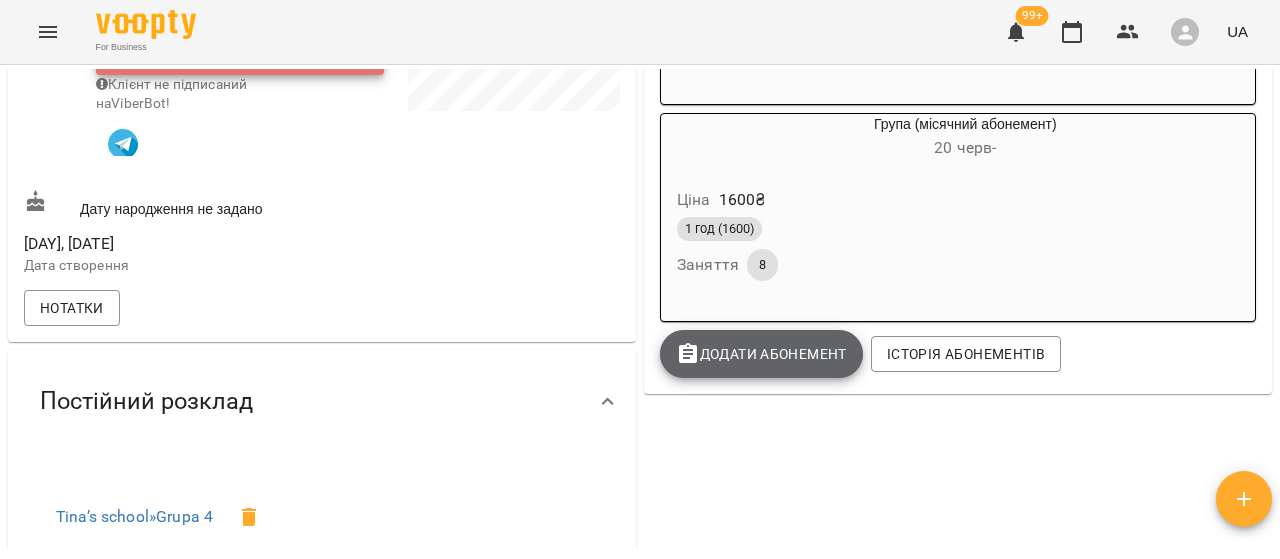 click on "Додати Абонемент" at bounding box center [761, 354] 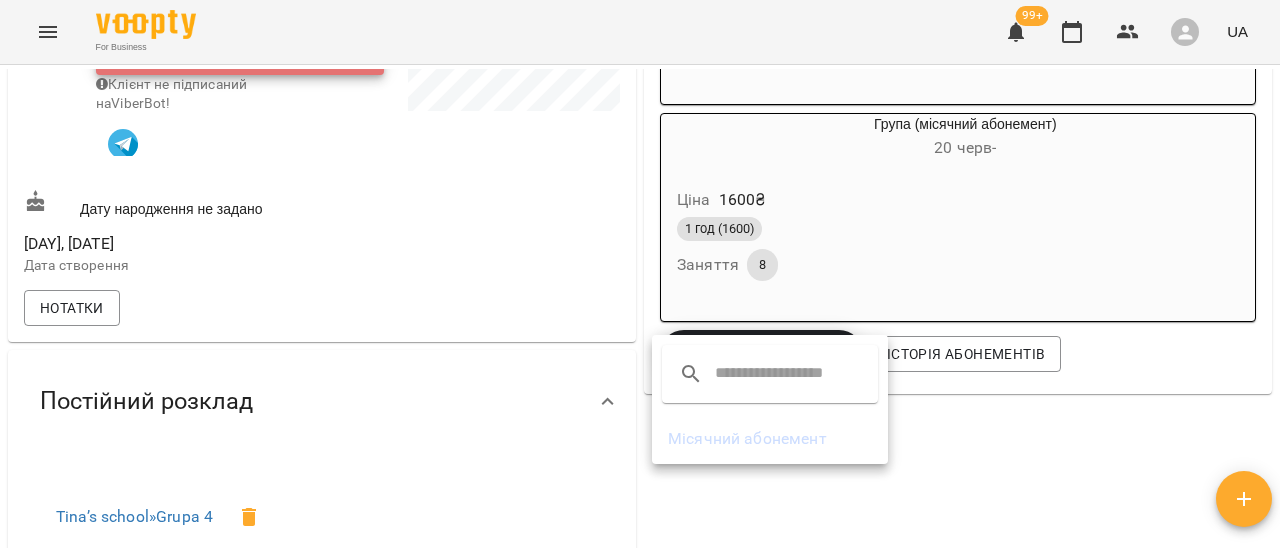 click on "Місячний абонемент" at bounding box center (770, 439) 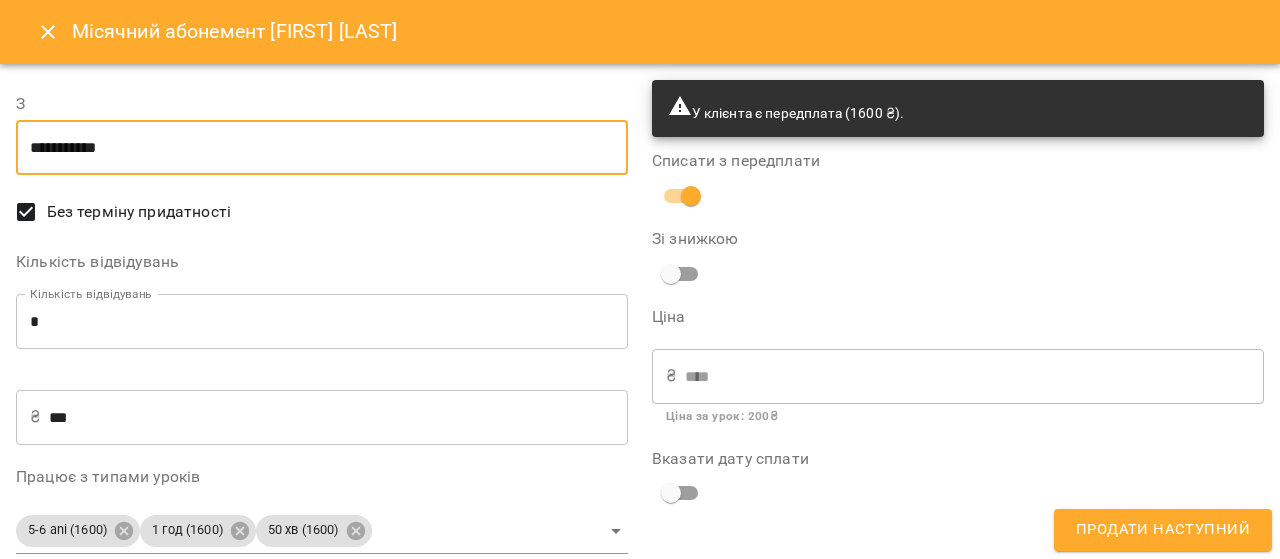 click on "**********" at bounding box center [322, 148] 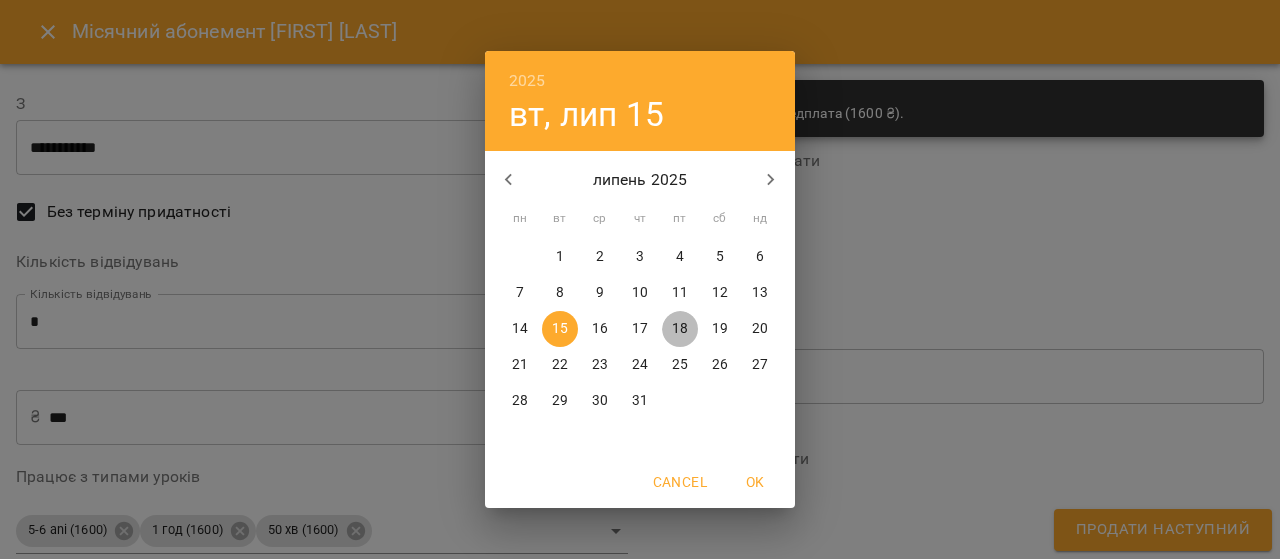 click on "18" at bounding box center [680, 329] 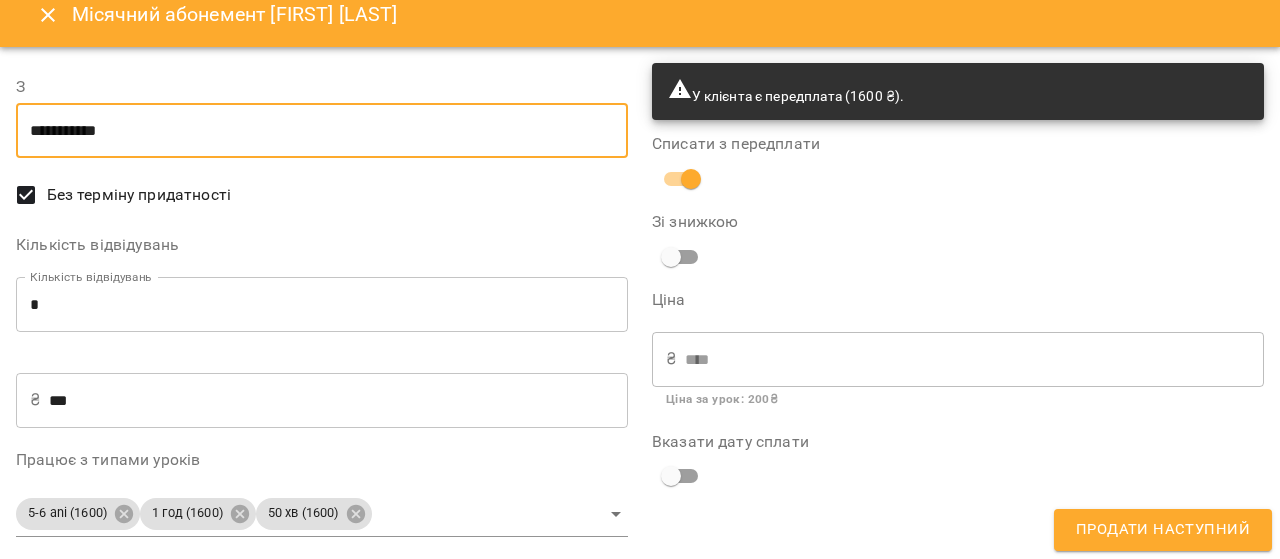 scroll, scrollTop: 26, scrollLeft: 0, axis: vertical 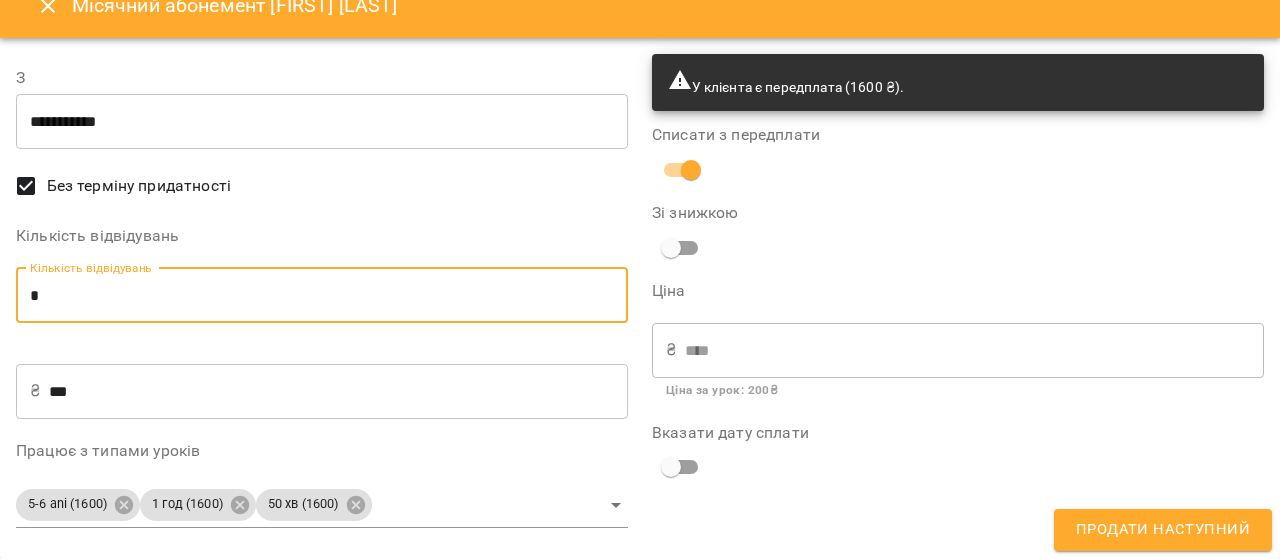 drag, startPoint x: 60, startPoint y: 290, endPoint x: 2, endPoint y: 291, distance: 58.00862 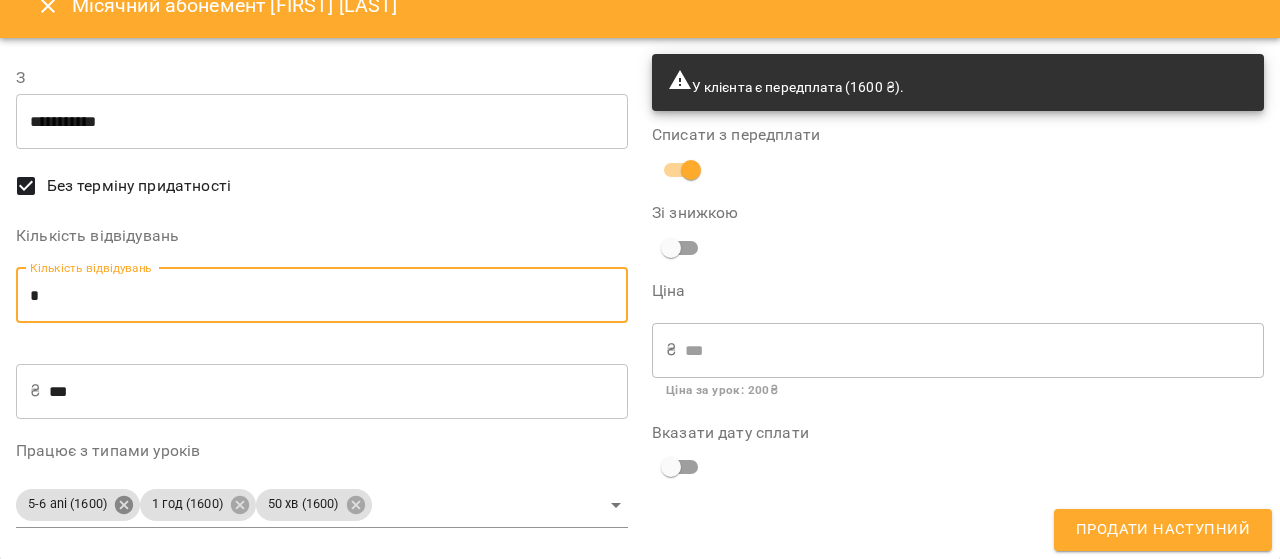 type on "*" 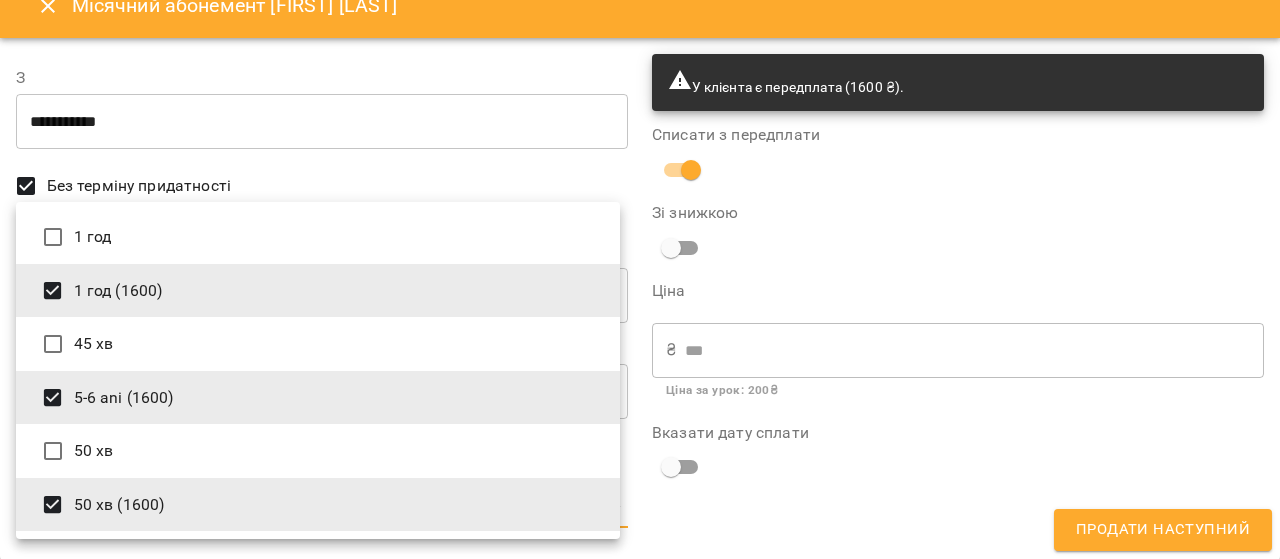 click on "5-6 ani (1600)" at bounding box center [318, 398] 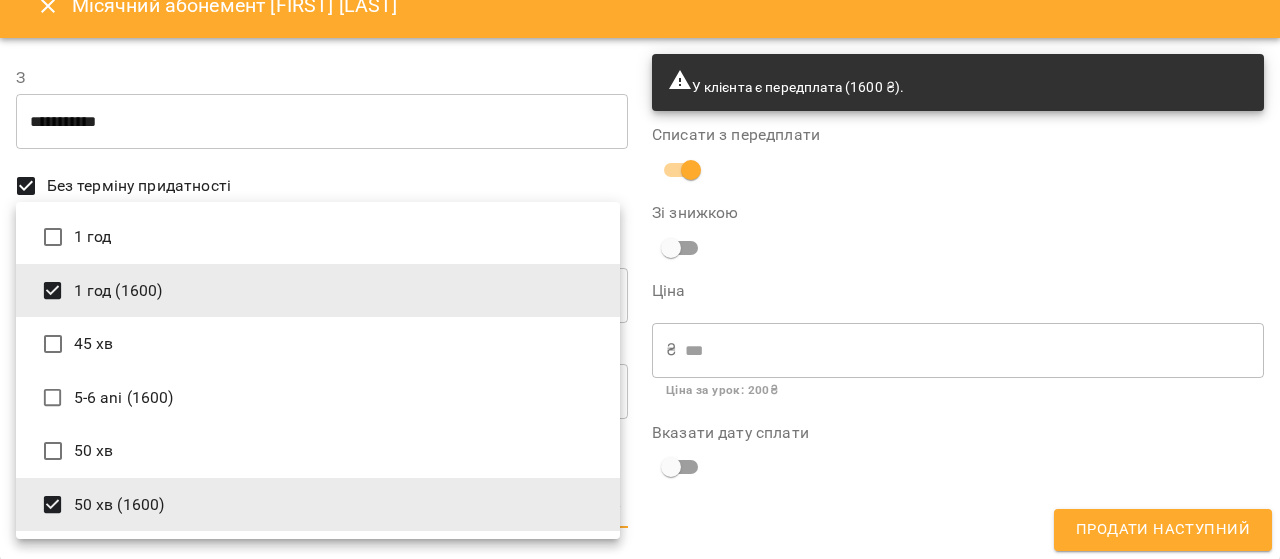 click on "50 хв (1600)" at bounding box center [318, 505] 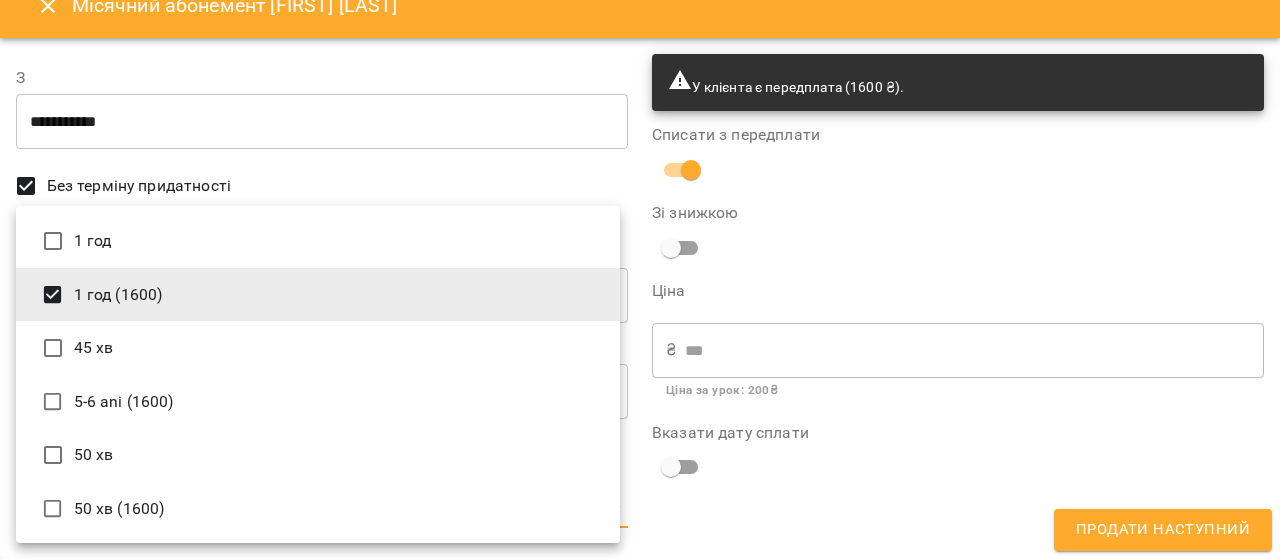 click at bounding box center (640, 279) 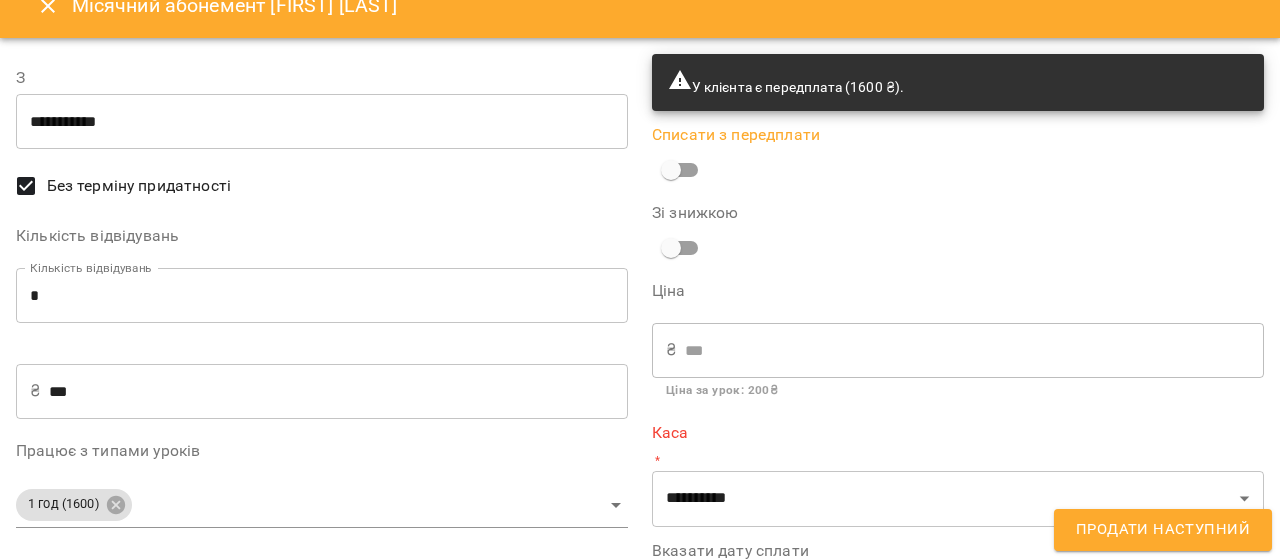 scroll, scrollTop: 102, scrollLeft: 0, axis: vertical 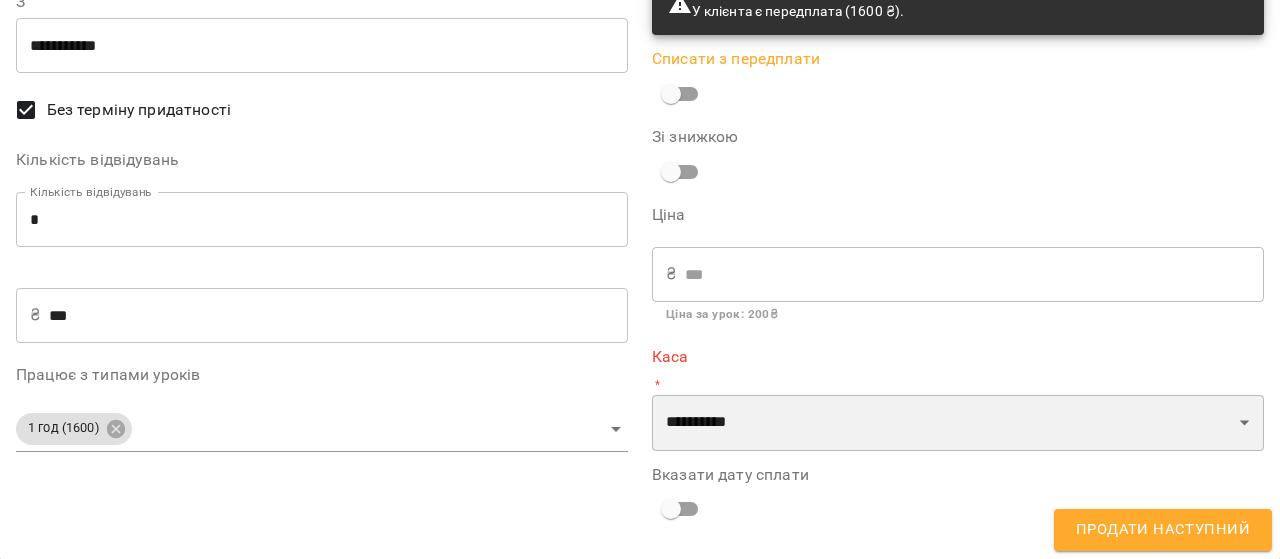 click on "**********" at bounding box center (958, 423) 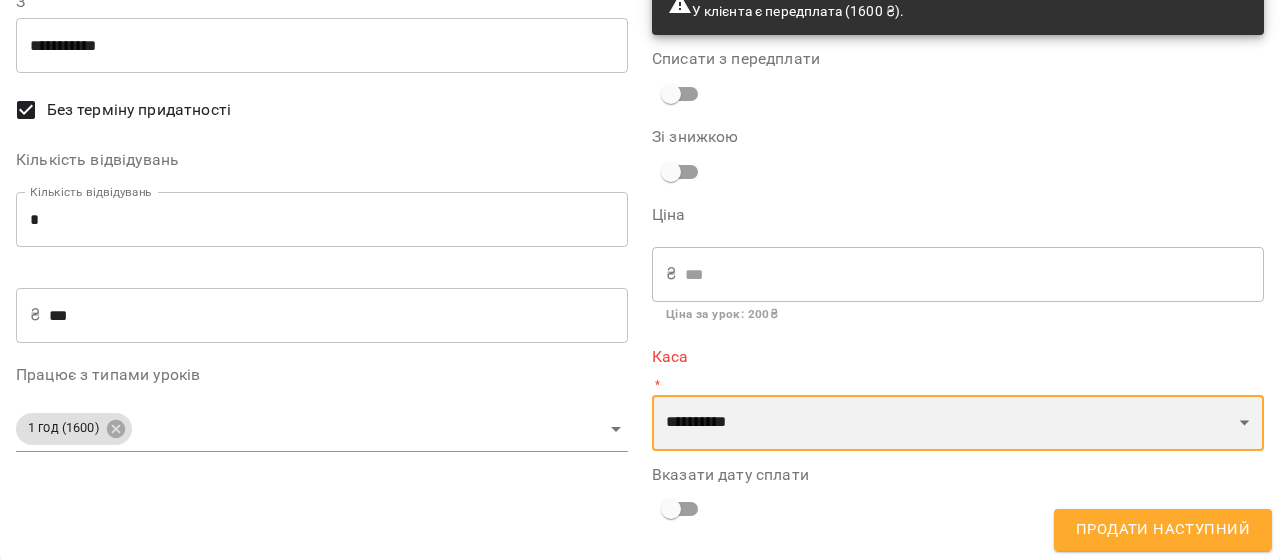click on "**********" at bounding box center [958, 423] 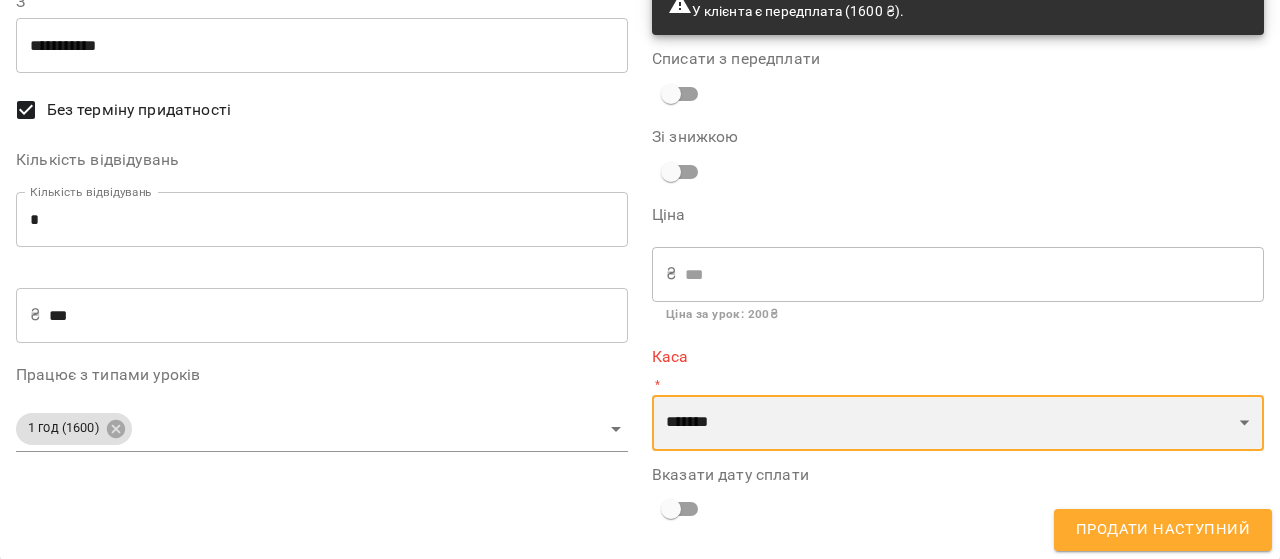 click on "**********" at bounding box center (958, 423) 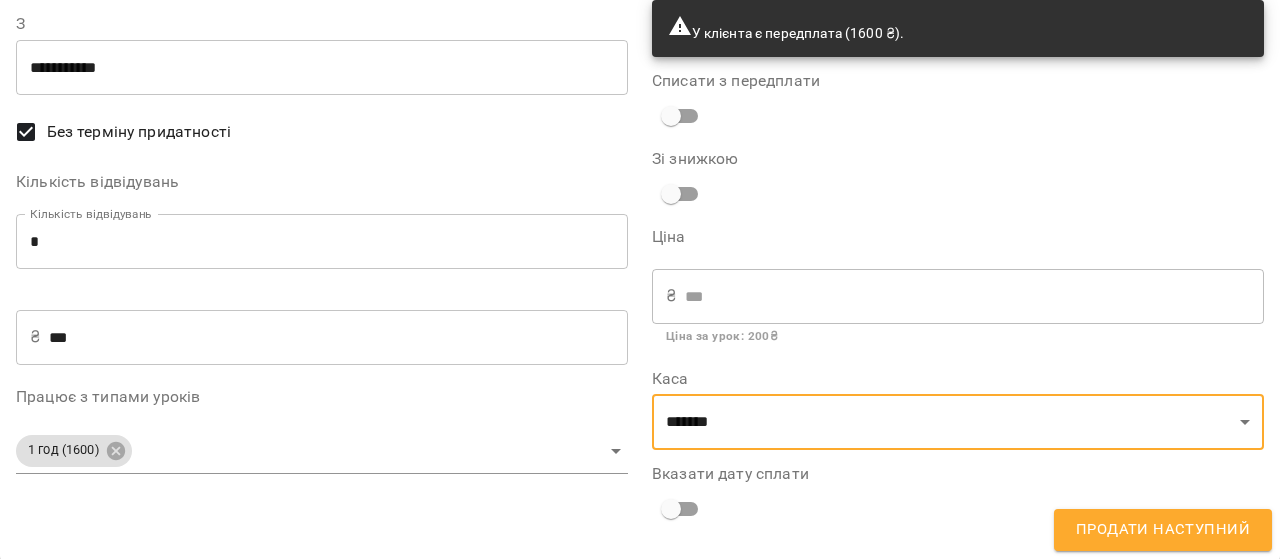 click on "Продати наступний" at bounding box center (1163, 530) 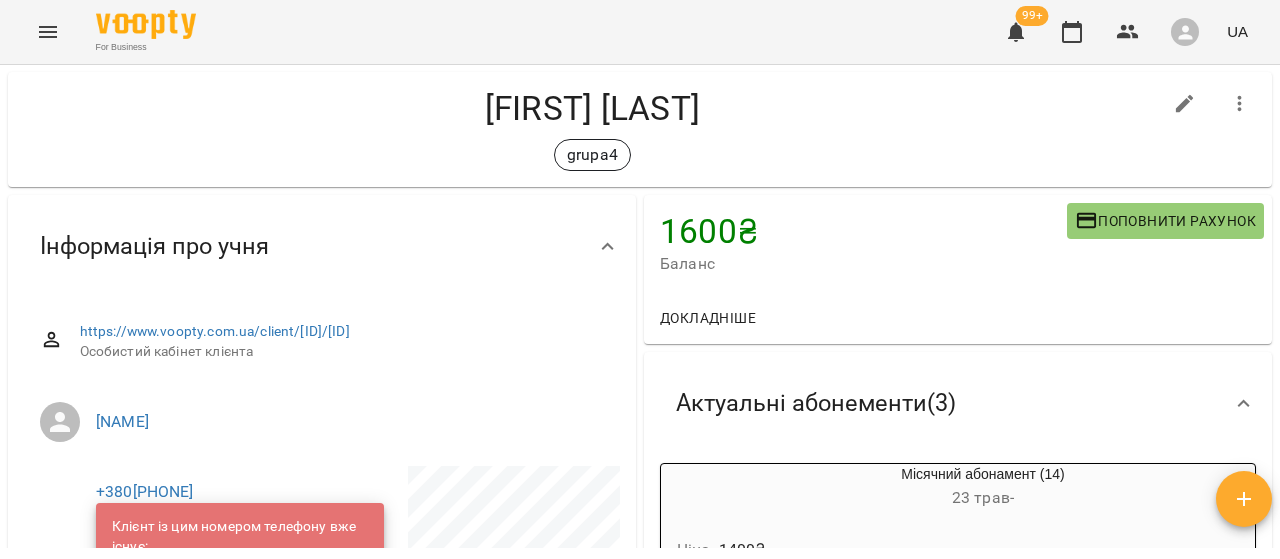 scroll, scrollTop: 0, scrollLeft: 0, axis: both 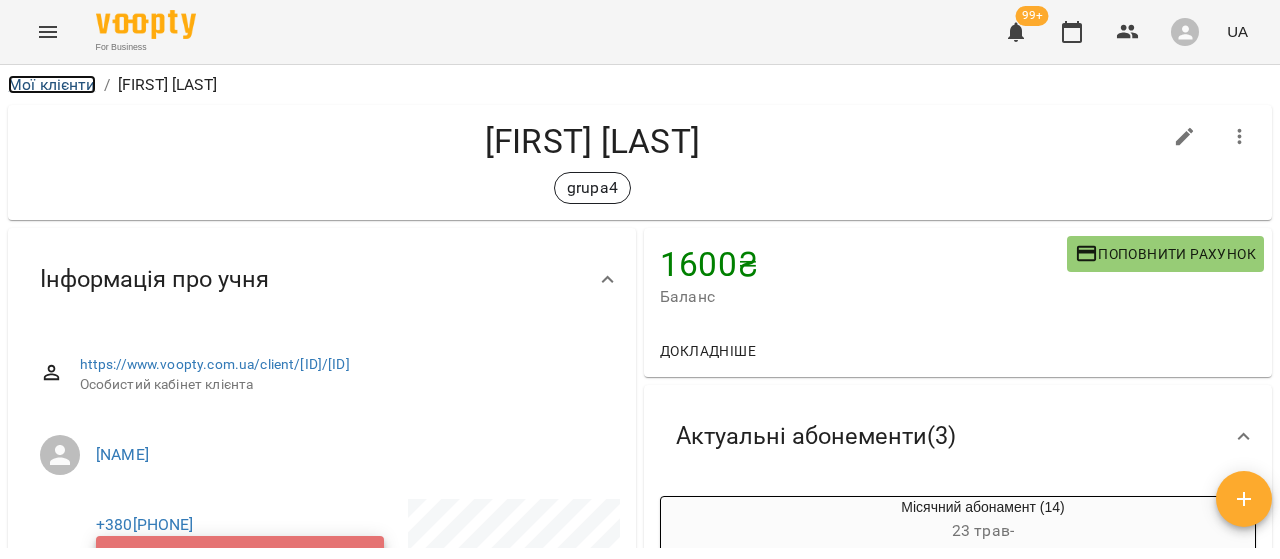 click on "Мої клієнти" at bounding box center (52, 84) 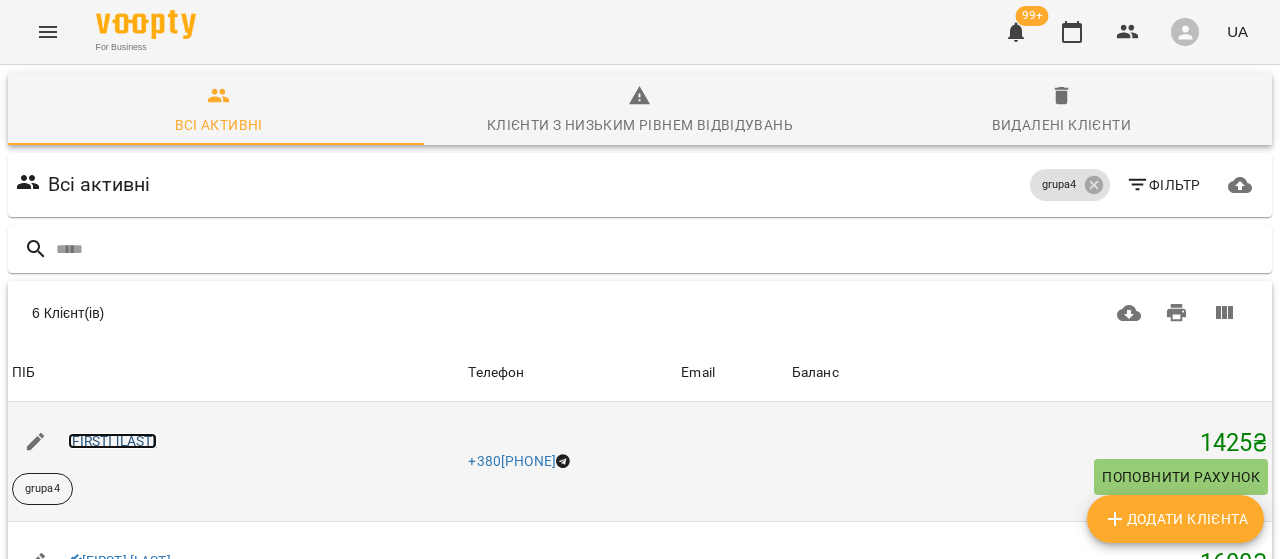 click on "[FIRST] [LAST]" at bounding box center [112, 441] 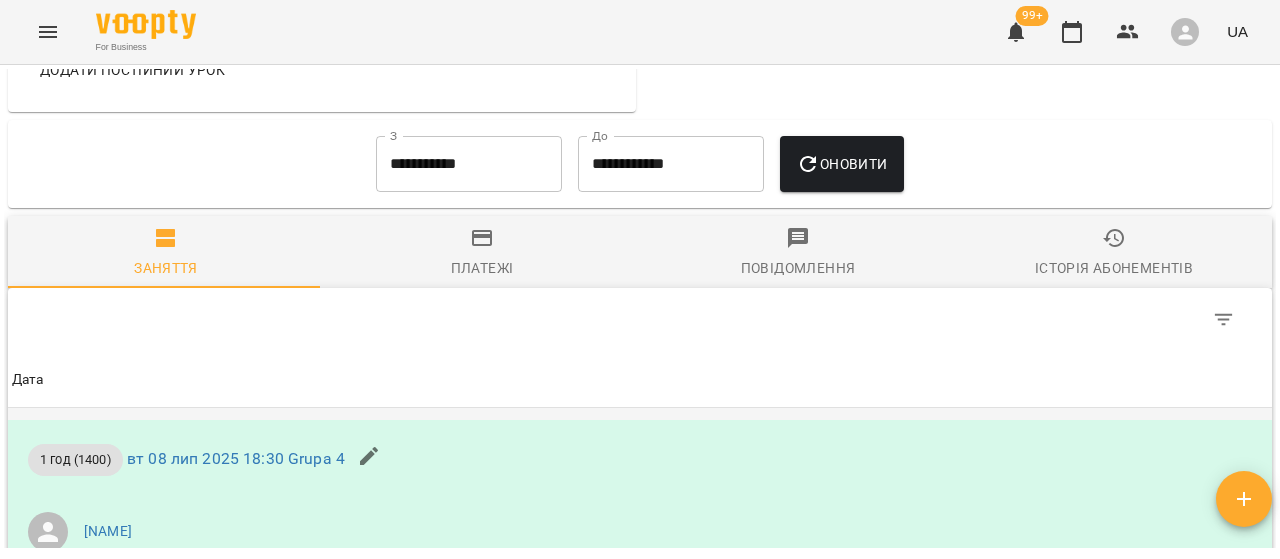 scroll, scrollTop: 1400, scrollLeft: 0, axis: vertical 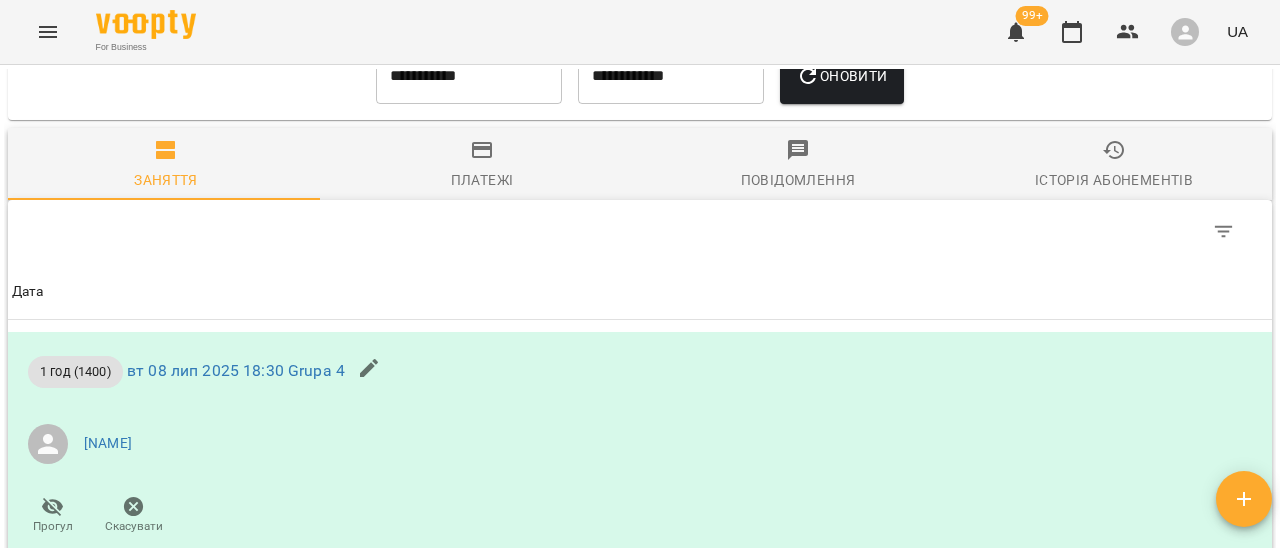 click on "Платежі" at bounding box center (482, 165) 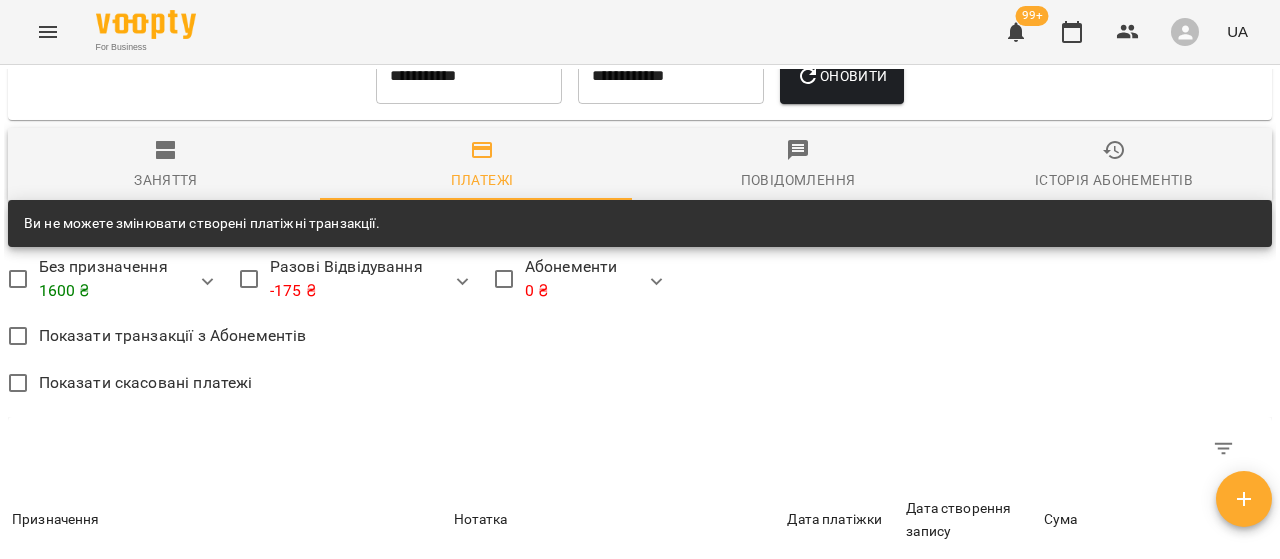 drag, startPoint x: 882, startPoint y: 99, endPoint x: 873, endPoint y: 167, distance: 68.593 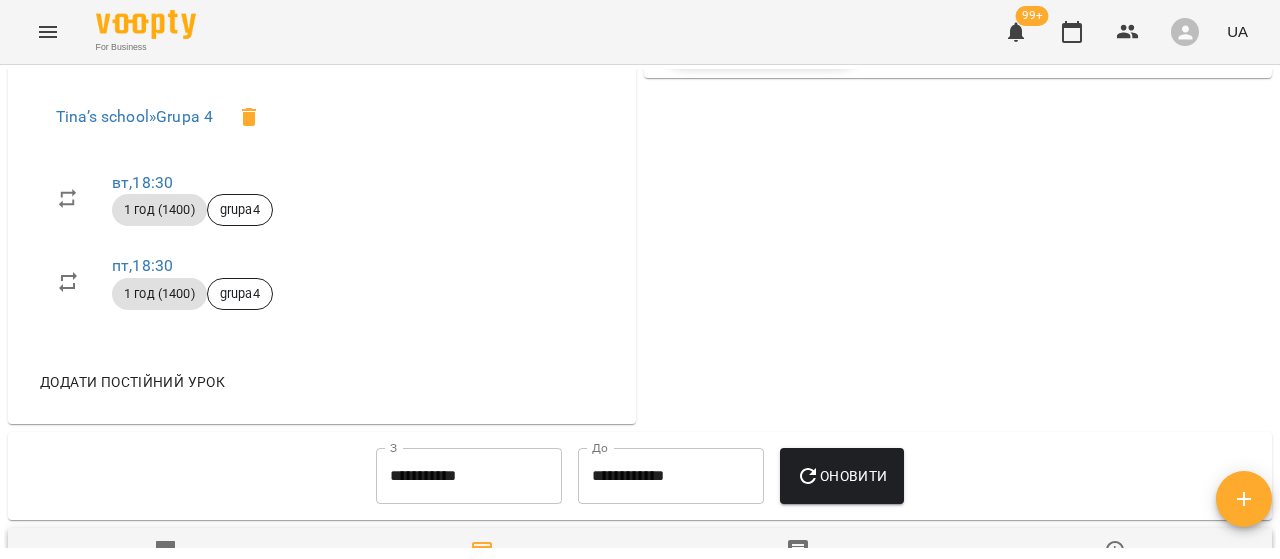 scroll, scrollTop: 1400, scrollLeft: 0, axis: vertical 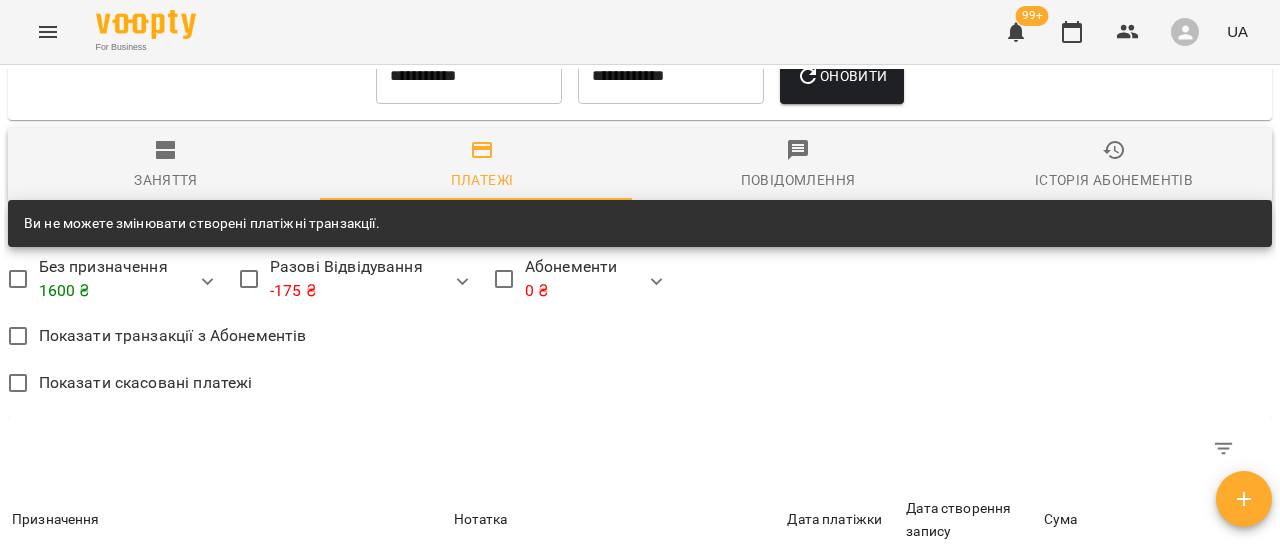 click on "**********" at bounding box center [469, 76] 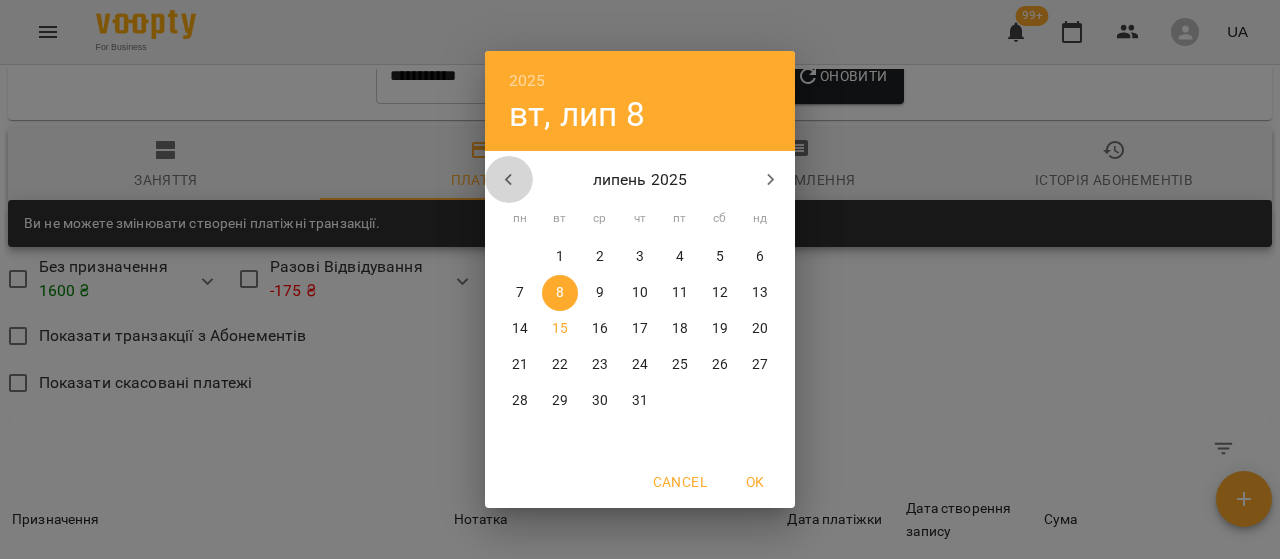 click 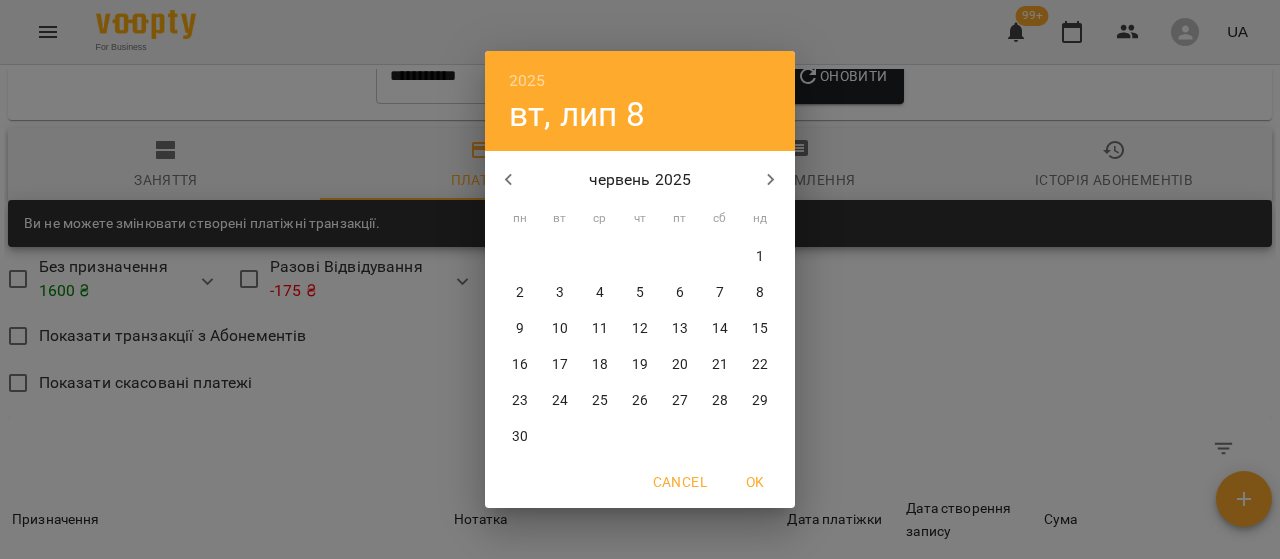 click on "9" at bounding box center (520, 329) 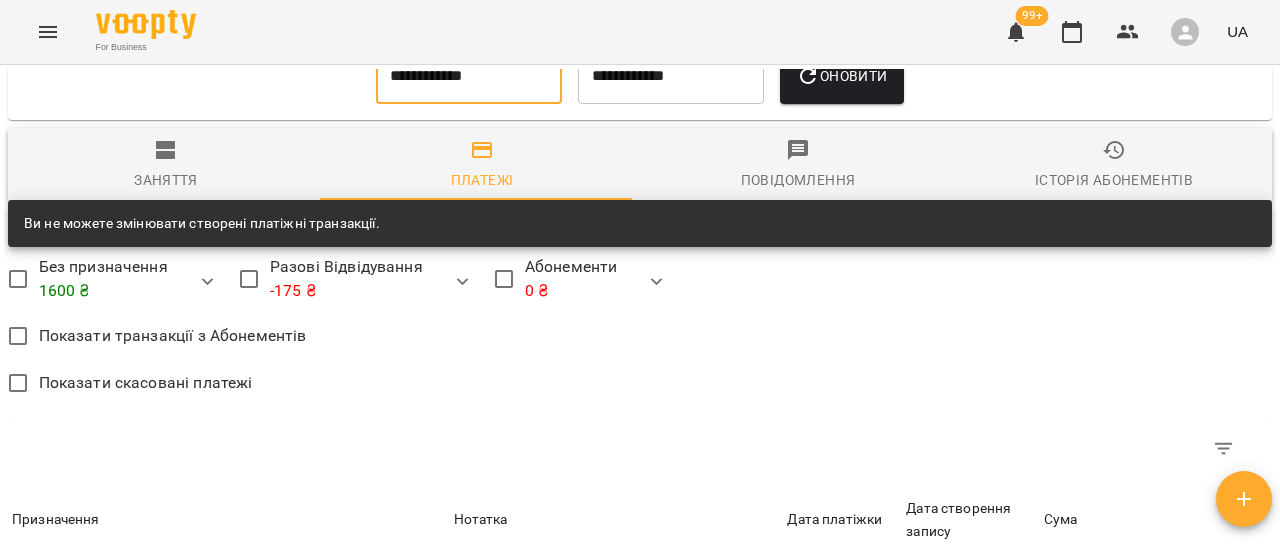 click on "Оновити" at bounding box center (841, 76) 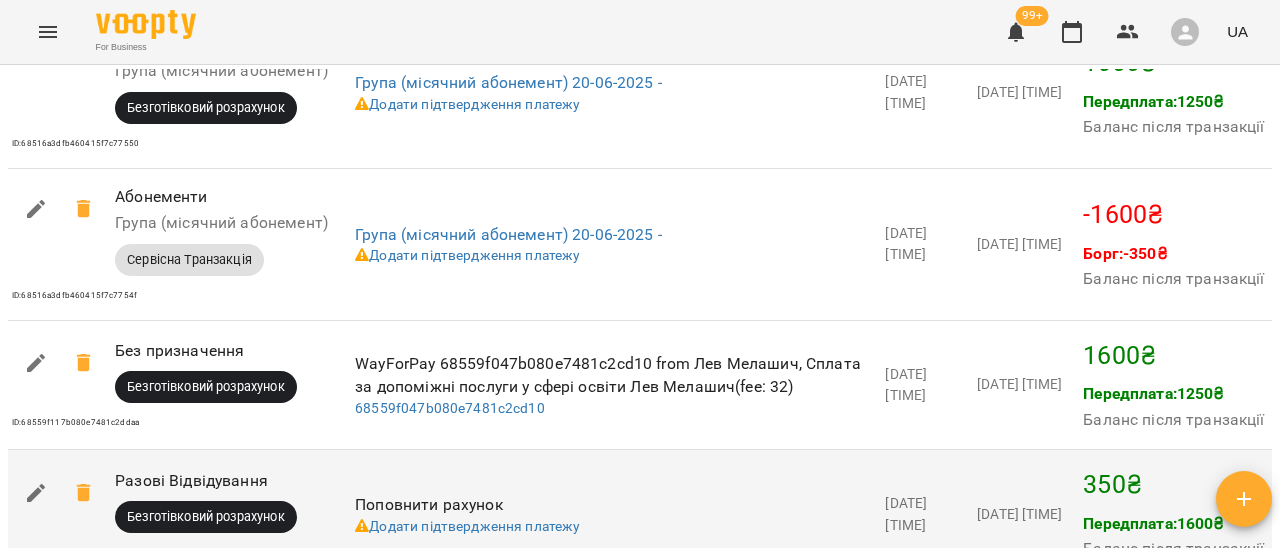 scroll, scrollTop: 2100, scrollLeft: 0, axis: vertical 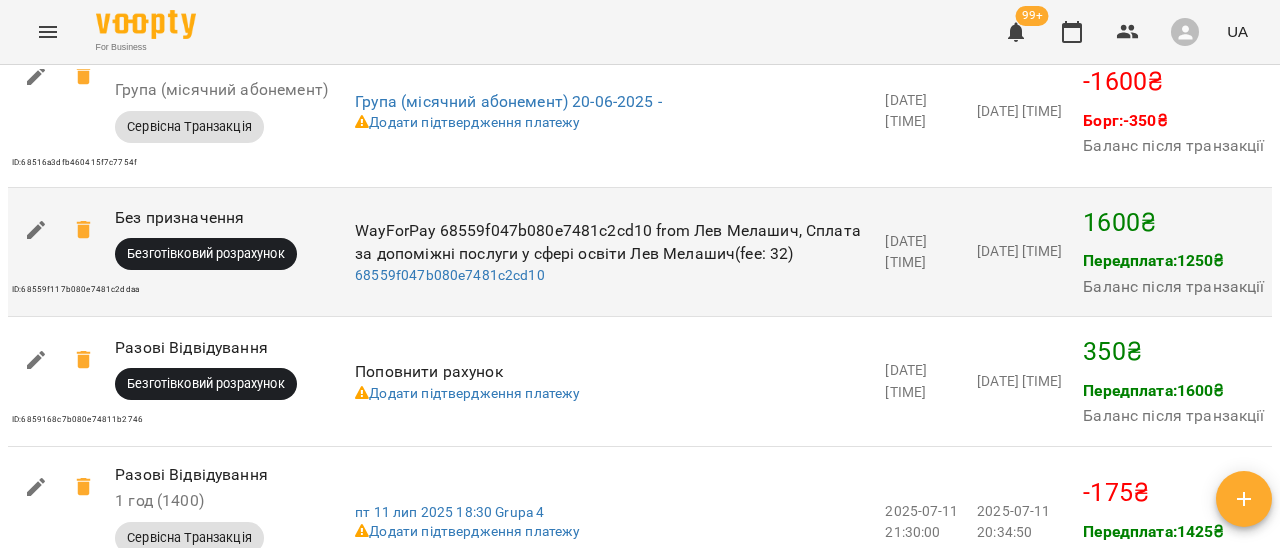 click 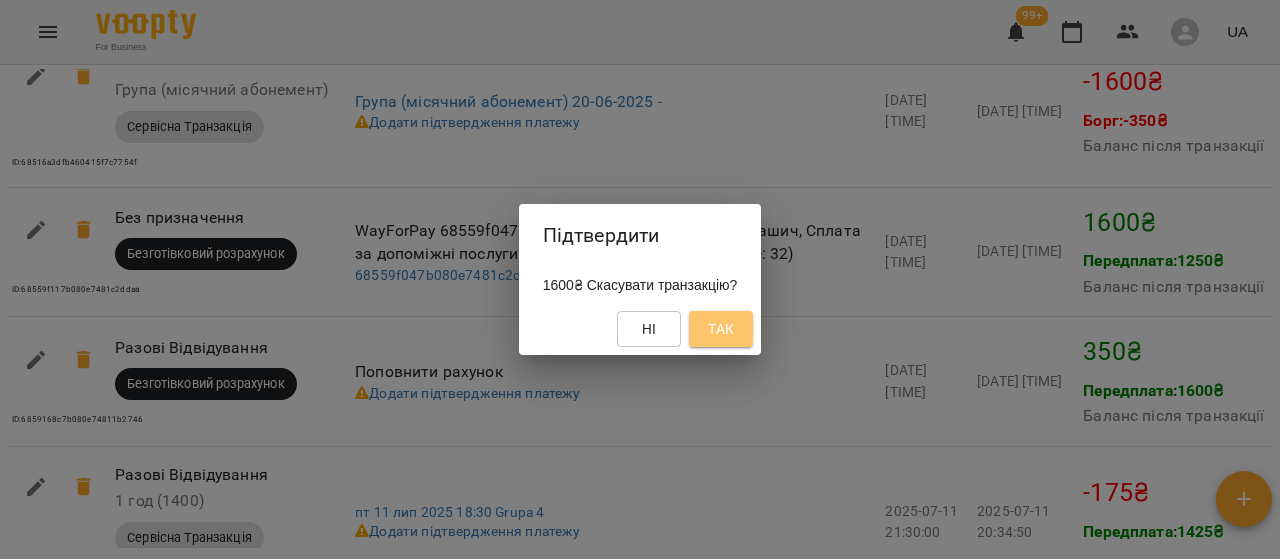 click on "Так" at bounding box center [721, 329] 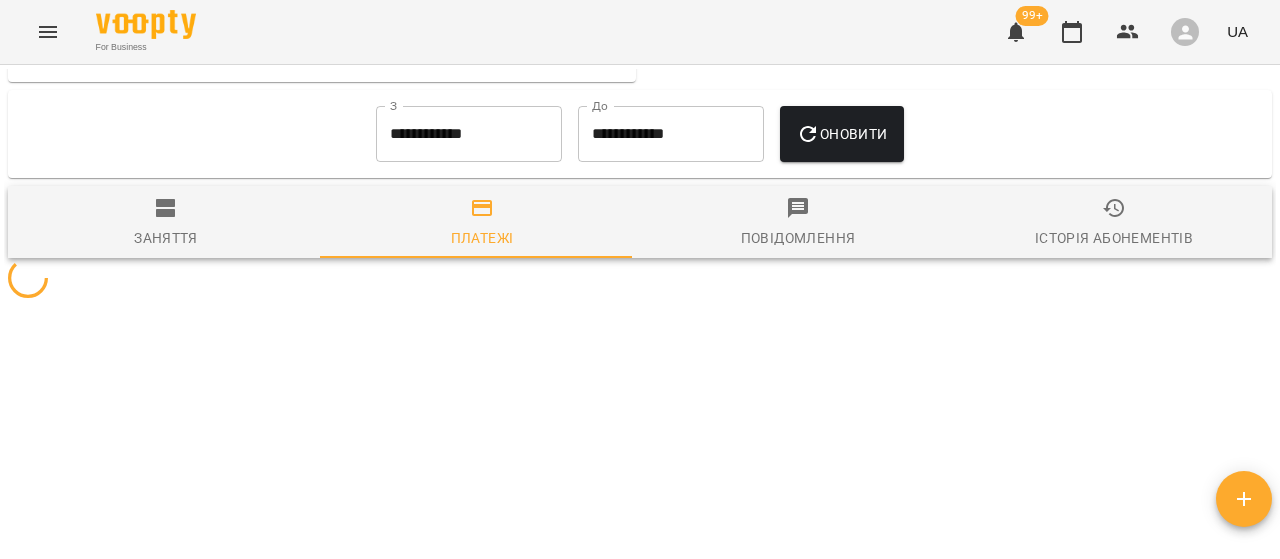 scroll, scrollTop: 2100, scrollLeft: 0, axis: vertical 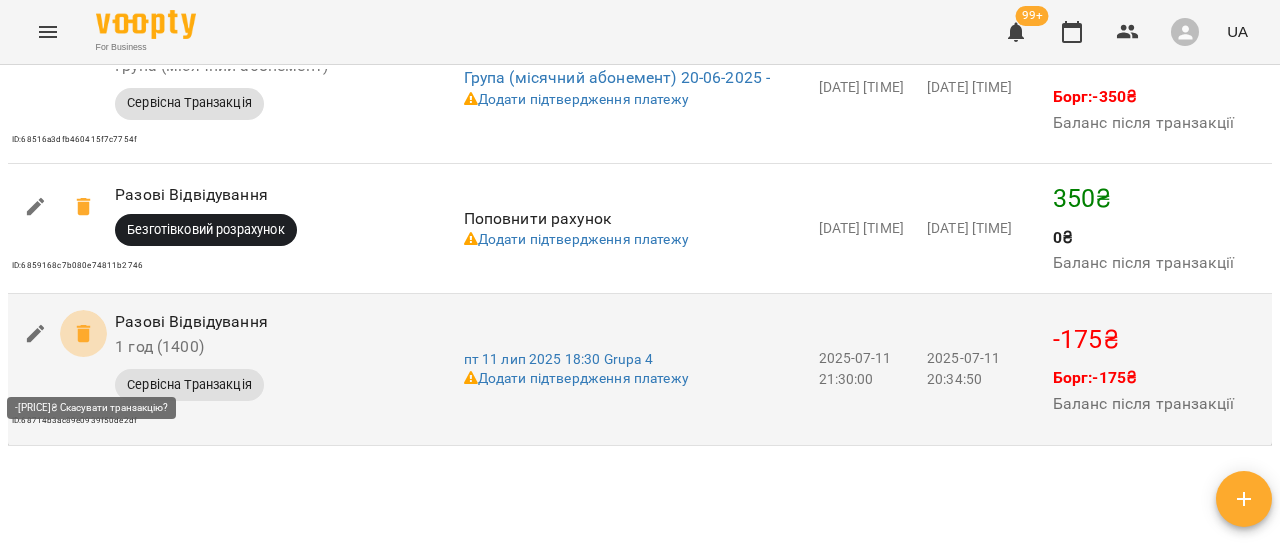 click 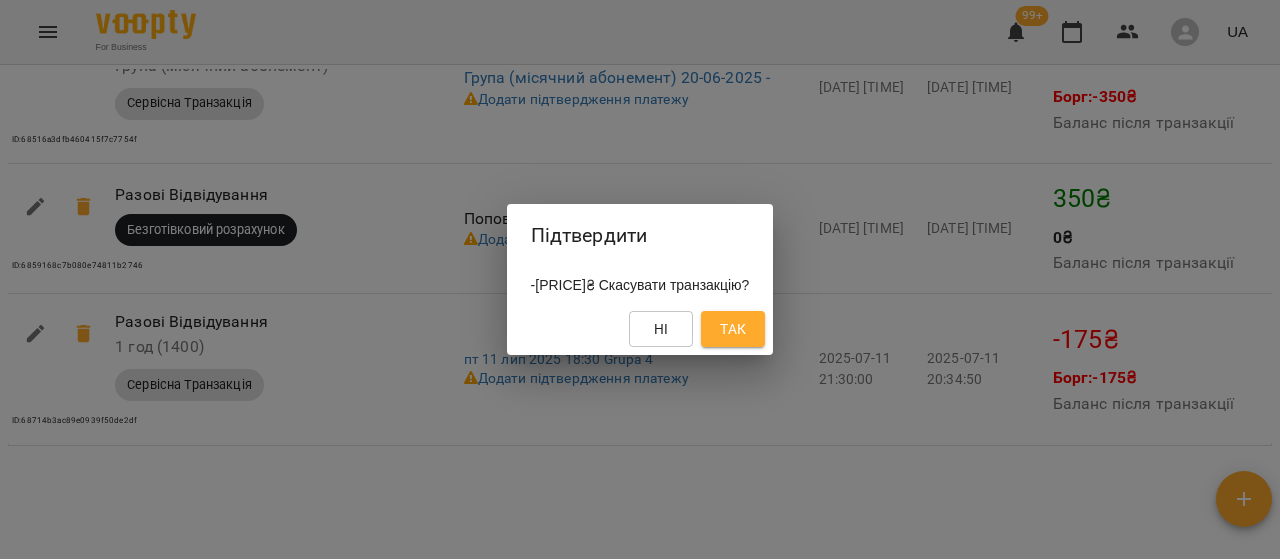 click on "Так" at bounding box center [733, 329] 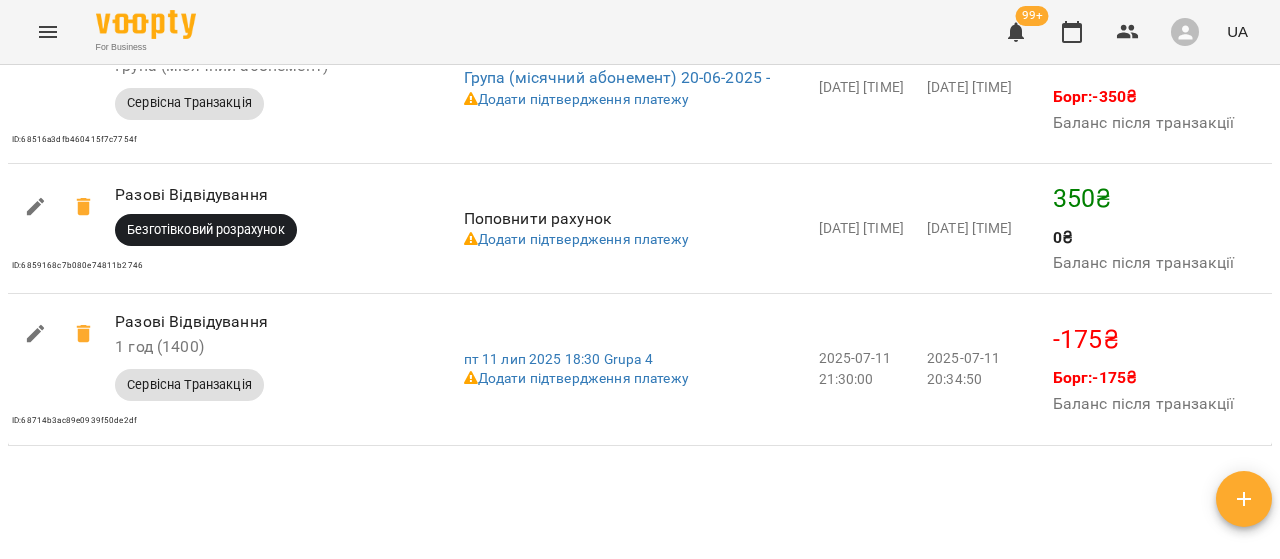 scroll, scrollTop: 2100, scrollLeft: 0, axis: vertical 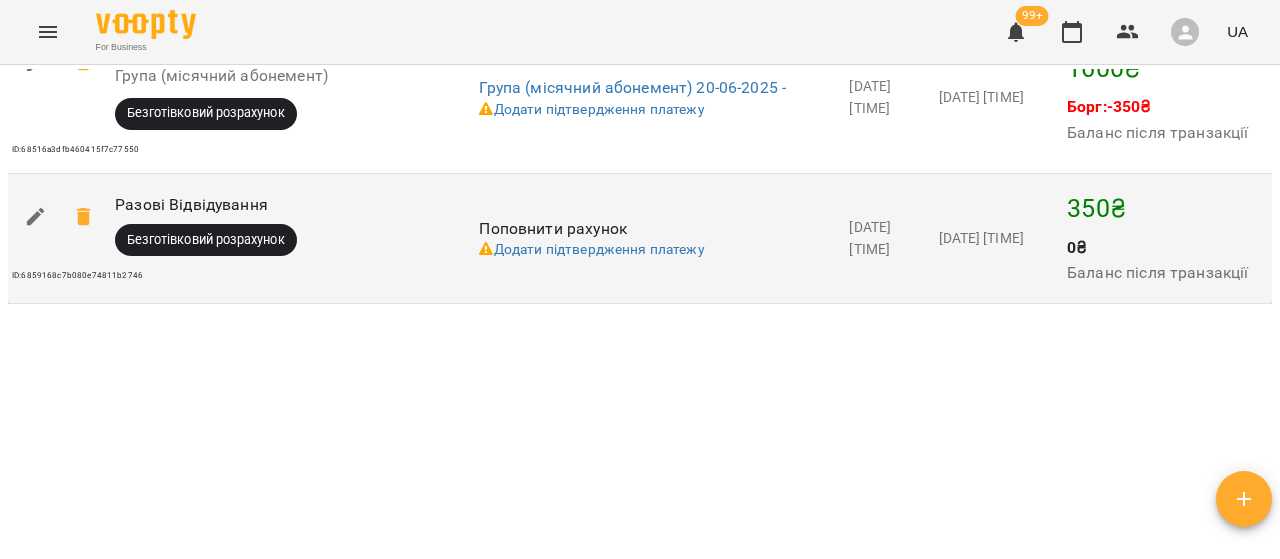 click 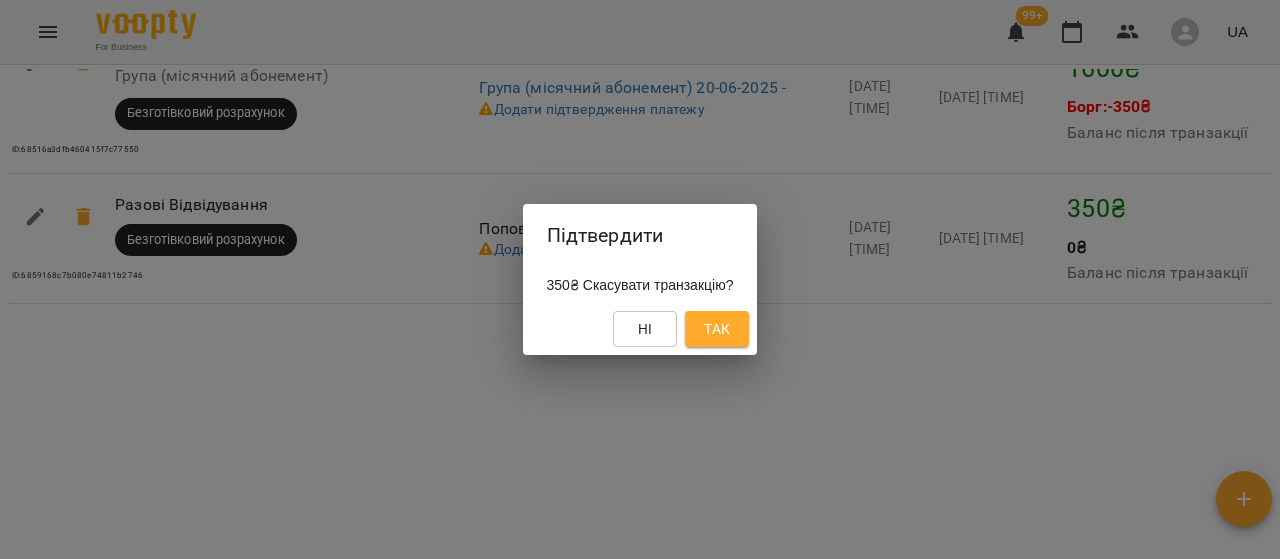 click on "Так" at bounding box center [717, 329] 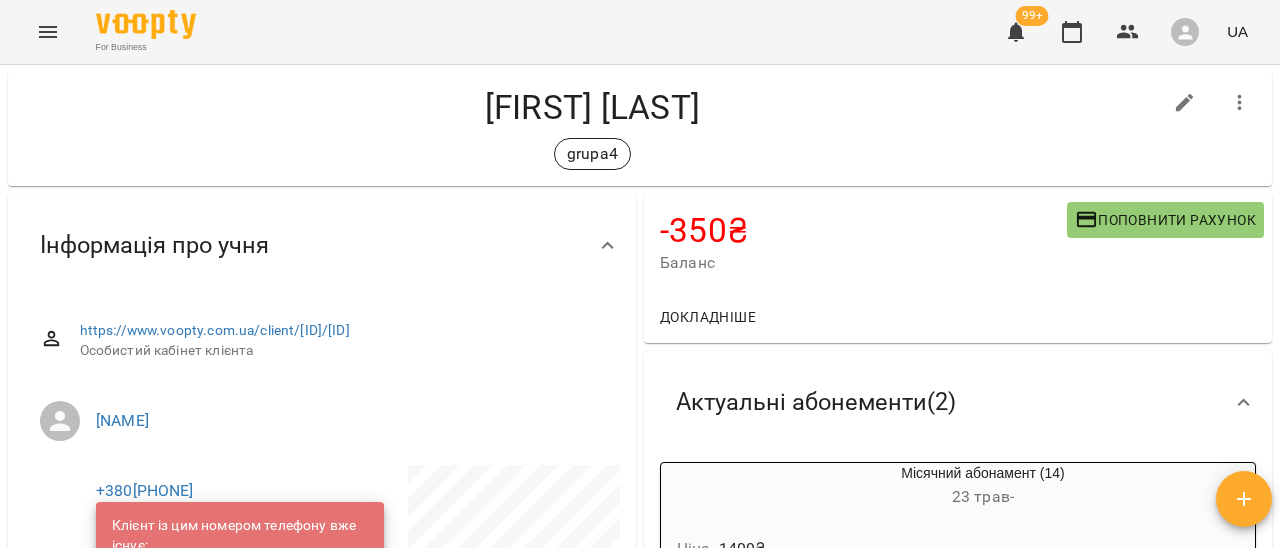 scroll, scrollTop: 0, scrollLeft: 0, axis: both 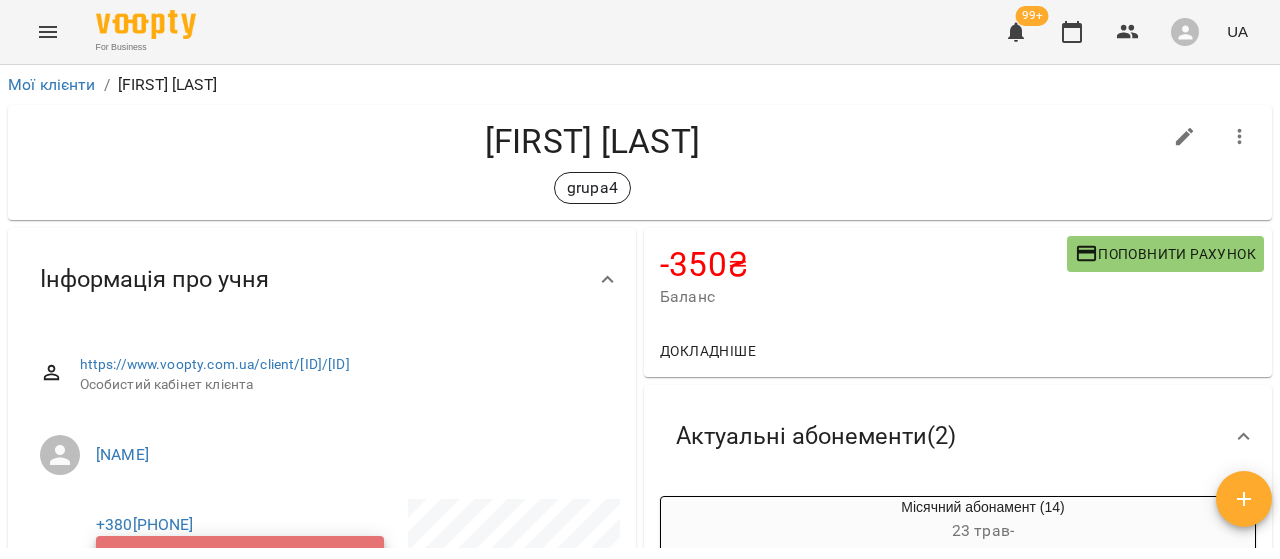 click on "Поповнити рахунок" at bounding box center (1165, 254) 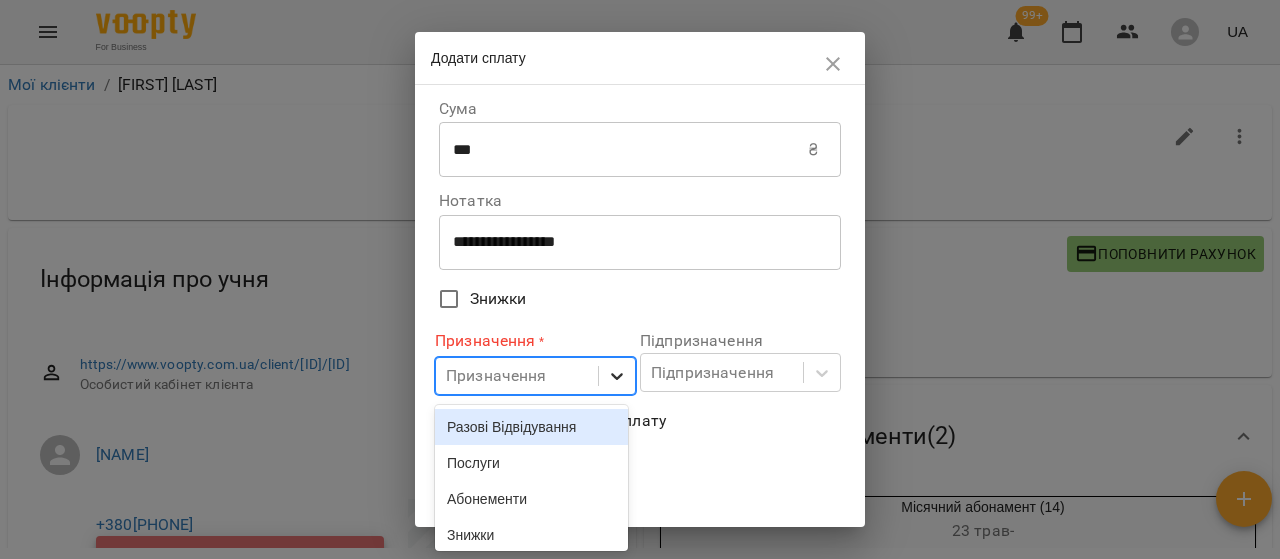 click 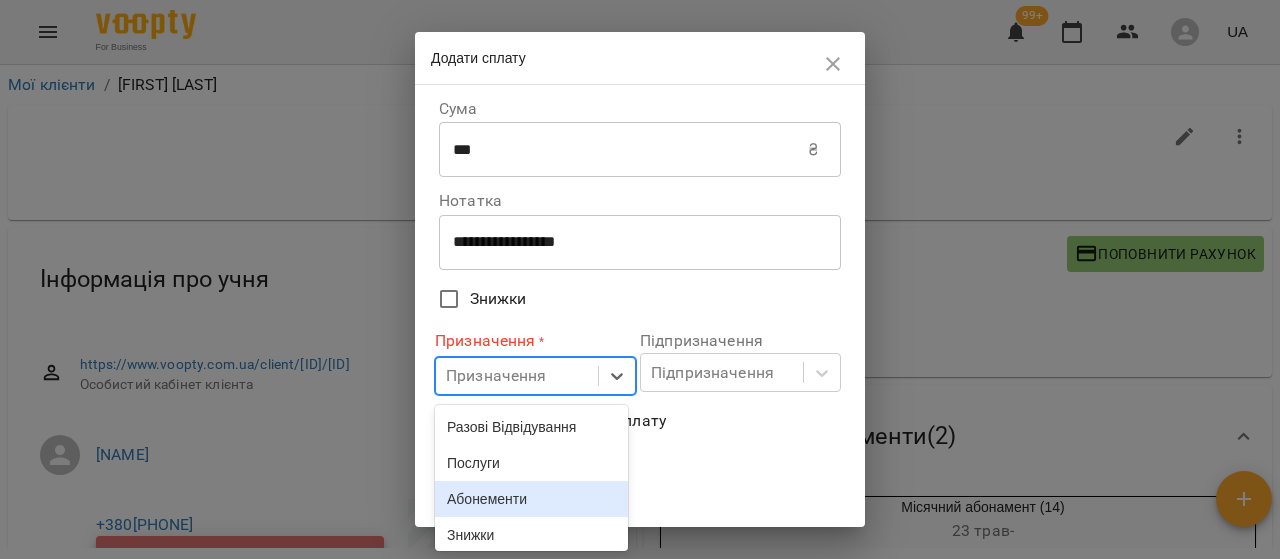 click on "Абонементи" at bounding box center [531, 499] 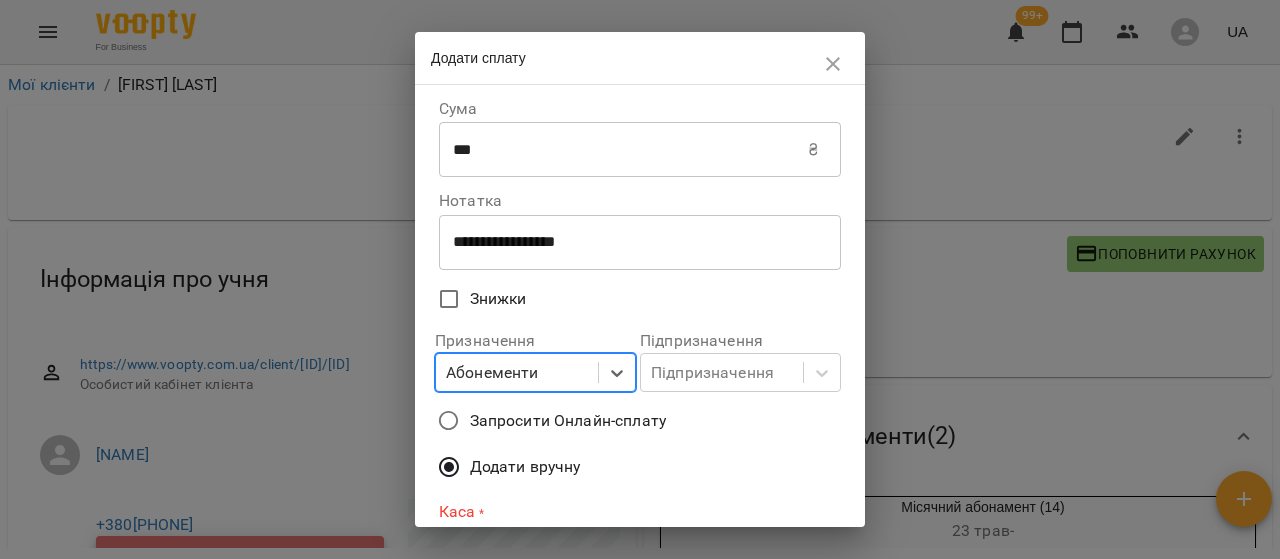 scroll, scrollTop: 270, scrollLeft: 0, axis: vertical 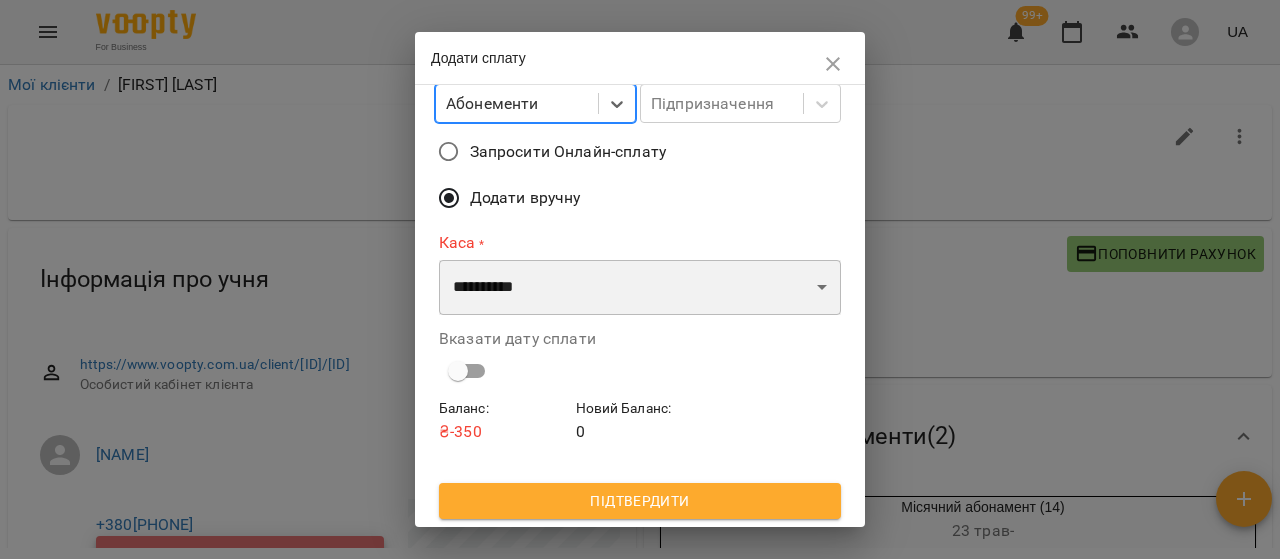 drag, startPoint x: 592, startPoint y: 281, endPoint x: 582, endPoint y: 297, distance: 18.867962 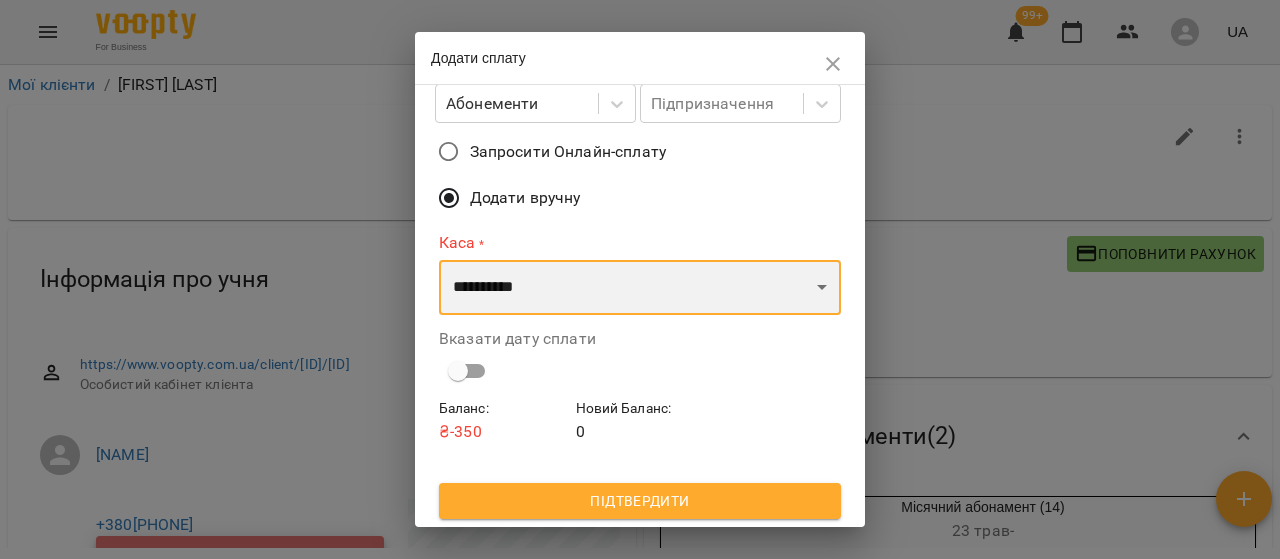 select on "****" 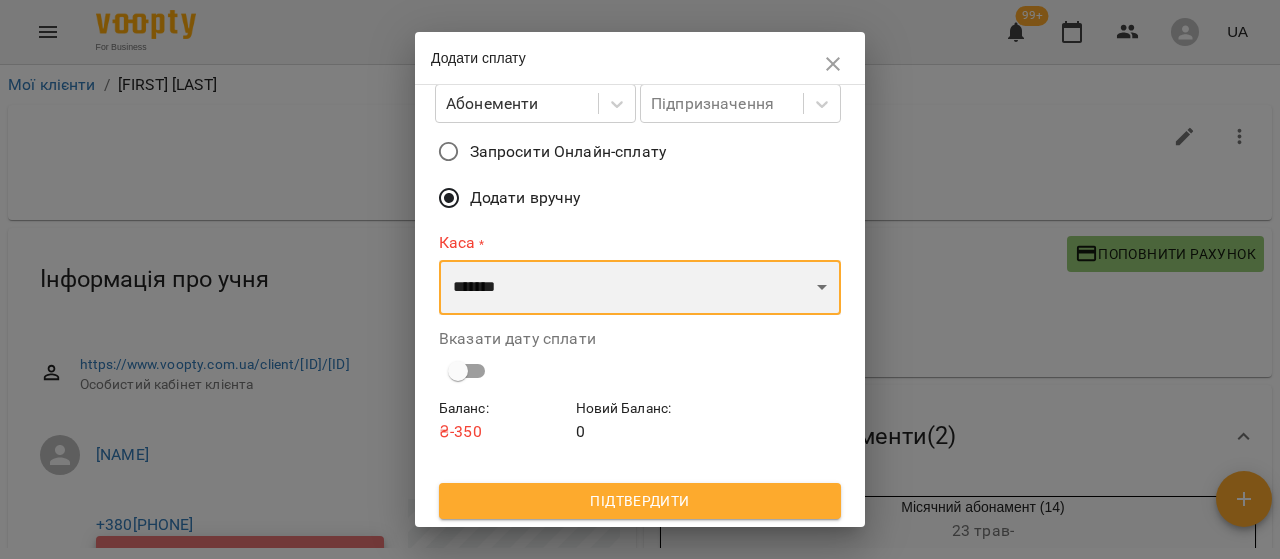 click on "**********" at bounding box center [640, 288] 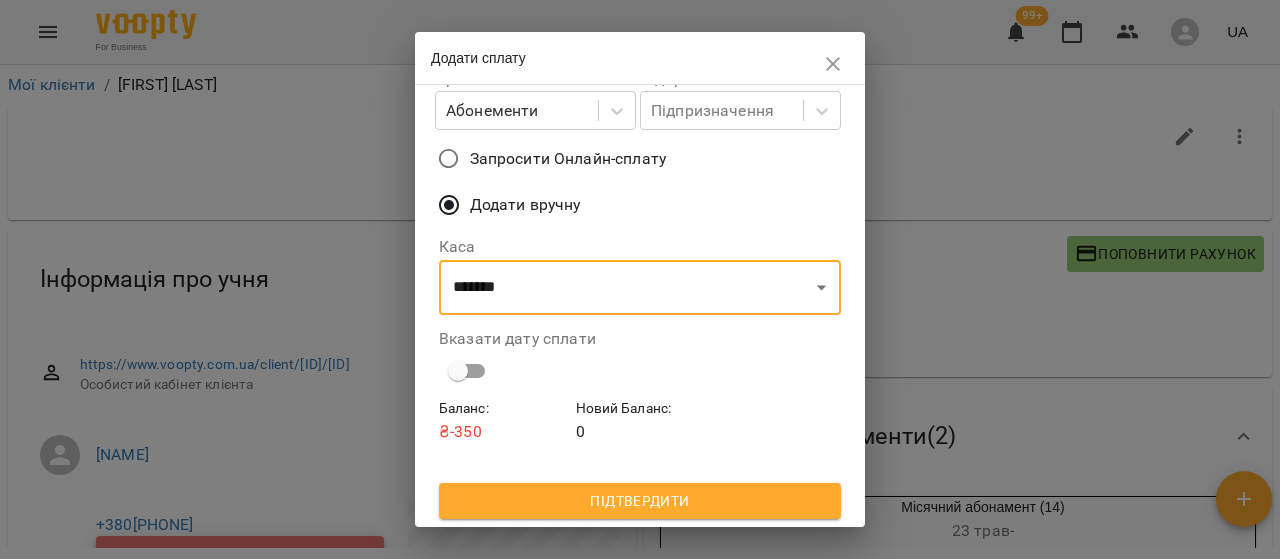 click on "Підтвердити" at bounding box center [640, 501] 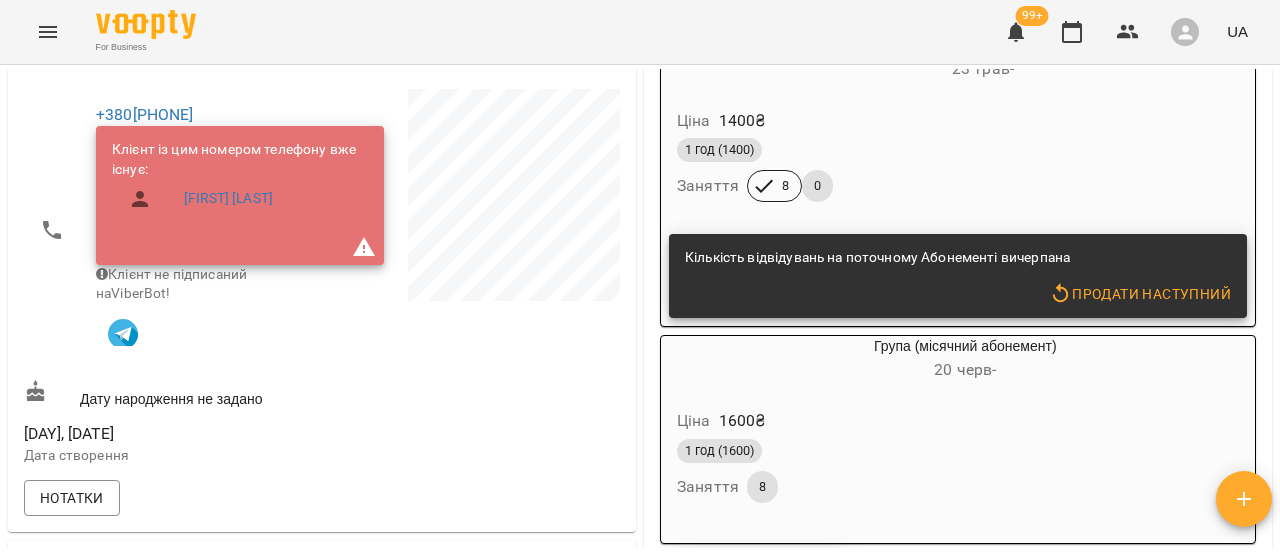 scroll, scrollTop: 500, scrollLeft: 0, axis: vertical 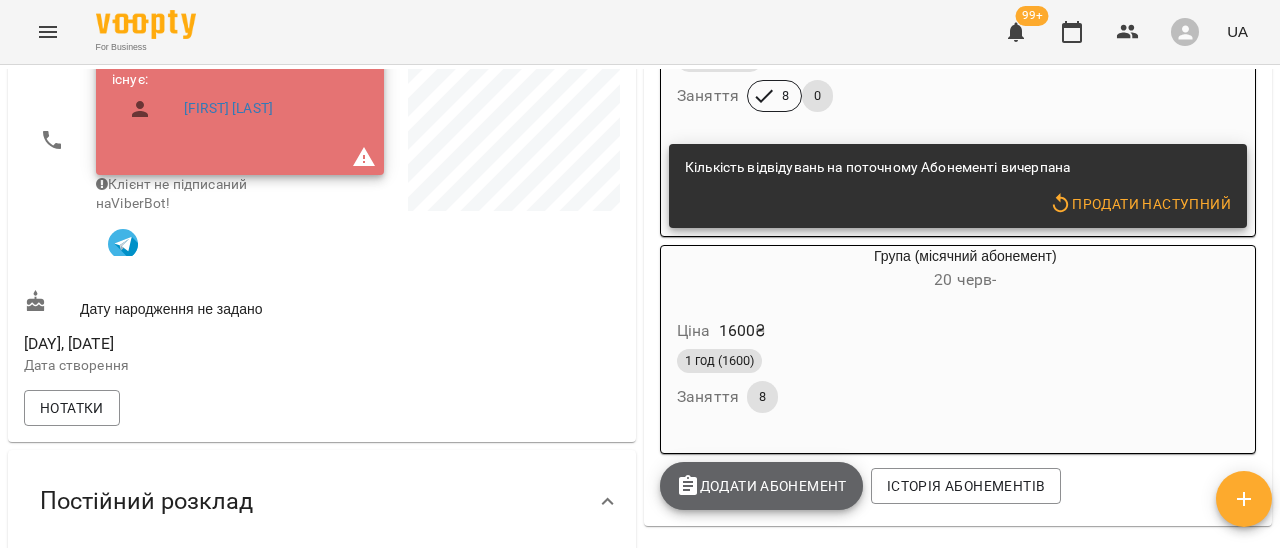click on "Додати Абонемент" at bounding box center [761, 486] 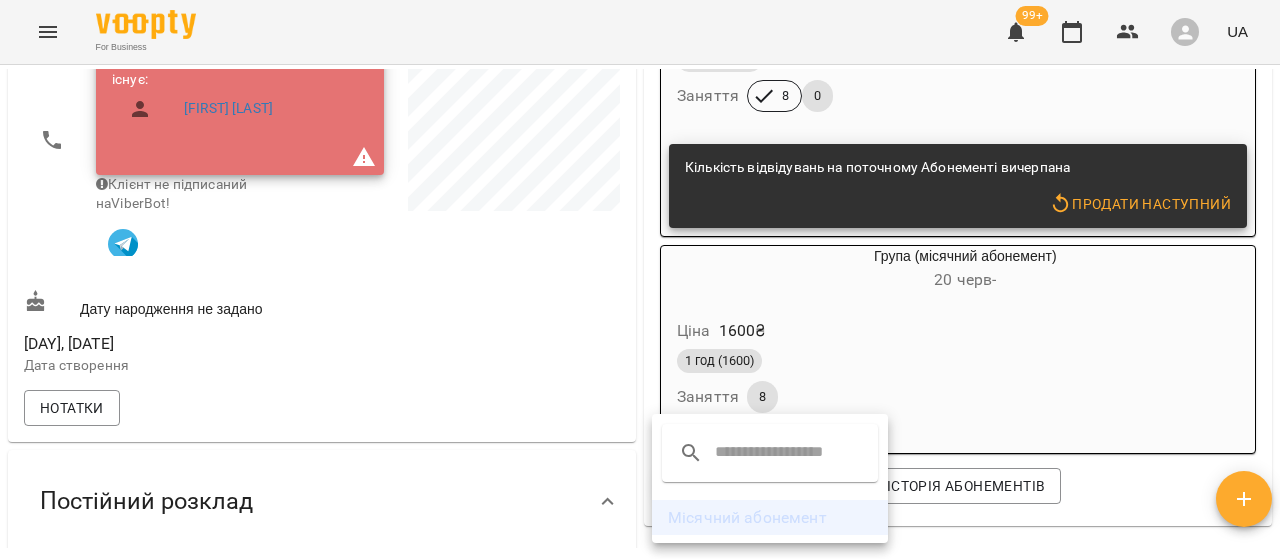 click on "Місячний абонемент" at bounding box center [770, 518] 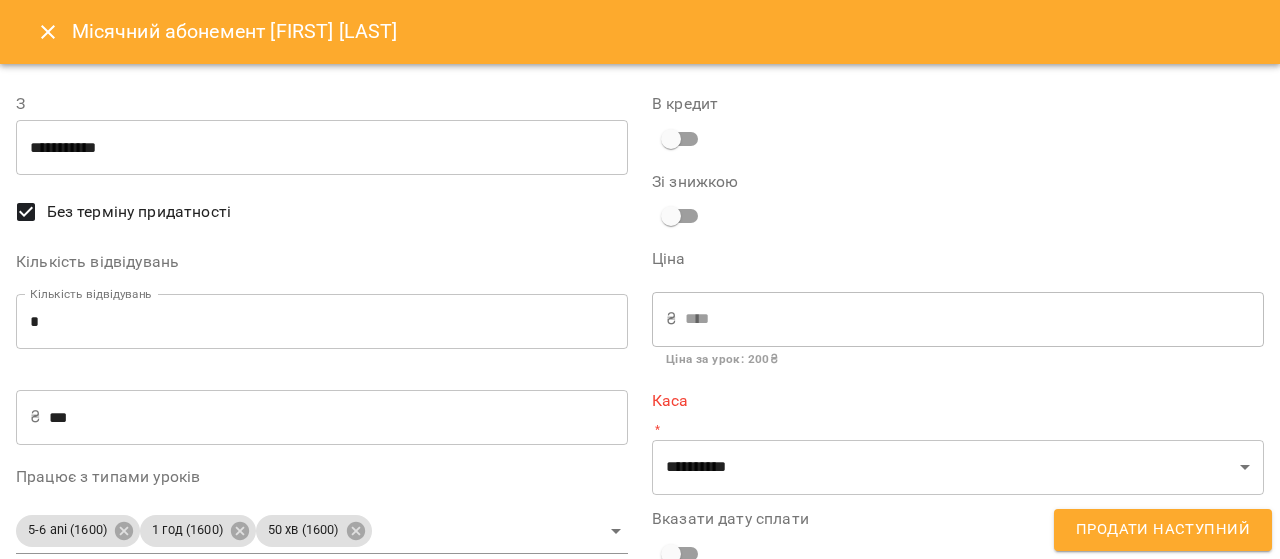 click on "**********" at bounding box center [322, 148] 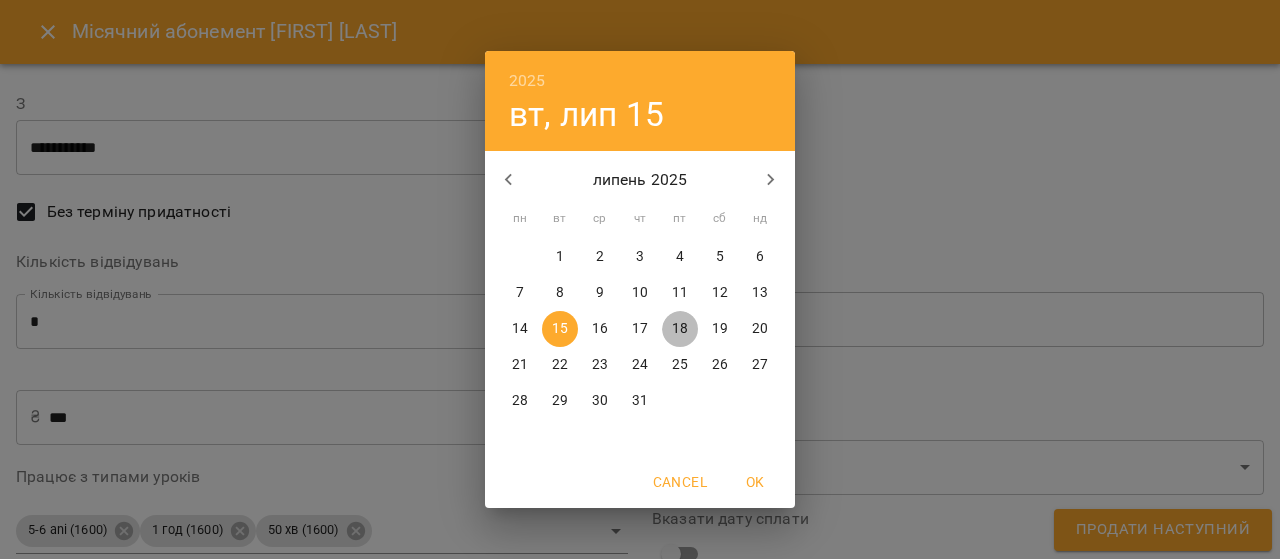 click on "18" at bounding box center [680, 329] 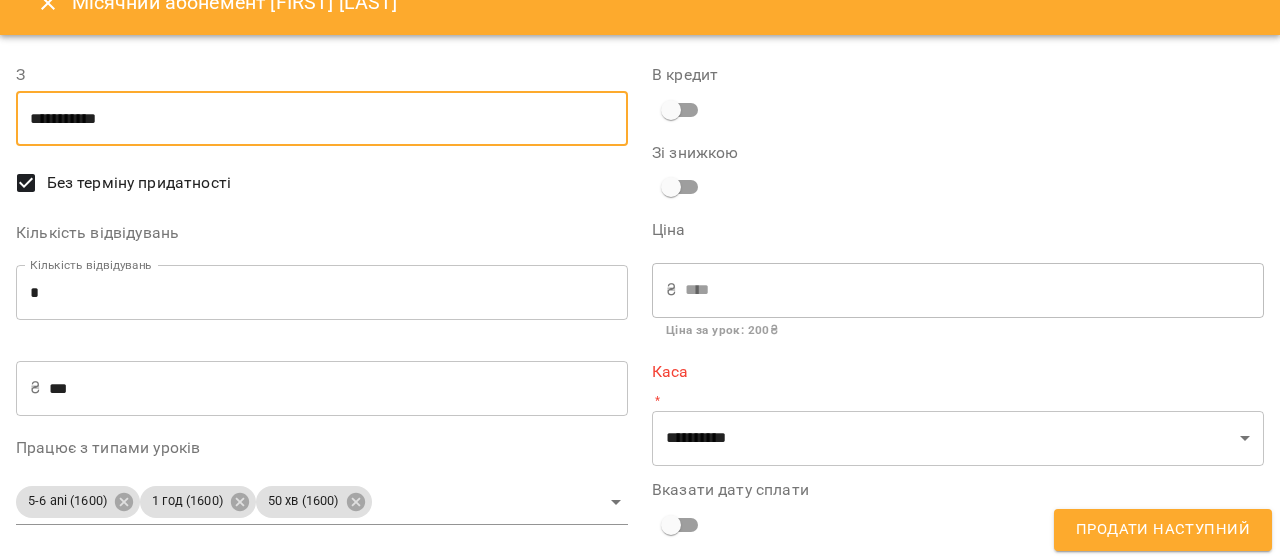 scroll, scrollTop: 46, scrollLeft: 0, axis: vertical 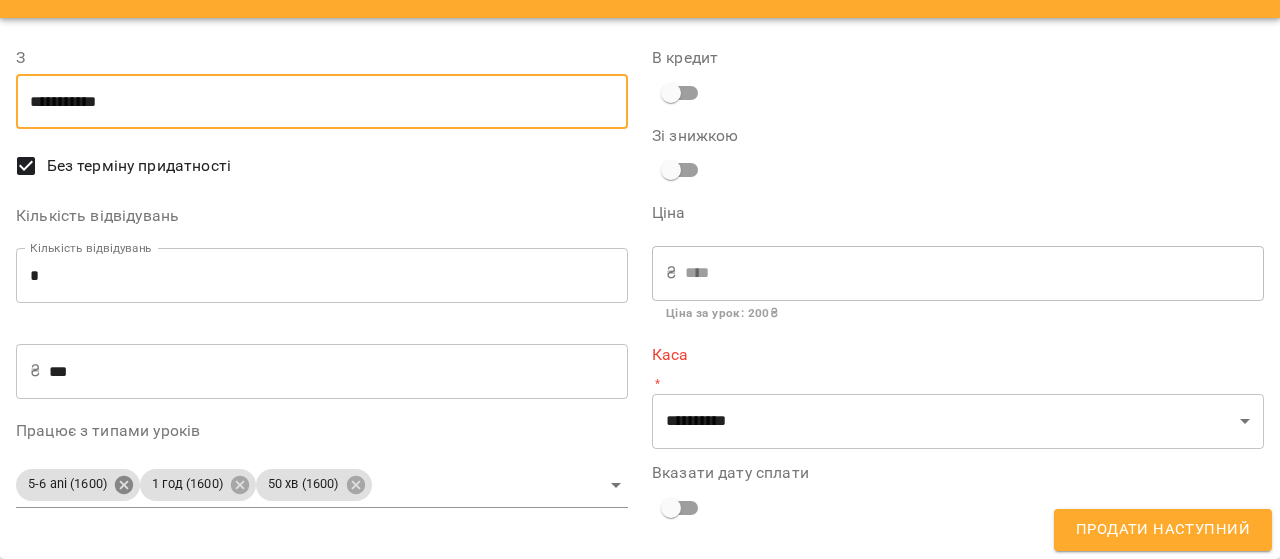 click on "For Business 99+ UA Мої клієнти / Лев Мелашич Лев Мелашич grupa4 0 ₴ Баланс Поповнити рахунок -350   ₴ Разові Відвідування -350 ₴   1 год (1400) 350   ₴ Абонементи 0 ₴   Група (місячний абонемент) 350 ₴   Без призначення Актуальні абонементи ( 2 ) Місячний абонамент (14) 23 трав  -   Ціна 1400 ₴ 1 год (1400) Заняття 8 0 Кількість відвідувань на поточному Абонементі вичерпана Продати наступний Група (місячний абонемент) 20 черв  -   Ціна 1600 ₴ 1 год (1600) Заняття 8 Додати Абонемент Історія абонементів Інформація про учня https://www.voopty.com.ua/client/677b97e652b9af813ddc2258/67b86252b780facb2850032c" at bounding box center [640, 312] 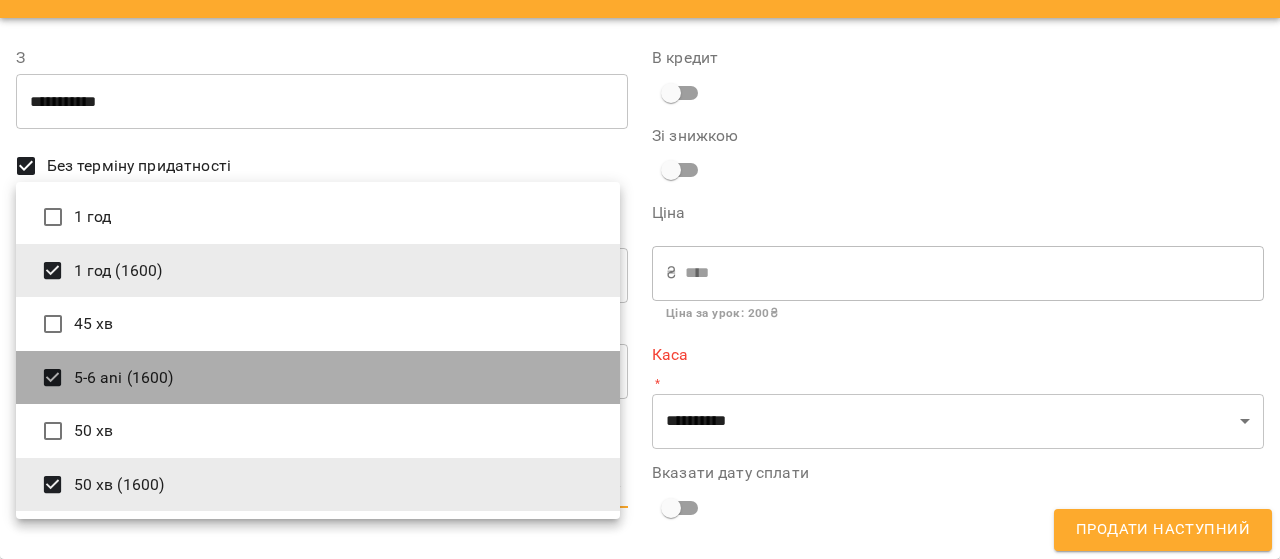 click on "5-6 ani (1600)" at bounding box center (318, 378) 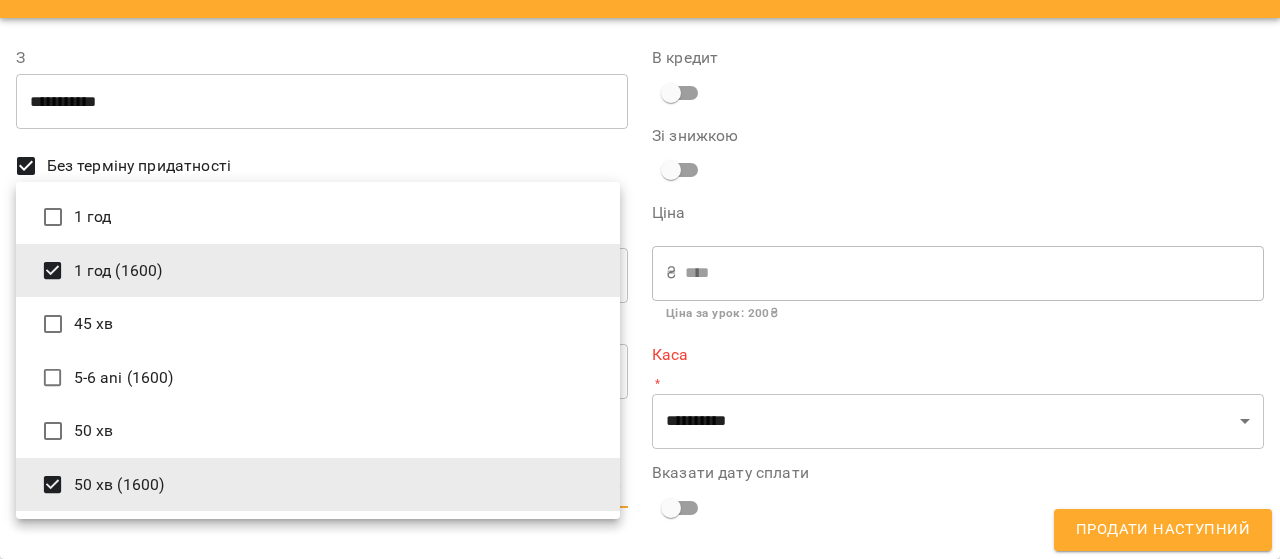 click on "50 хв (1600)" at bounding box center [318, 485] 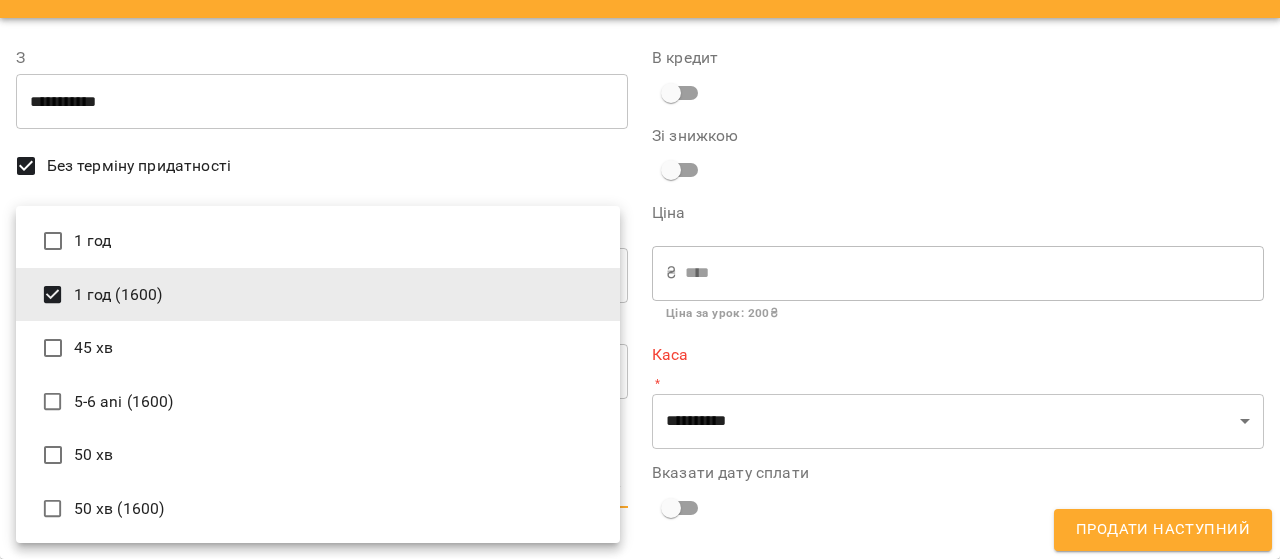 click at bounding box center (640, 279) 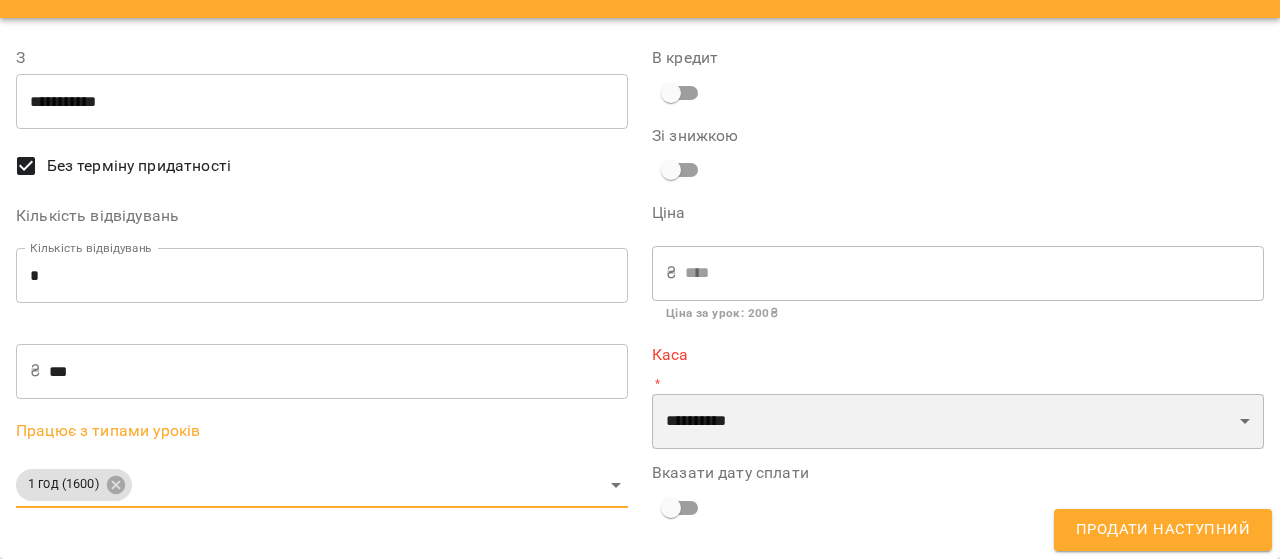 click on "**********" at bounding box center (958, 422) 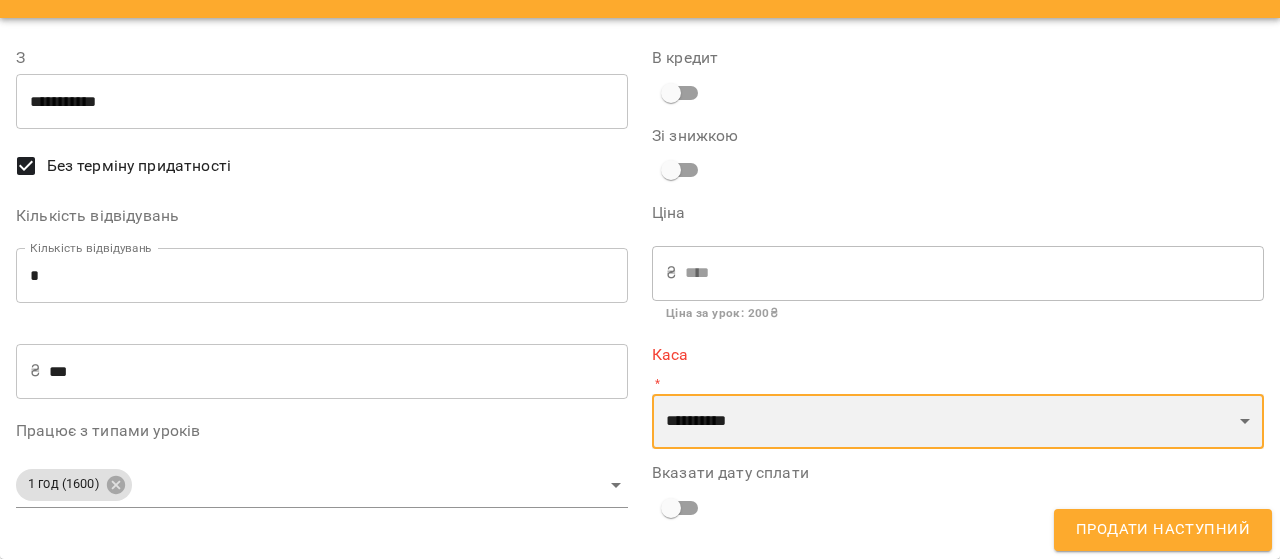 select on "****" 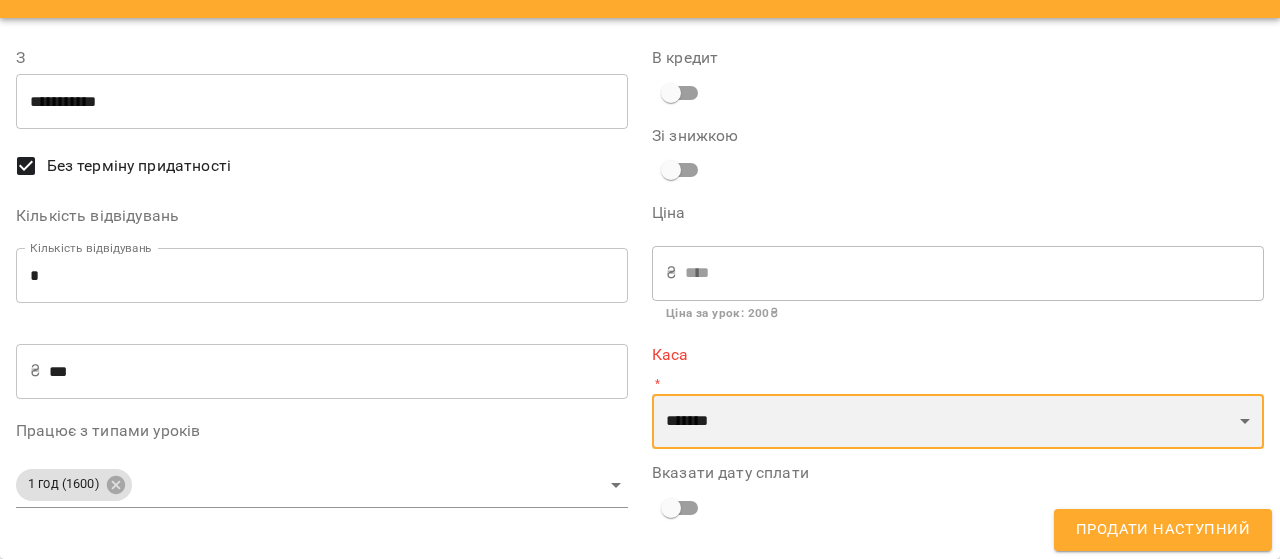 click on "**********" at bounding box center [958, 422] 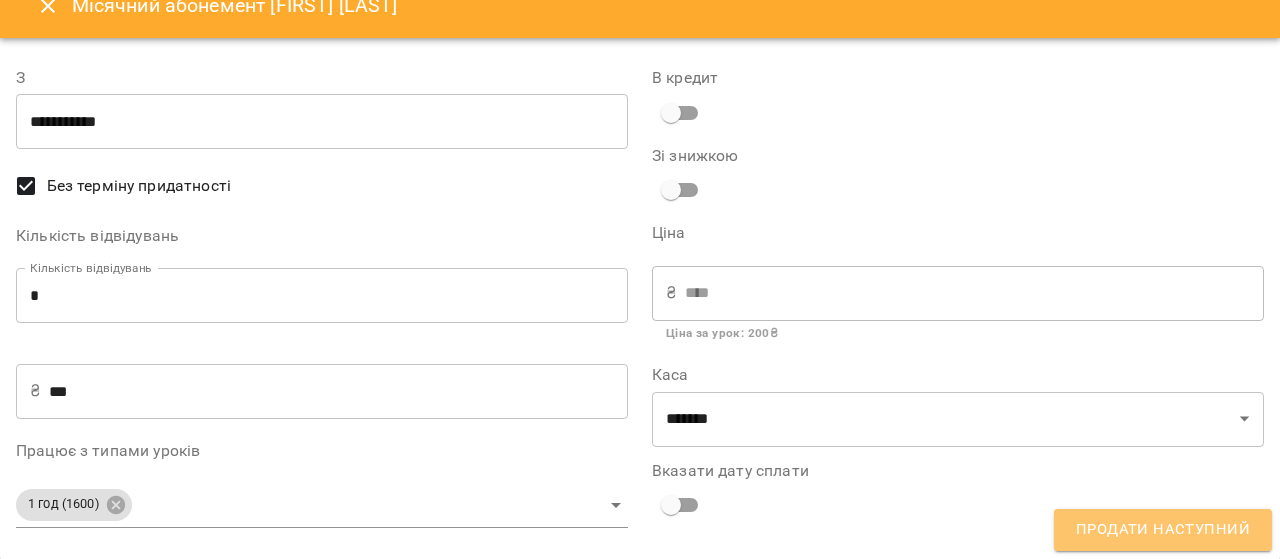 click on "Продати наступний" at bounding box center [1163, 530] 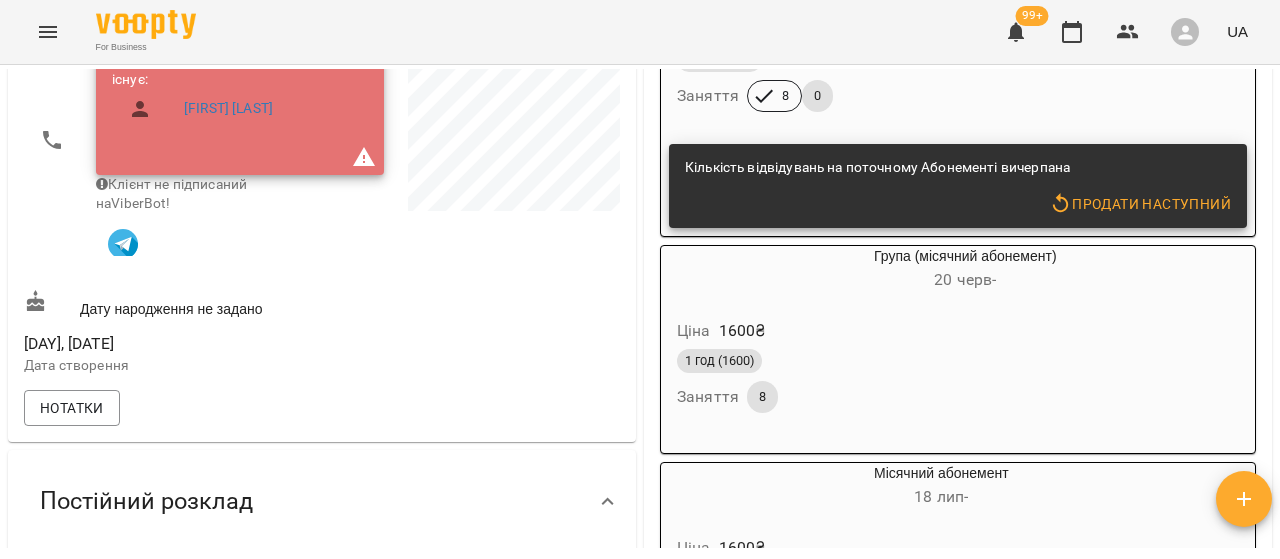 scroll, scrollTop: 0, scrollLeft: 0, axis: both 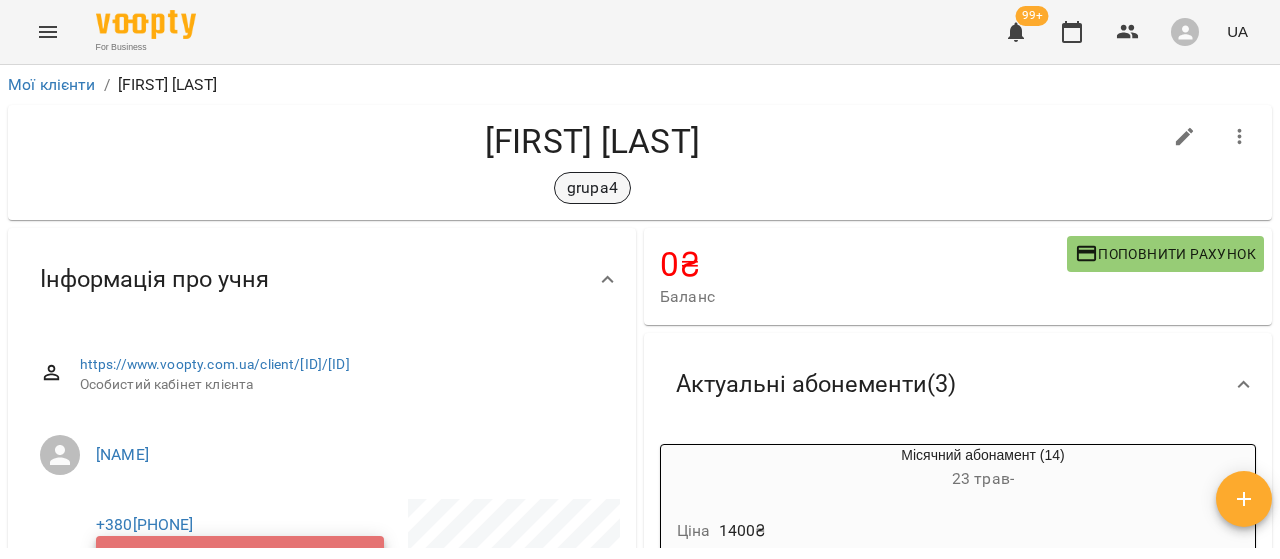 click on "grupa4" at bounding box center (592, 188) 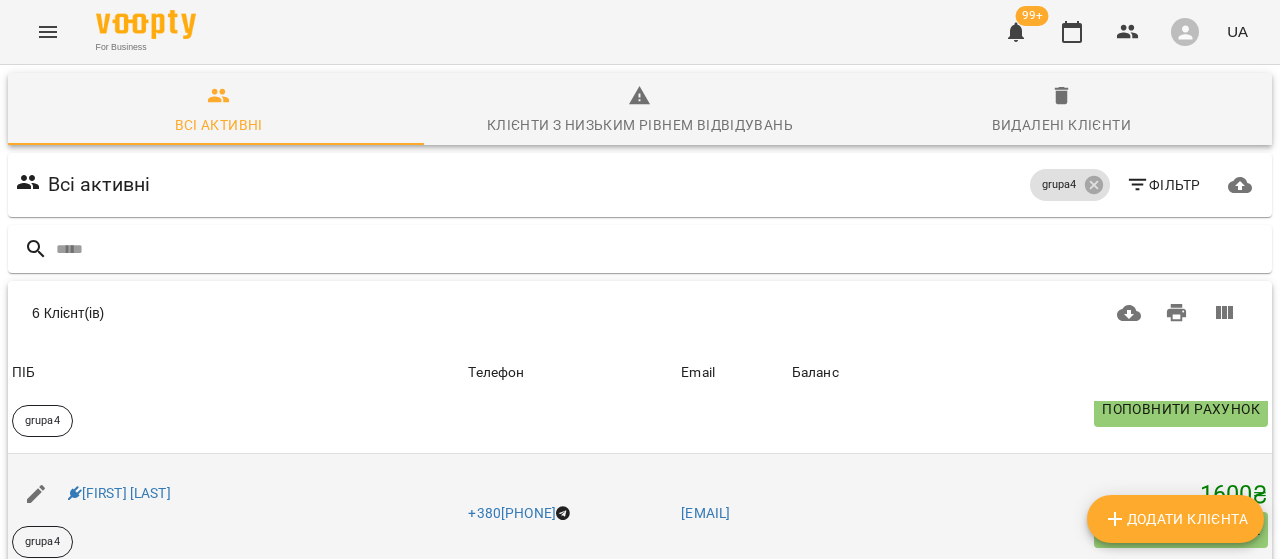 scroll, scrollTop: 100, scrollLeft: 0, axis: vertical 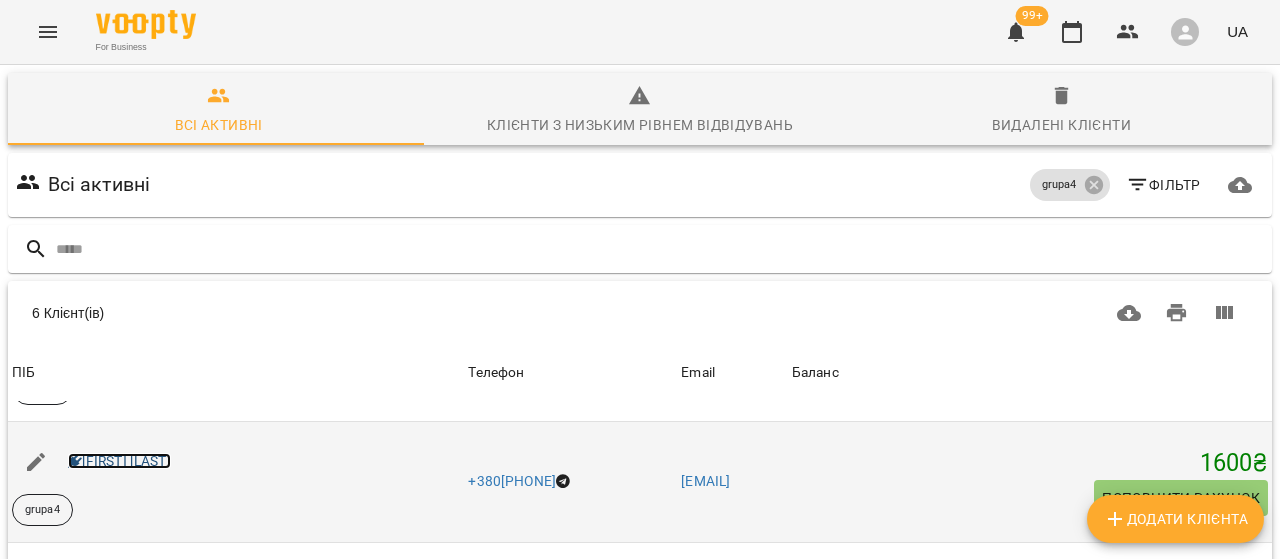 click on "[FIRST] [LAST]" at bounding box center [119, 461] 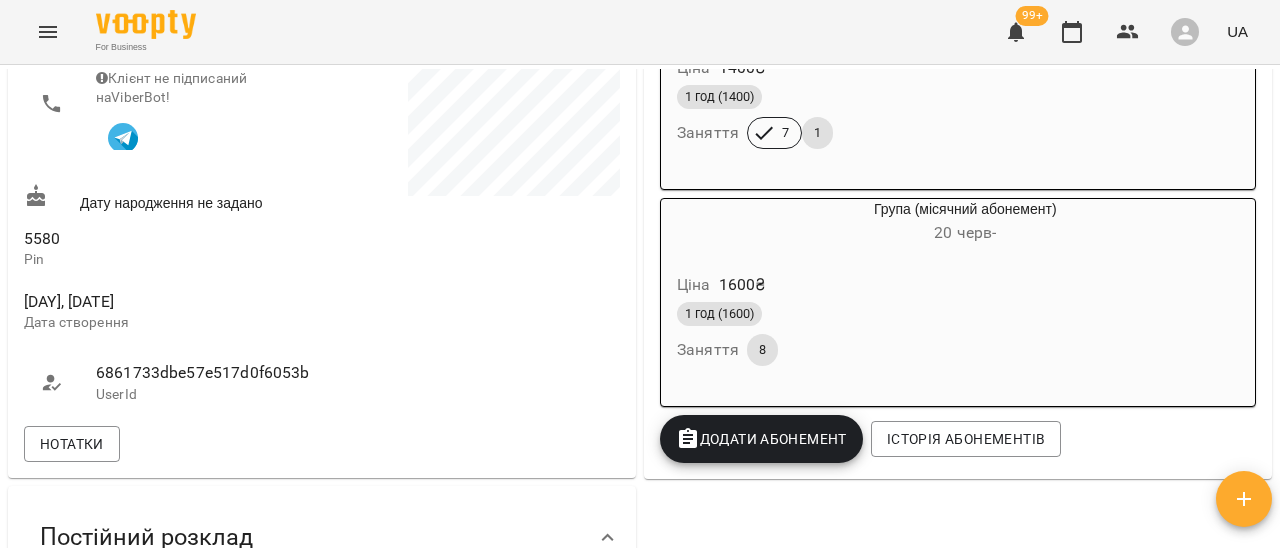 scroll, scrollTop: 700, scrollLeft: 0, axis: vertical 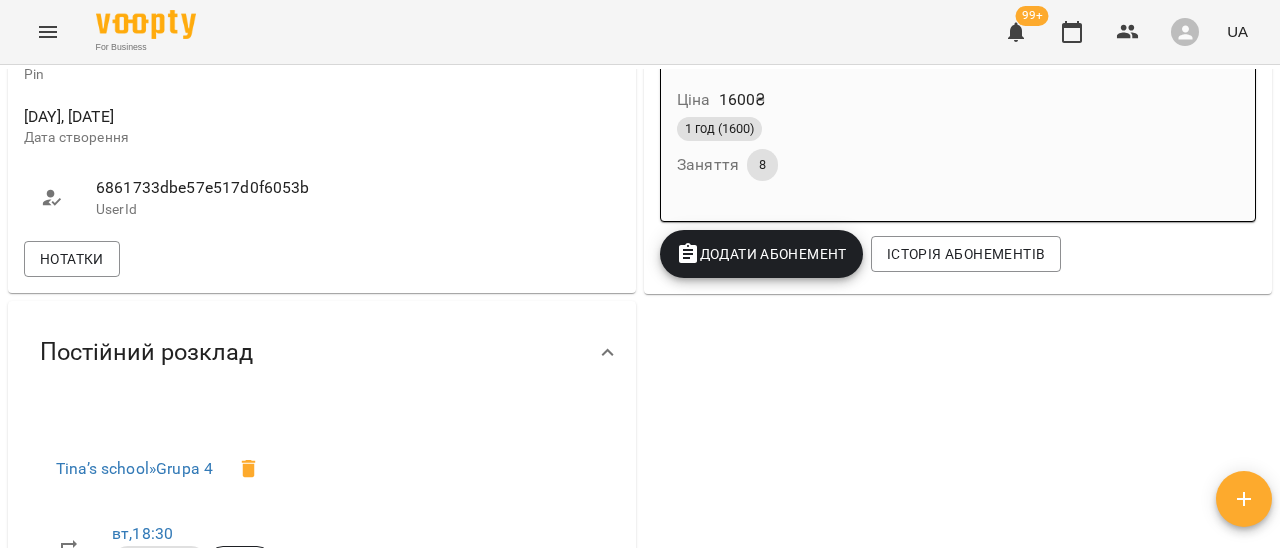 click on "Додати Абонемент" at bounding box center [761, 254] 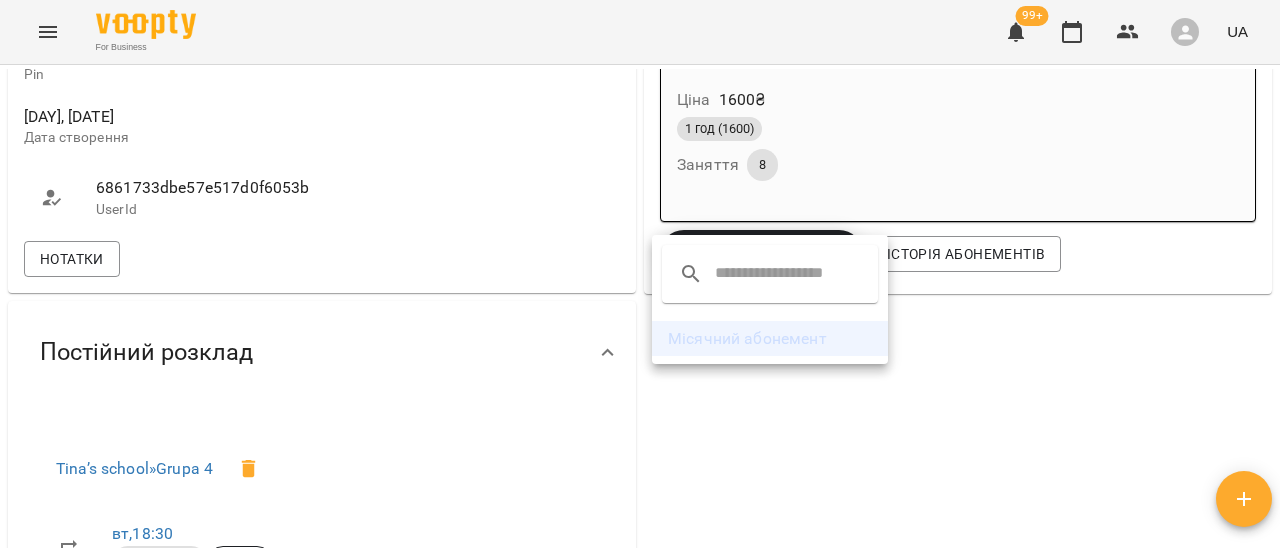 click on "Місячний абонемент" at bounding box center [770, 339] 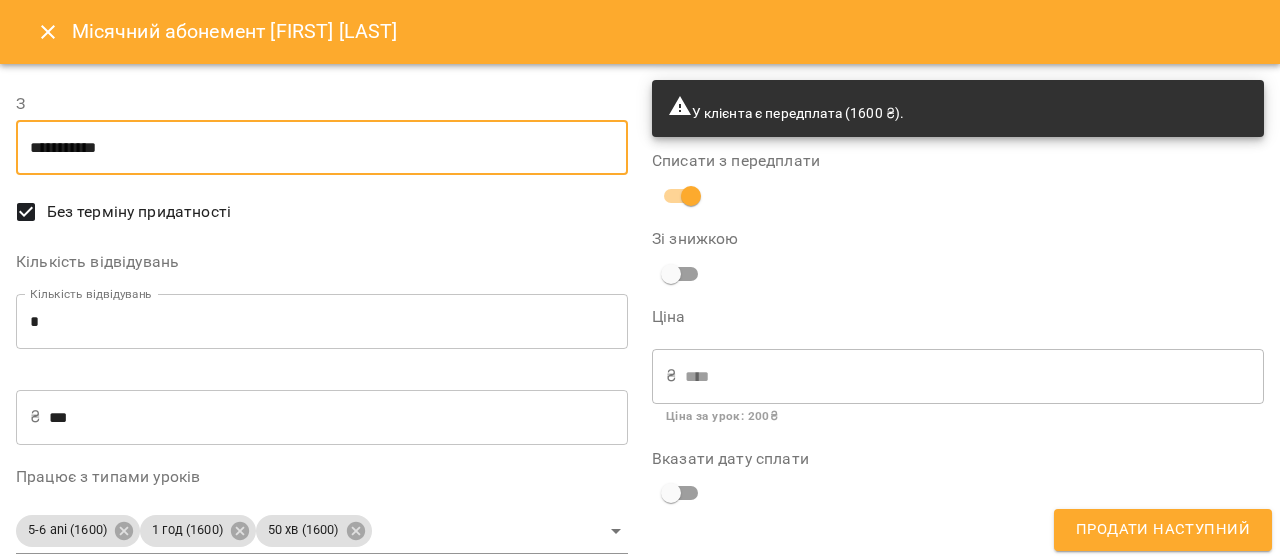 click on "**********" at bounding box center (322, 148) 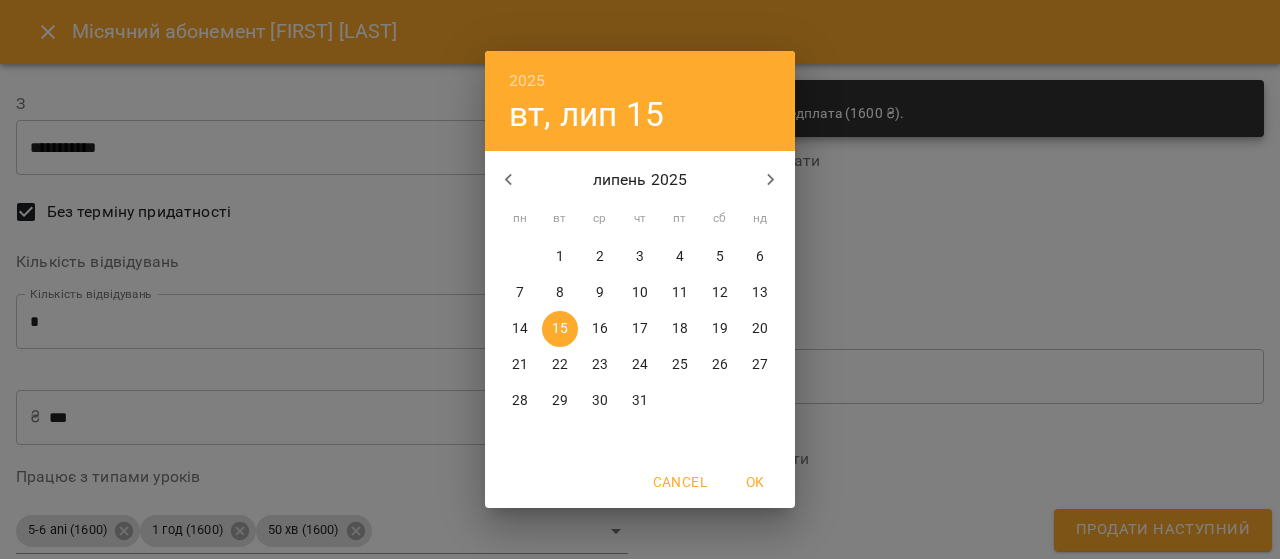 click on "18" at bounding box center [680, 329] 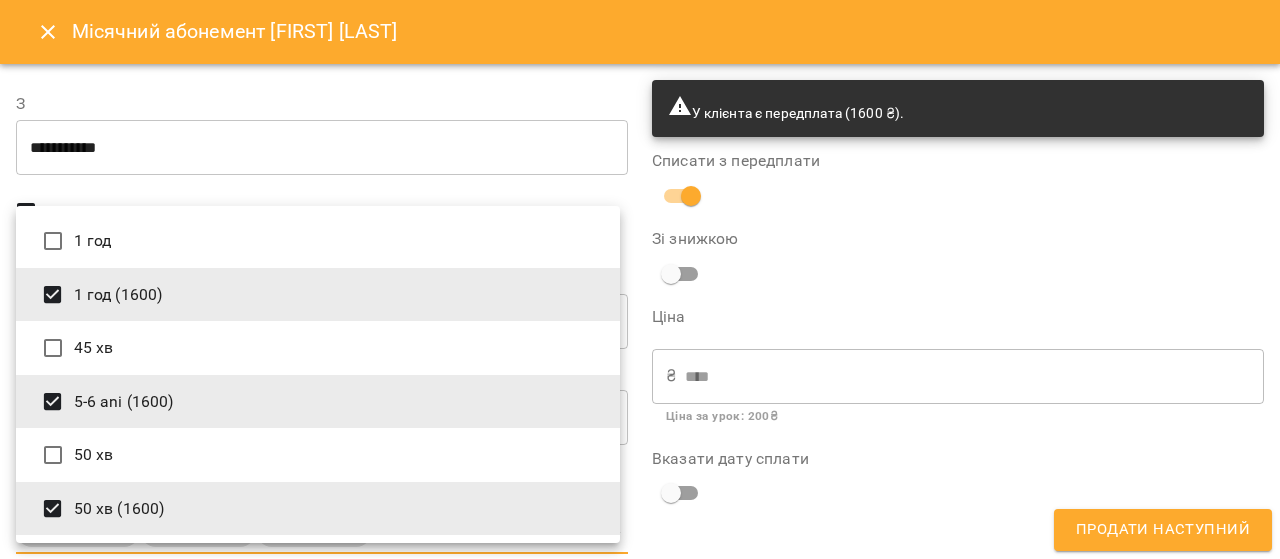 click on "For Business 99+ UA Мої клієнти / Андрій Федоров Андрій Федоров grupa4 1600 ₴ Баланс Поповнити рахунок Докладніше 1600   ₴ Абонементи 1600 ₴   Без призначення 0 ₴   Група (місячний абонемент) Актуальні абонементи ( 2 ) Місячний абонамент (14) 23 трав  -   Ціна 1400 ₴ 1 год (1400) Заняття 7 1 Група (місячний абонемент) 20 черв  -   Ціна 1600 ₴ 1 год (1600) Заняття 8 Додати Абонемент Історія абонементів Інформація про учня https://www.voopty.com.ua/client/677b97e652b9af813ddc2258/67b861b1b780facb284f678f Особистий кабінет клієнта Adelina 6861733dbe57e517d0f6053a@voopty.mail.com +380673239484 Клієнт не підписаний на  ViberBot! 5580 Pin ," at bounding box center (640, 312) 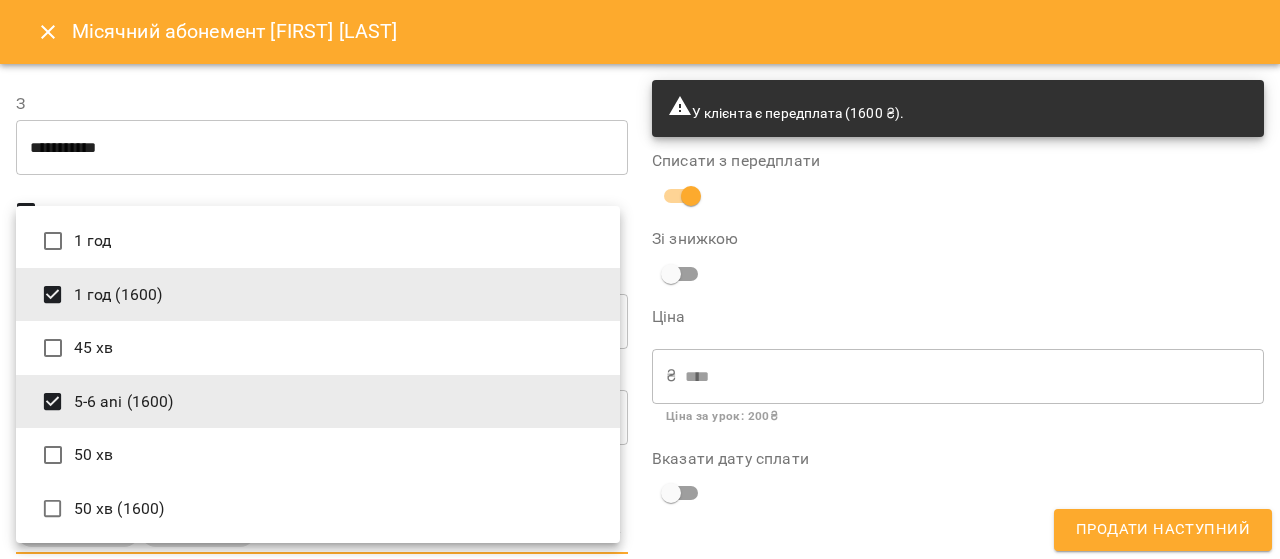 click on "5-6 ani (1600)" at bounding box center (318, 402) 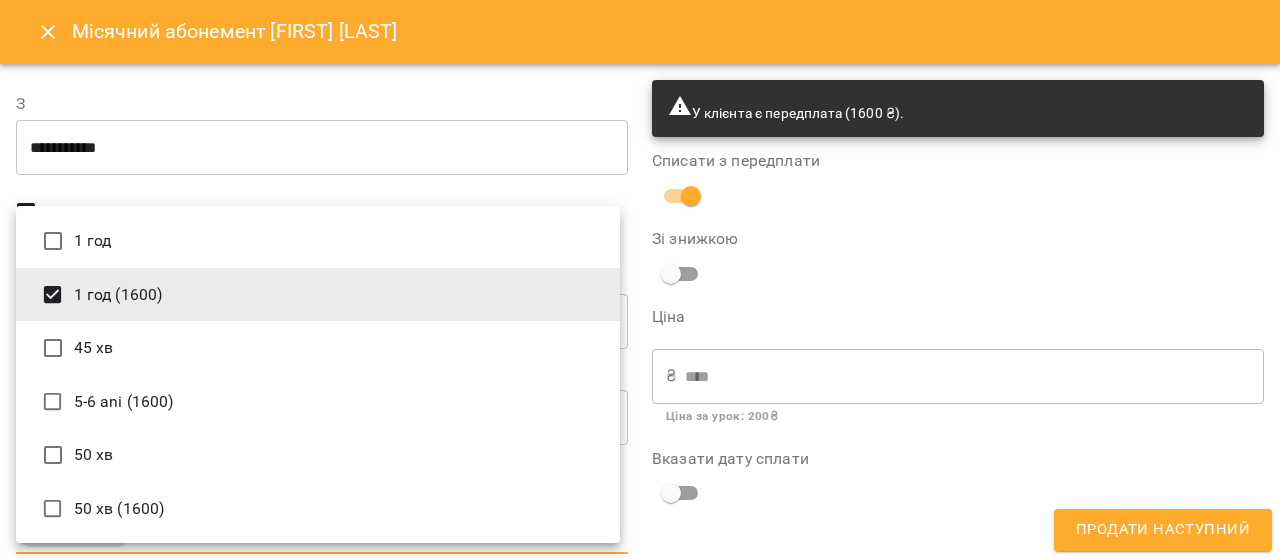 click at bounding box center (640, 279) 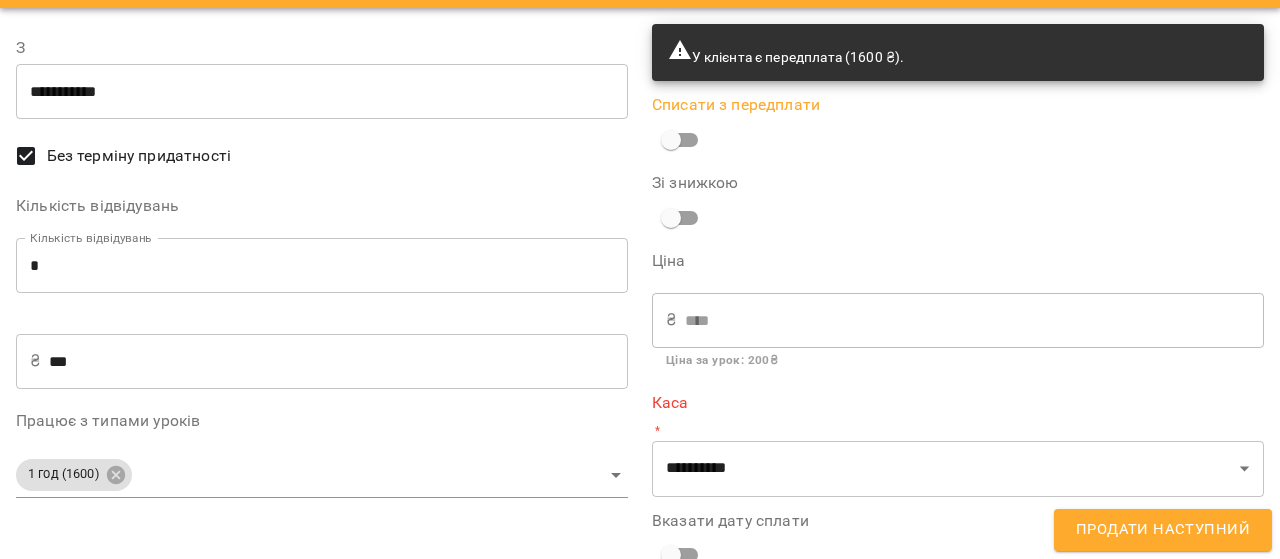 scroll, scrollTop: 102, scrollLeft: 0, axis: vertical 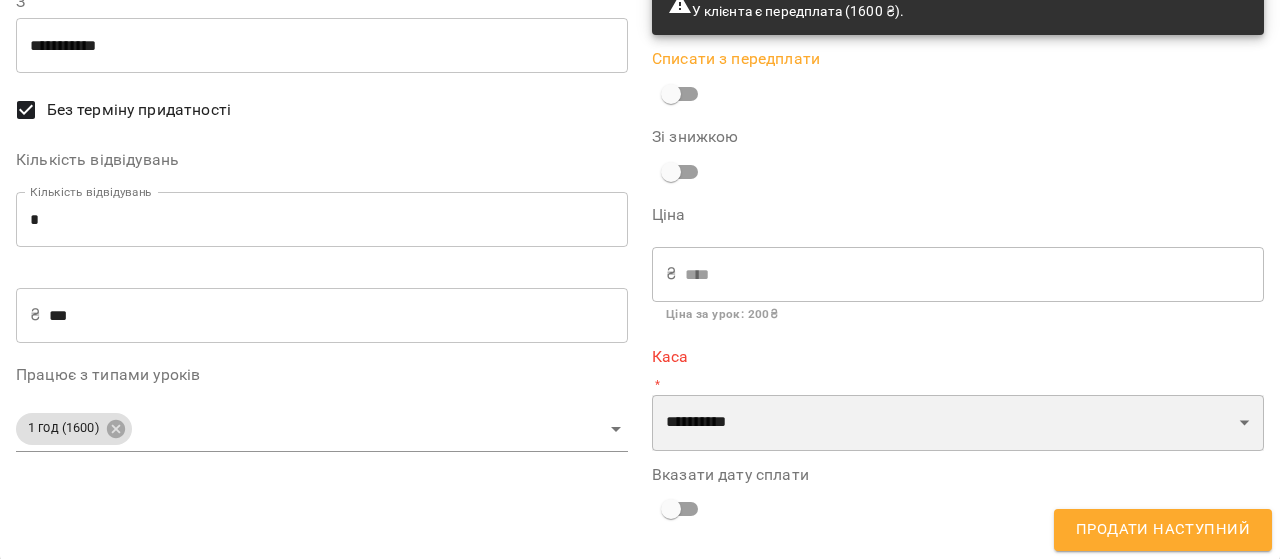click on "**********" at bounding box center (958, 423) 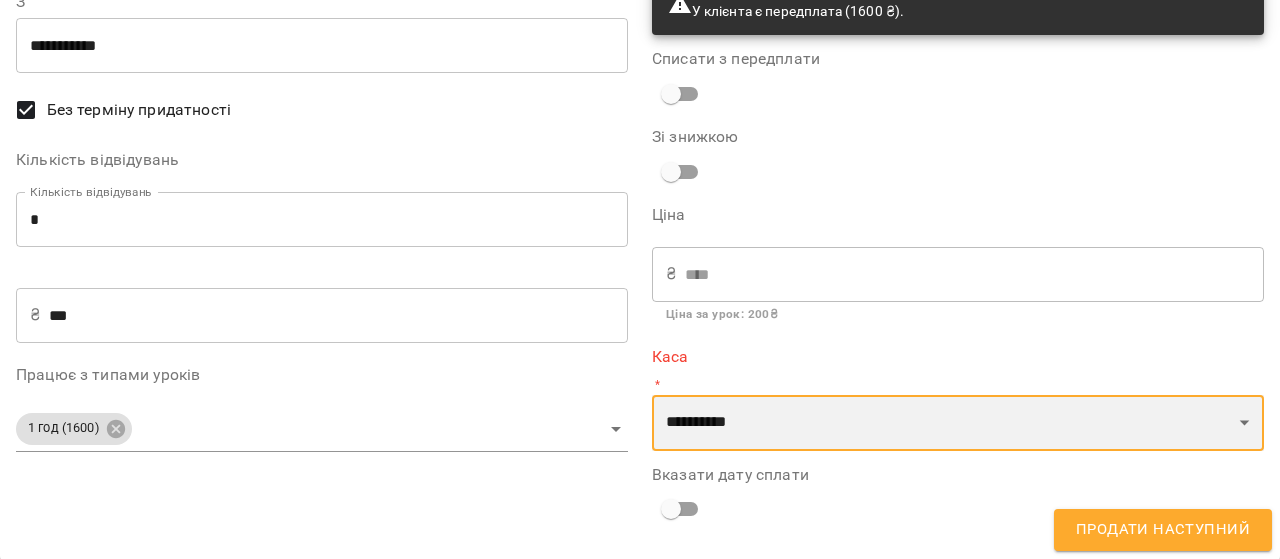 click on "**********" at bounding box center (958, 423) 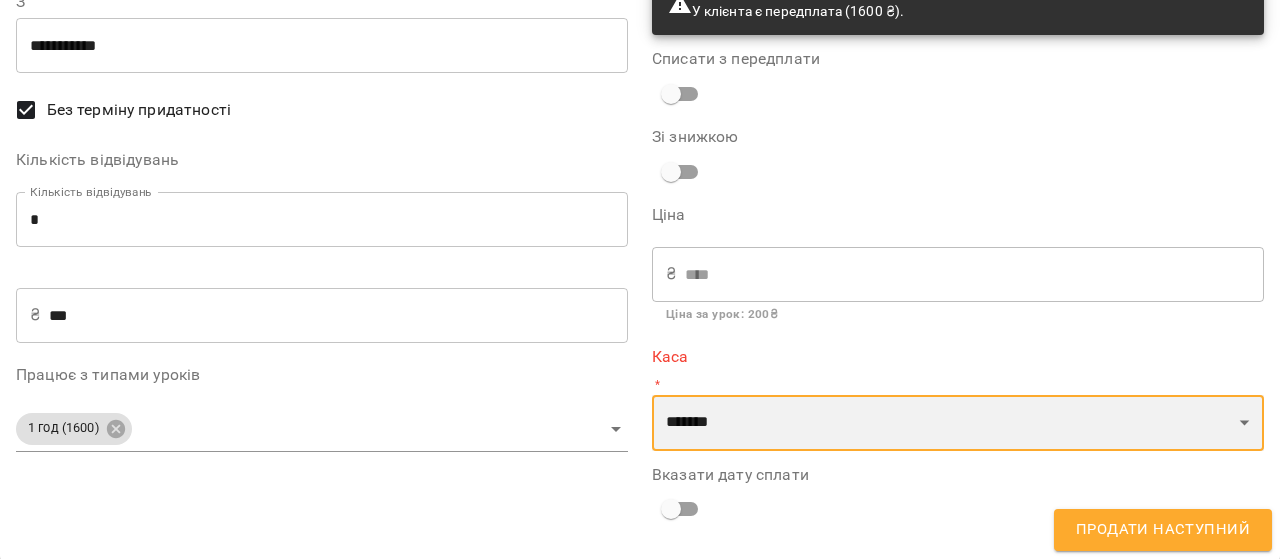 click on "**********" at bounding box center (958, 423) 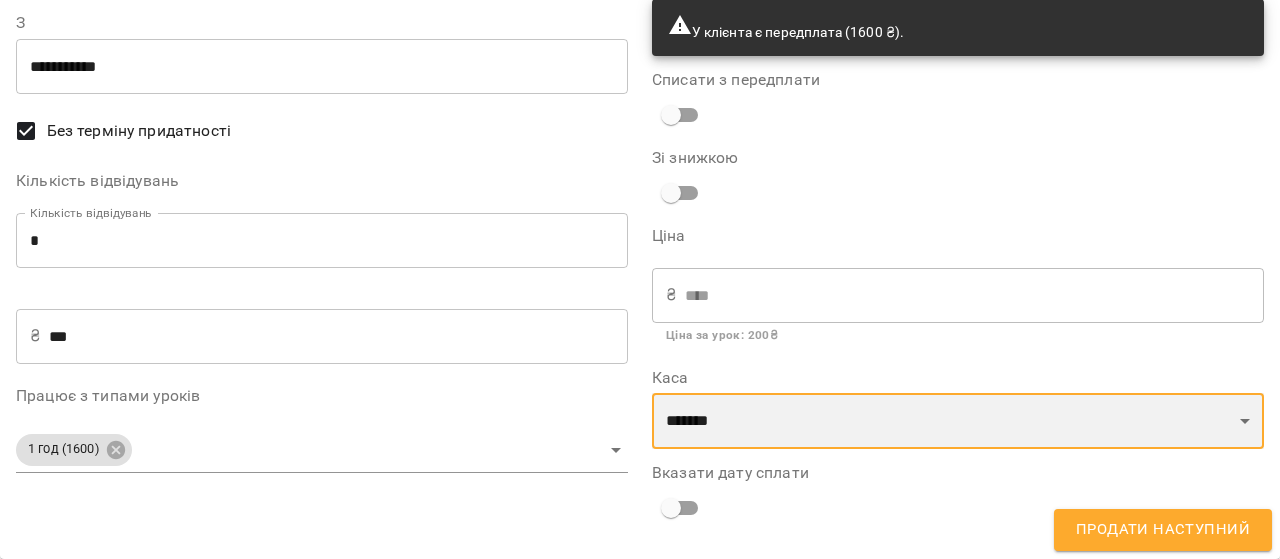 scroll, scrollTop: 80, scrollLeft: 0, axis: vertical 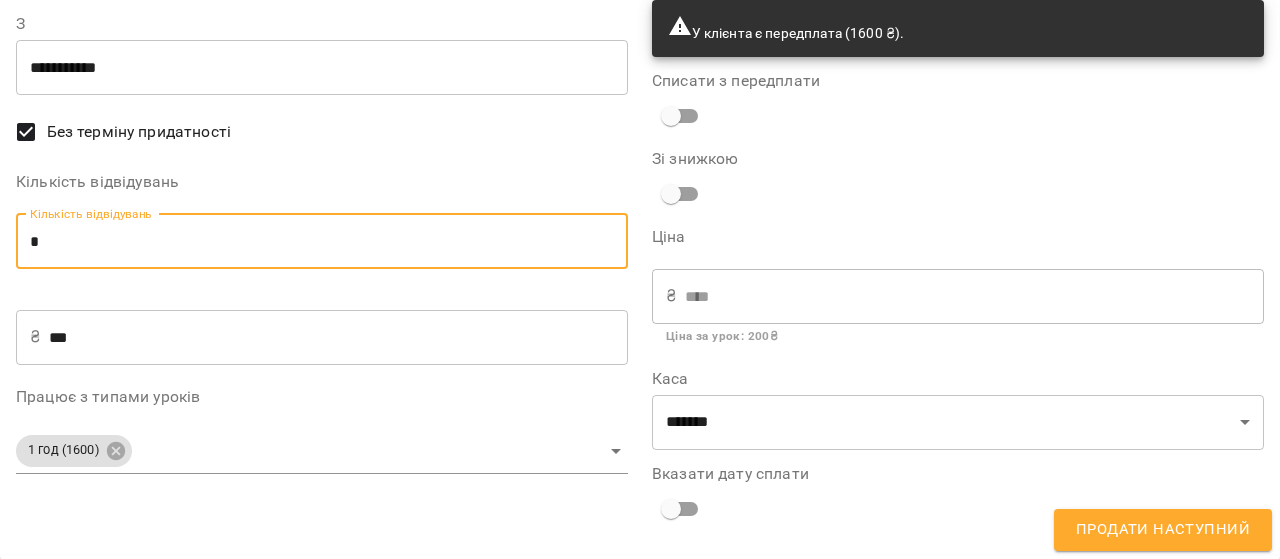 drag, startPoint x: 75, startPoint y: 254, endPoint x: 10, endPoint y: 245, distance: 65.62012 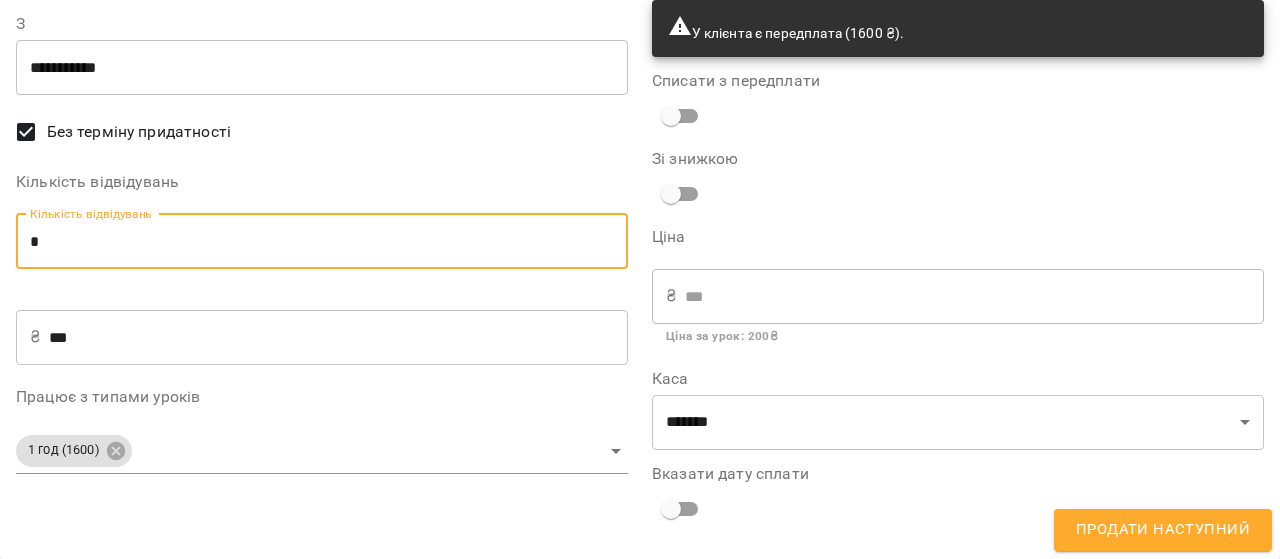 type on "*" 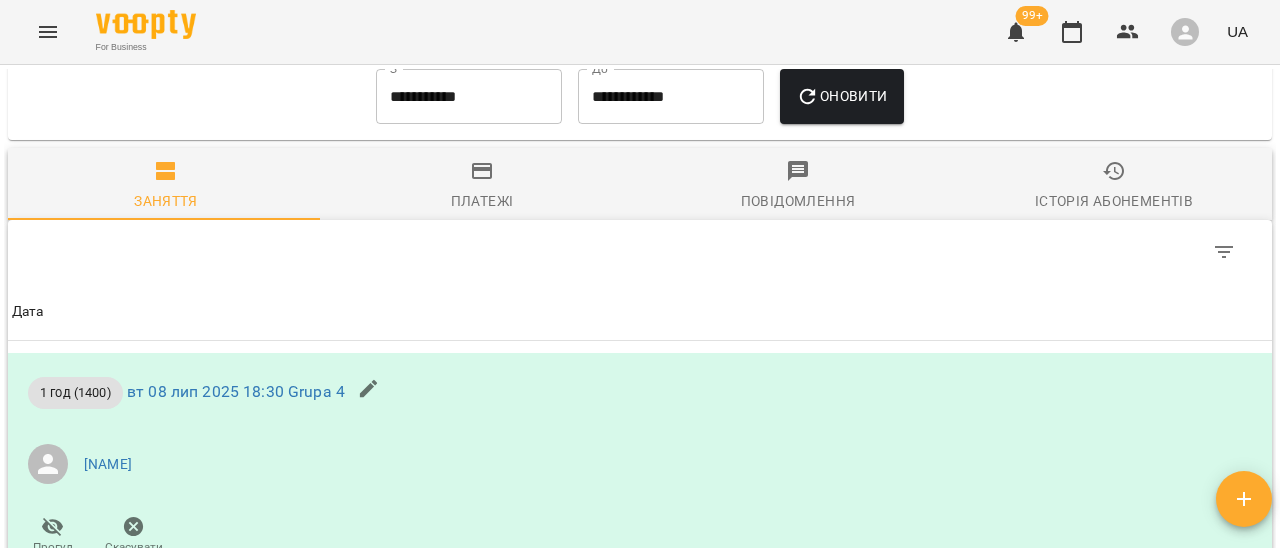 scroll, scrollTop: 1400, scrollLeft: 0, axis: vertical 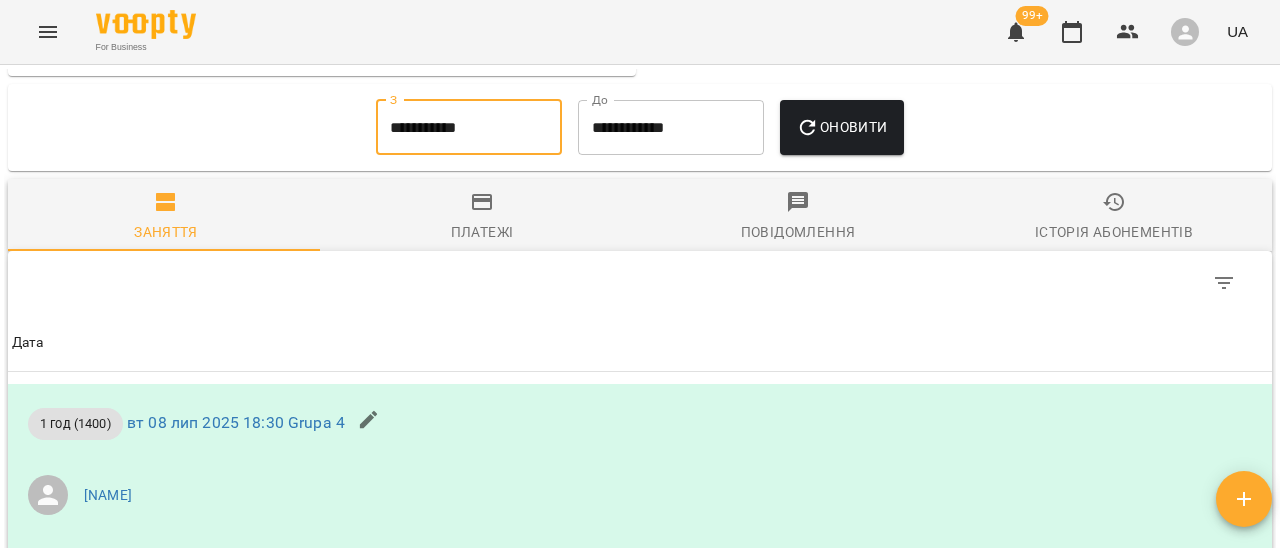 click on "**********" at bounding box center [469, 128] 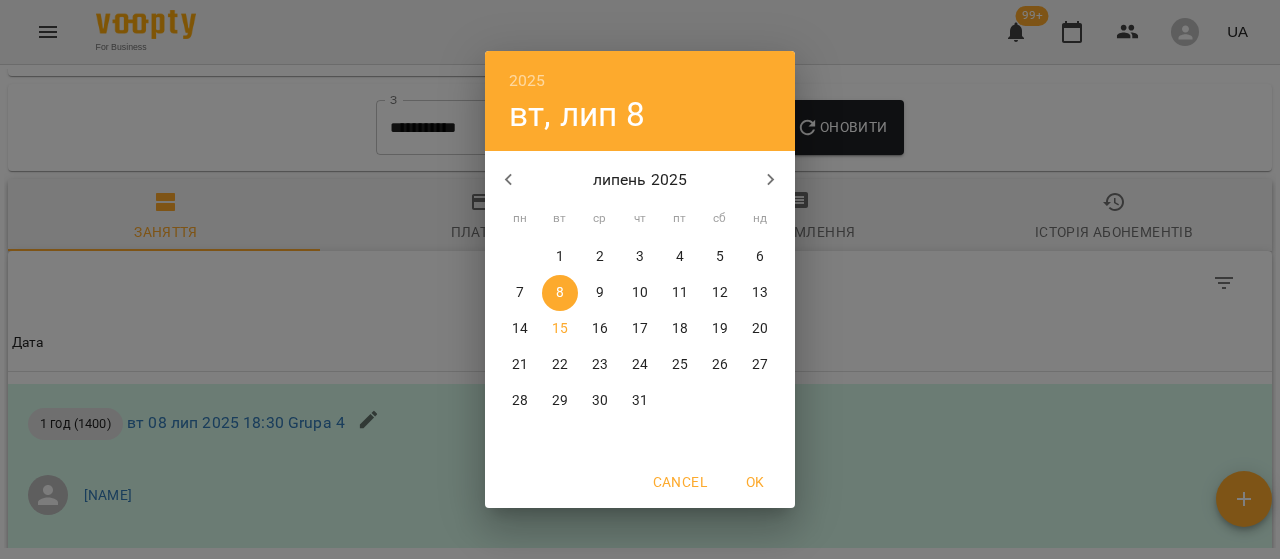 click 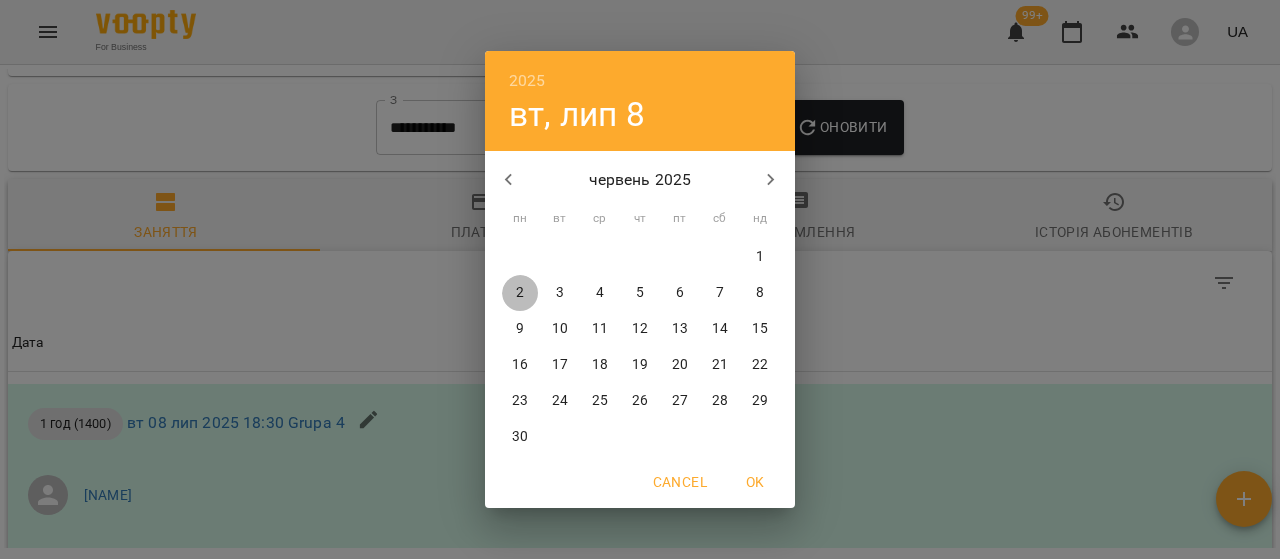 click on "2" at bounding box center [520, 293] 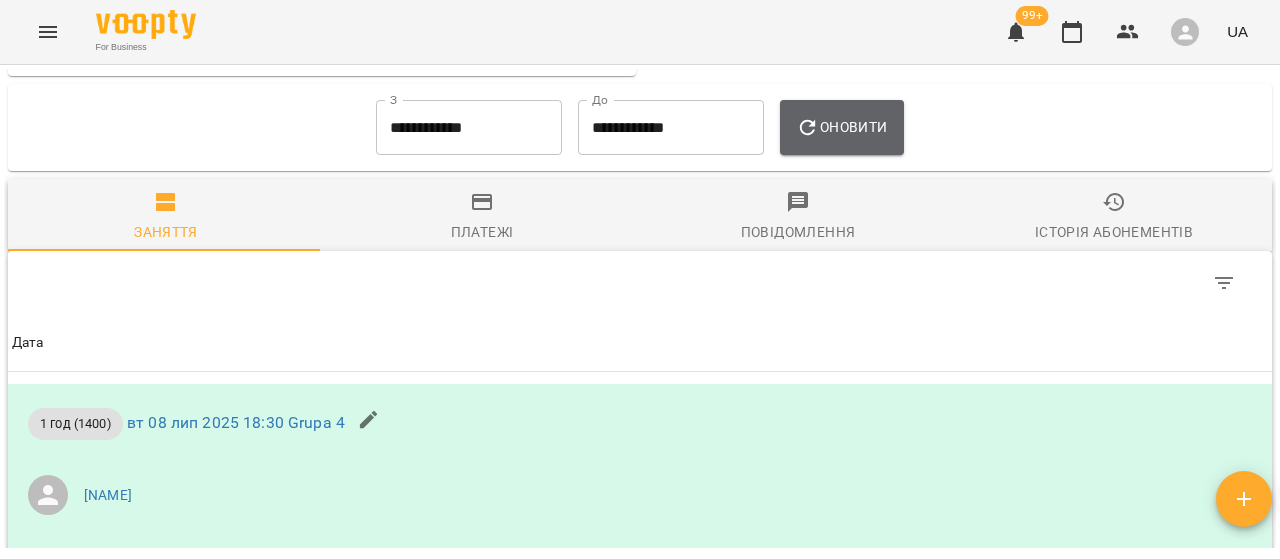 click on "Оновити" at bounding box center (841, 127) 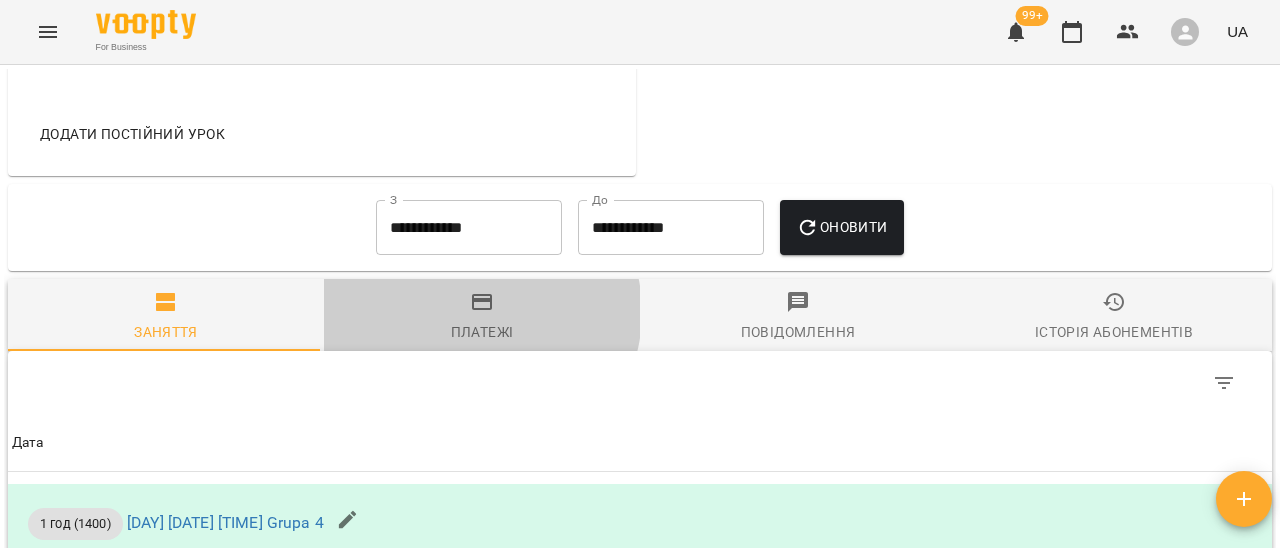 click 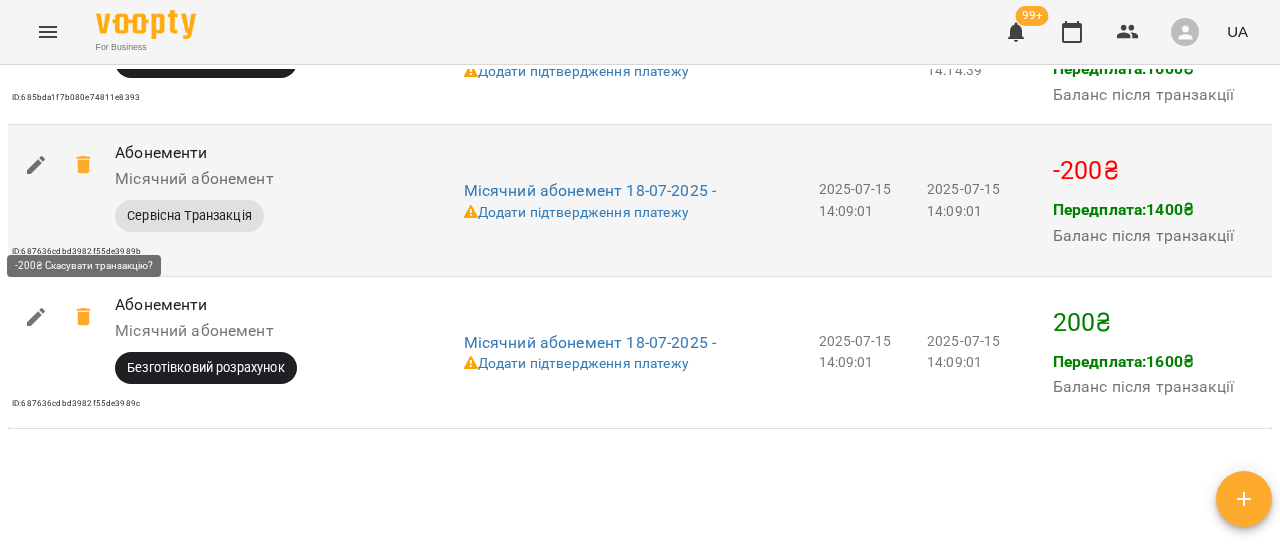 scroll, scrollTop: 2120, scrollLeft: 0, axis: vertical 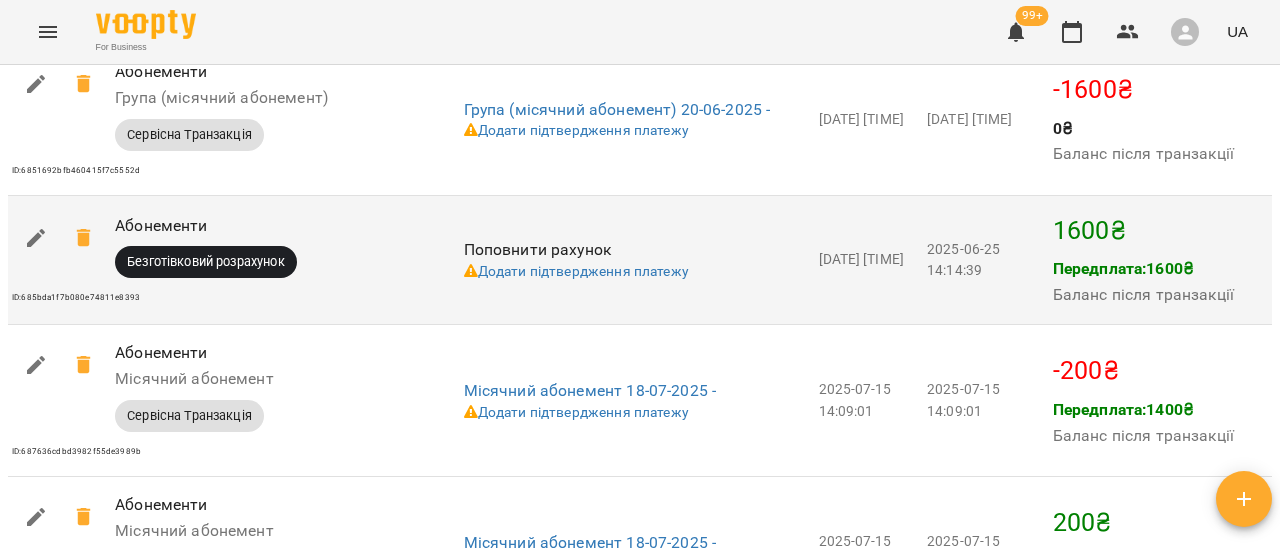 click 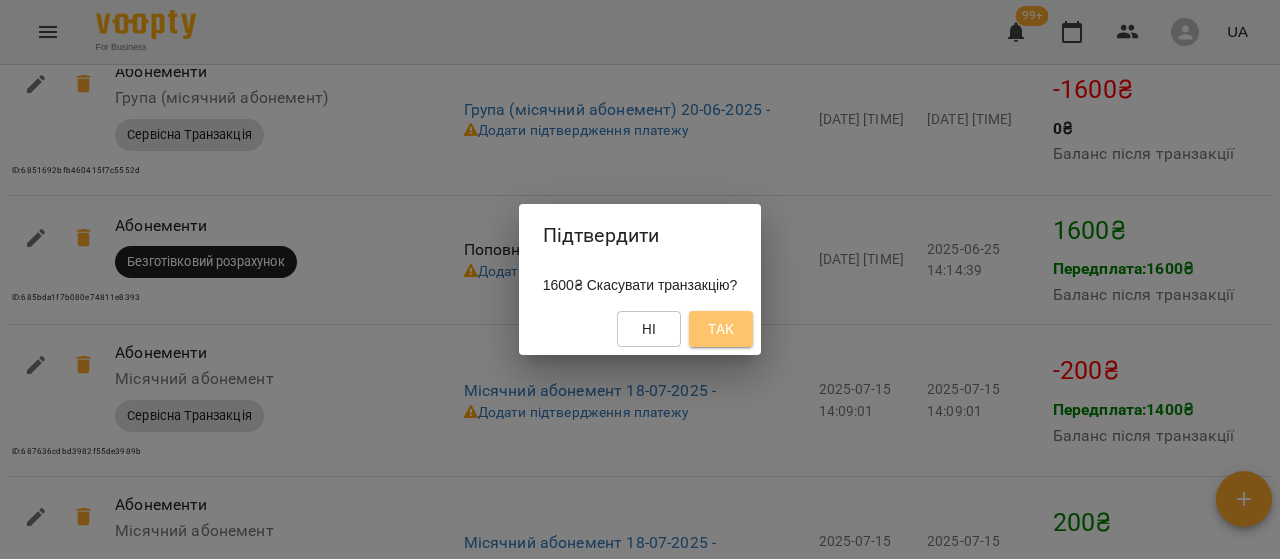 click on "Так" at bounding box center (721, 329) 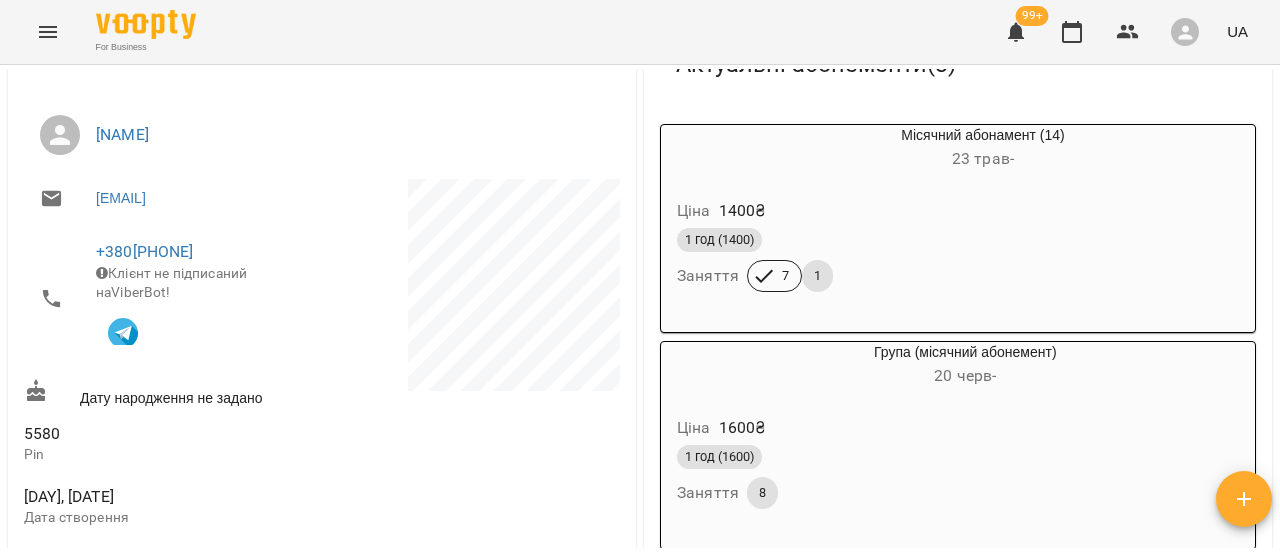 scroll, scrollTop: 0, scrollLeft: 0, axis: both 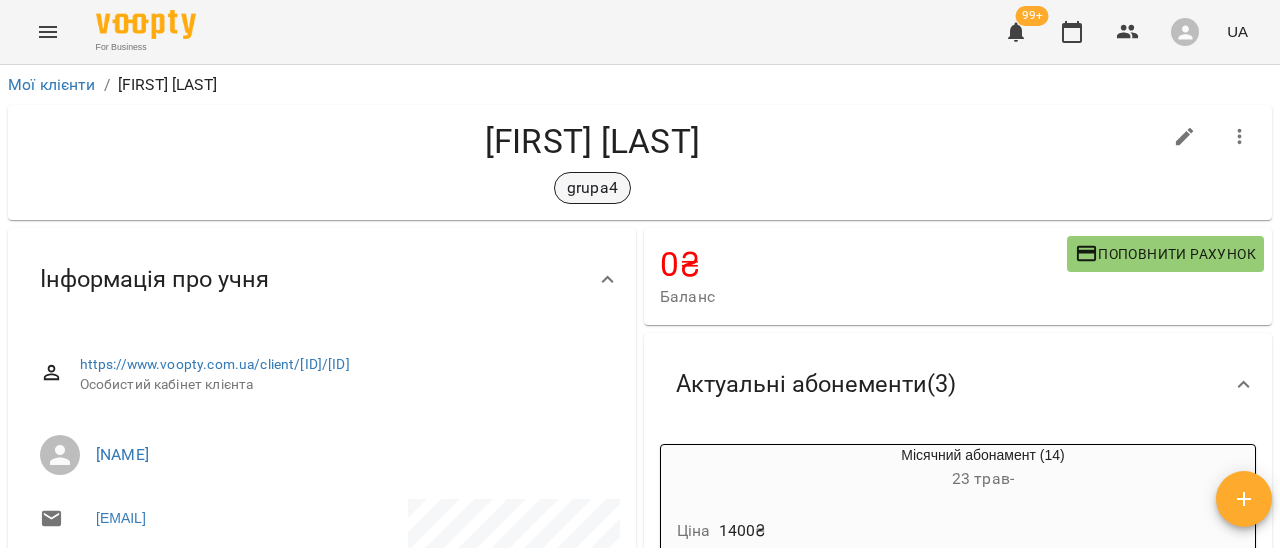 click on "grupa4" at bounding box center [592, 188] 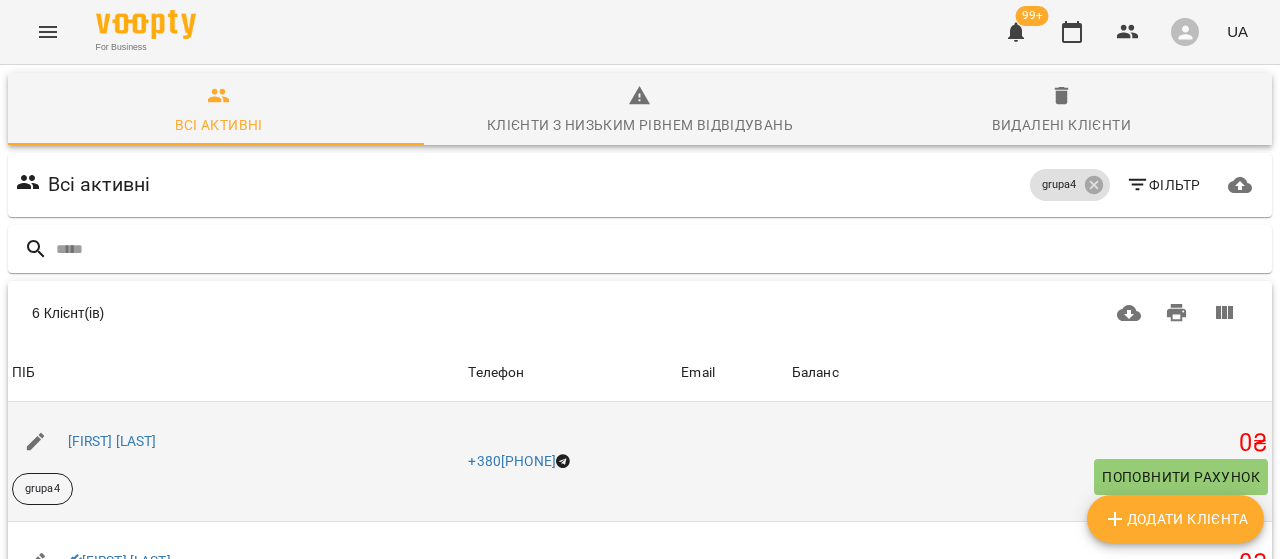 scroll, scrollTop: 188, scrollLeft: 0, axis: vertical 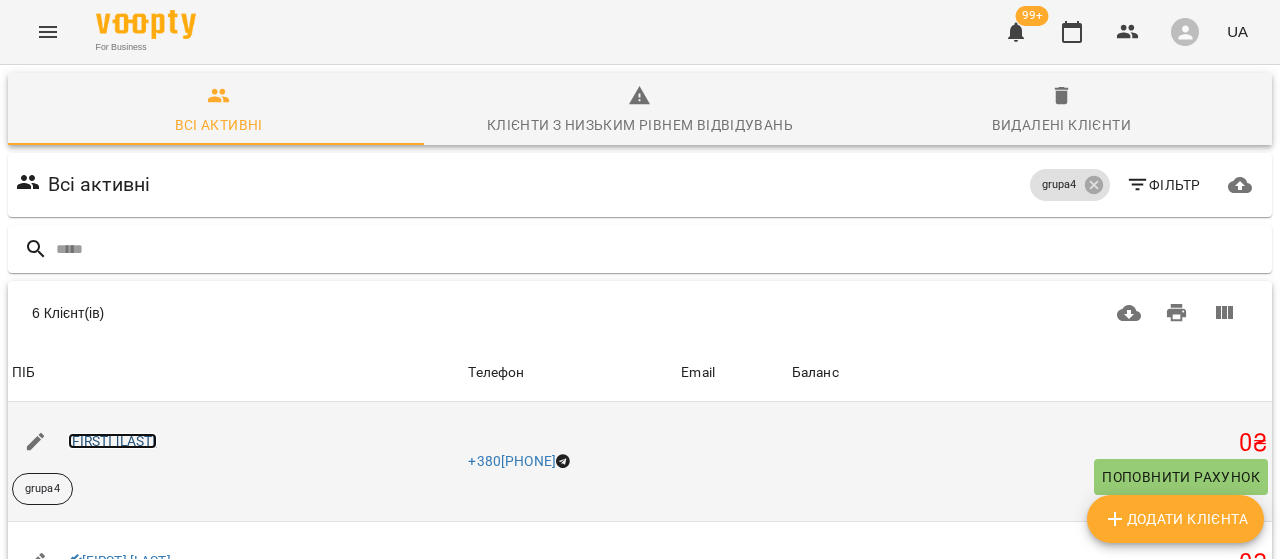 click on "[FIRST] [LAST]" at bounding box center (112, 441) 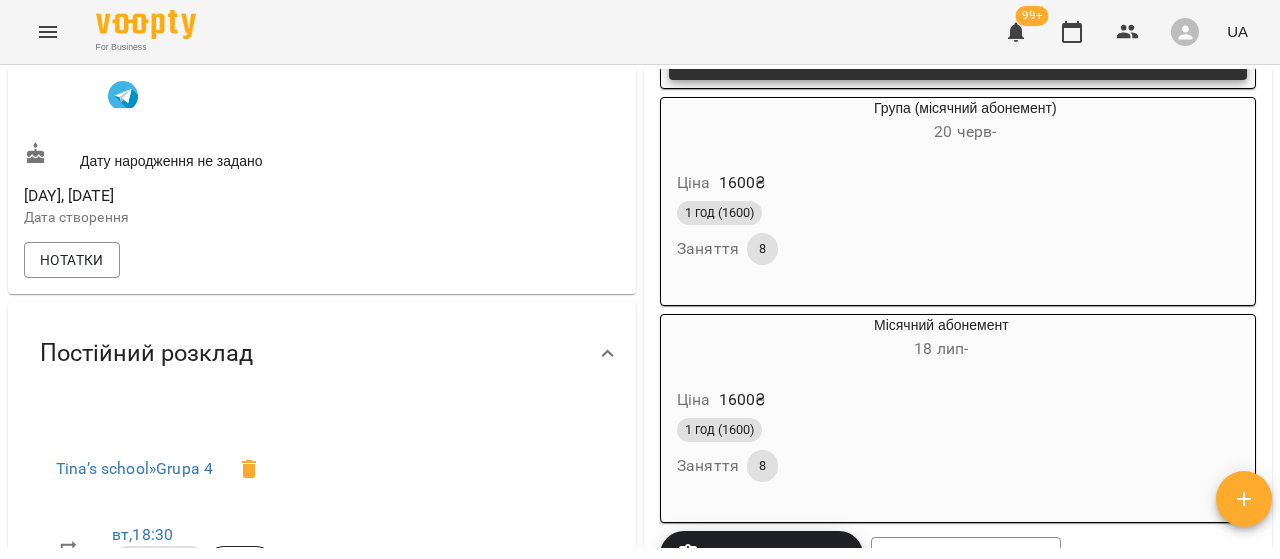 scroll, scrollTop: 800, scrollLeft: 0, axis: vertical 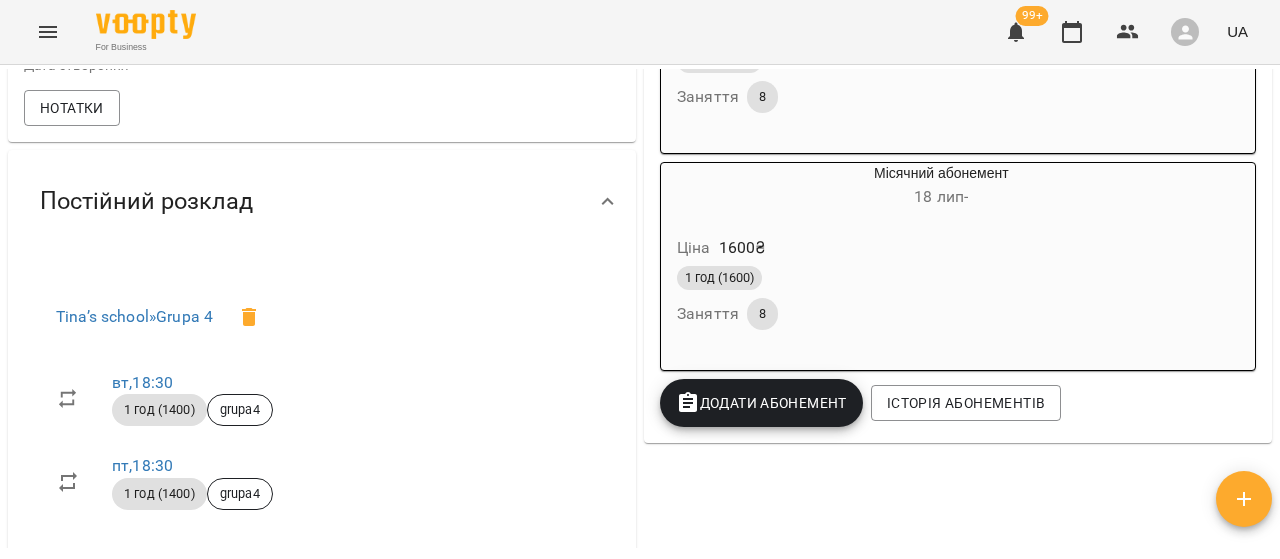 click on "1 год (1600)" at bounding box center [893, 278] 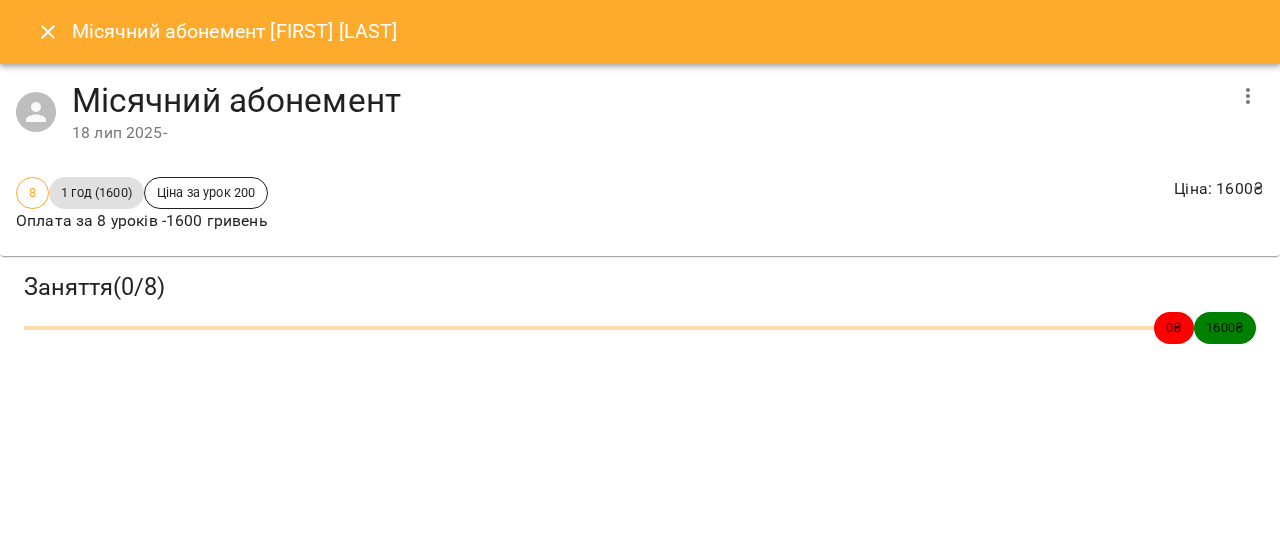 click at bounding box center [1248, 96] 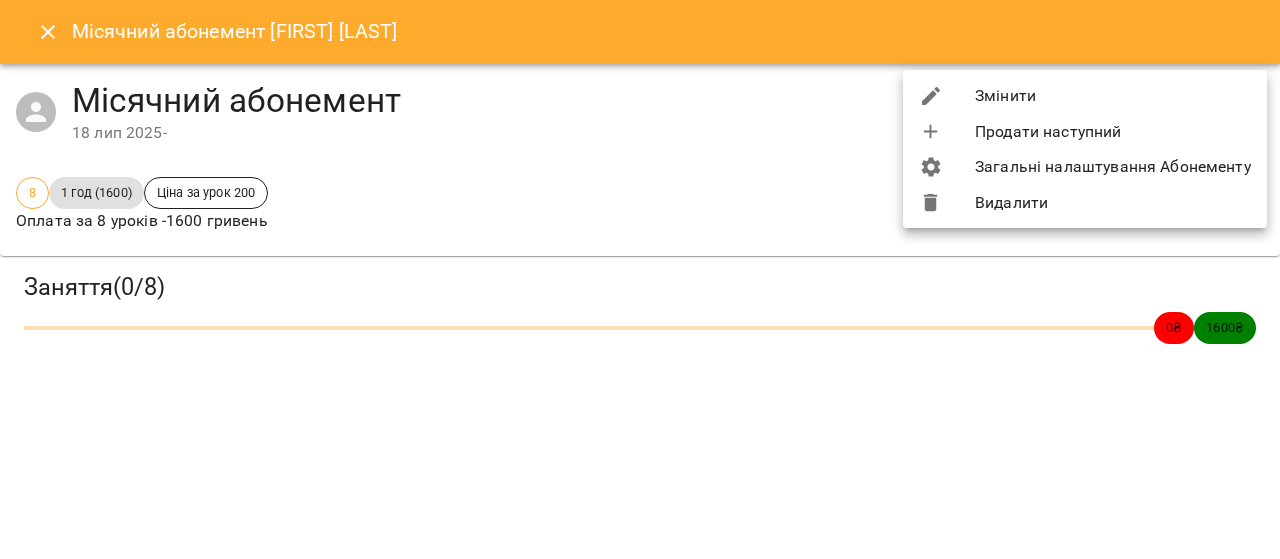 click on "Видалити" at bounding box center (1085, 203) 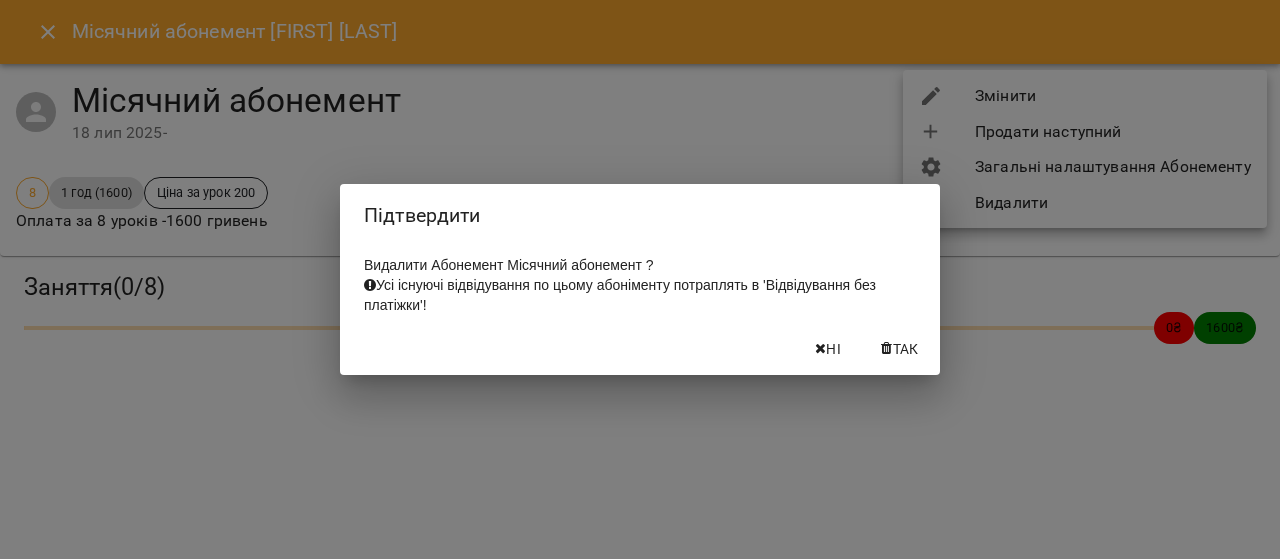 click on "Так" at bounding box center (906, 349) 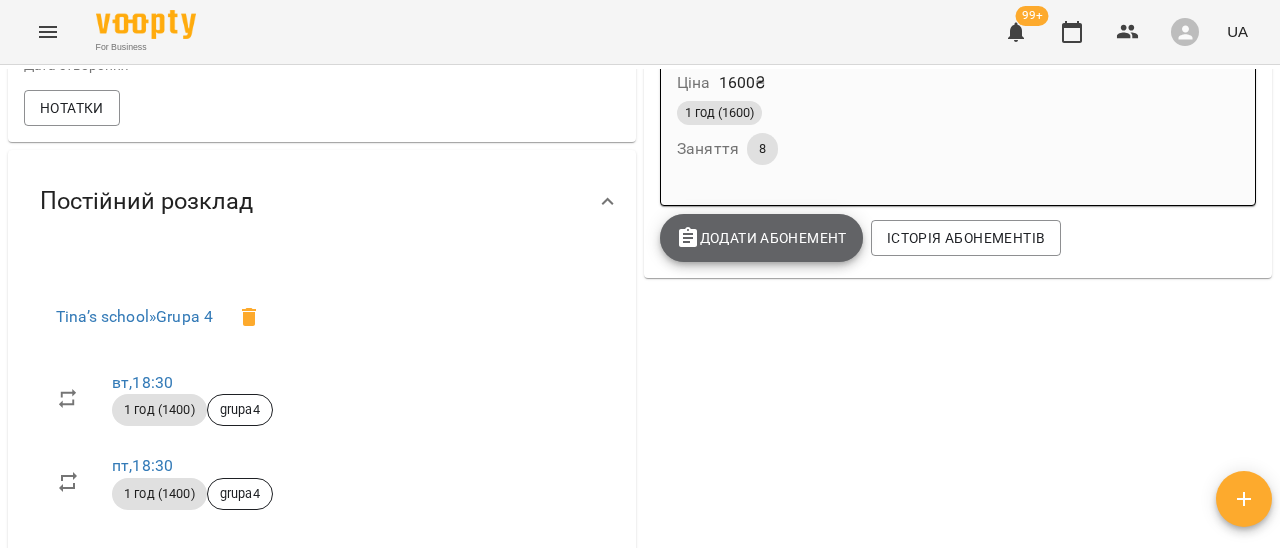 click on "Додати Абонемент" at bounding box center (761, 238) 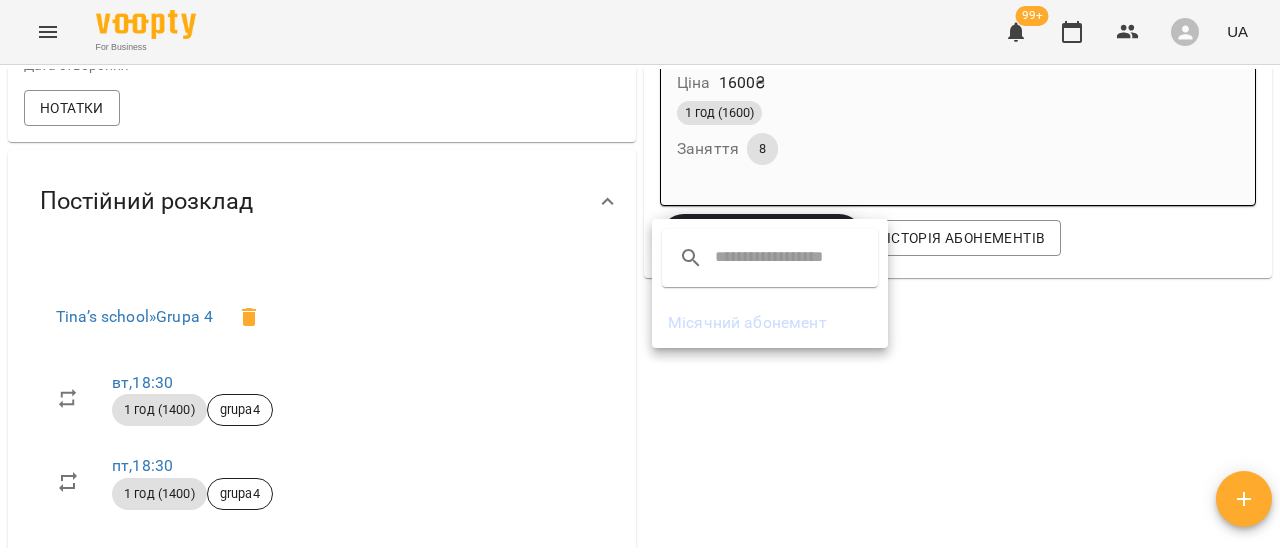 click on "Місячний абонемент" at bounding box center (770, 323) 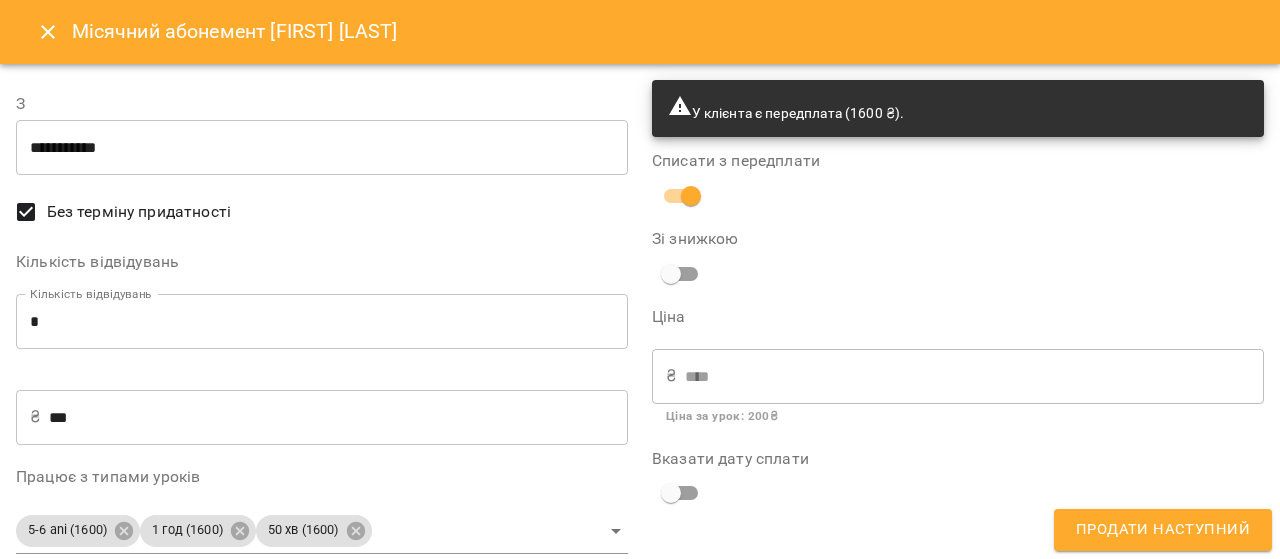 click on "**********" at bounding box center [322, 148] 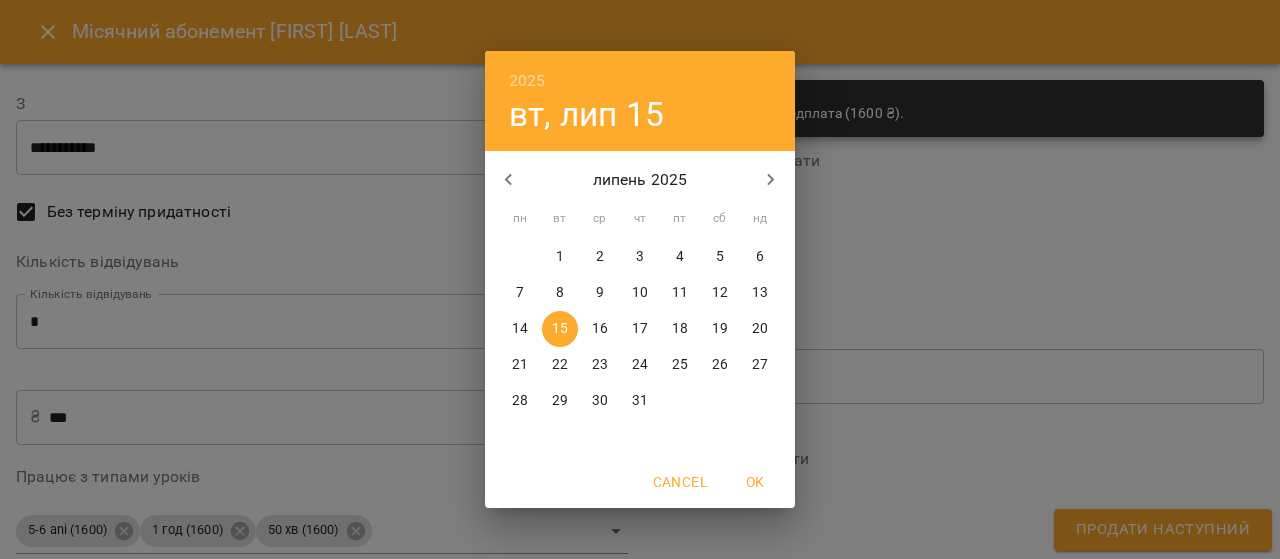 click on "18" at bounding box center (680, 329) 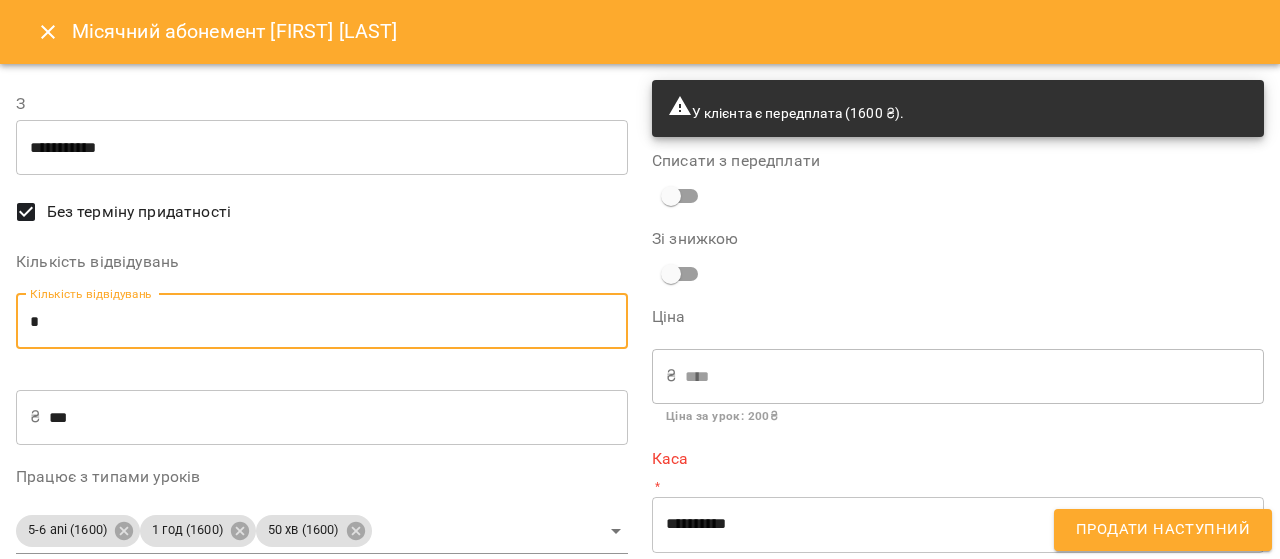 drag, startPoint x: 66, startPoint y: 321, endPoint x: 16, endPoint y: 319, distance: 50.039986 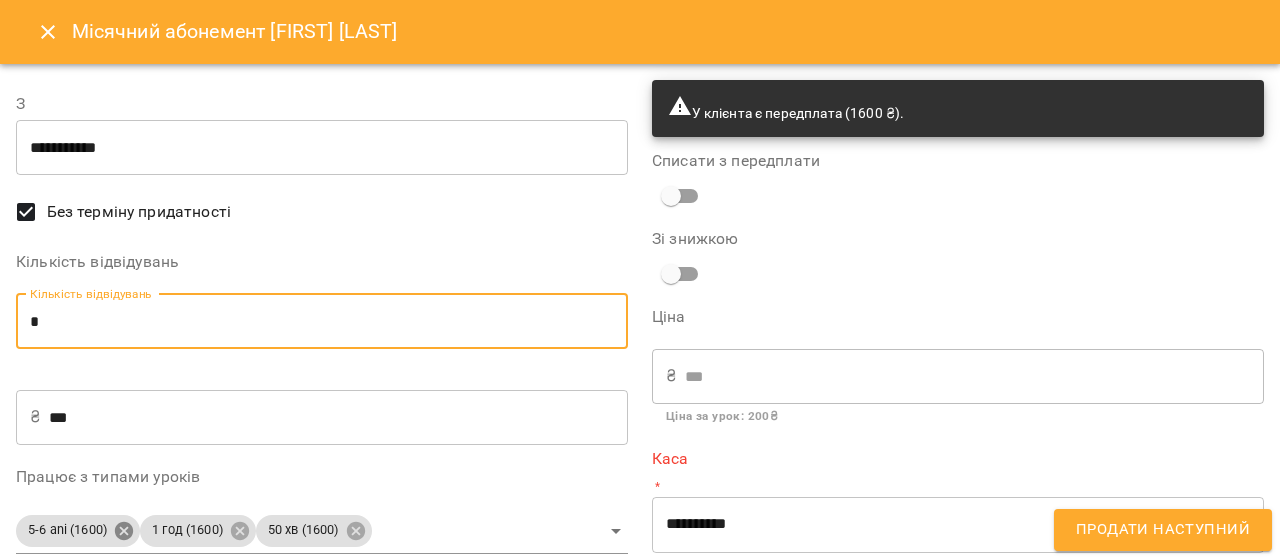 type on "*" 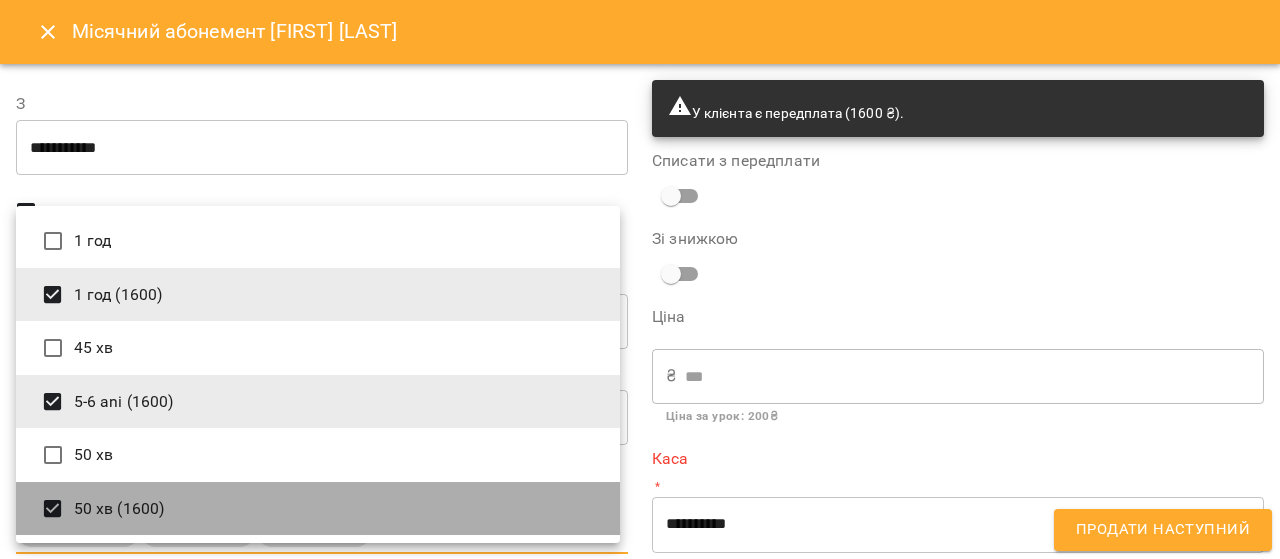 click on "50 хв (1600)" at bounding box center (318, 509) 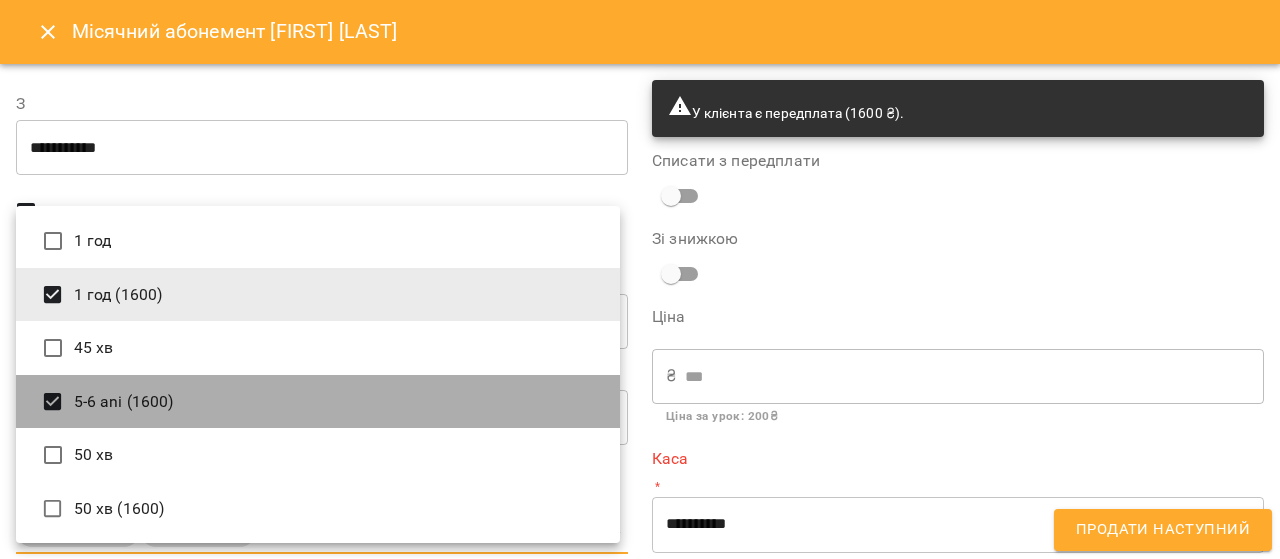 click on "5-6 ani (1600)" at bounding box center [318, 402] 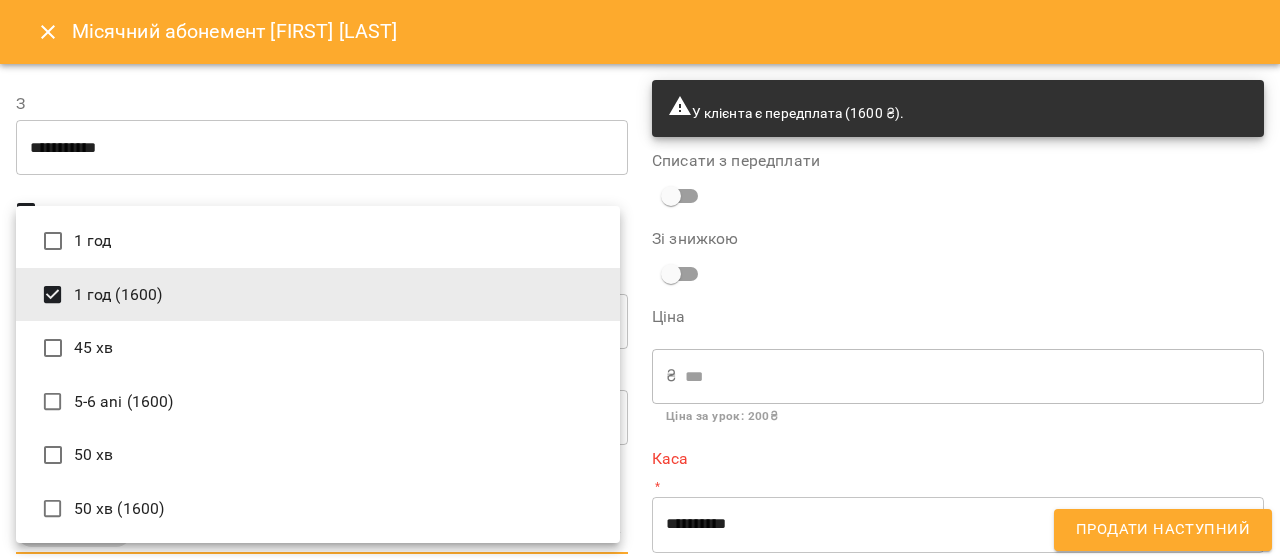 click at bounding box center (640, 279) 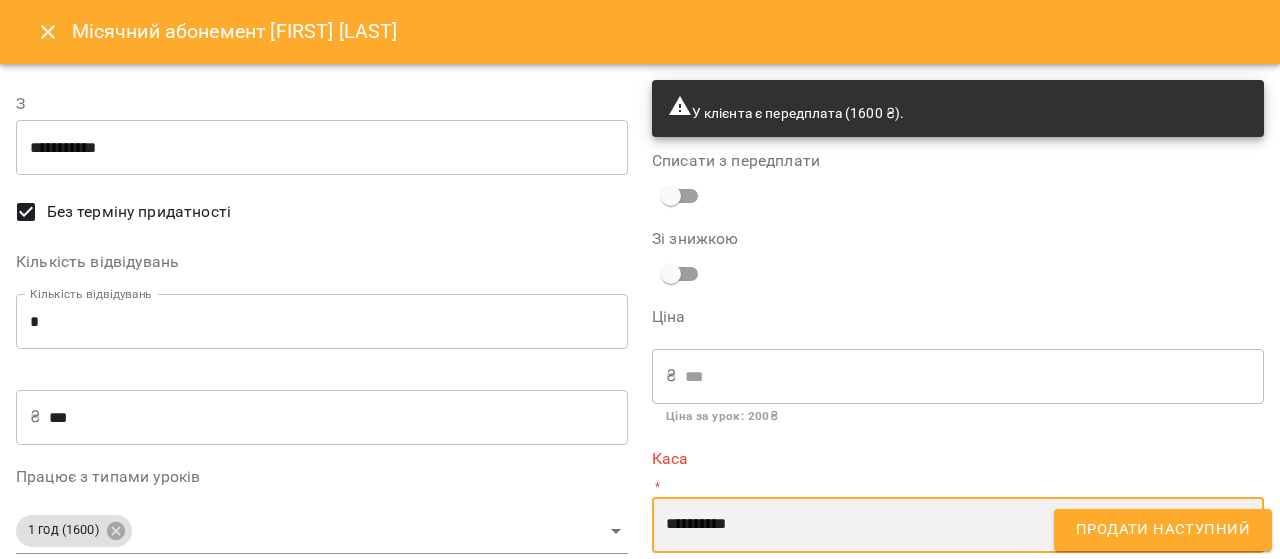 click on "**********" at bounding box center [958, 525] 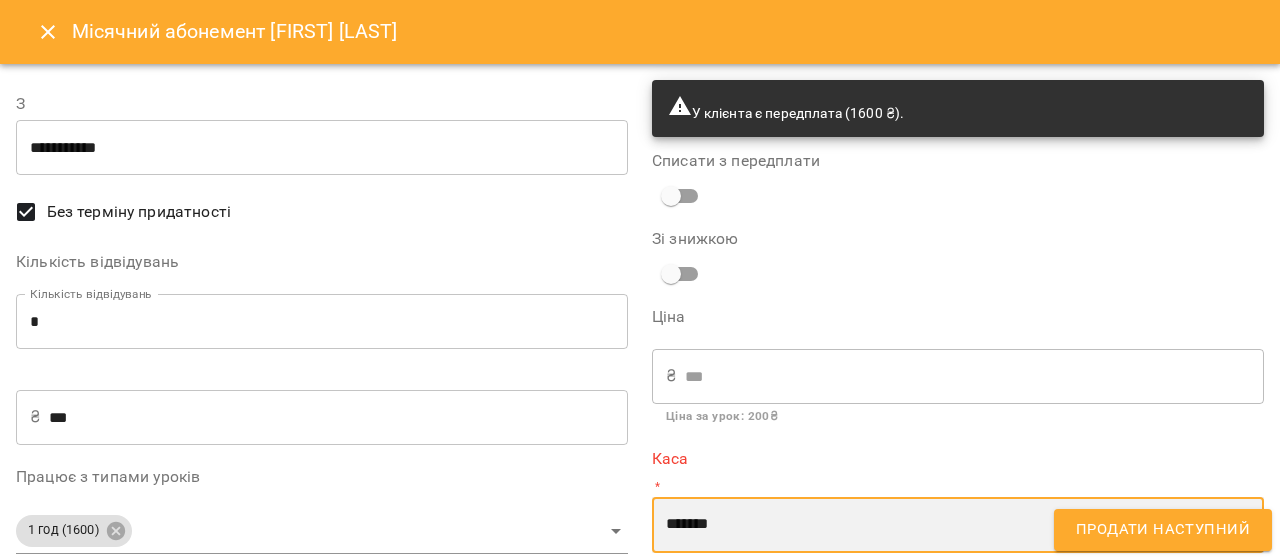 click on "**********" at bounding box center (958, 525) 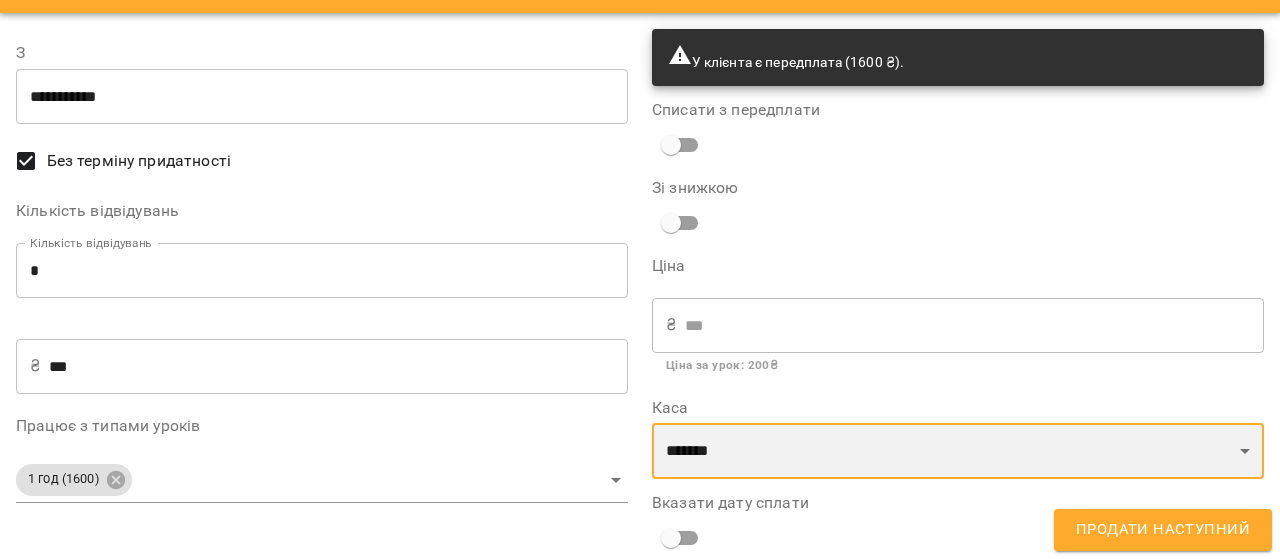 scroll, scrollTop: 80, scrollLeft: 0, axis: vertical 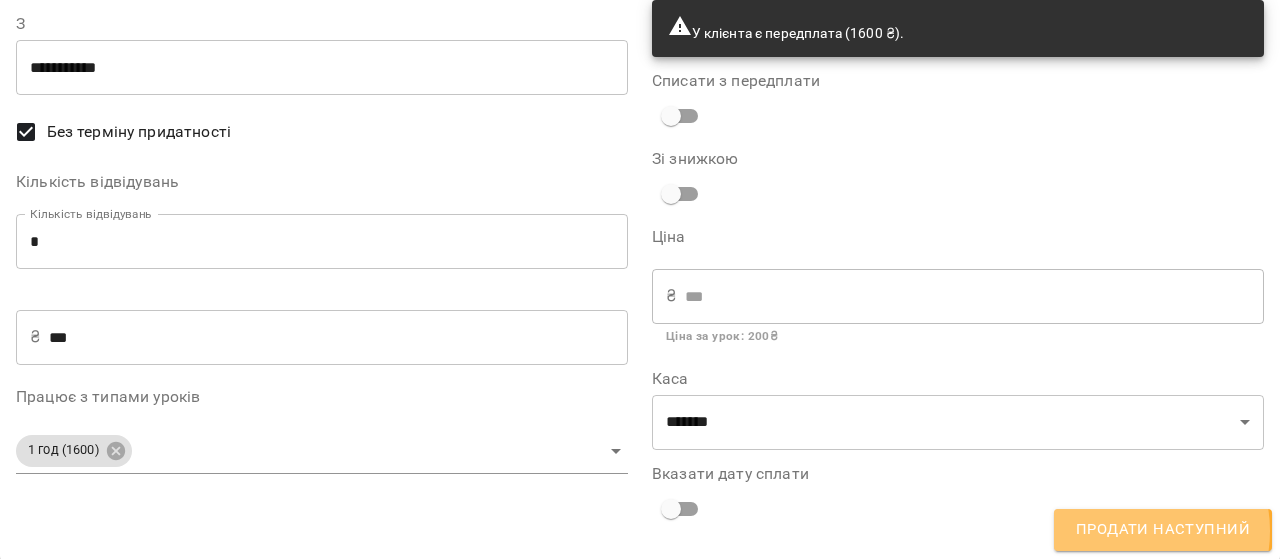 click on "Продати наступний" at bounding box center [1163, 530] 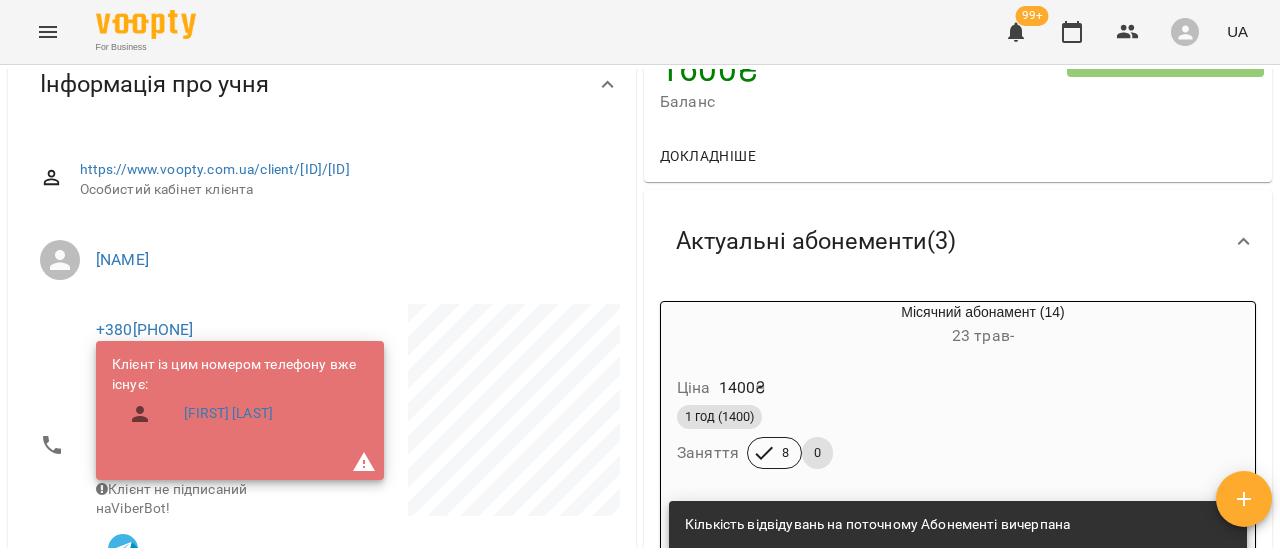 scroll, scrollTop: 0, scrollLeft: 0, axis: both 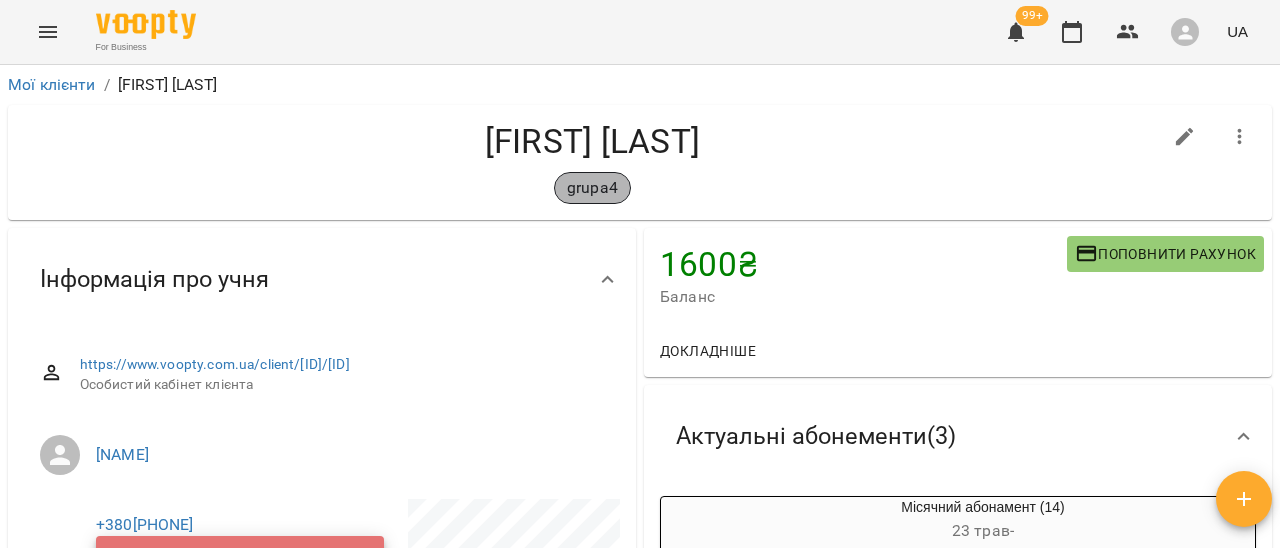 click on "grupa4" at bounding box center (592, 188) 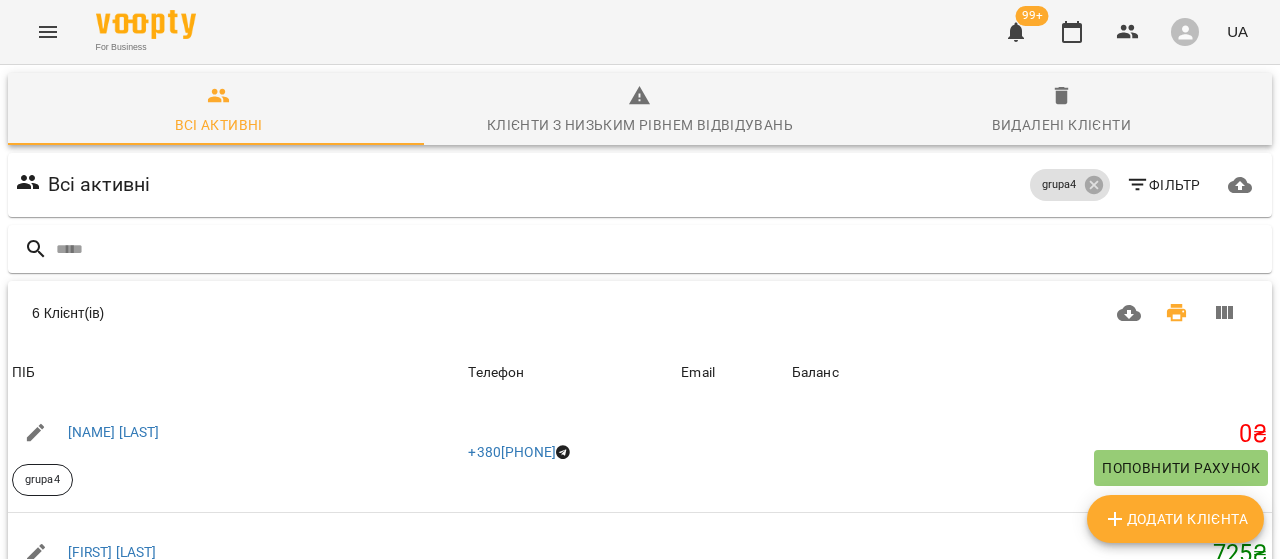 scroll, scrollTop: 278, scrollLeft: 0, axis: vertical 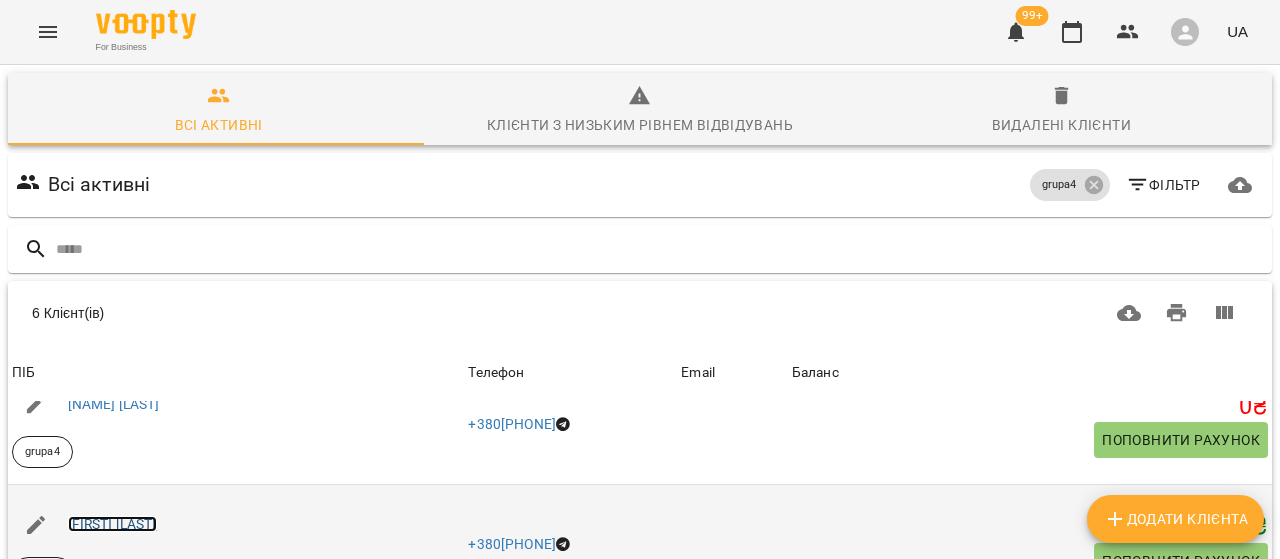 click on "[FIRST] [LAST]" at bounding box center [112, 524] 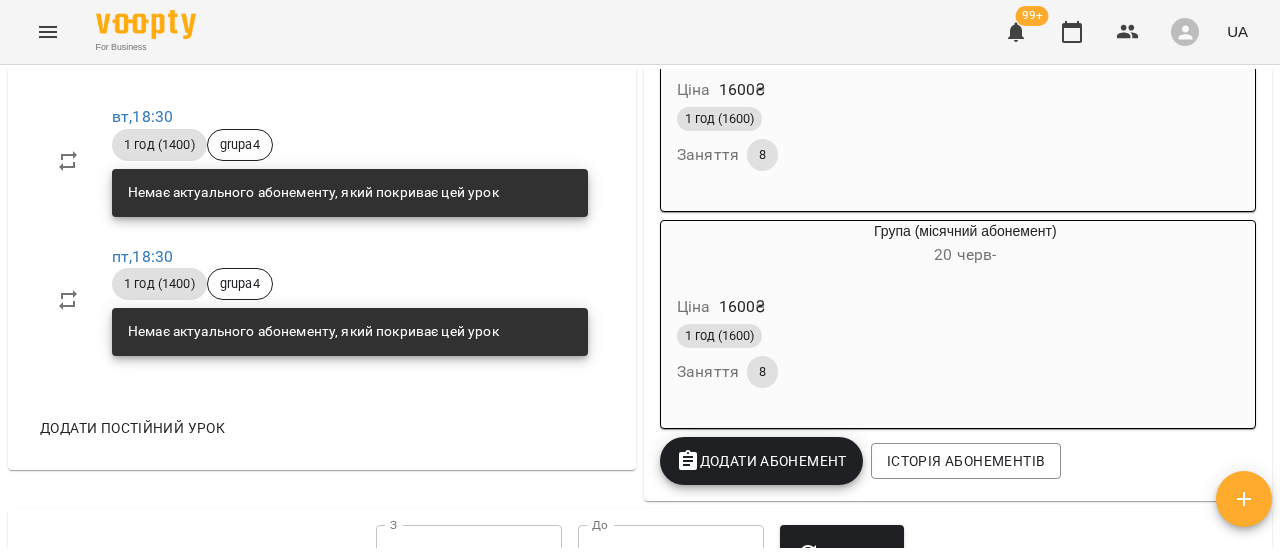 scroll, scrollTop: 1100, scrollLeft: 0, axis: vertical 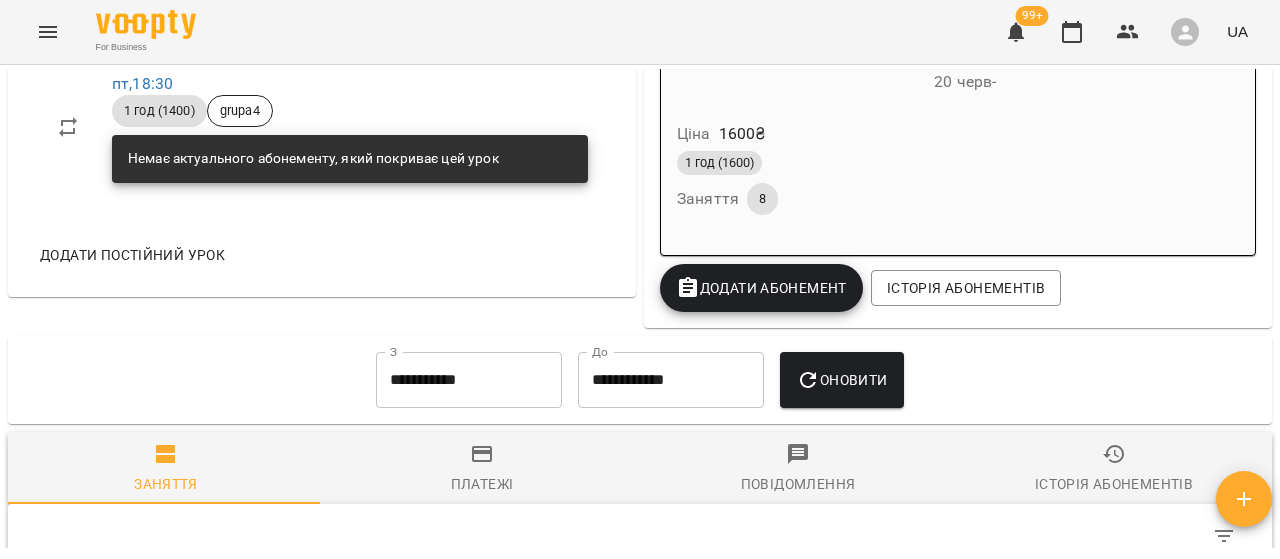 click on "Додати Абонемент" at bounding box center [761, 288] 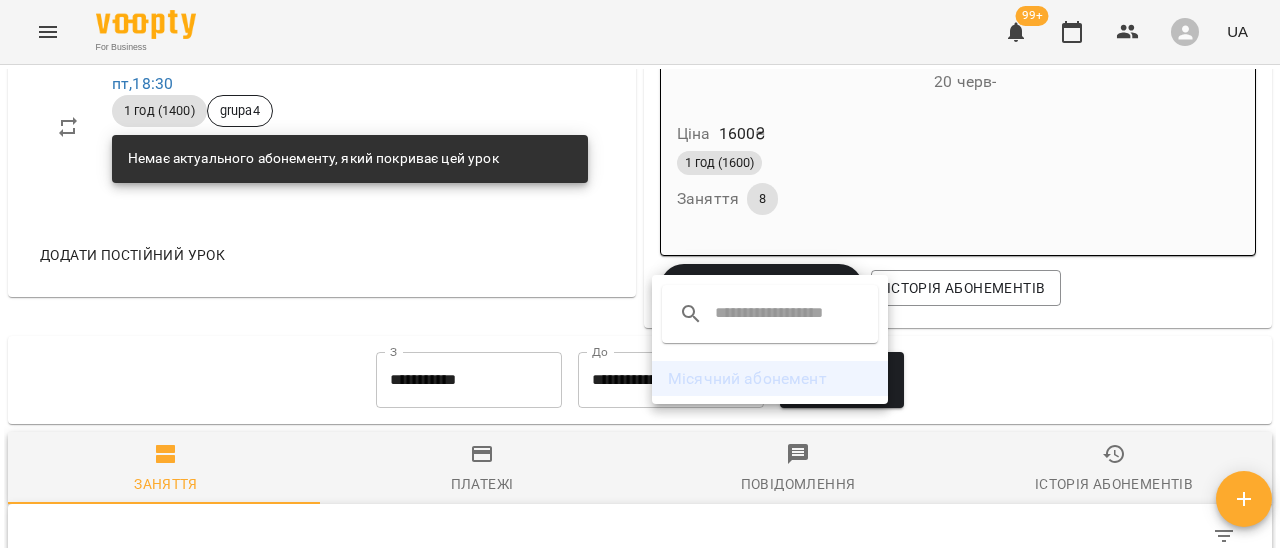 click on "Місячний абонемент" at bounding box center (770, 379) 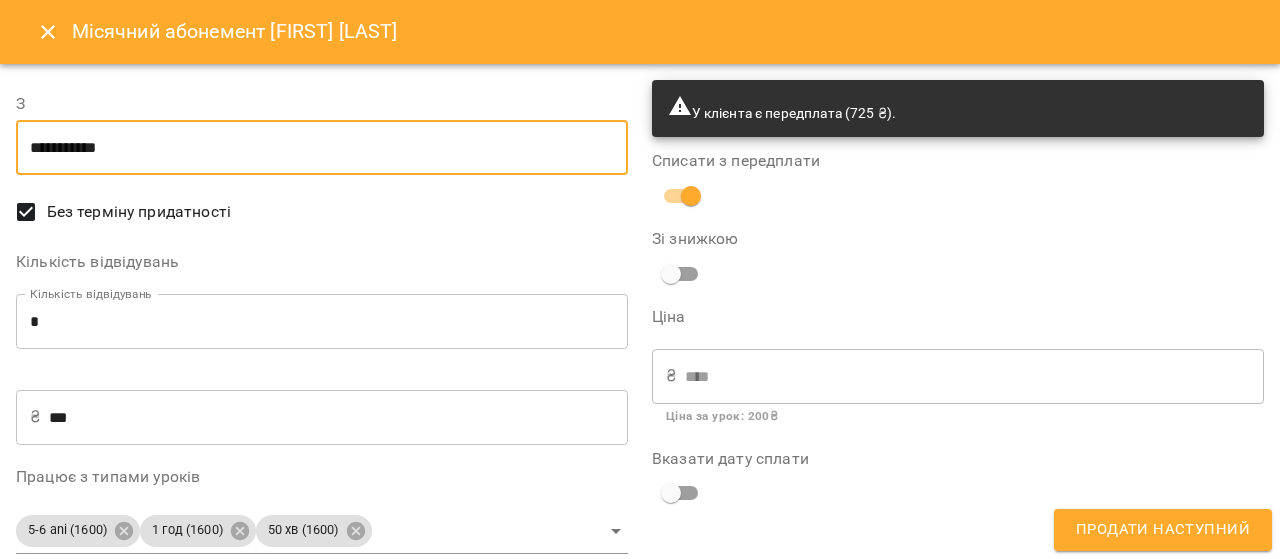 click on "**********" at bounding box center [322, 148] 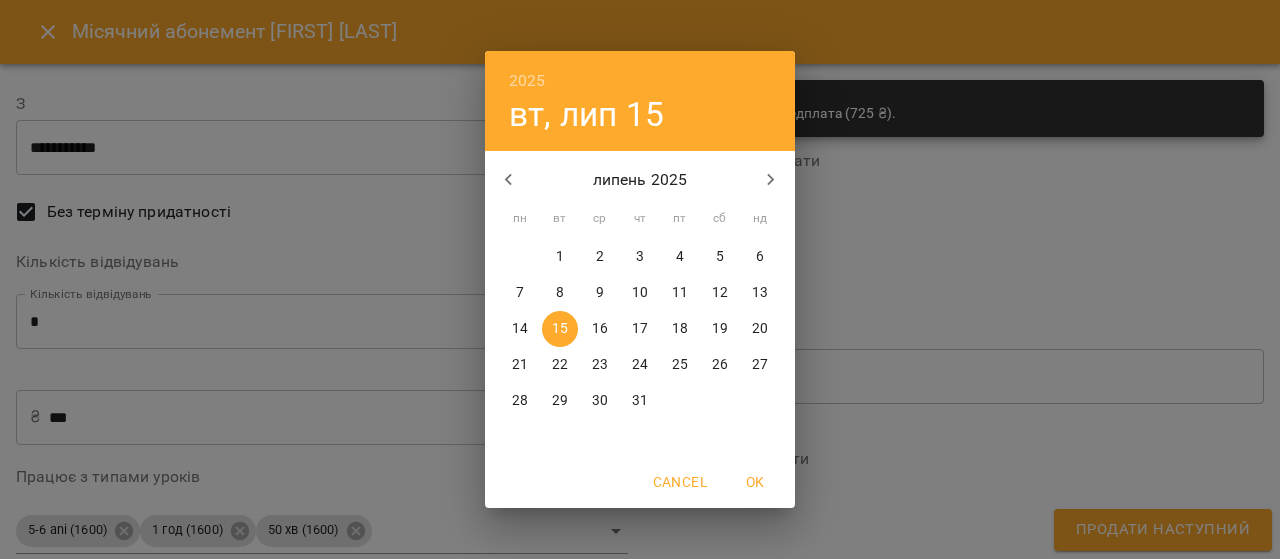 click on "18" at bounding box center [680, 329] 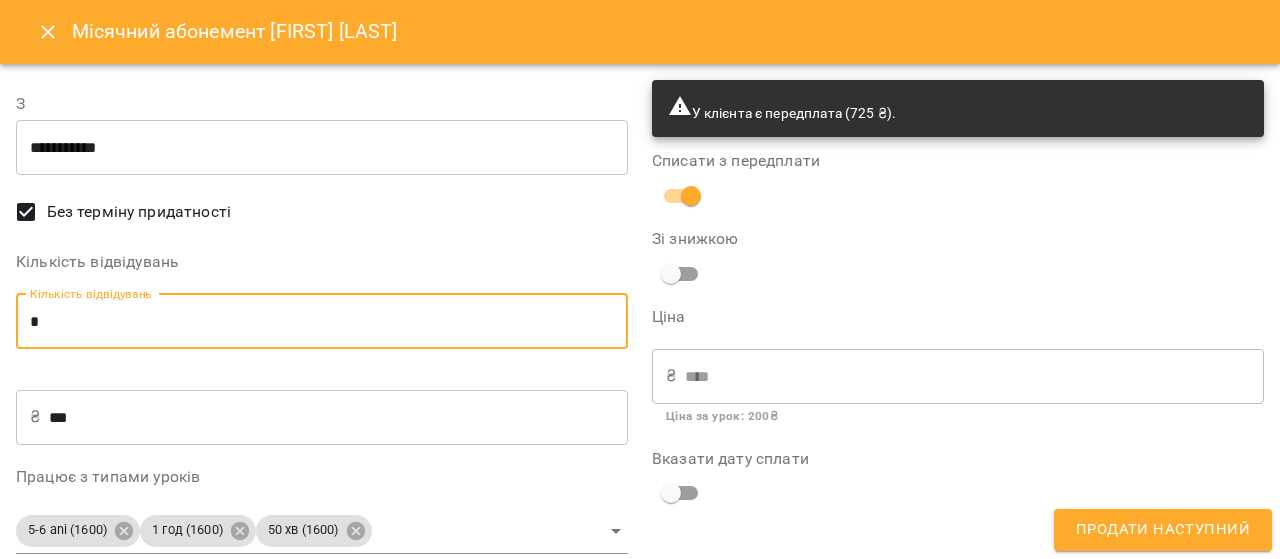drag, startPoint x: 62, startPoint y: 322, endPoint x: 22, endPoint y: 322, distance: 40 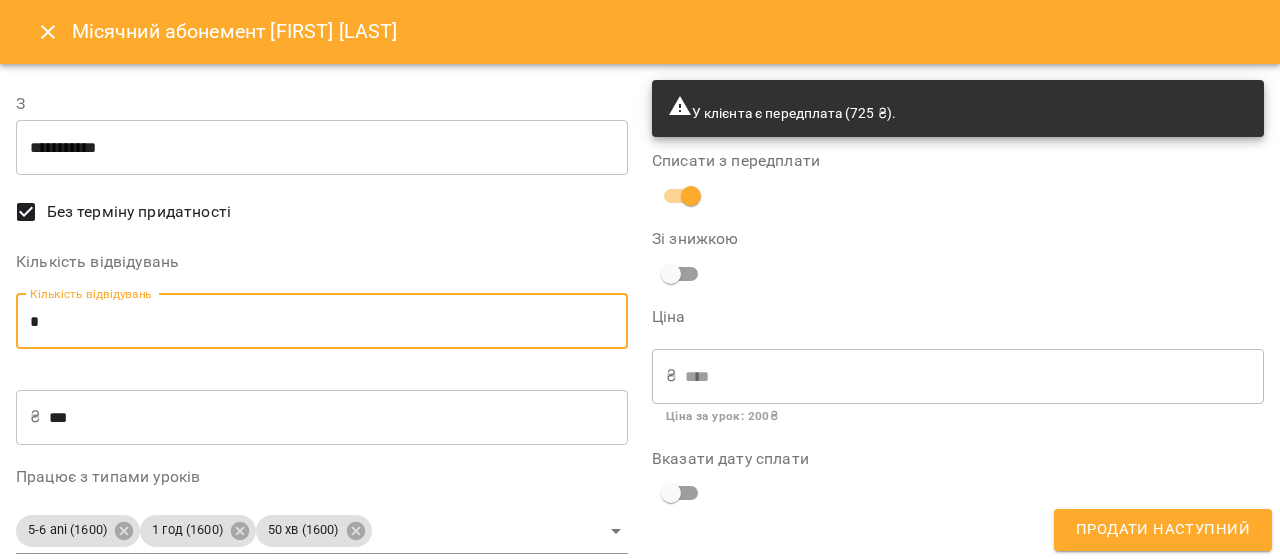 type on "*" 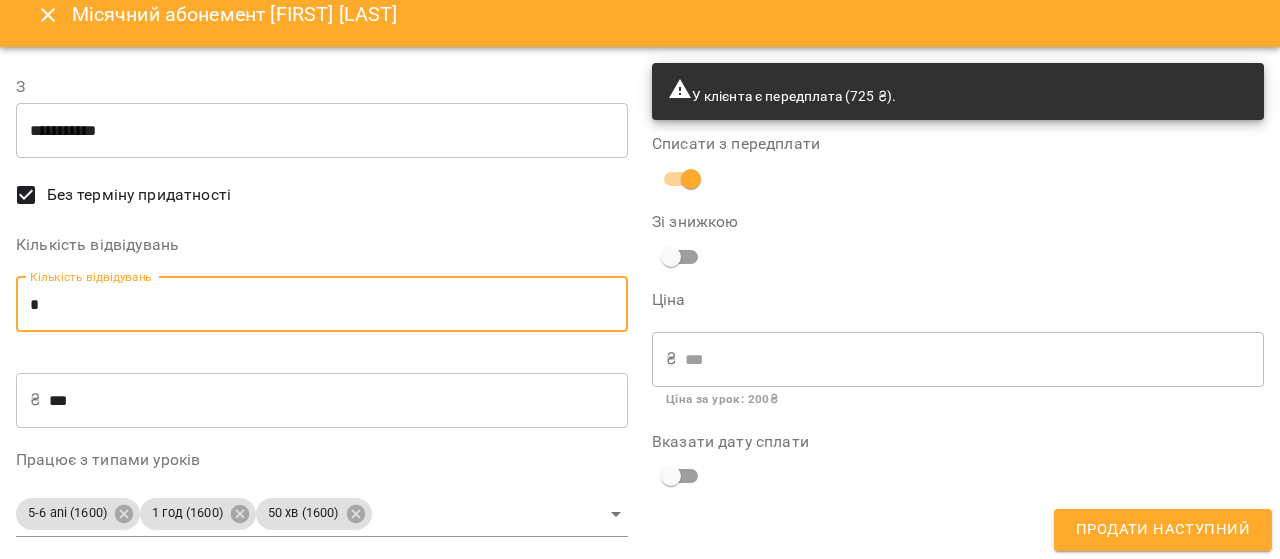 scroll, scrollTop: 26, scrollLeft: 0, axis: vertical 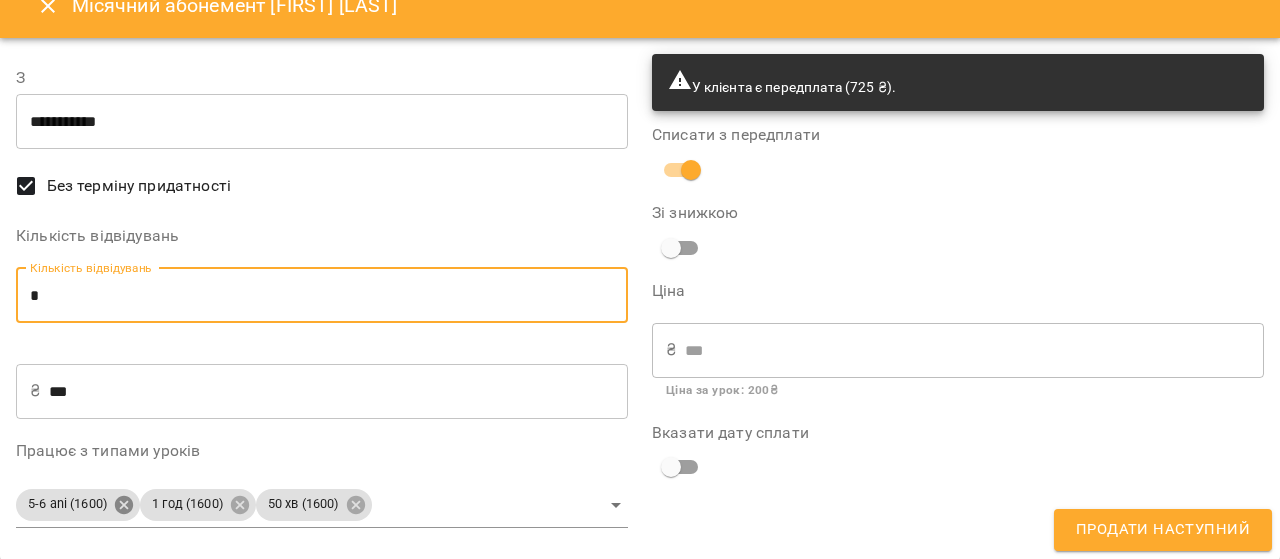type on "*" 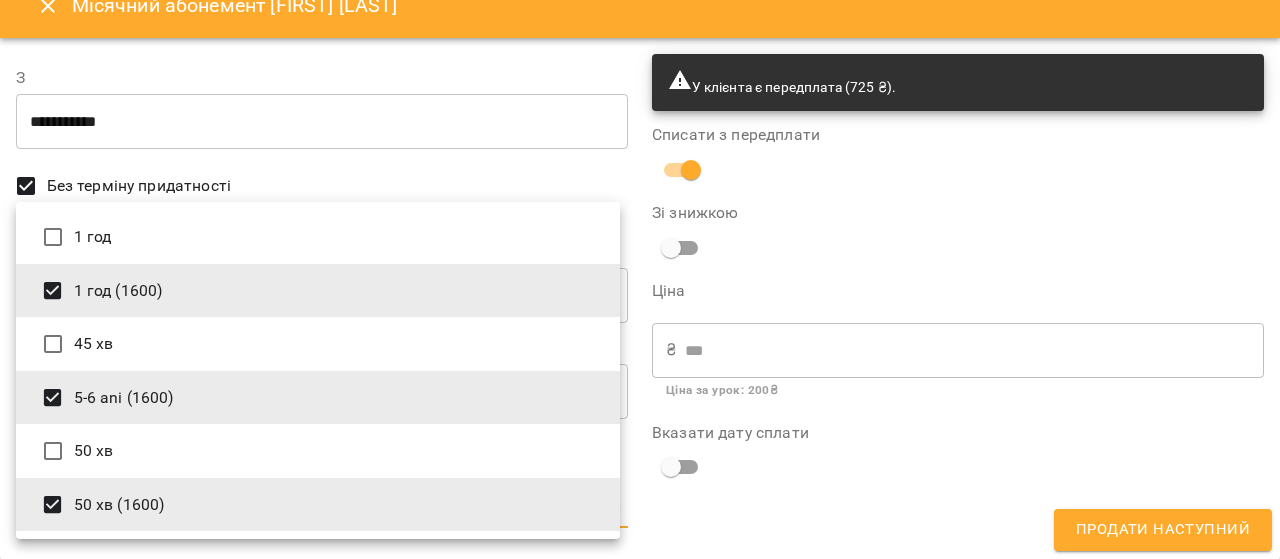 click on "For Business 99+ UA Мої клієнти / Варвара Резнік Варвара Резнік grupa4 725 ₴ Баланс Поповнити рахунок Докладніше -5950   ₴ Разові Відвідування -6300 ₴   1 год (1400) 350 ₴   Без призначення 6675   ₴ Абонементи 6675 ₴   Без призначення 0 ₴   Група (місячний абонемент) Актуальні абонементи ( 4 ) Місячний абонемент (16) 21 бер  -   Ціна 1600 ₴ 1 год (1600) Заняття 8 Місячний абонемент (16) 25 квіт  -   Ціна 1600 ₴ 1 год (1600) Заняття 8 Місячний абонемент (16) 23 трав  -   Ціна 1600 ₴ 1 год (1600) Заняття 8 Група (місячний абонемент) 20 черв  -   Ціна 1600 ₴ 1 год (1600) Заняття 8 Додати Абонемент  »" at bounding box center (640, 312) 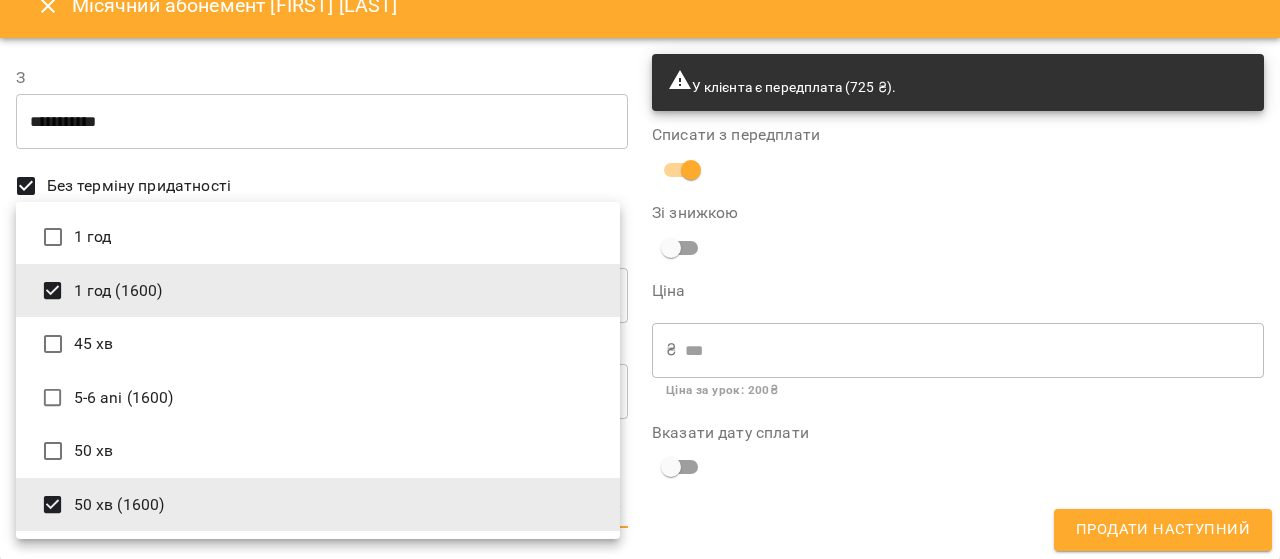 click on "50 хв (1600)" at bounding box center (318, 505) 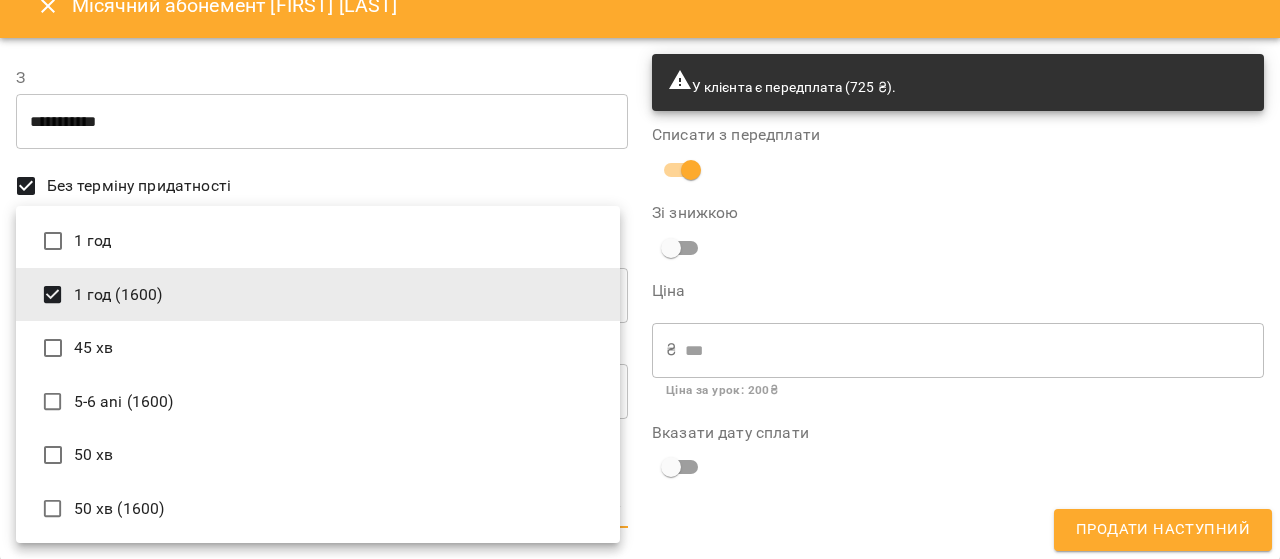 click at bounding box center [640, 279] 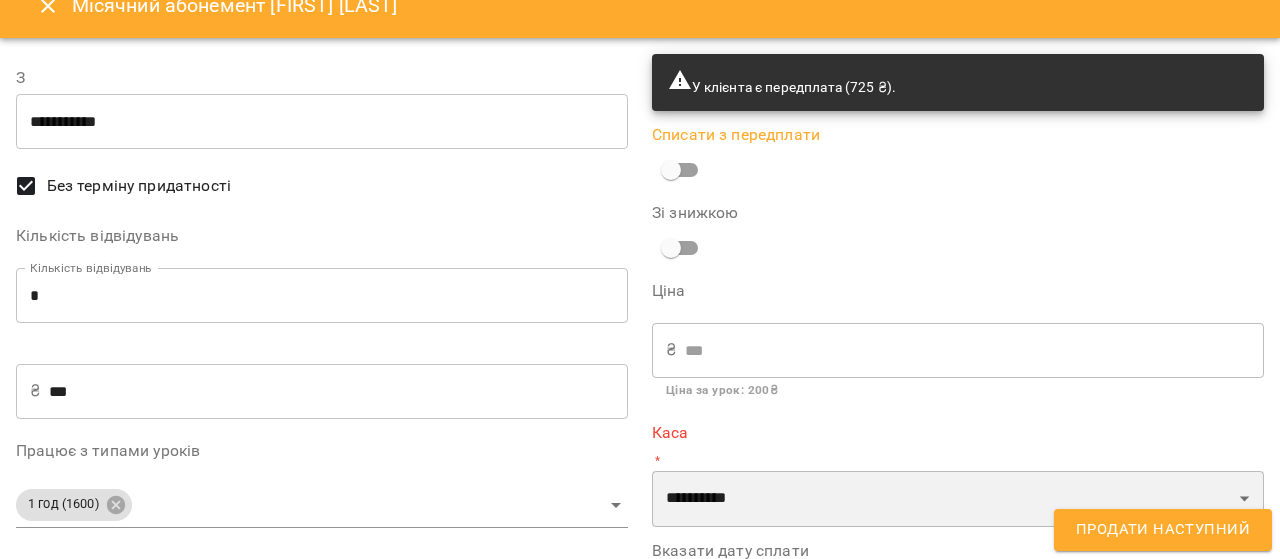 click on "**********" at bounding box center (958, 499) 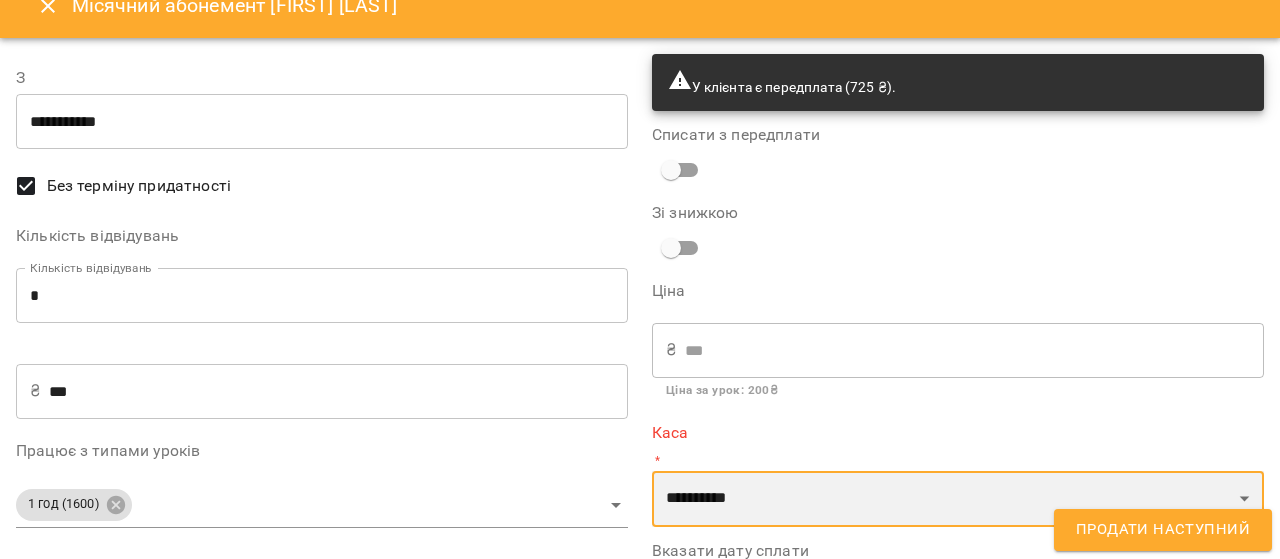 select on "****" 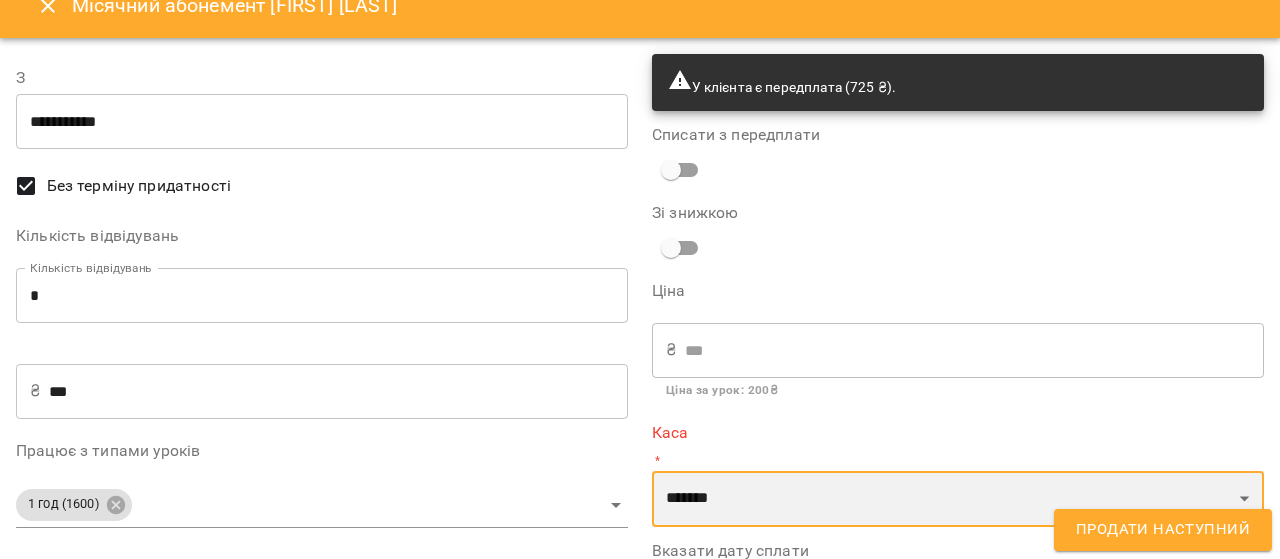 click on "**********" at bounding box center (958, 499) 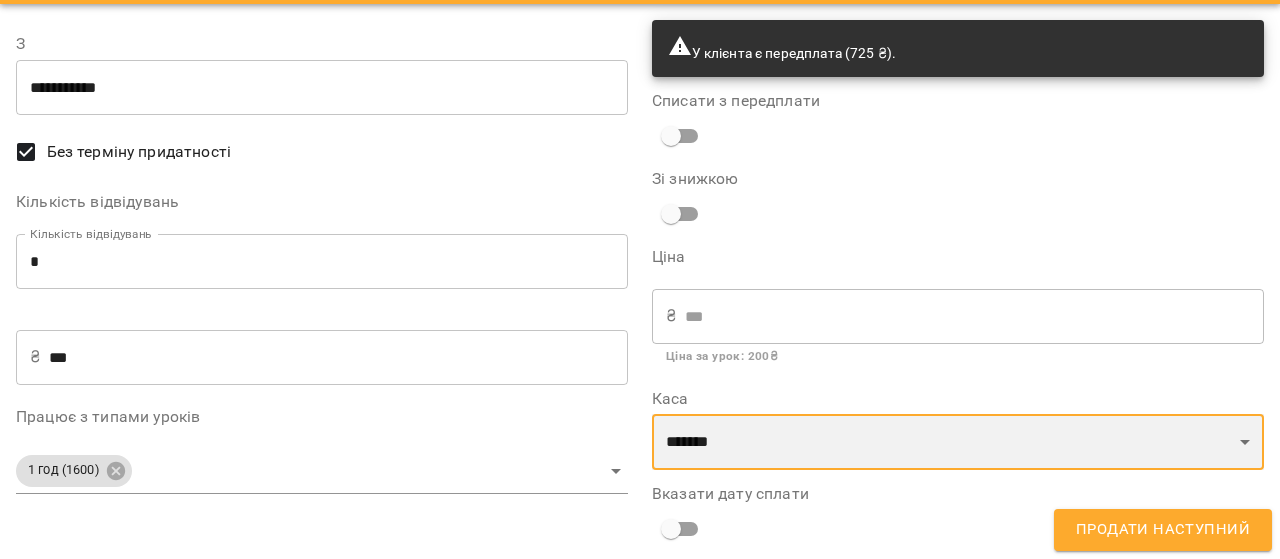 scroll, scrollTop: 80, scrollLeft: 0, axis: vertical 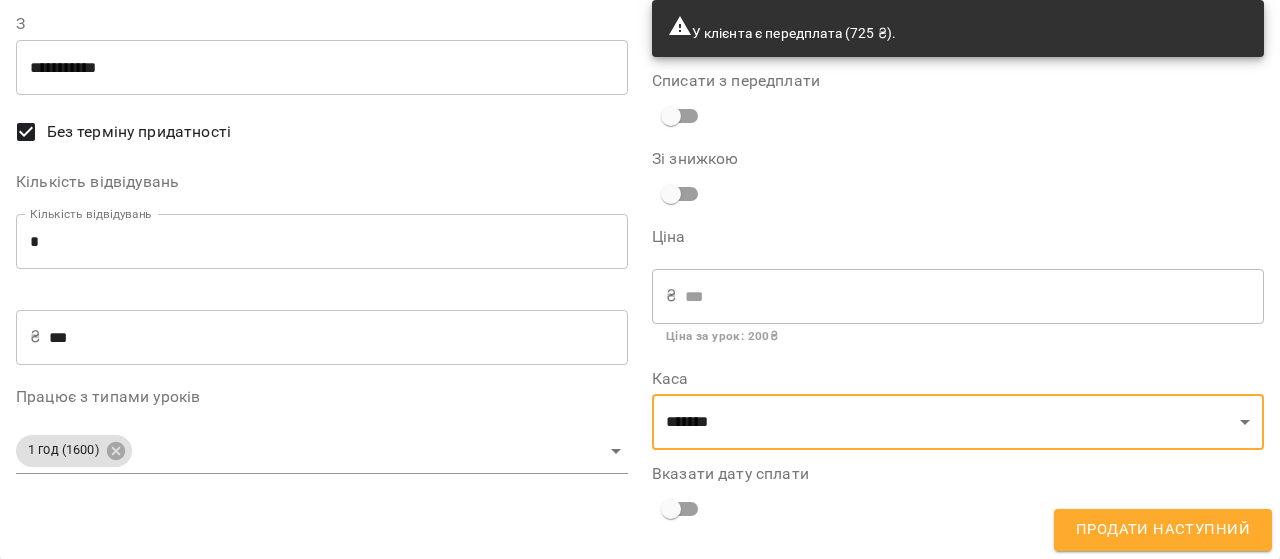 click on "Продати наступний" at bounding box center (1163, 530) 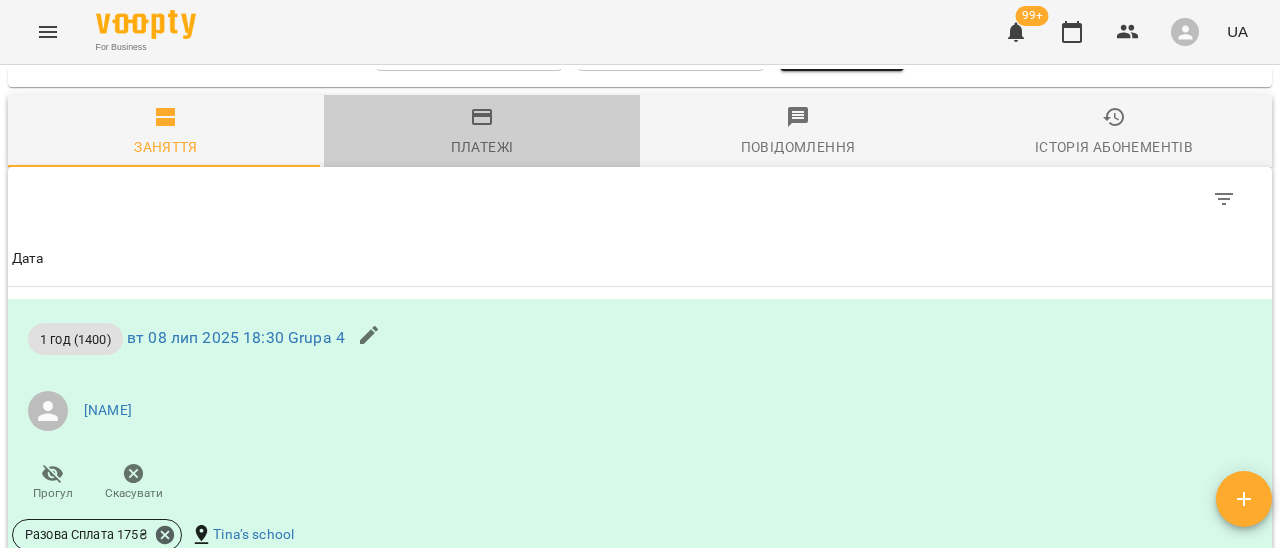 click on "Платежі" at bounding box center (482, 132) 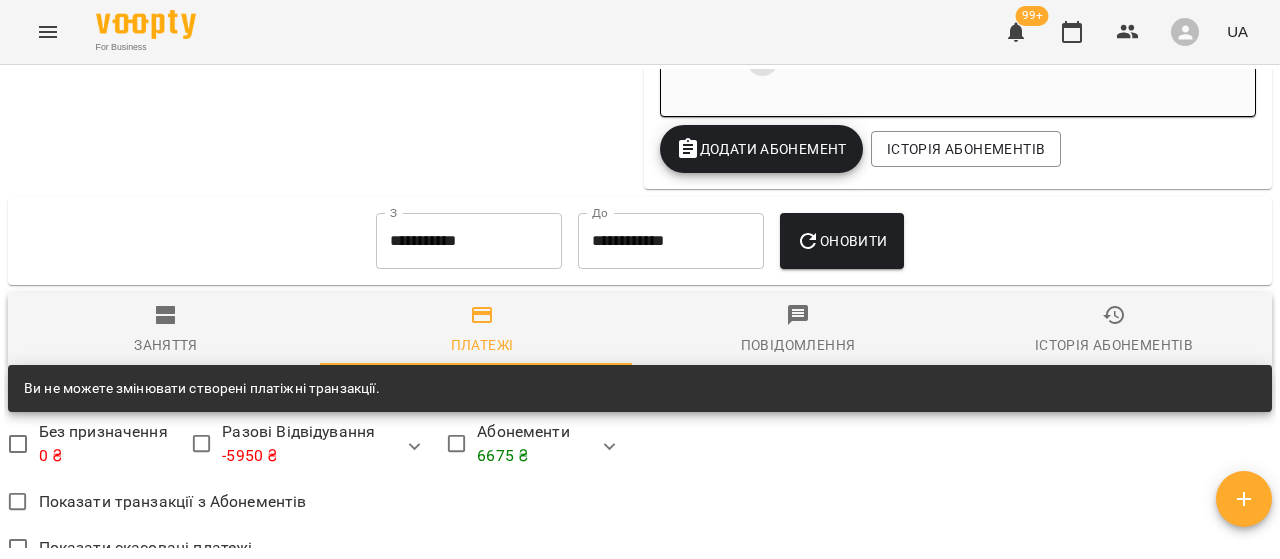 scroll, scrollTop: 1454, scrollLeft: 0, axis: vertical 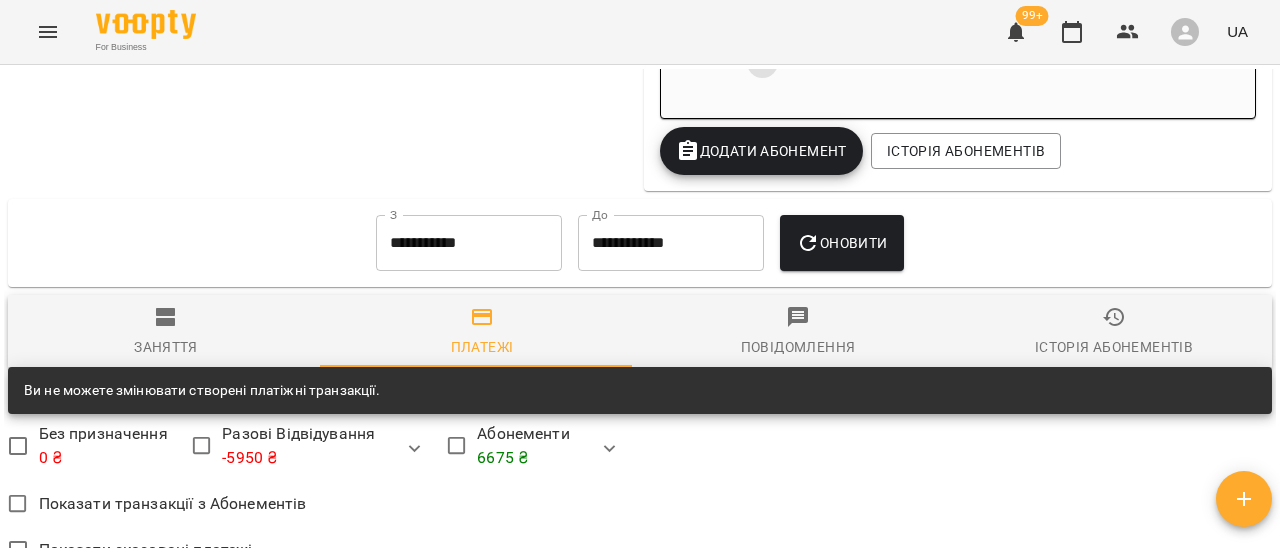 click on "**********" at bounding box center (469, 243) 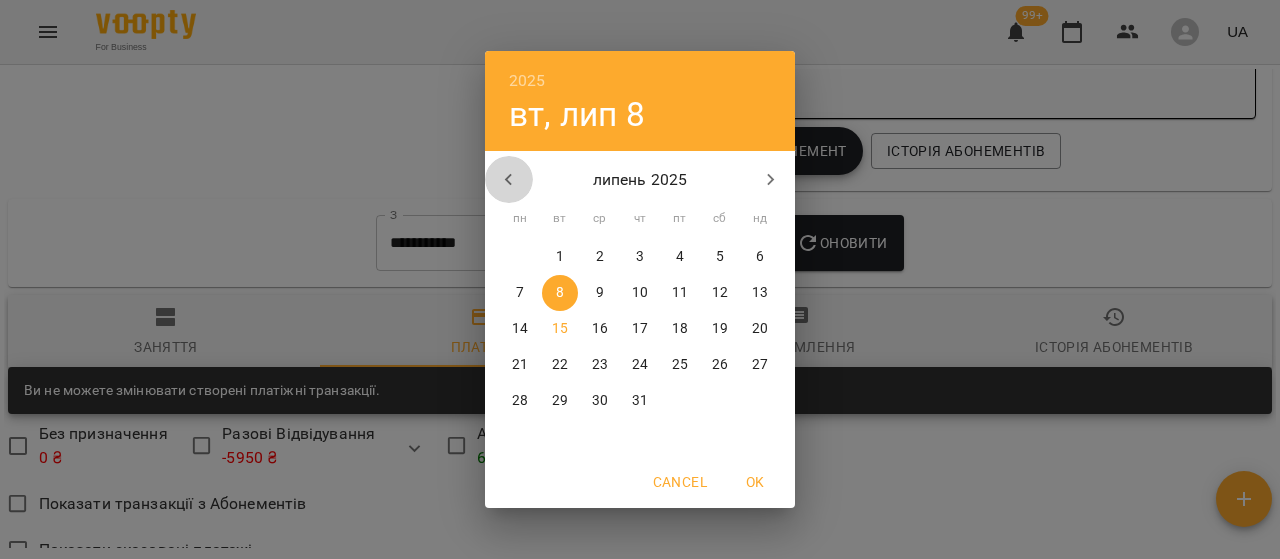 click 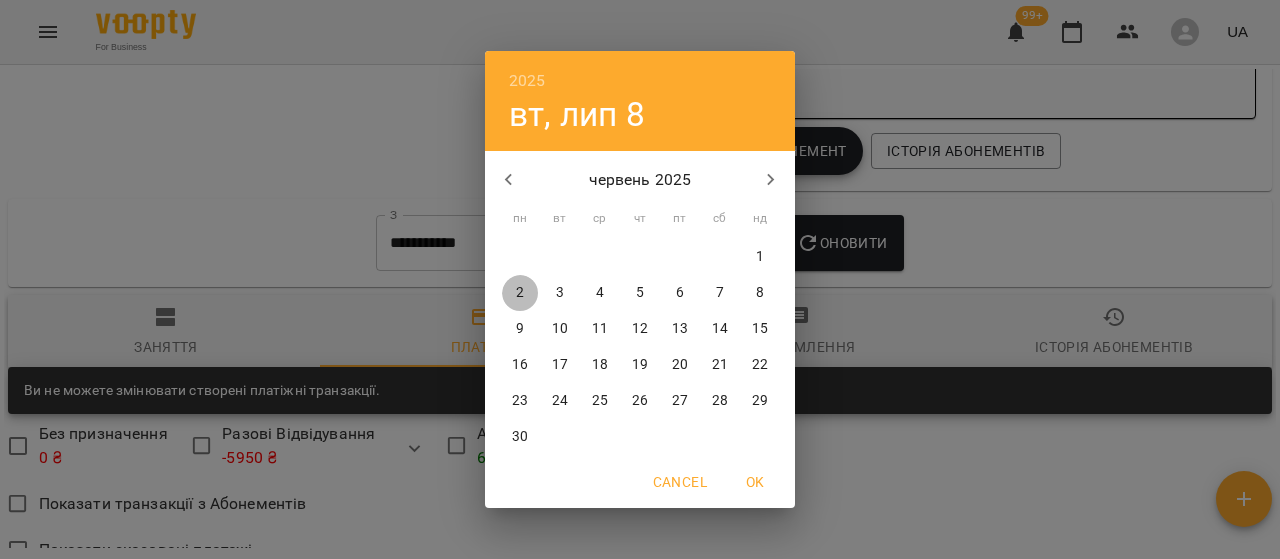 click on "2" at bounding box center [520, 293] 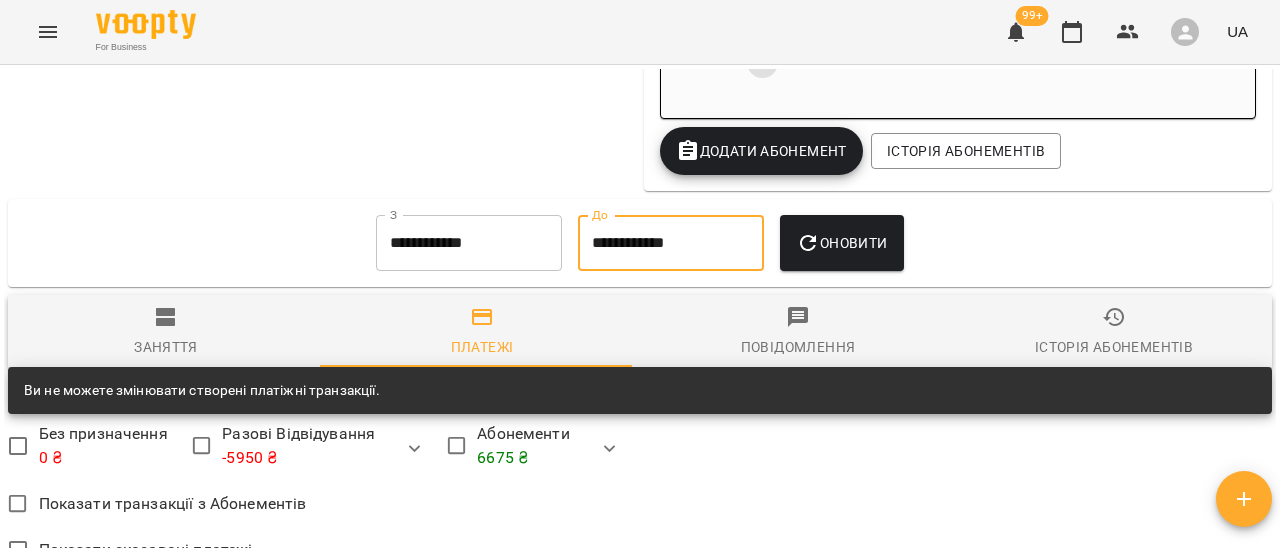 click on "**********" at bounding box center [671, 243] 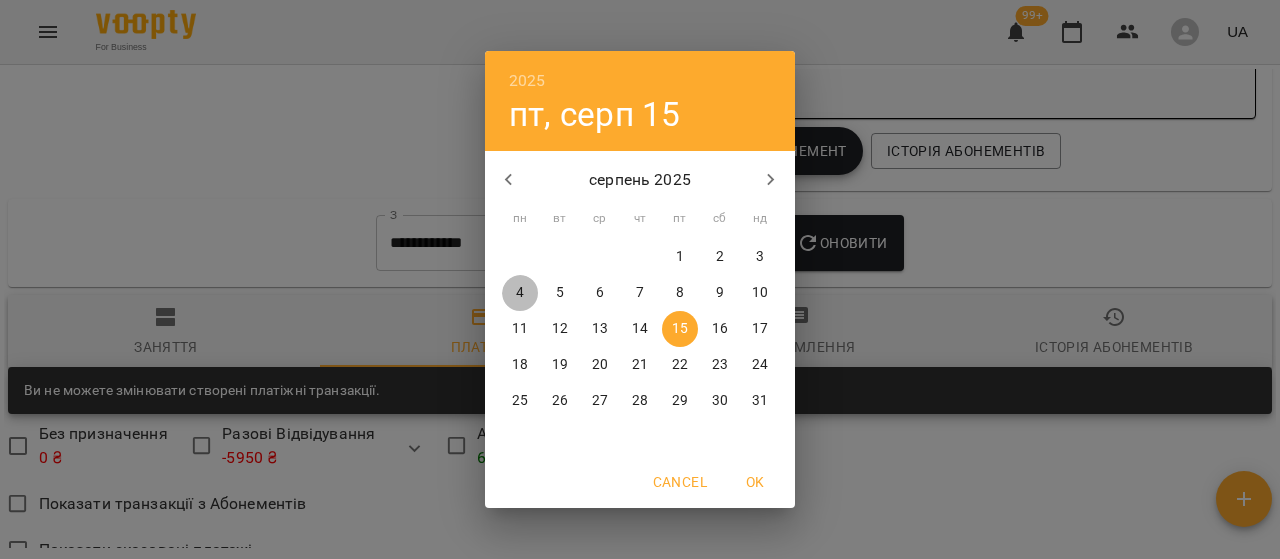 click on "4" at bounding box center (520, 293) 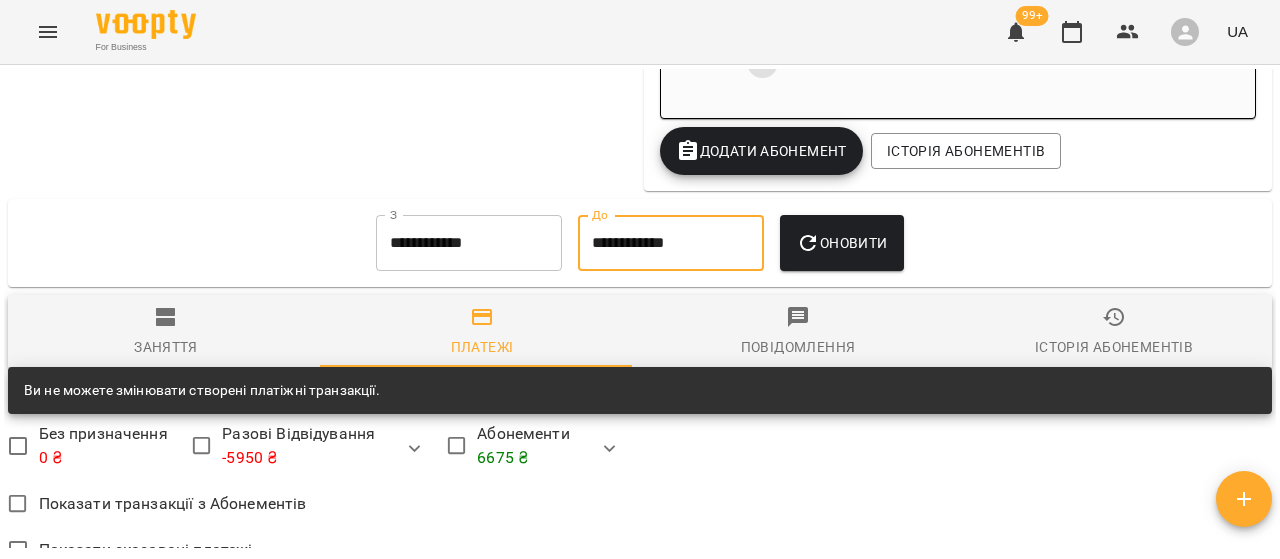 click on "Оновити" at bounding box center [841, 243] 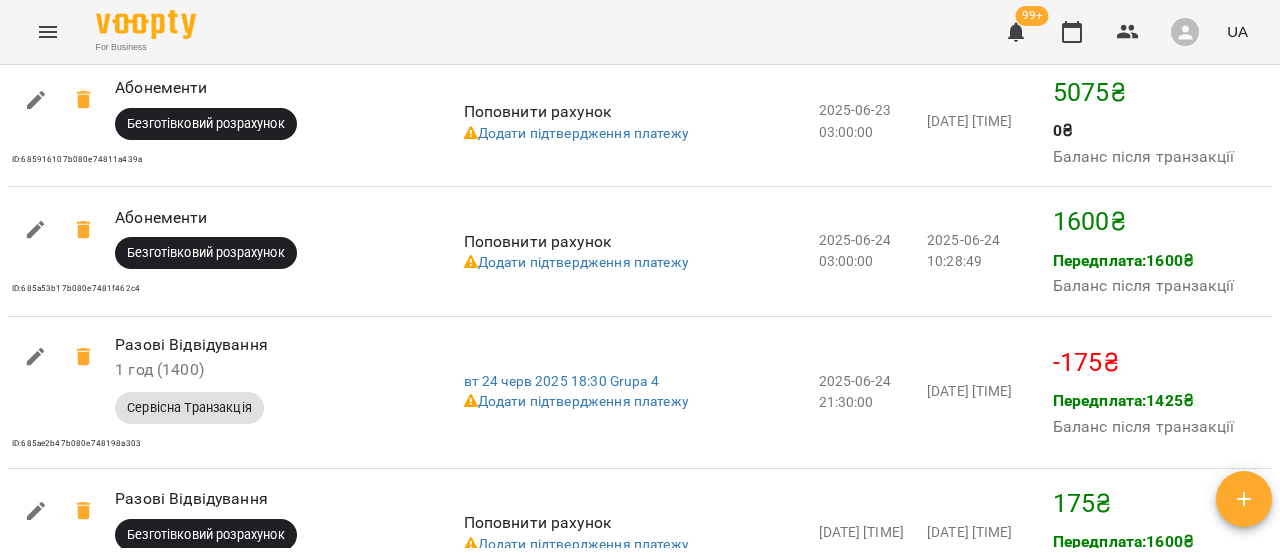 scroll, scrollTop: 3154, scrollLeft: 0, axis: vertical 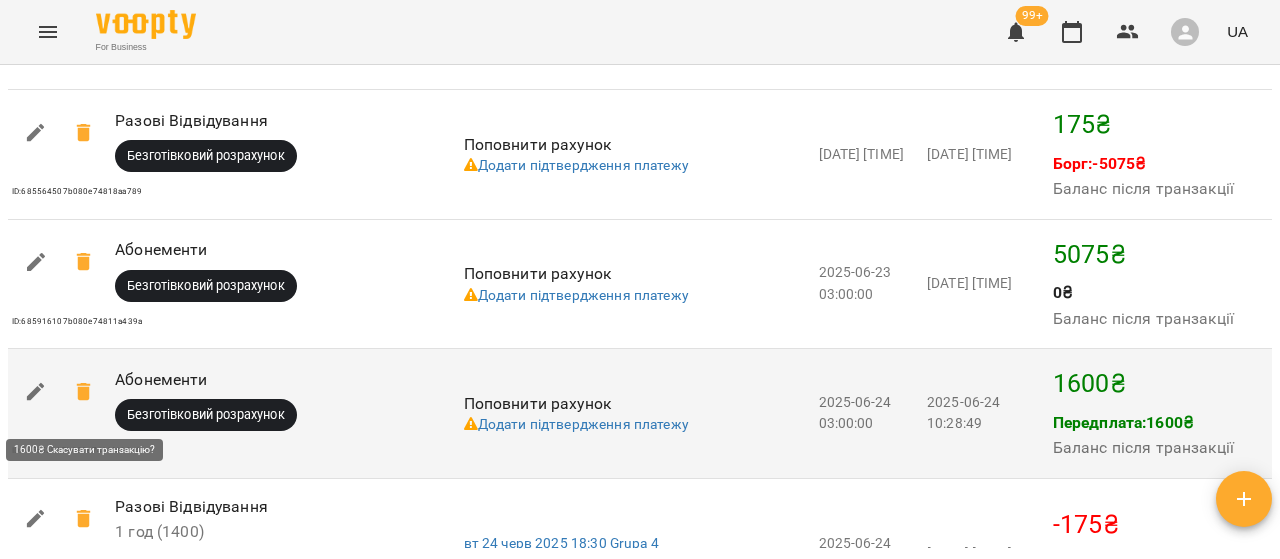 click 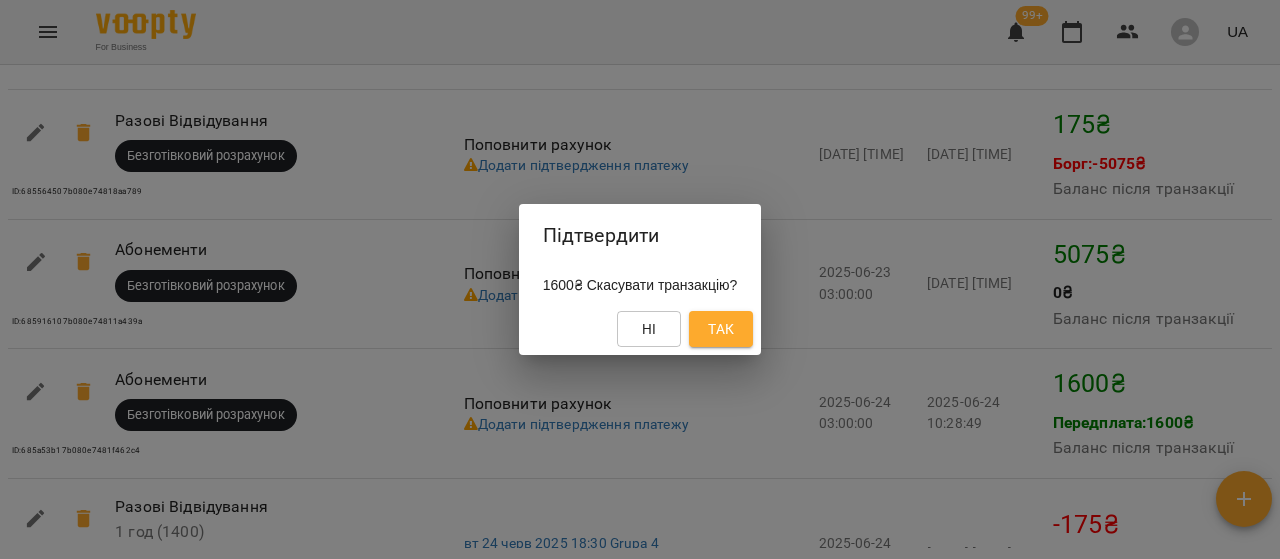 click on "Так" at bounding box center [721, 329] 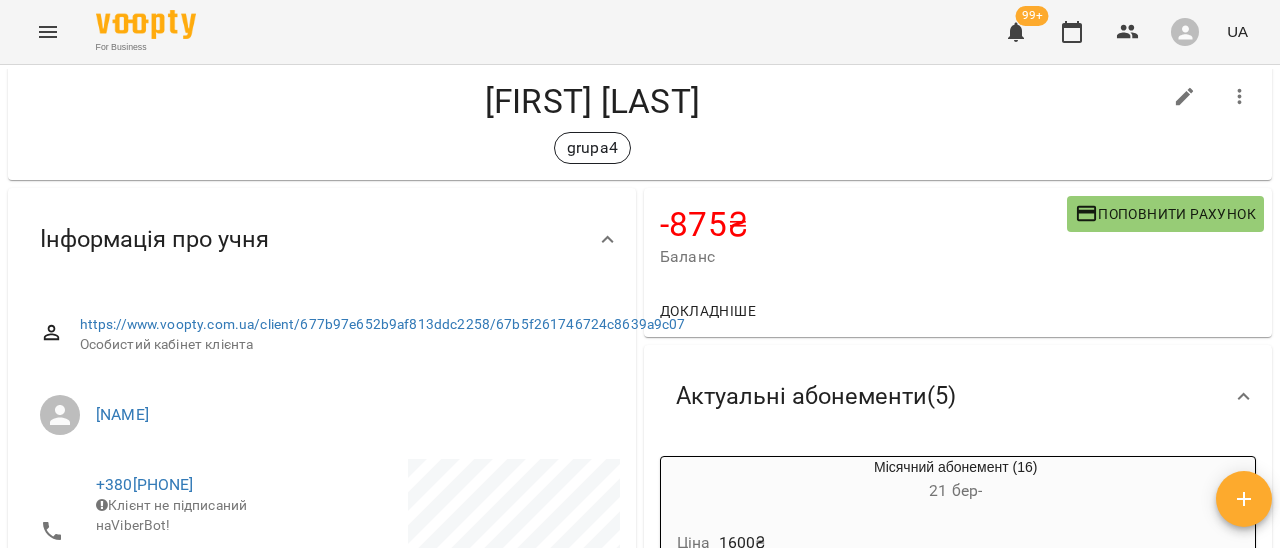 scroll, scrollTop: 0, scrollLeft: 0, axis: both 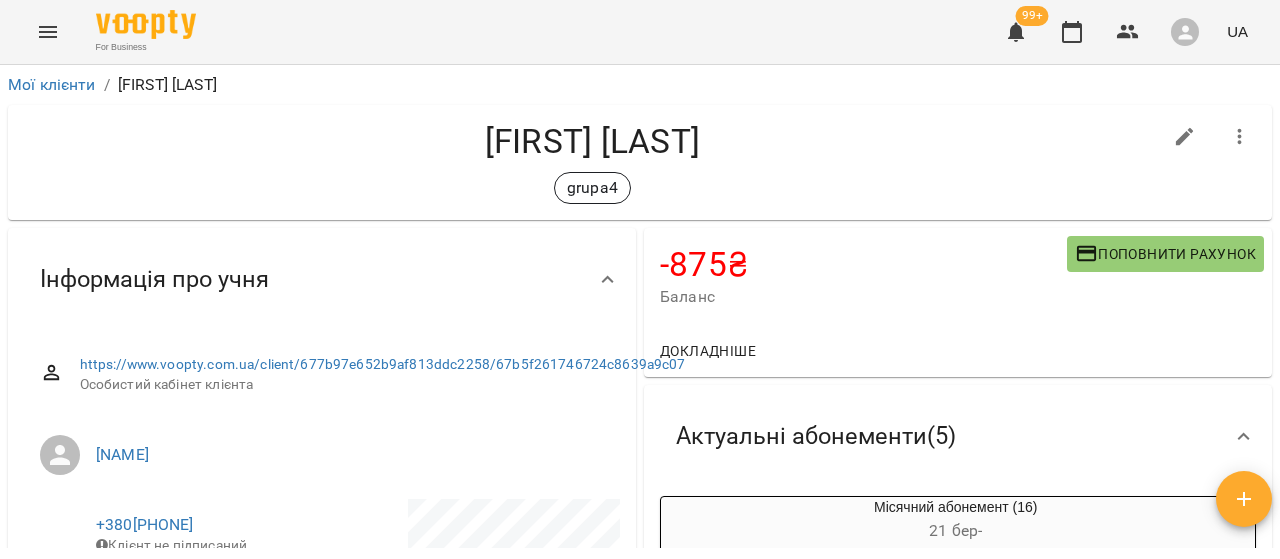 click on "Поповнити рахунок" at bounding box center [1165, 254] 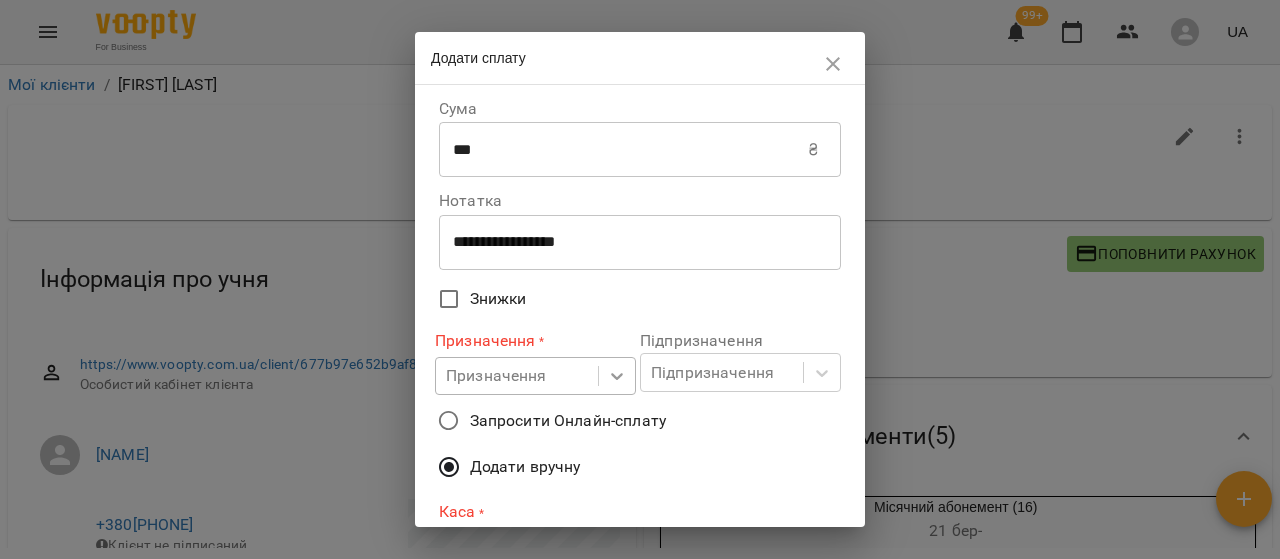click at bounding box center (617, 376) 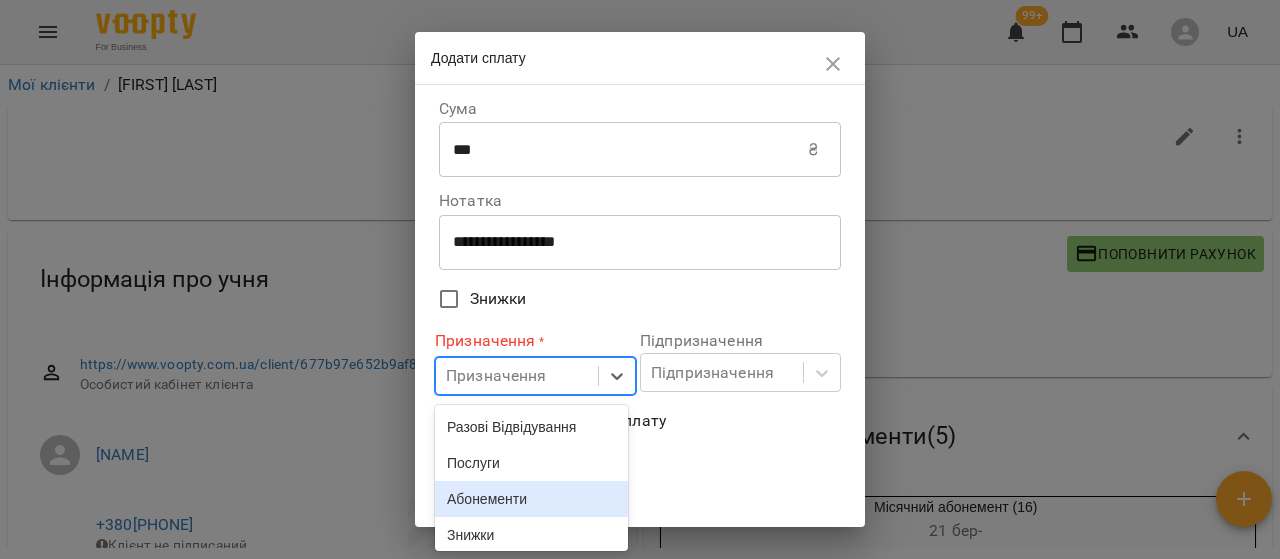 click on "Абонементи" at bounding box center [531, 499] 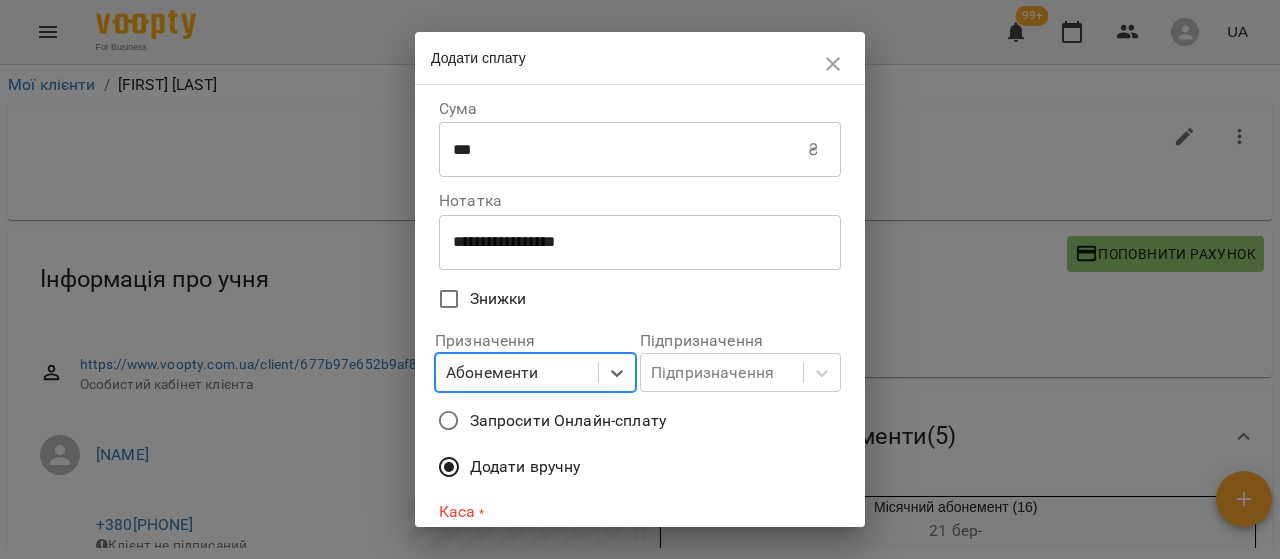 scroll, scrollTop: 270, scrollLeft: 0, axis: vertical 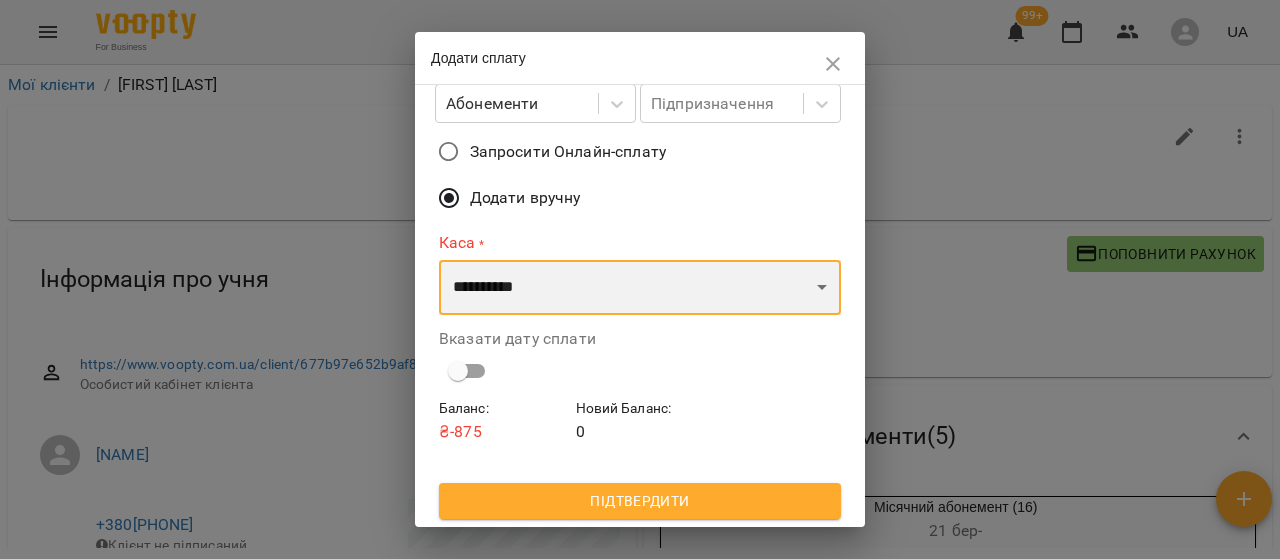 drag, startPoint x: 615, startPoint y: 297, endPoint x: 605, endPoint y: 312, distance: 18.027756 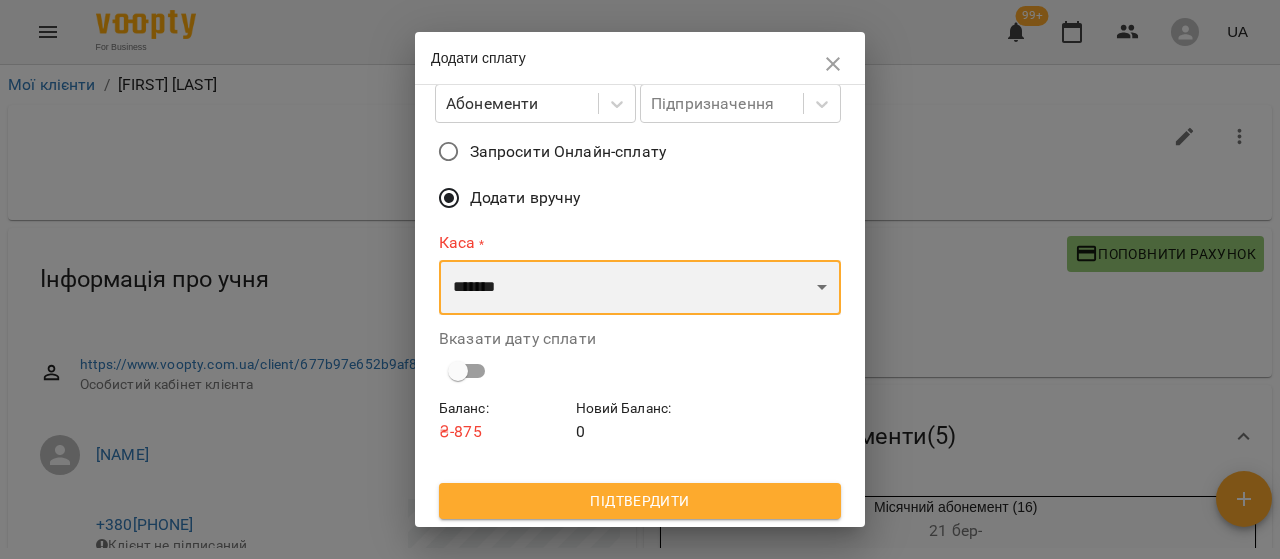 click on "**********" at bounding box center (640, 288) 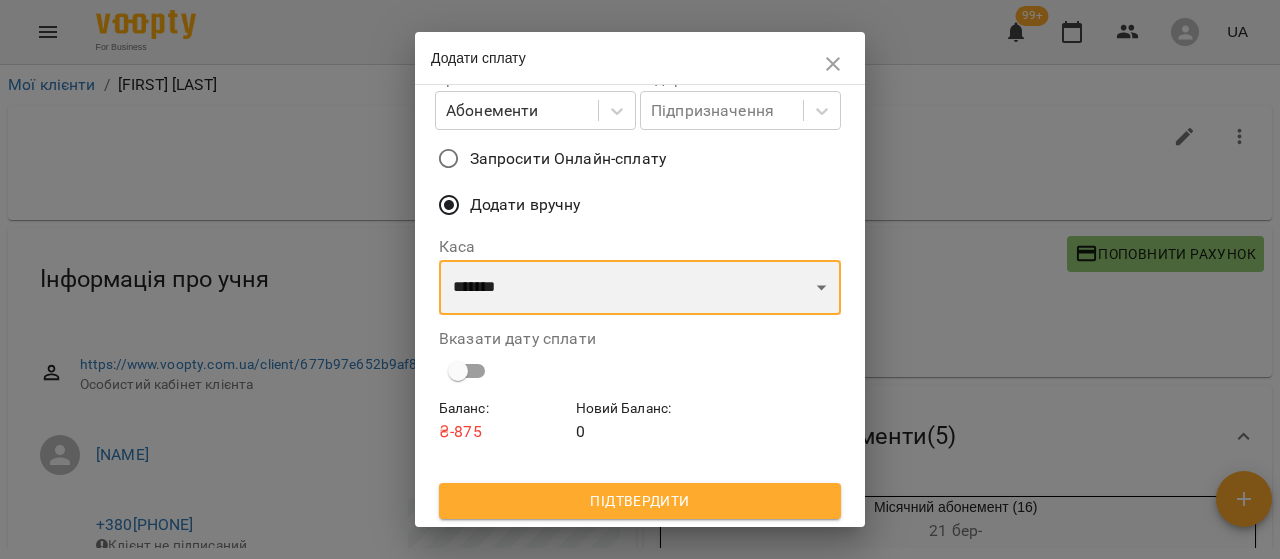 scroll, scrollTop: 264, scrollLeft: 0, axis: vertical 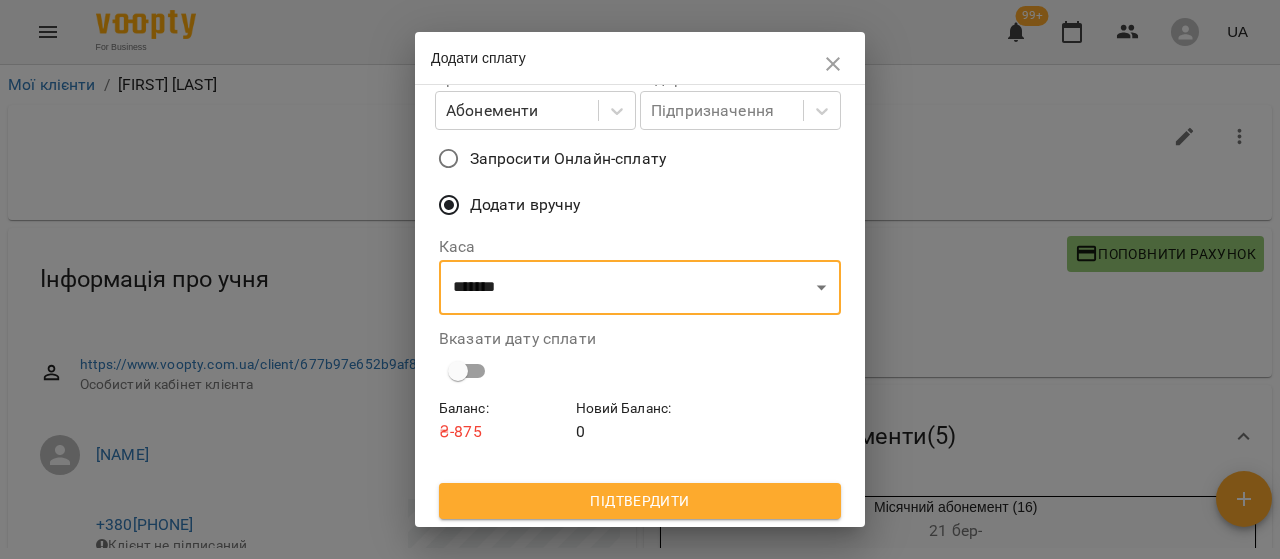 click on "Підтвердити" at bounding box center [640, 501] 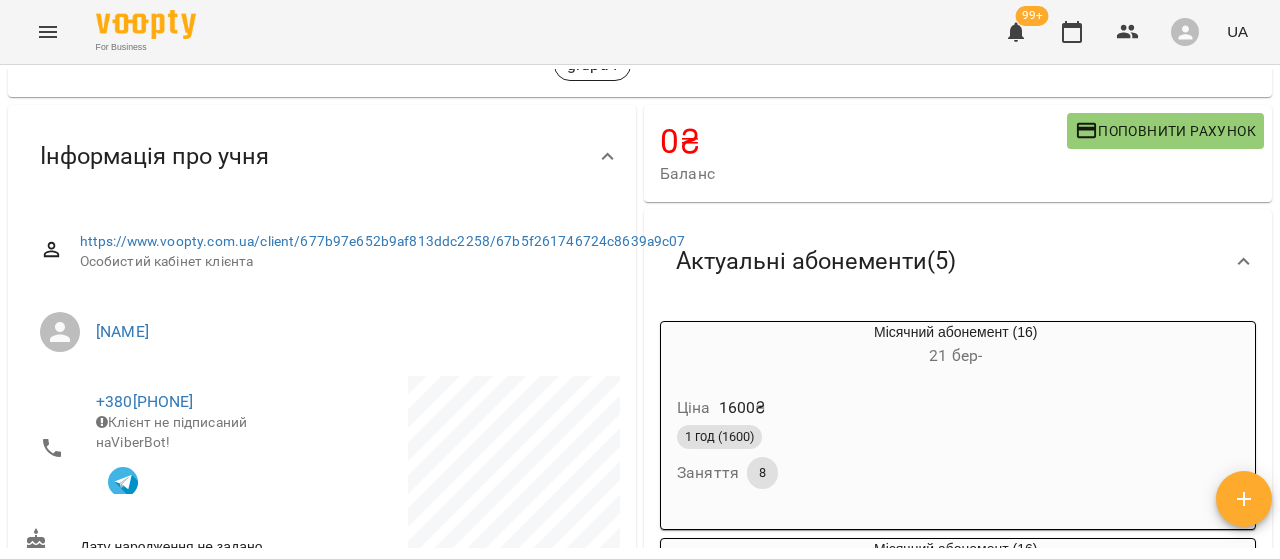 scroll, scrollTop: 0, scrollLeft: 0, axis: both 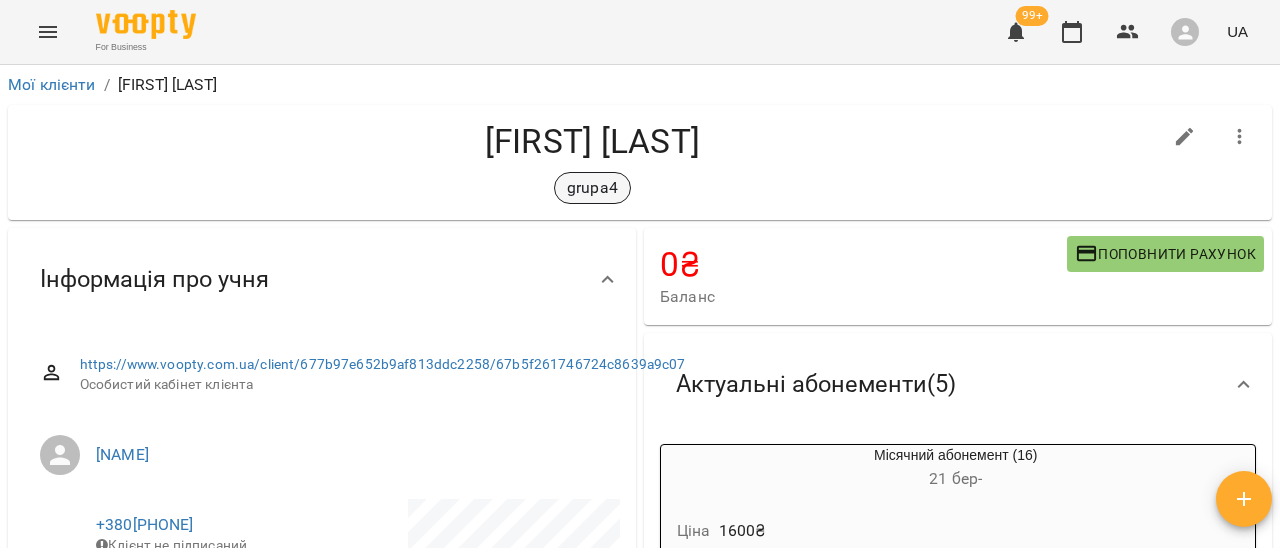 click on "grupa4" at bounding box center (592, 188) 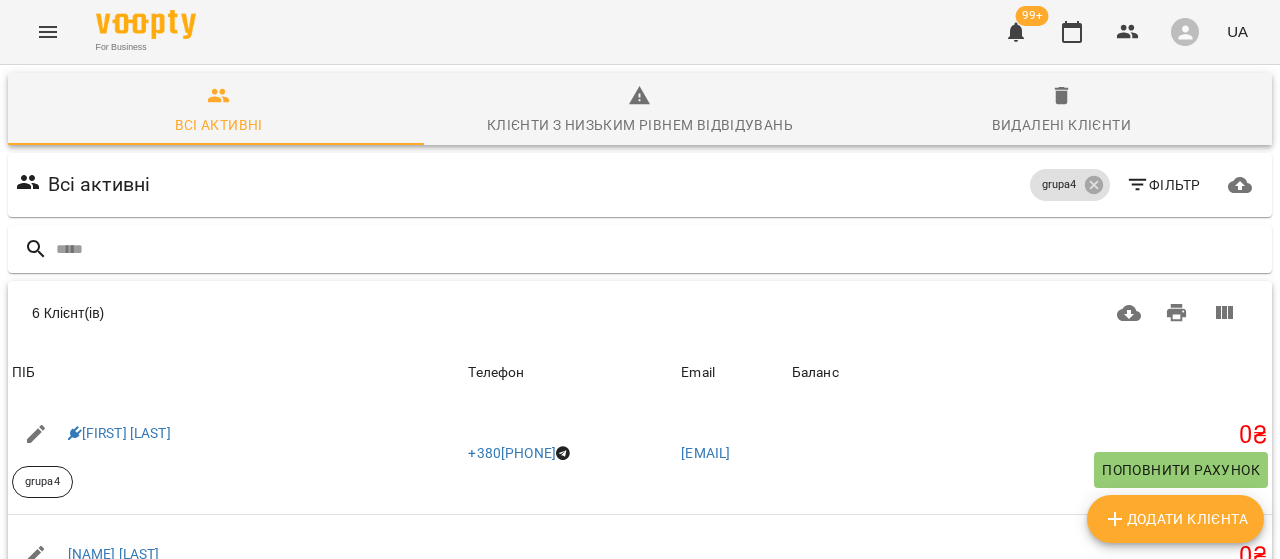 scroll, scrollTop: 278, scrollLeft: 0, axis: vertical 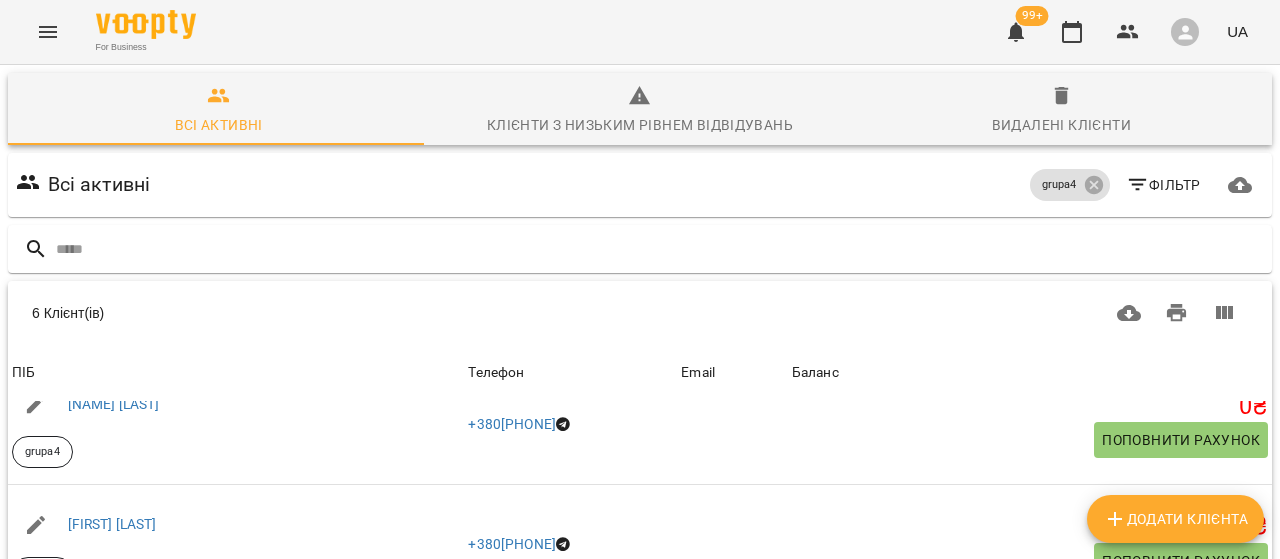 click on "[FIRST] [LAST]" at bounding box center [112, 646] 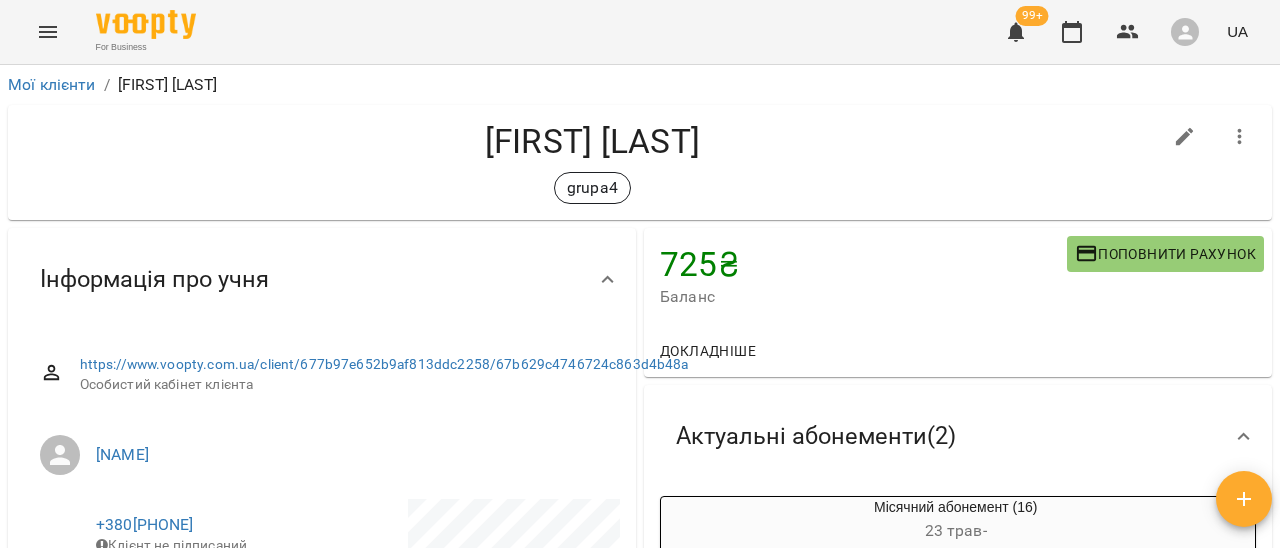 scroll, scrollTop: 600, scrollLeft: 0, axis: vertical 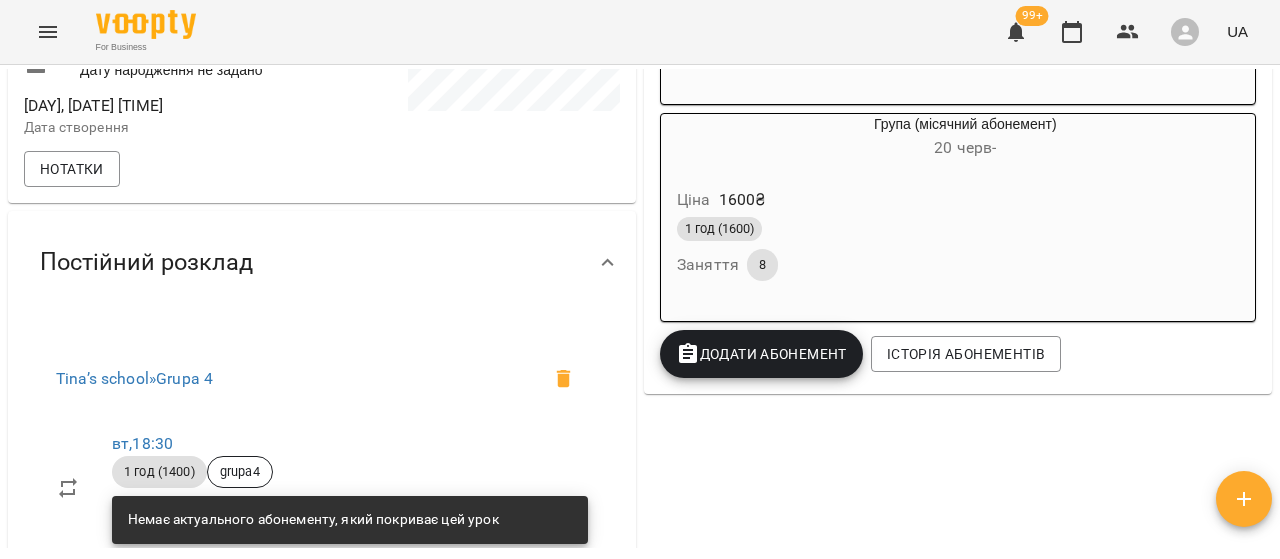 click on "Додати Абонемент" at bounding box center (761, 354) 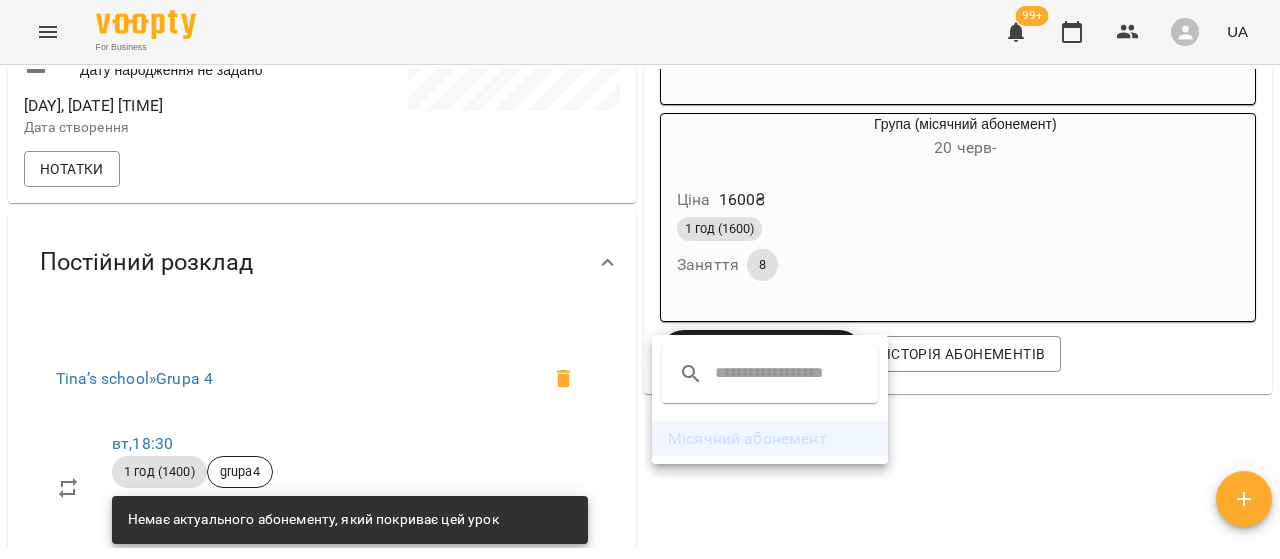 click on "Місячний абонемент" at bounding box center [770, 439] 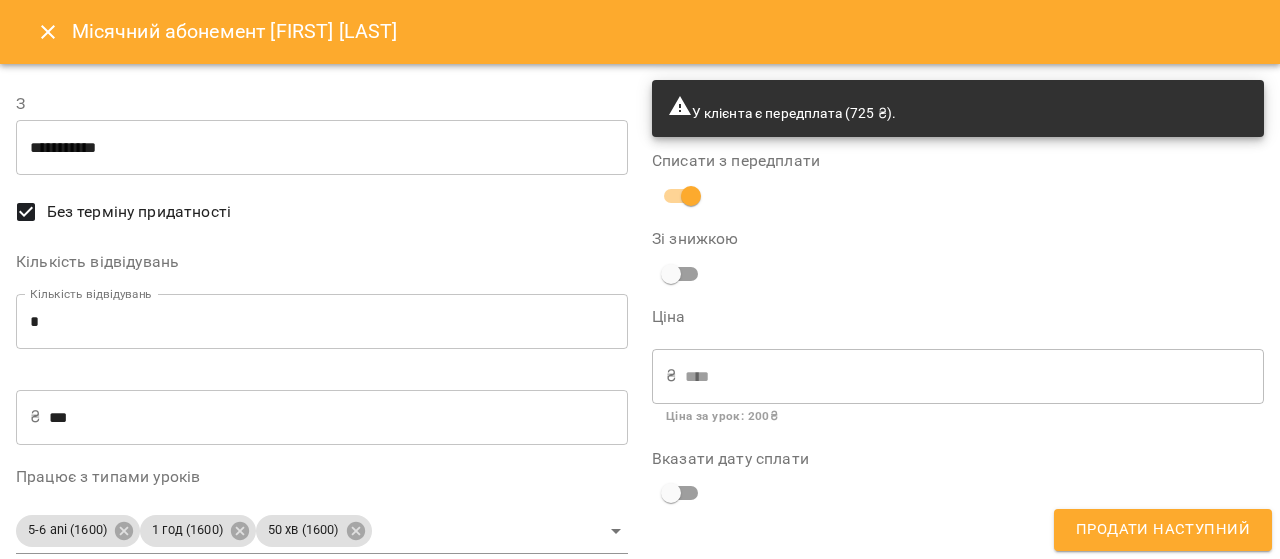 click on "**********" at bounding box center [322, 148] 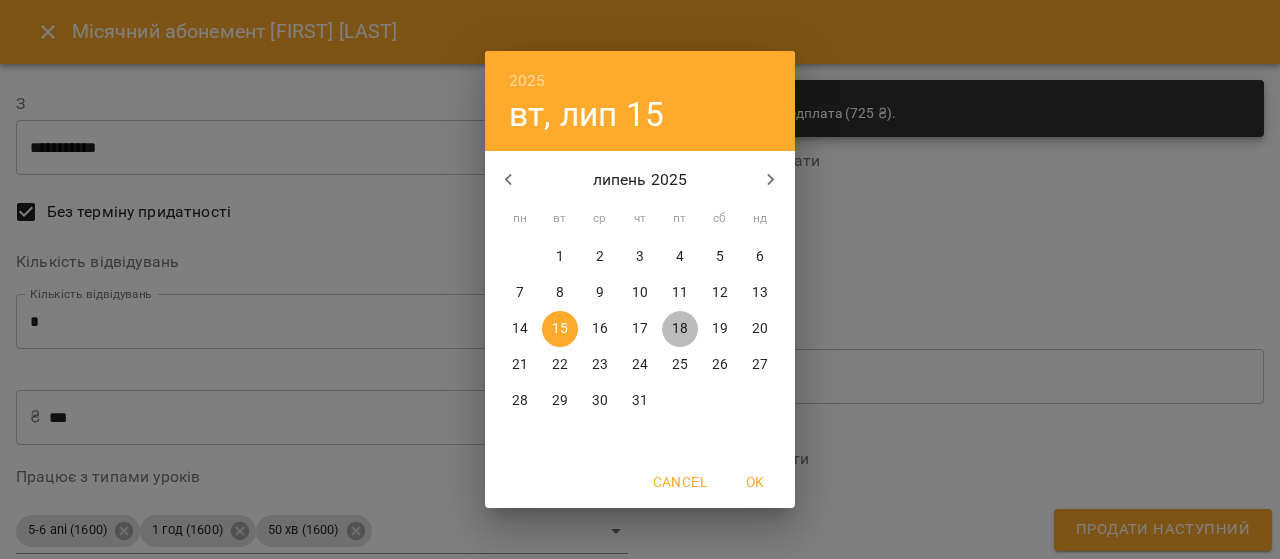 click on "18" at bounding box center [680, 329] 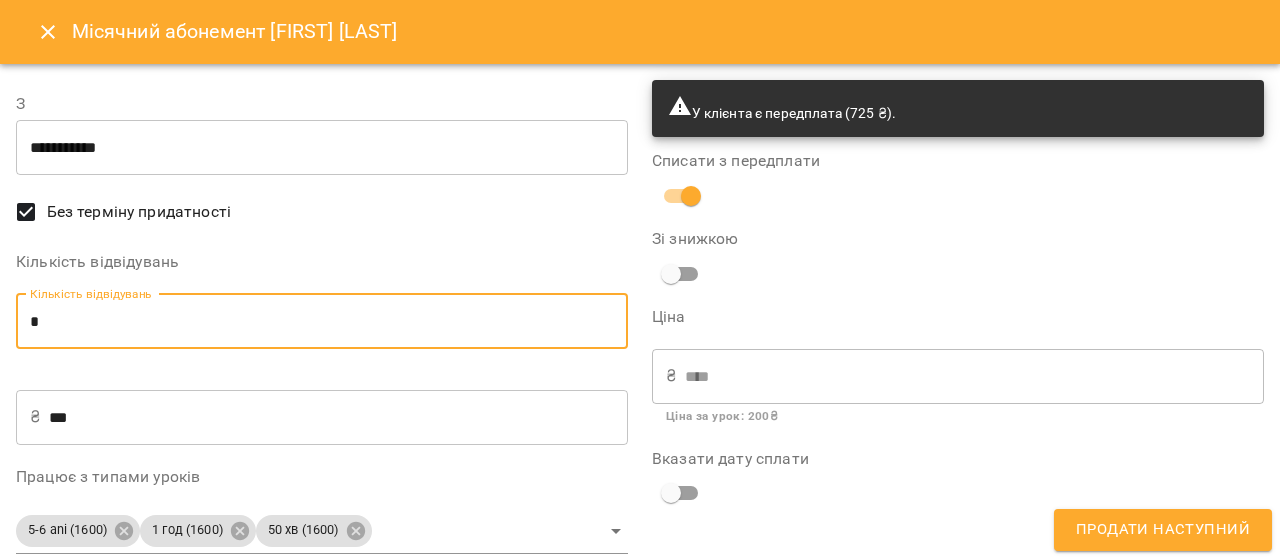 drag, startPoint x: 54, startPoint y: 329, endPoint x: 26, endPoint y: 327, distance: 28.071337 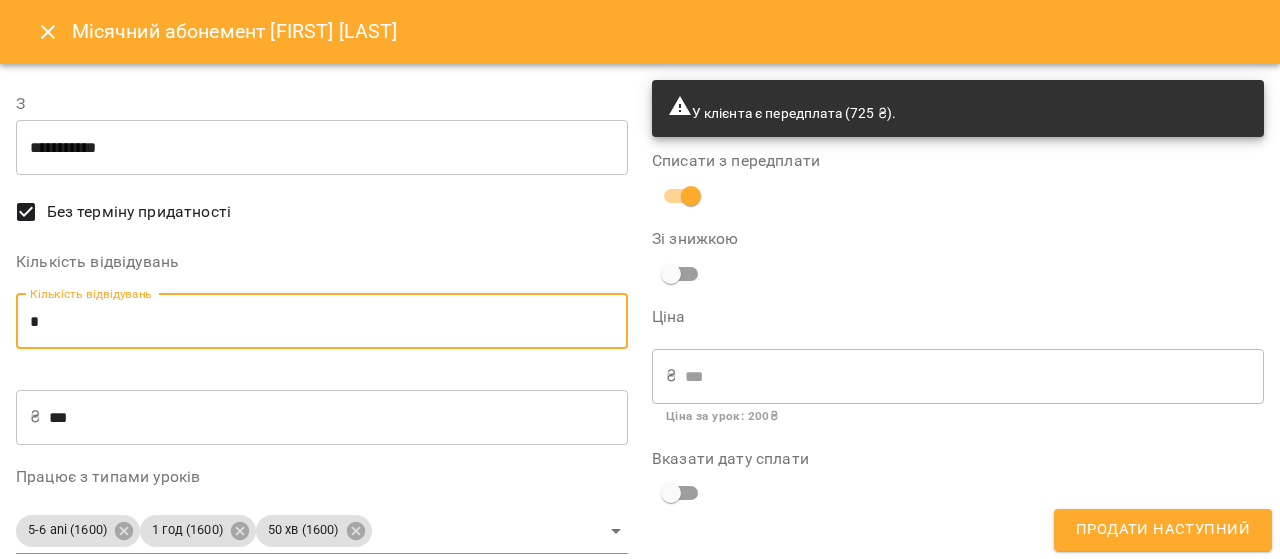 type on "*" 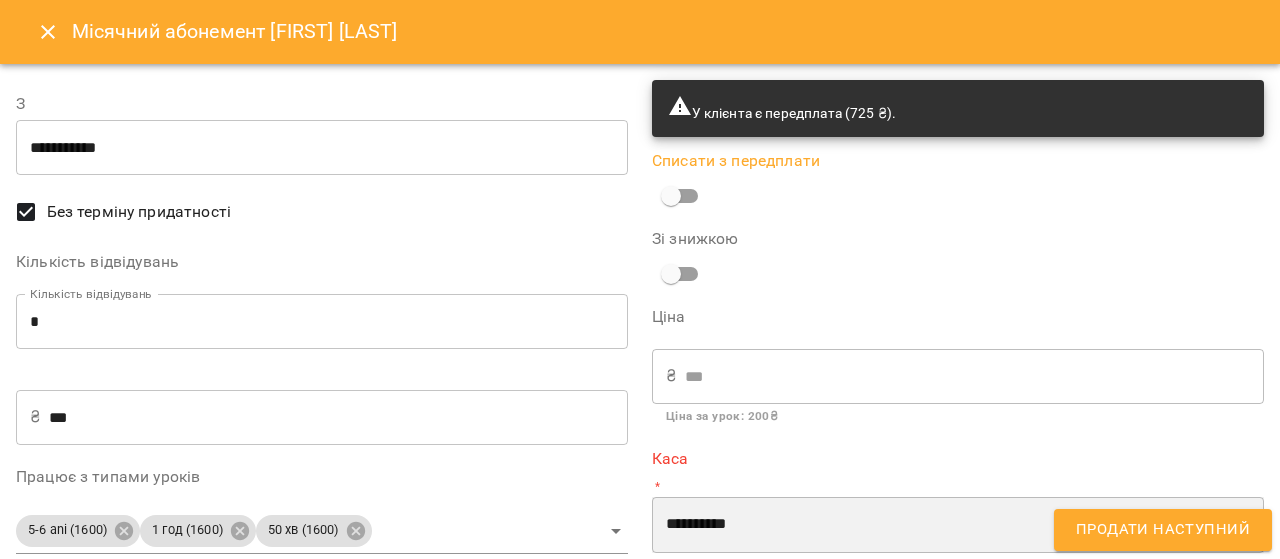 click on "**********" at bounding box center (958, 525) 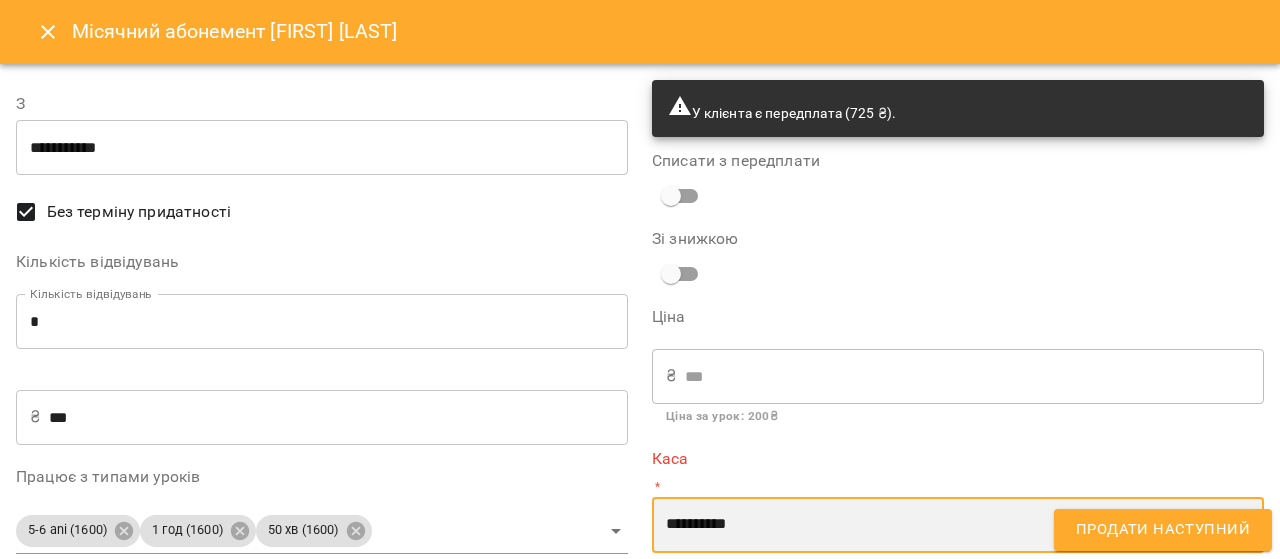 select on "****" 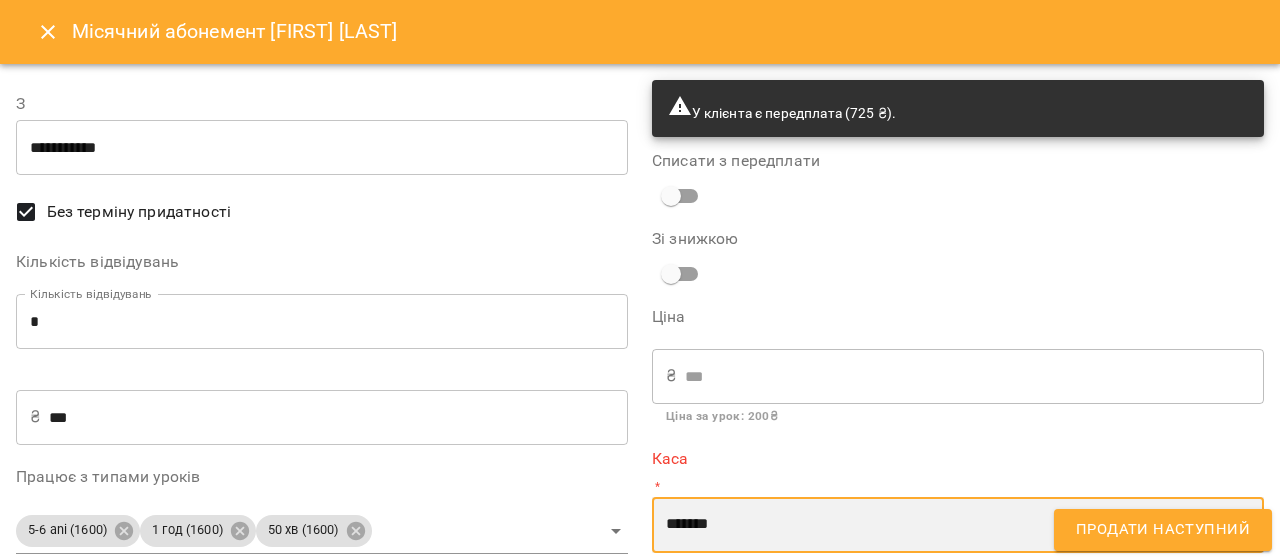 click on "**********" at bounding box center [958, 525] 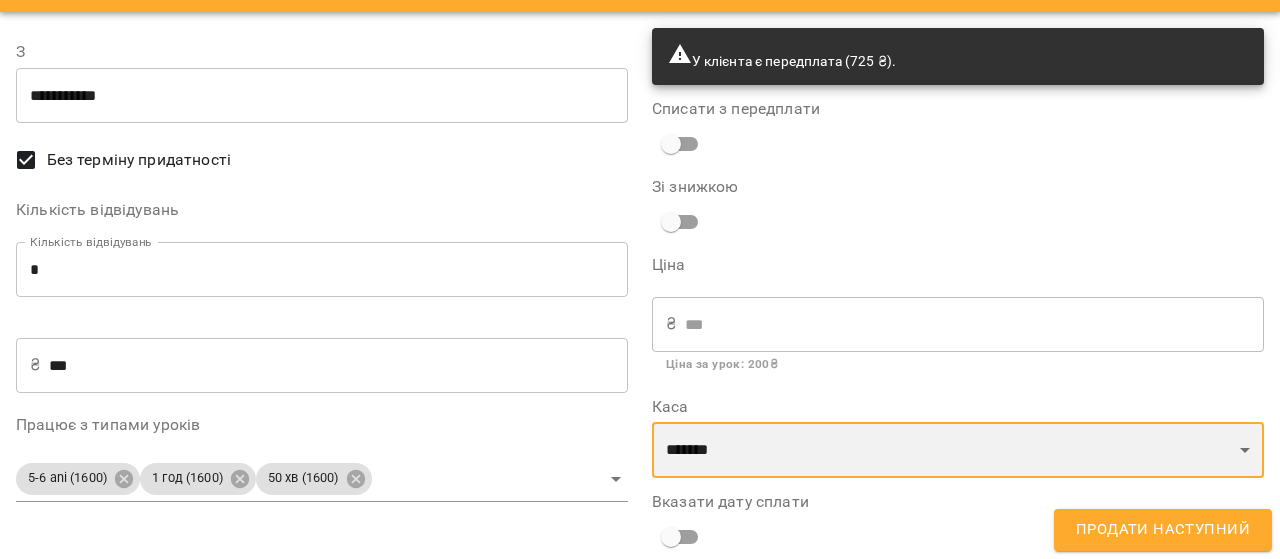 scroll, scrollTop: 80, scrollLeft: 0, axis: vertical 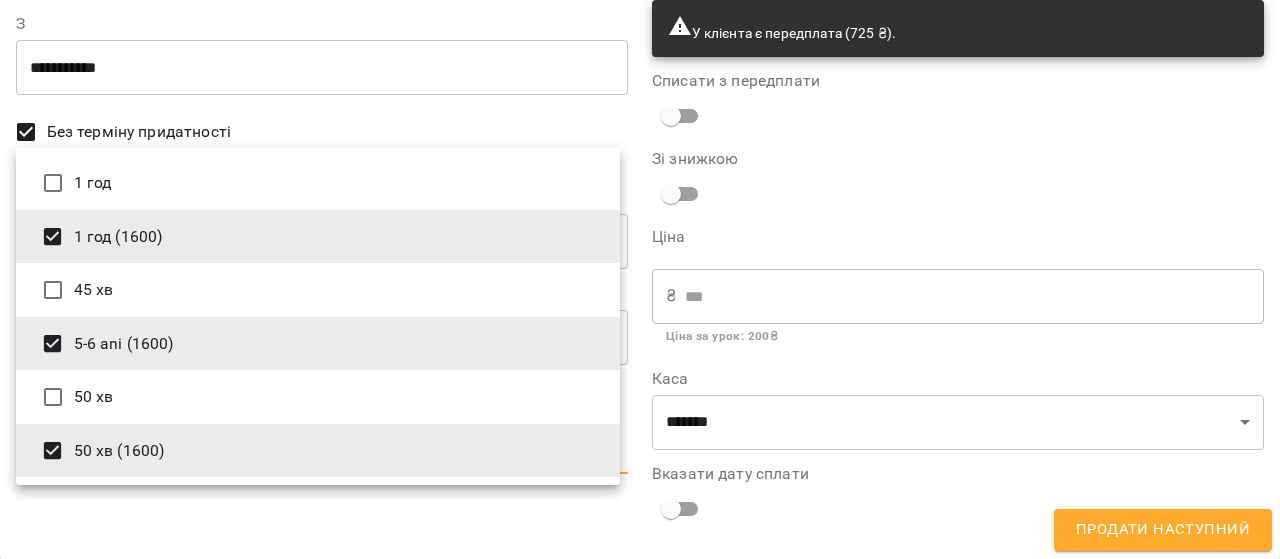 click on "For Business 99+ UA Мої клієнти / Кіра Нестман Кіра Нестман grupa4 725 ₴ Баланс Поповнити рахунок Докладніше 1600   ₴ Абонементи 0 ₴   Група (місячний абонемент) 1600 ₴   Без призначення -875   ₴ Разові Відвідування 875 ₴   Без призначення -1750 ₴   1 год (1400) Актуальні абонементи ( 2 ) Місячний абонемент (16) 23 трав  -   Ціна 1600 ₴ 1 год (1600) Заняття 8 Група (місячний абонемент) 20 черв  -   Ціна 1600 ₴ 1 год (1600) Заняття 8 Додати Абонемент Історія абонементів Інформація про учня https://www.voopty.com.ua/client/677b97e652b9af813ddc2258/67b629c4746724c863d4b48a Особистий кабінет клієнта Adelina +380977804746 ," at bounding box center [640, 312] 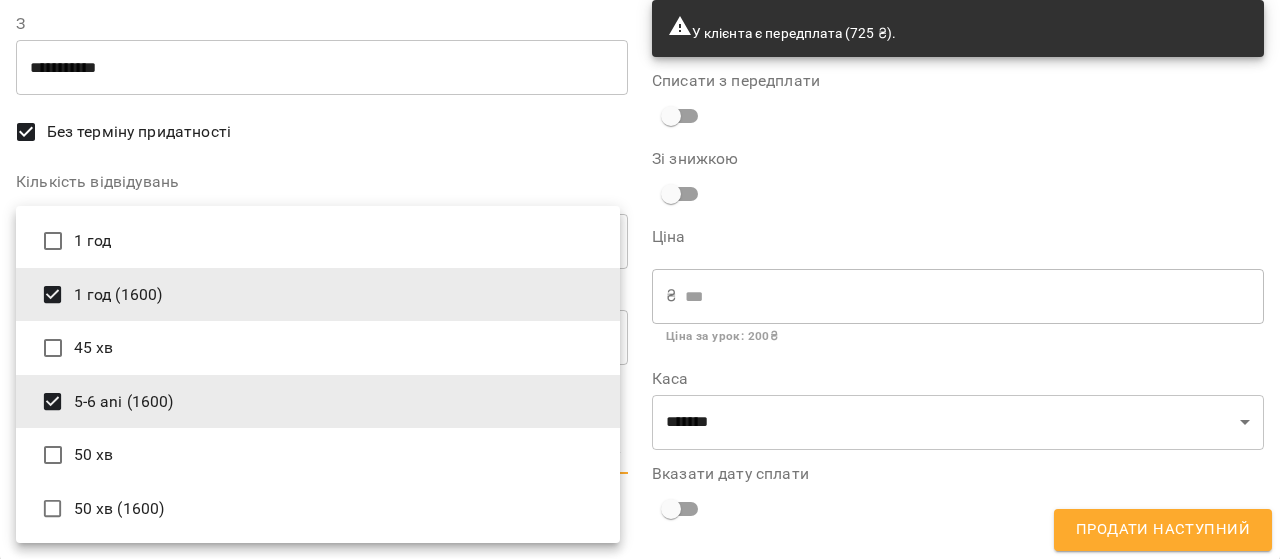 click on "5-6 ani (1600)" at bounding box center [318, 402] 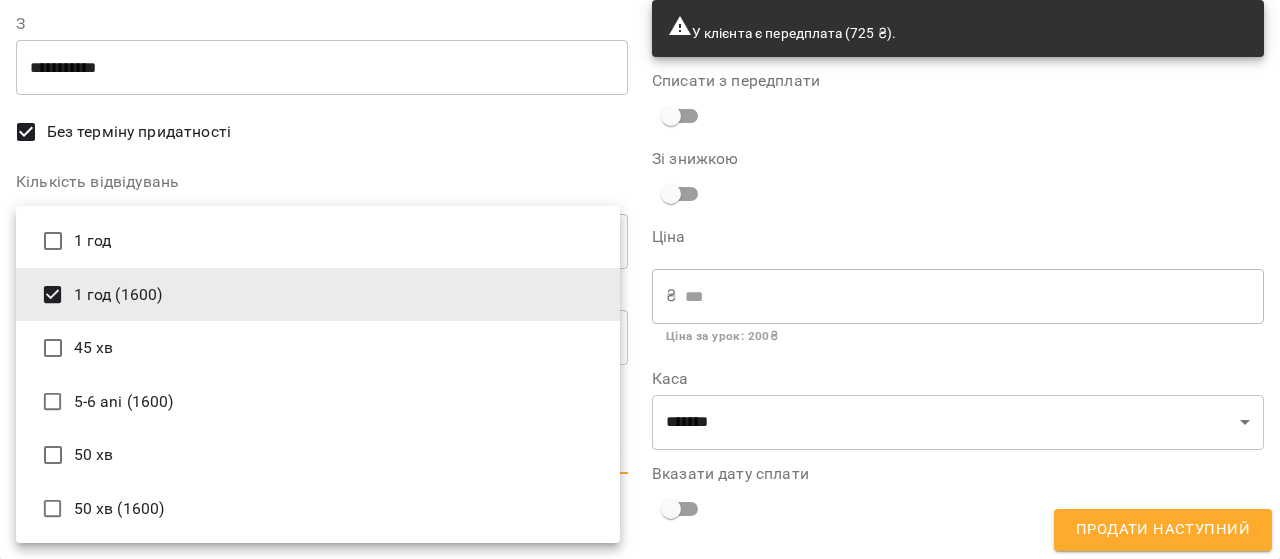 click at bounding box center [640, 279] 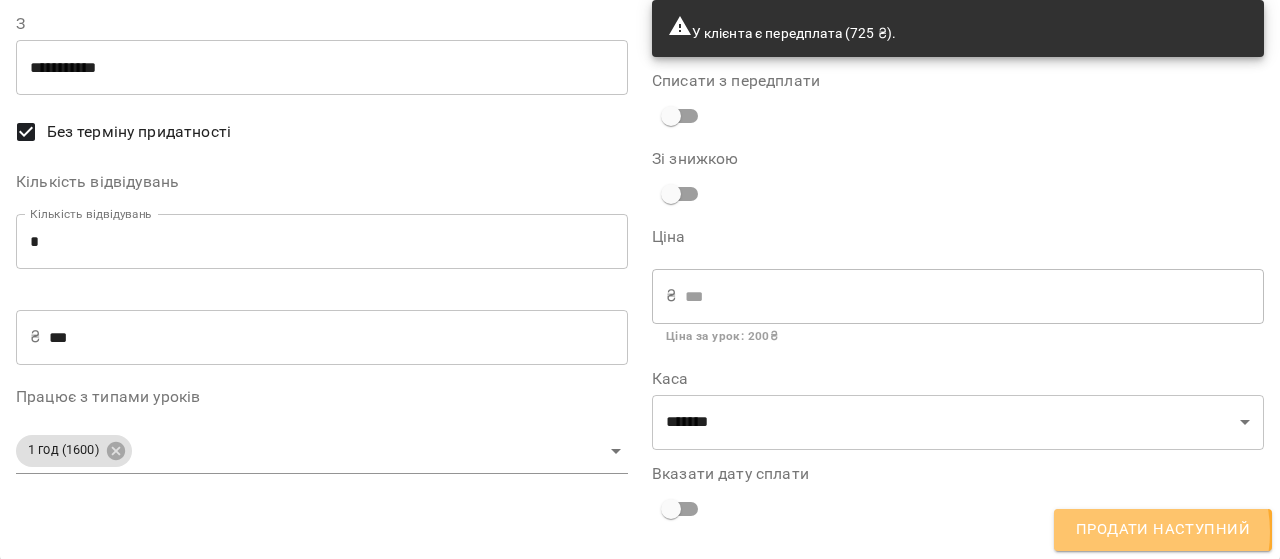 click on "Продати наступний" at bounding box center [1163, 530] 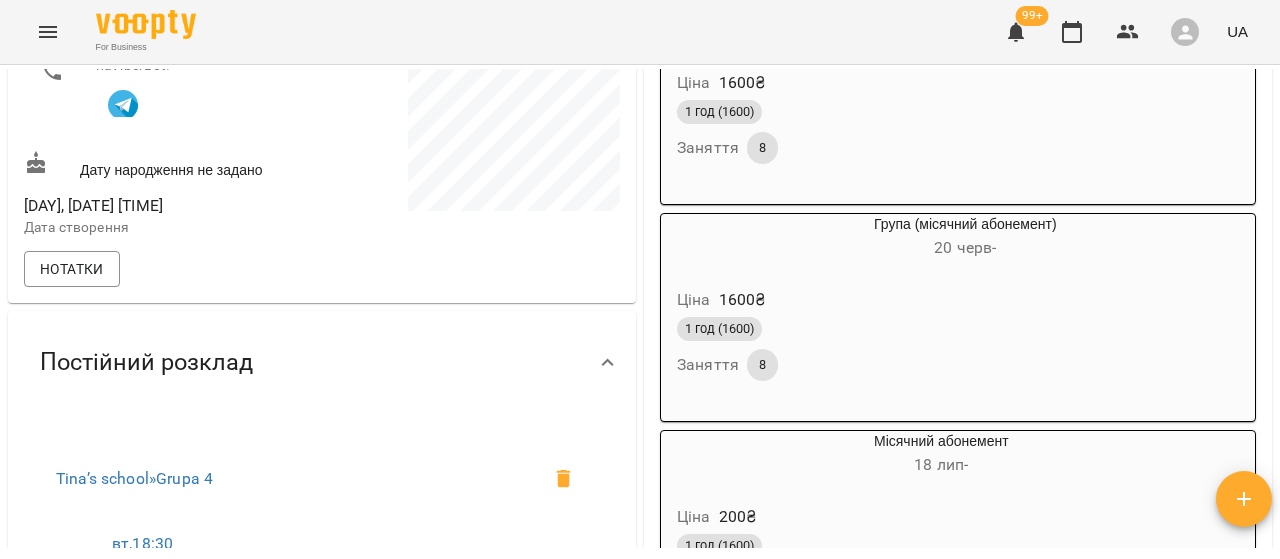 scroll, scrollTop: 1100, scrollLeft: 0, axis: vertical 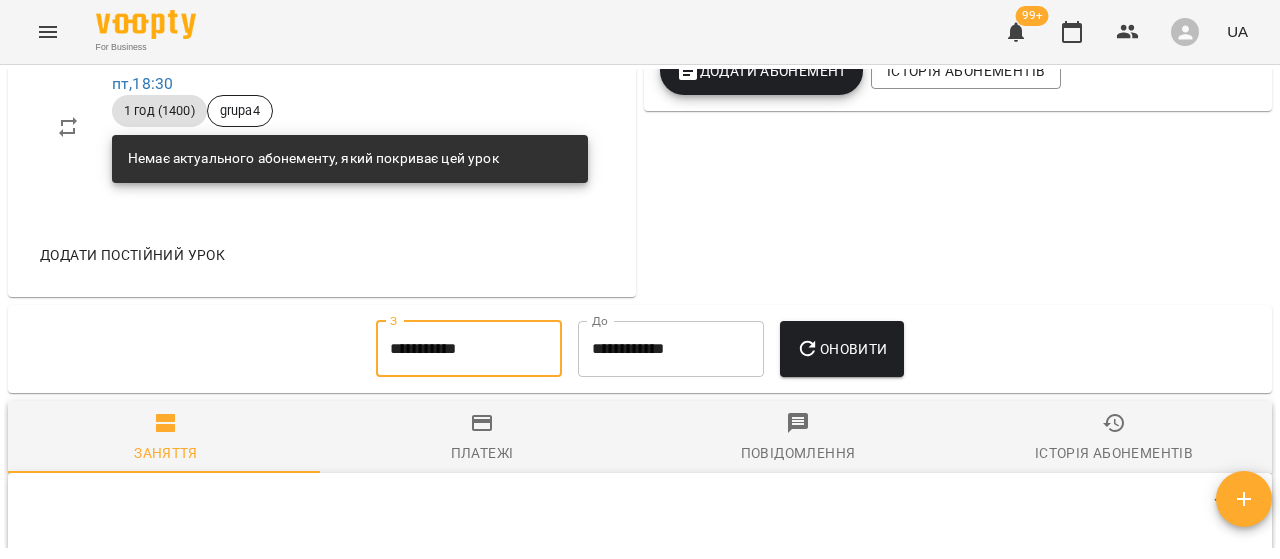 click on "**********" at bounding box center (469, 349) 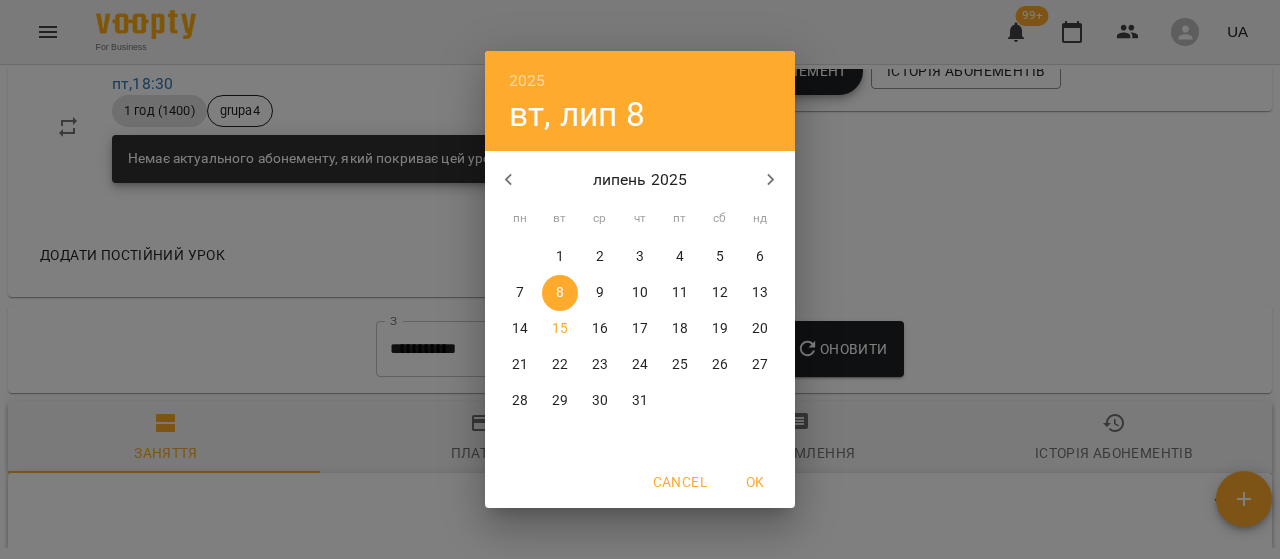 click 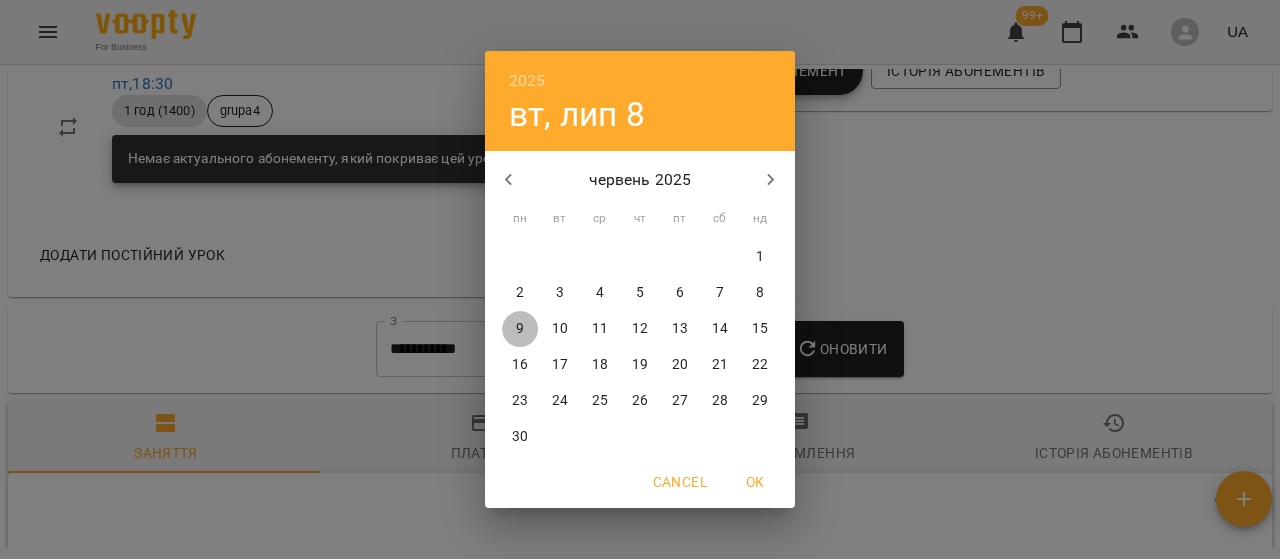 click on "9" at bounding box center (520, 329) 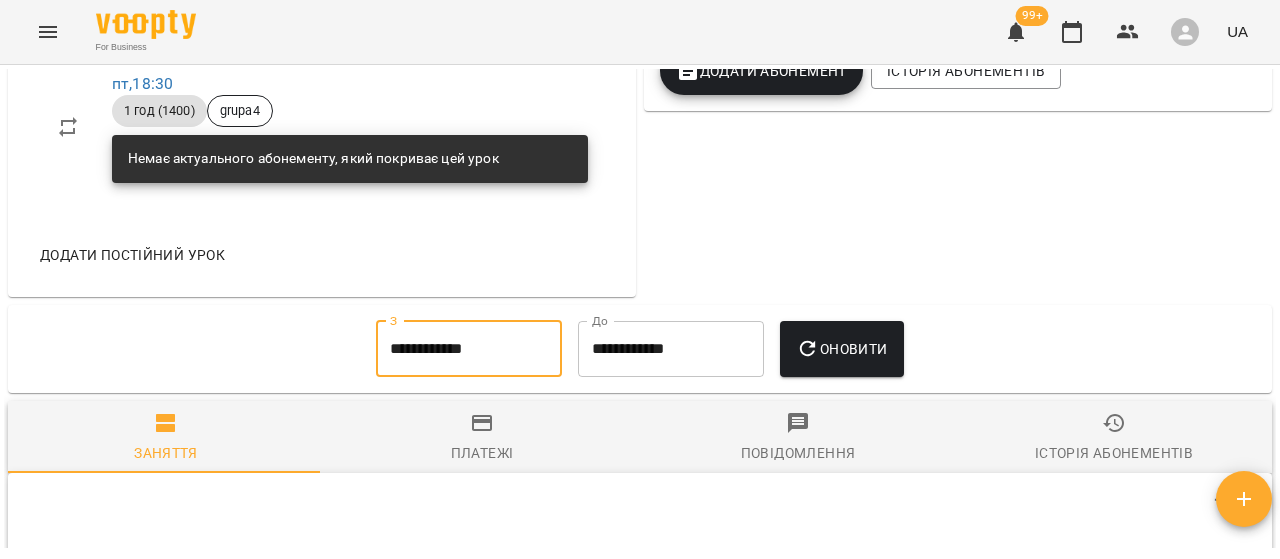 click on "Оновити" at bounding box center [841, 349] 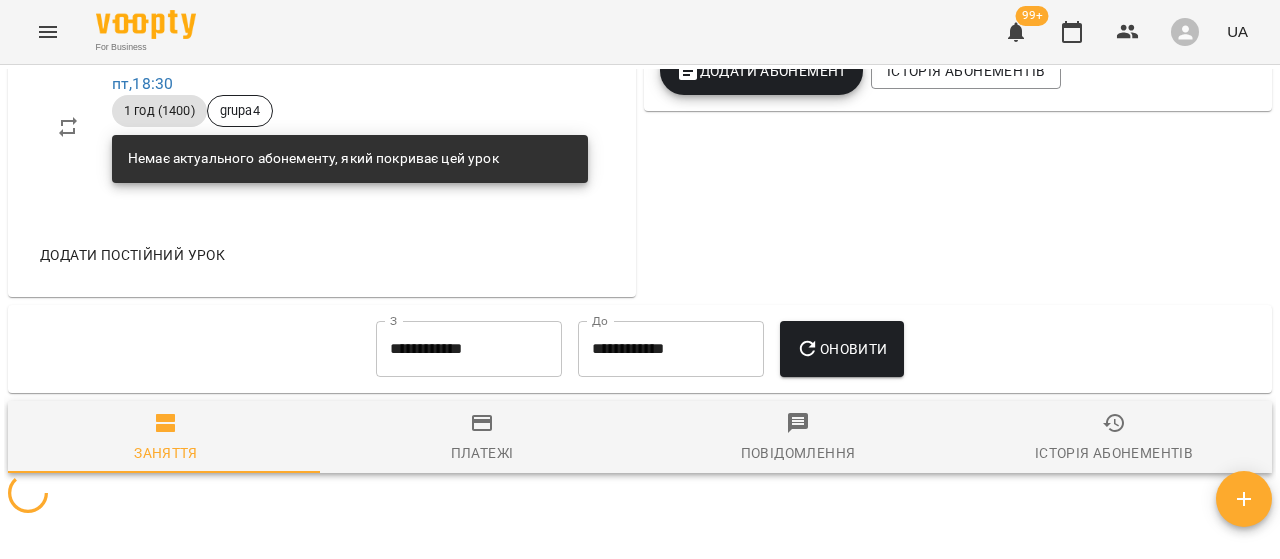 click on "Платежі" at bounding box center [482, 438] 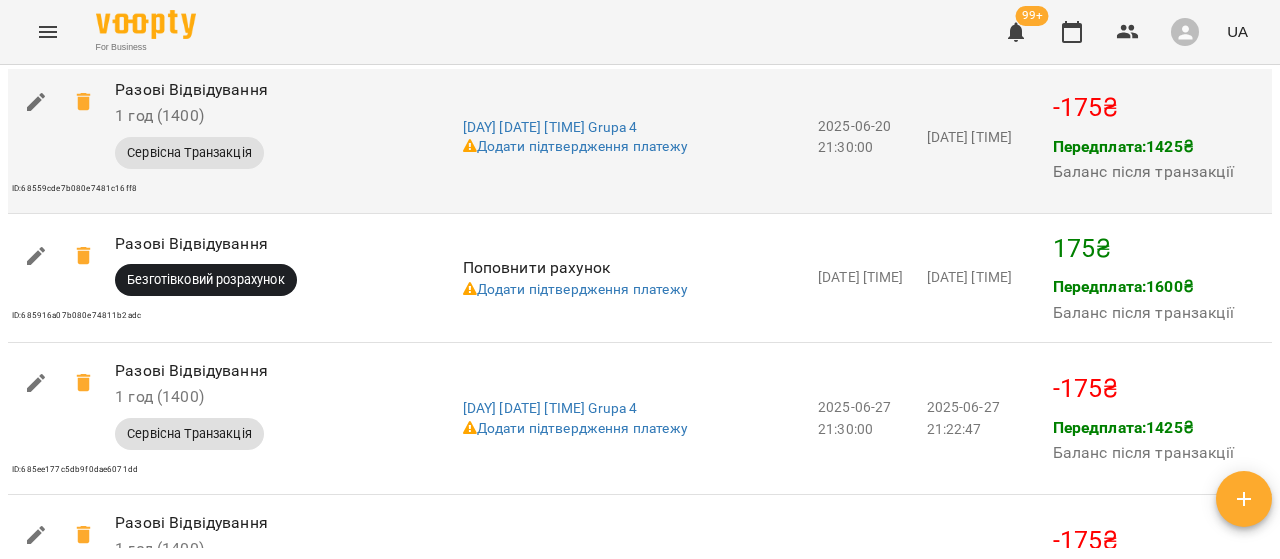 scroll, scrollTop: 2600, scrollLeft: 0, axis: vertical 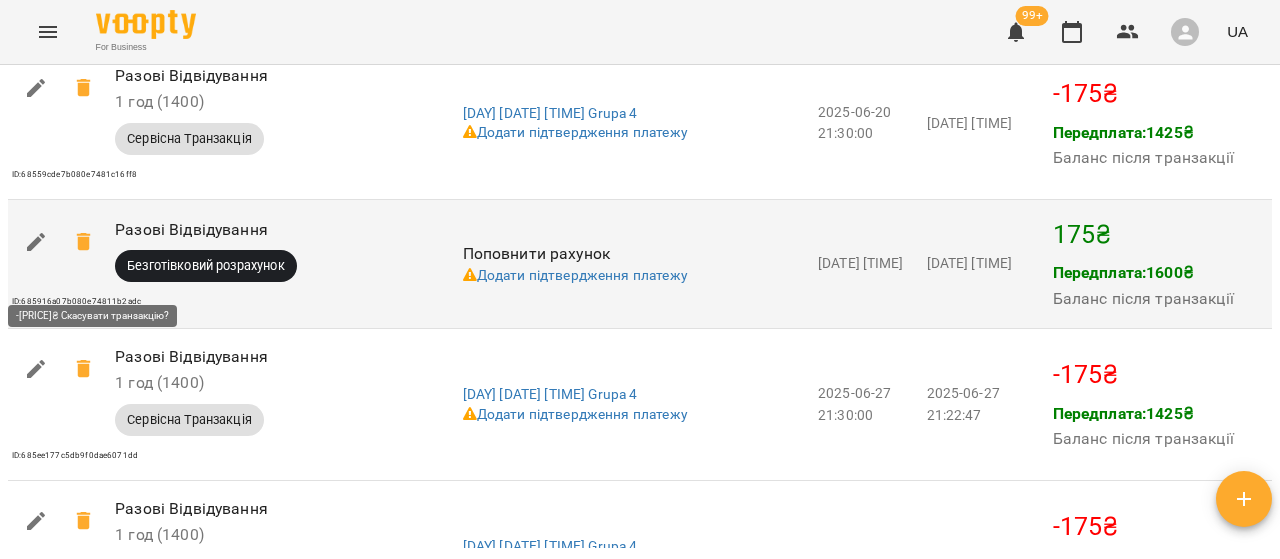 click 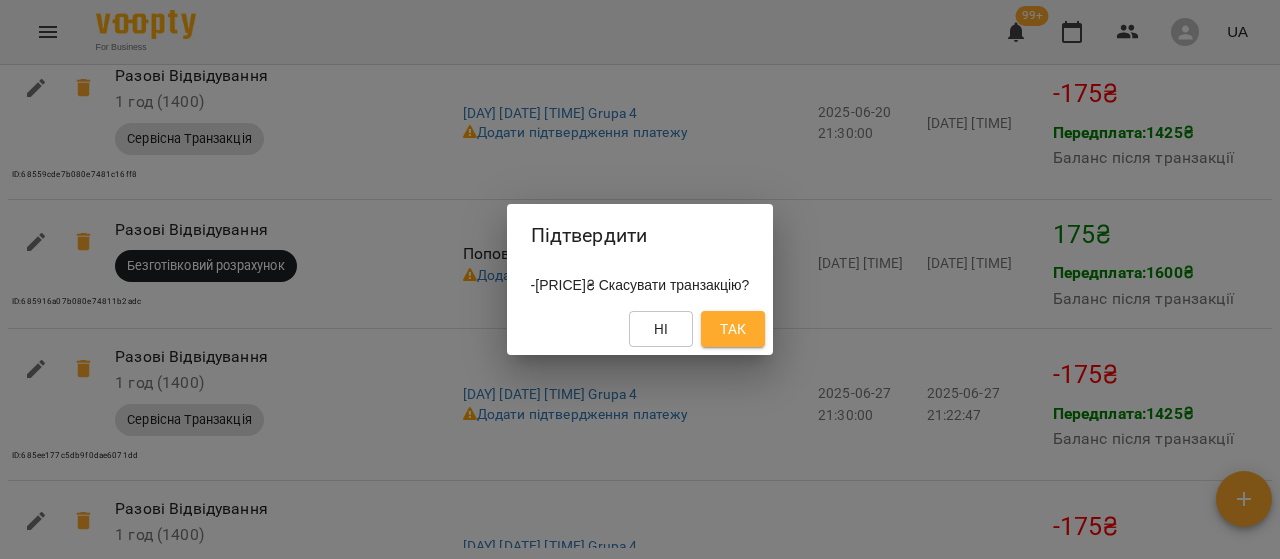 click on "Так" at bounding box center [733, 329] 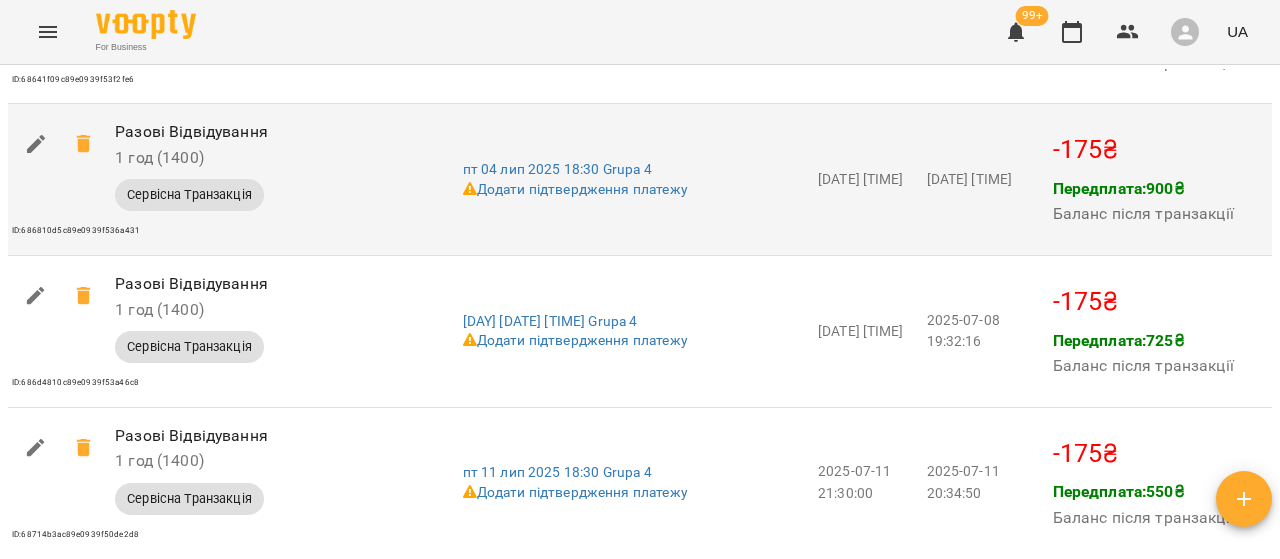 scroll, scrollTop: 3000, scrollLeft: 0, axis: vertical 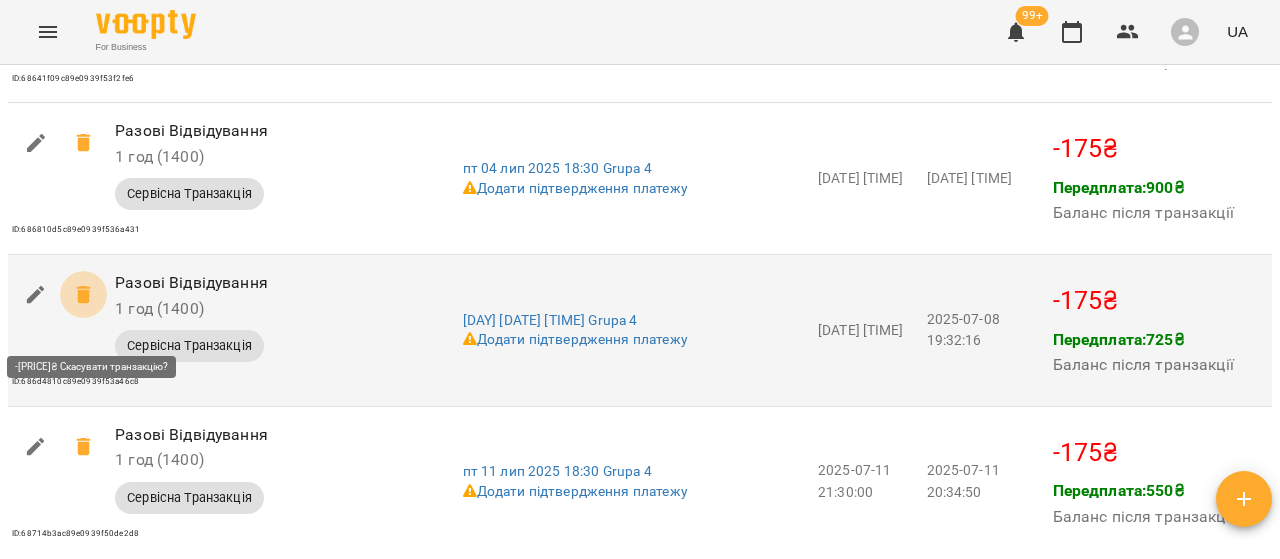 click 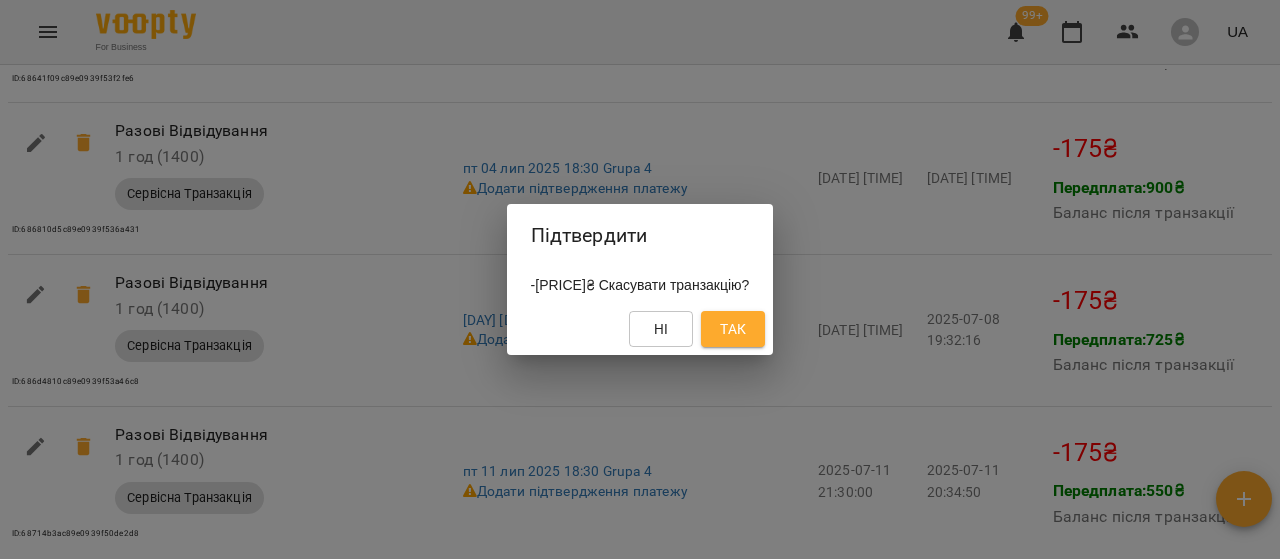 click on "Так" at bounding box center (733, 329) 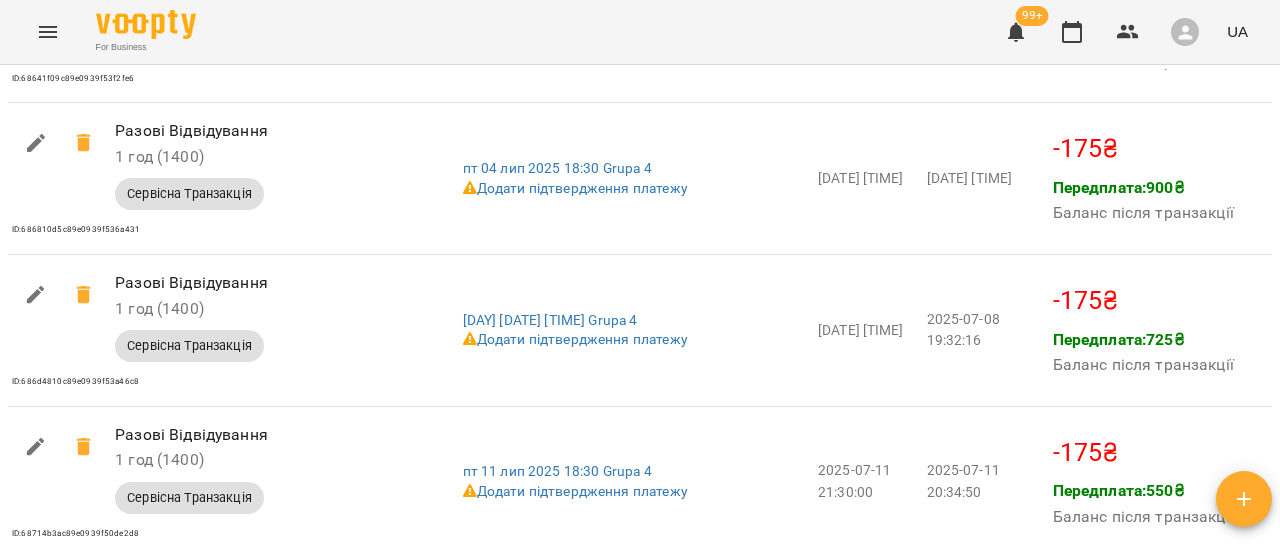 scroll, scrollTop: 3000, scrollLeft: 0, axis: vertical 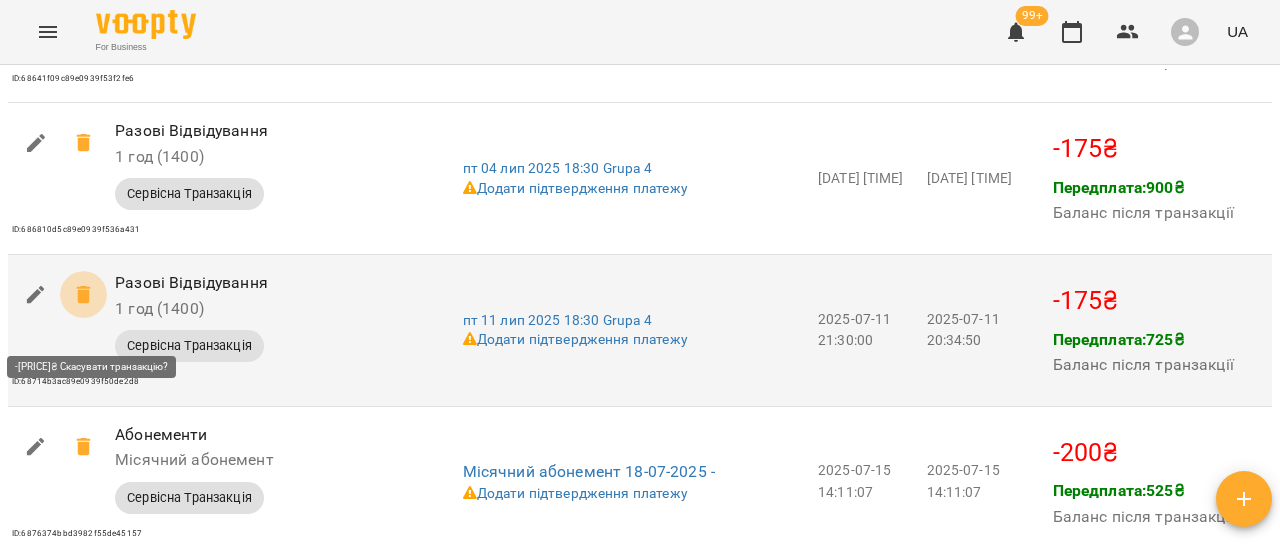 click 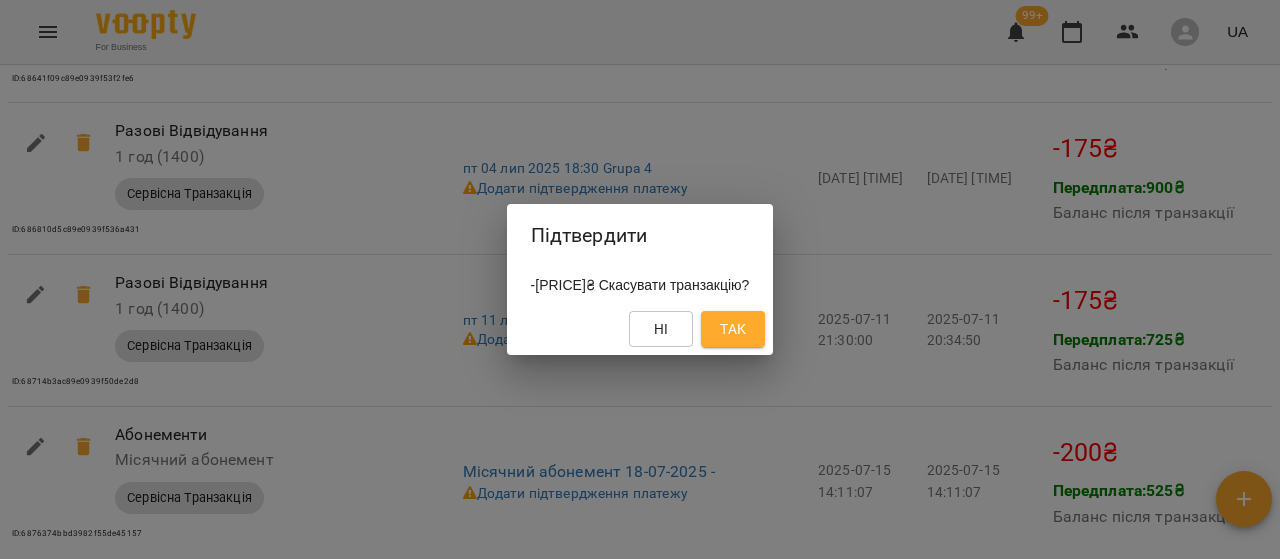 click on "Так" at bounding box center [733, 329] 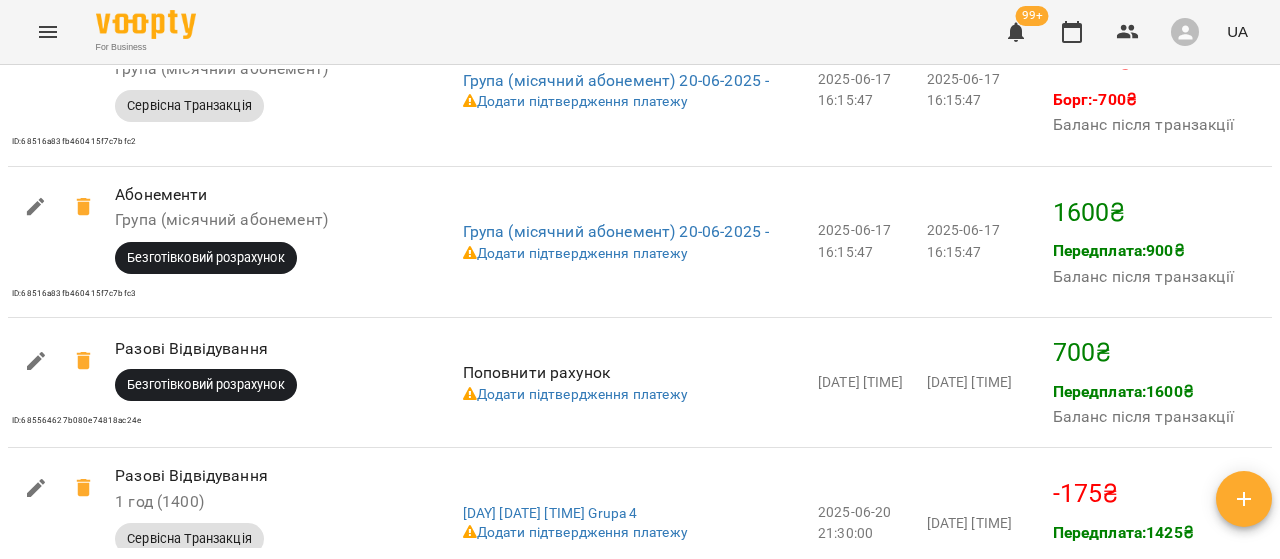 scroll, scrollTop: 1800, scrollLeft: 0, axis: vertical 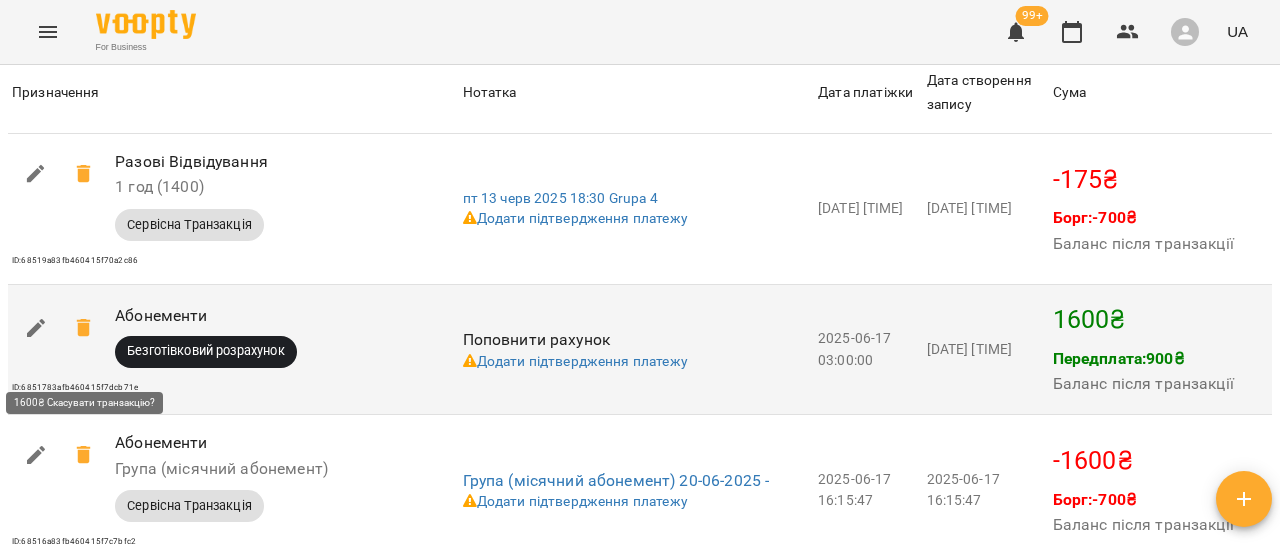 click at bounding box center [84, 328] 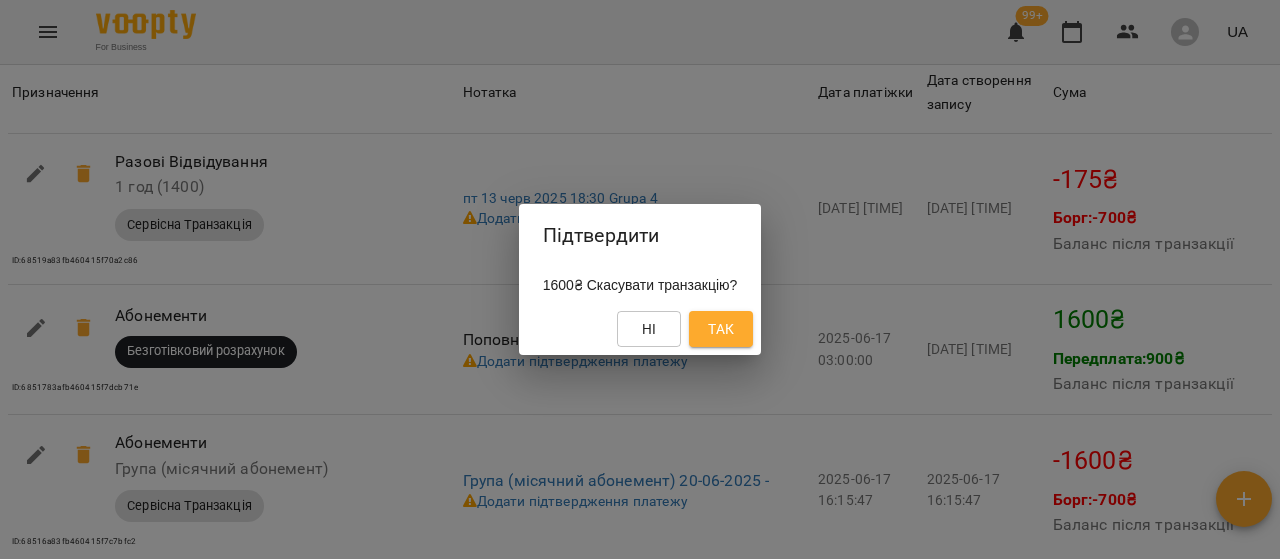 click on "Так" at bounding box center [721, 329] 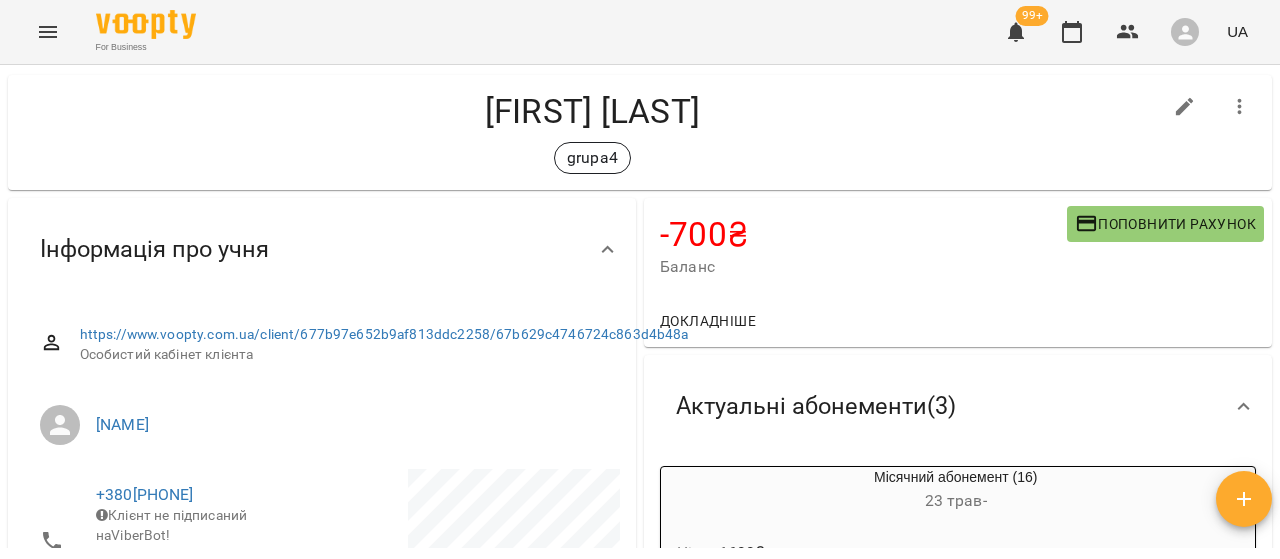 scroll, scrollTop: 0, scrollLeft: 0, axis: both 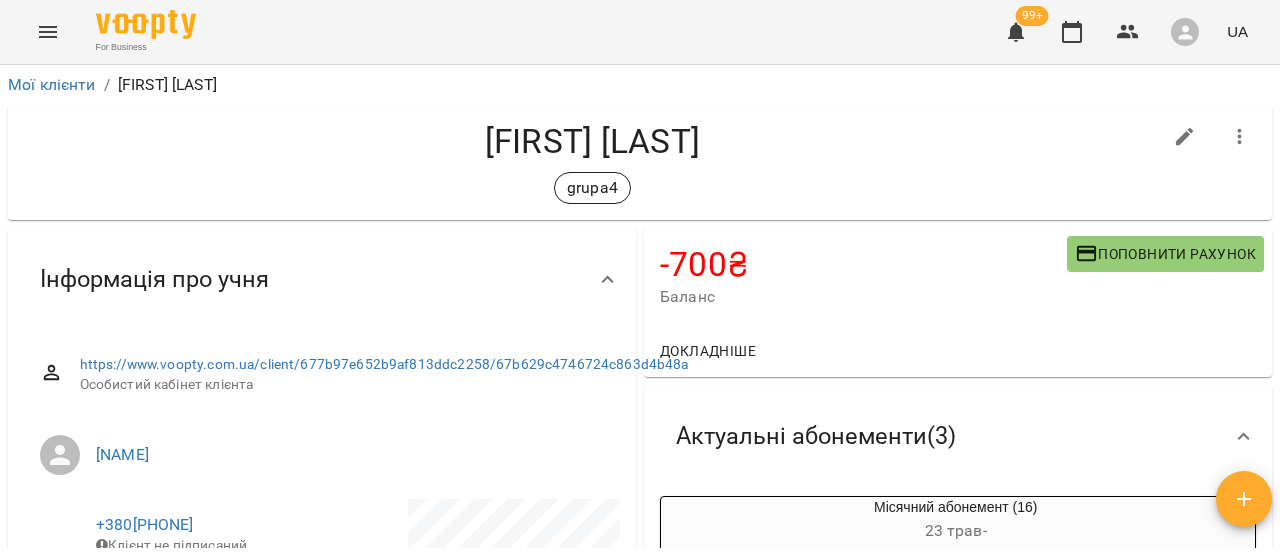 click on "Поповнити рахунок" at bounding box center [1165, 254] 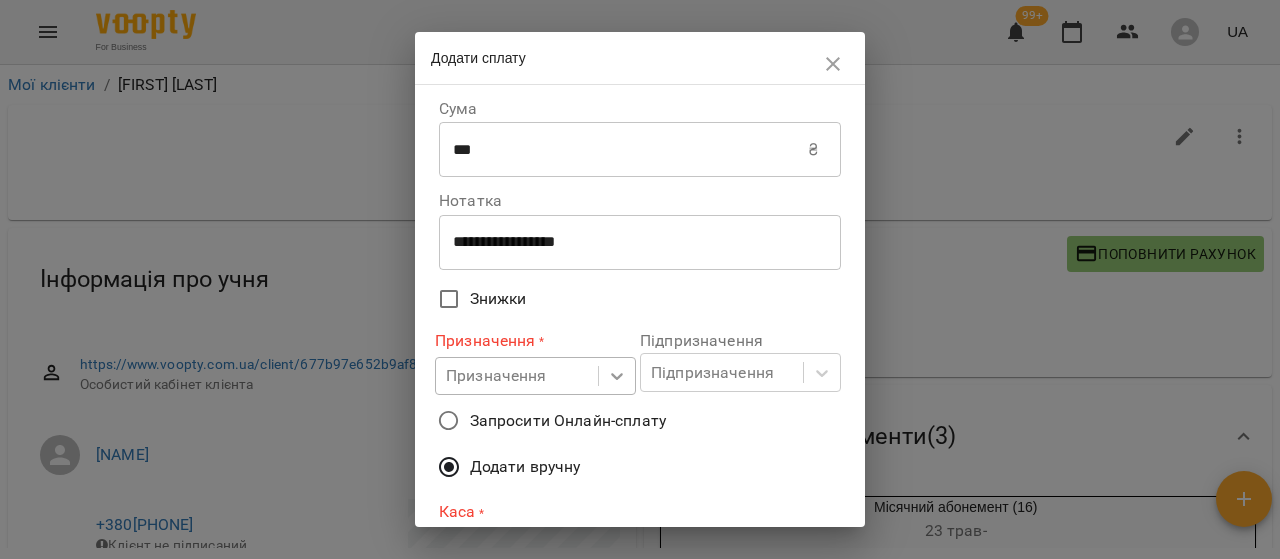 click 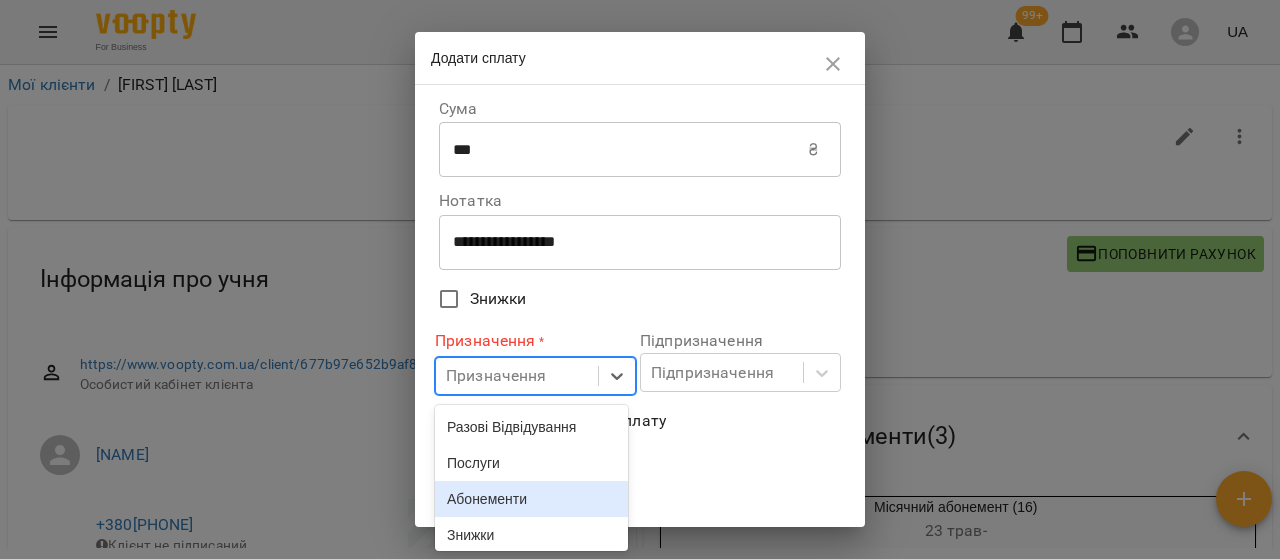 click on "Абонементи" at bounding box center [531, 499] 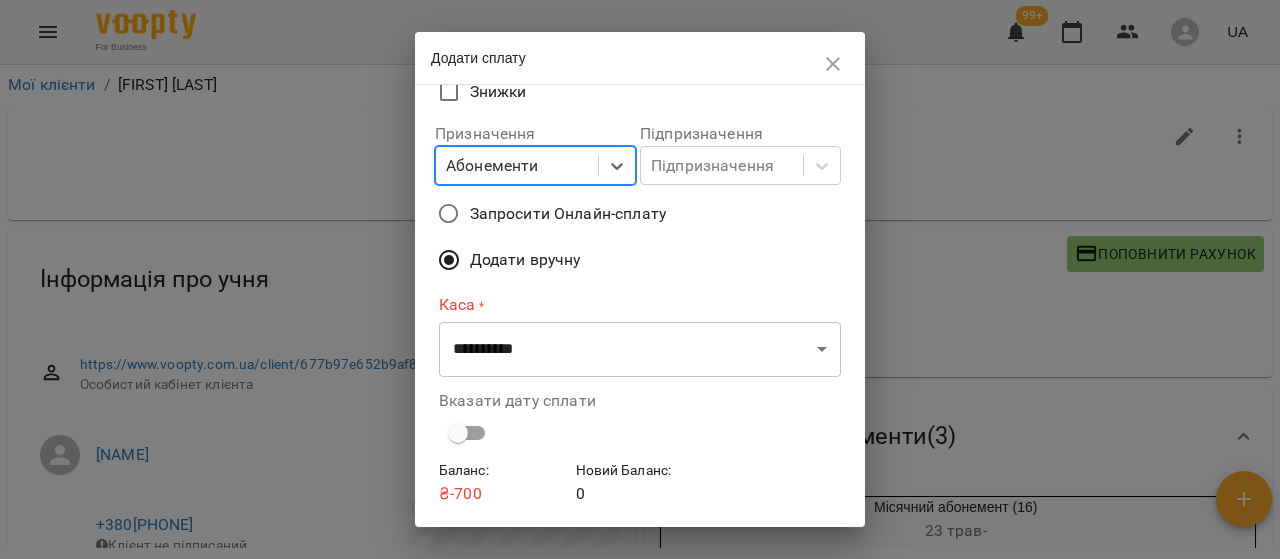scroll, scrollTop: 270, scrollLeft: 0, axis: vertical 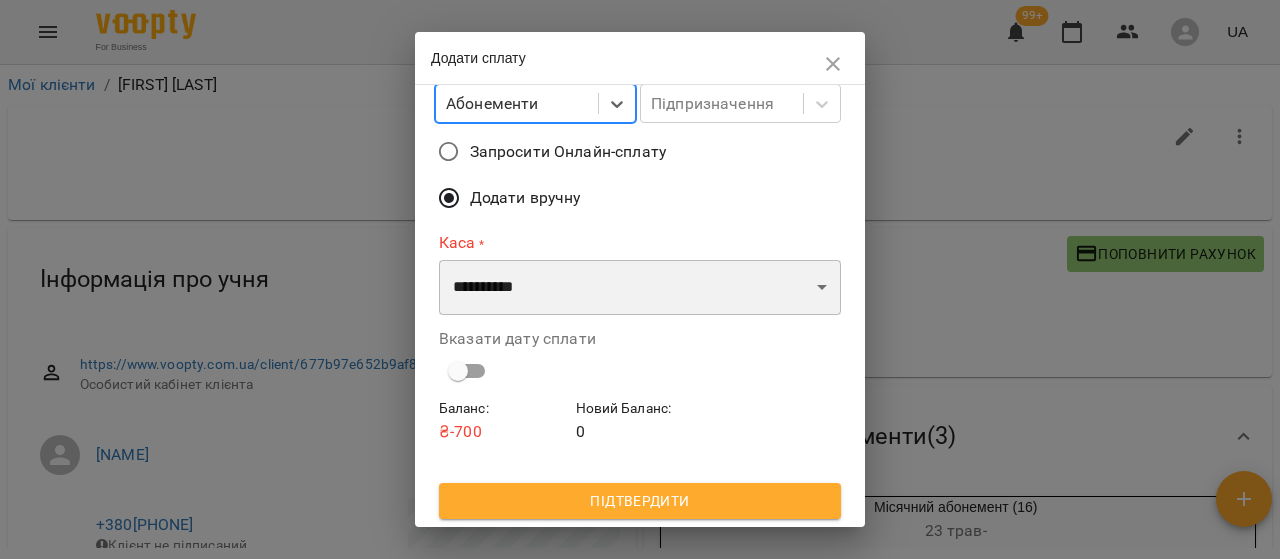 click on "**********" at bounding box center [640, 288] 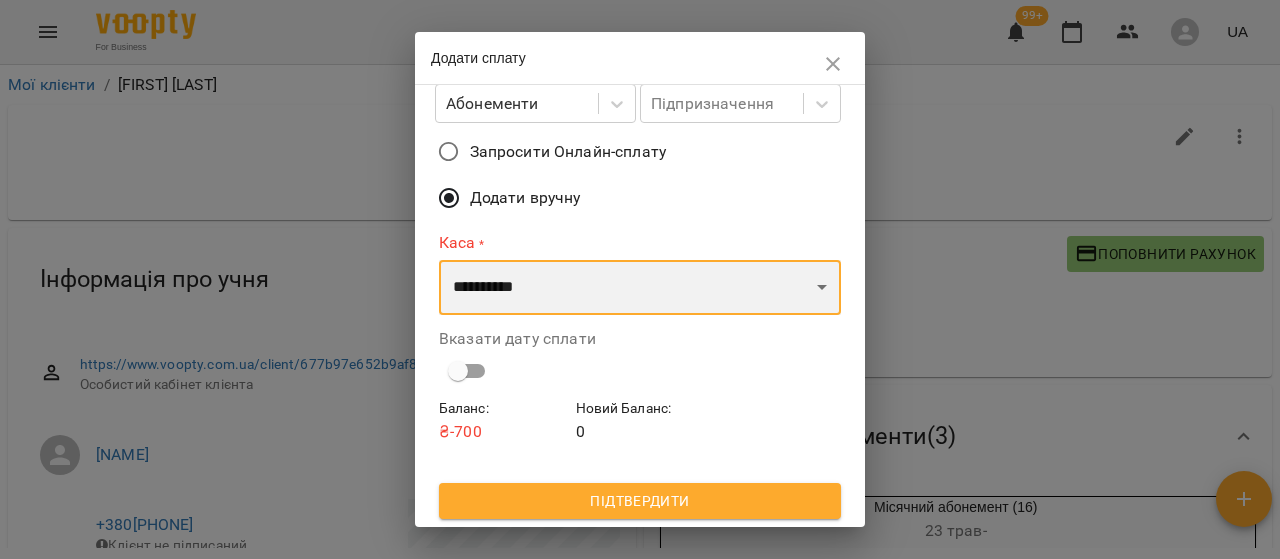 select on "****" 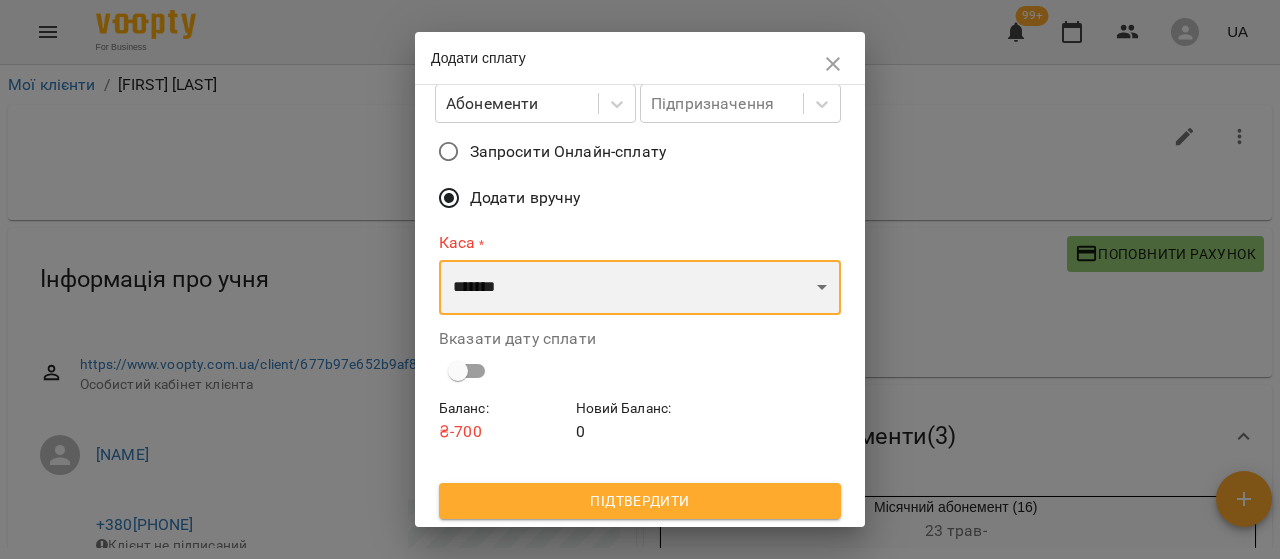 click on "**********" at bounding box center (640, 288) 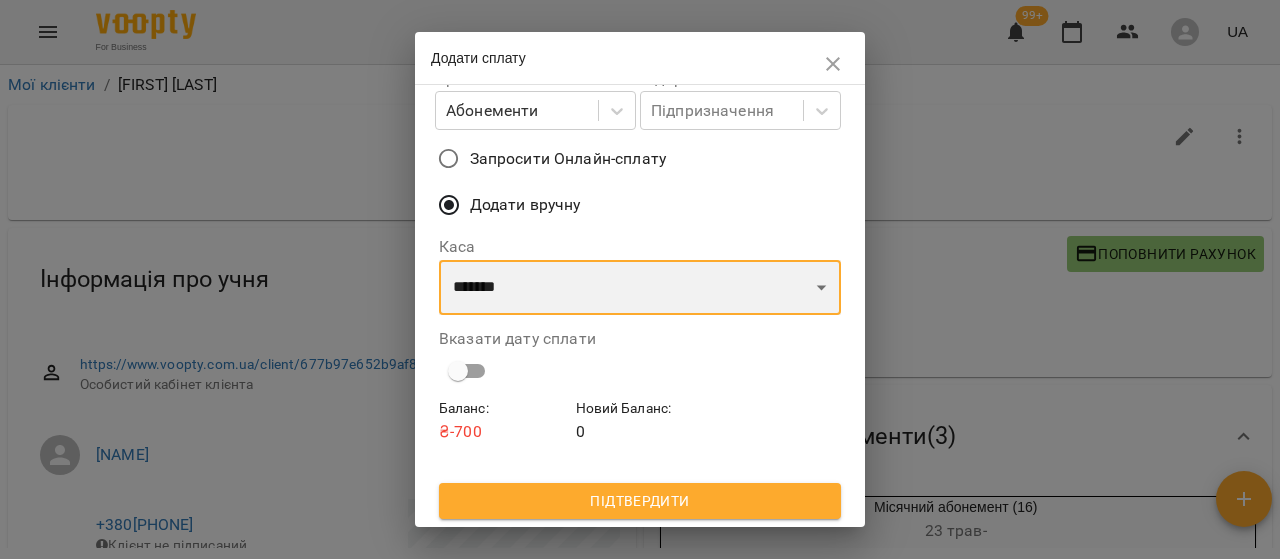 scroll, scrollTop: 264, scrollLeft: 0, axis: vertical 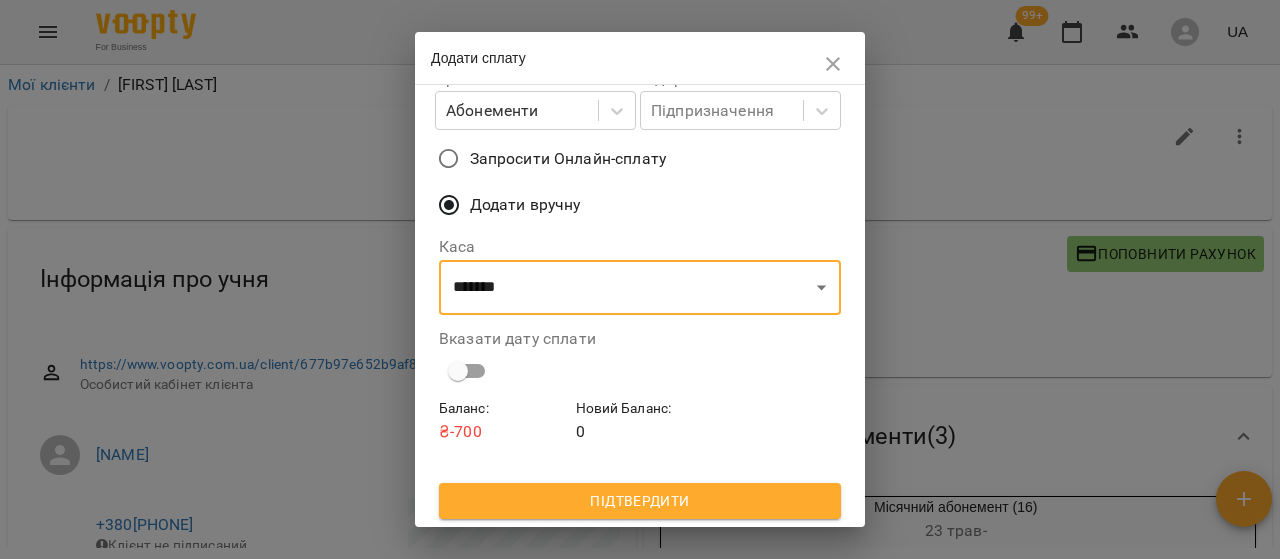 click on "Підтвердити" at bounding box center (640, 501) 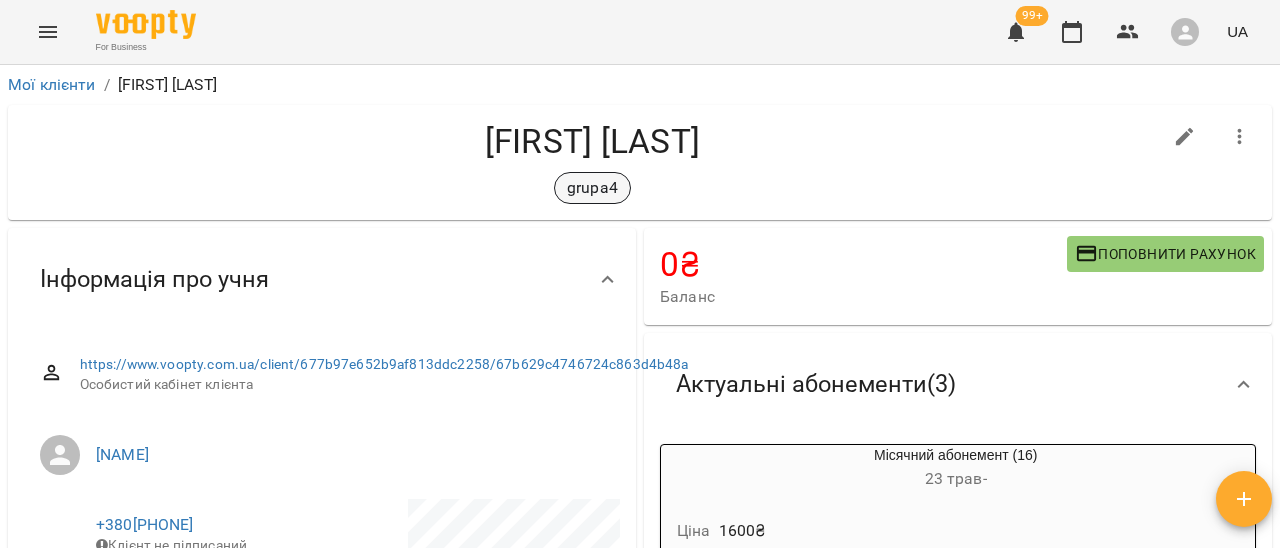 click on "grupa4" at bounding box center (592, 188) 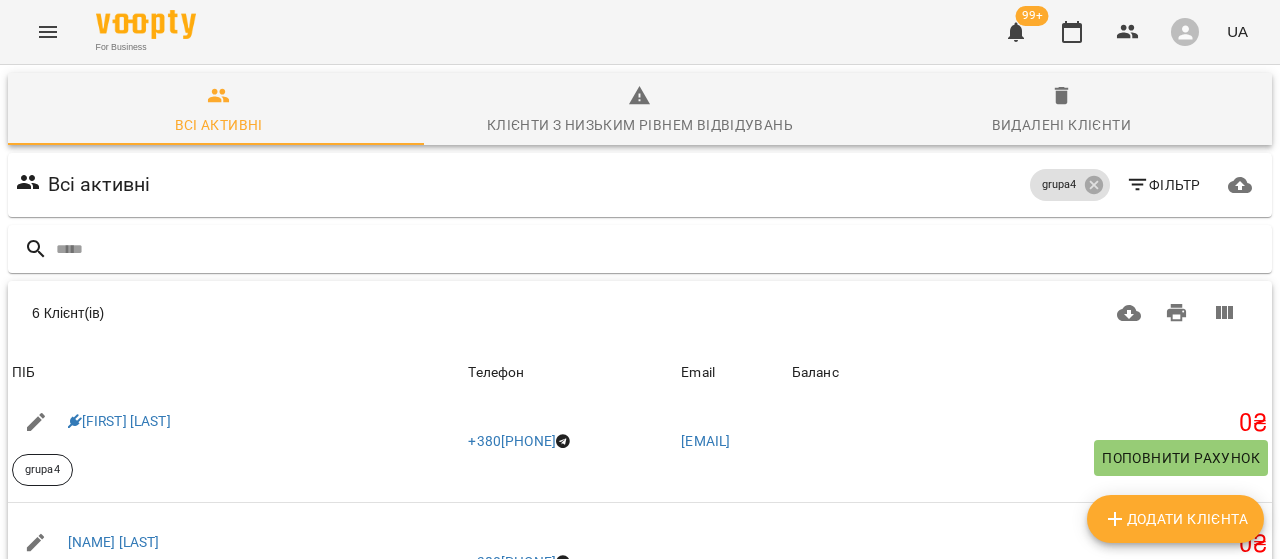 scroll, scrollTop: 278, scrollLeft: 0, axis: vertical 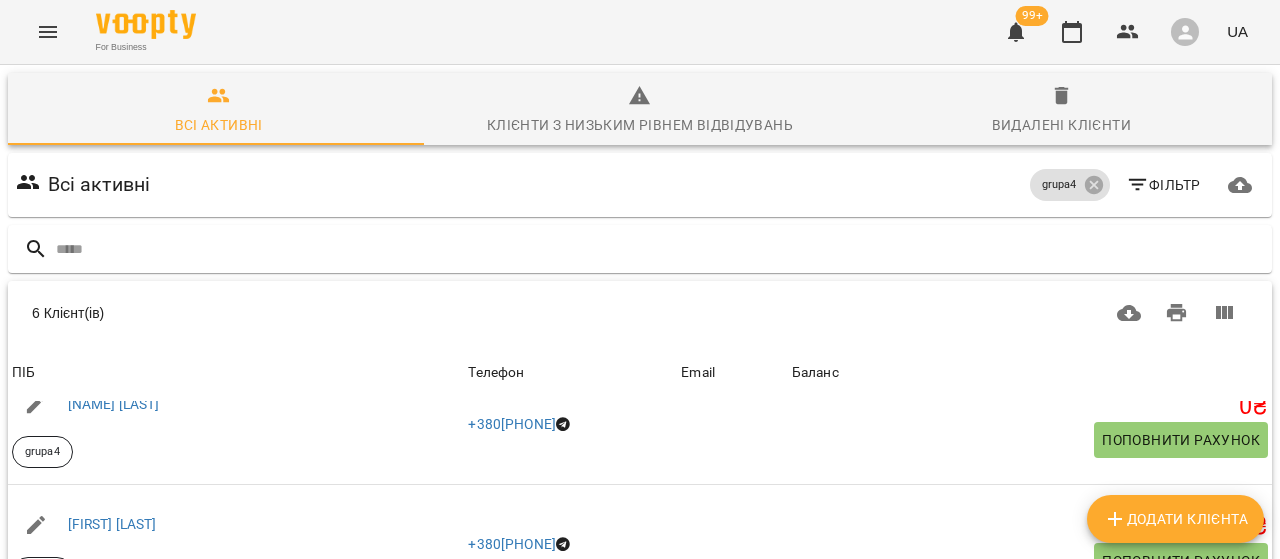 click on "[FIRST] [LAST]" at bounding box center [112, 766] 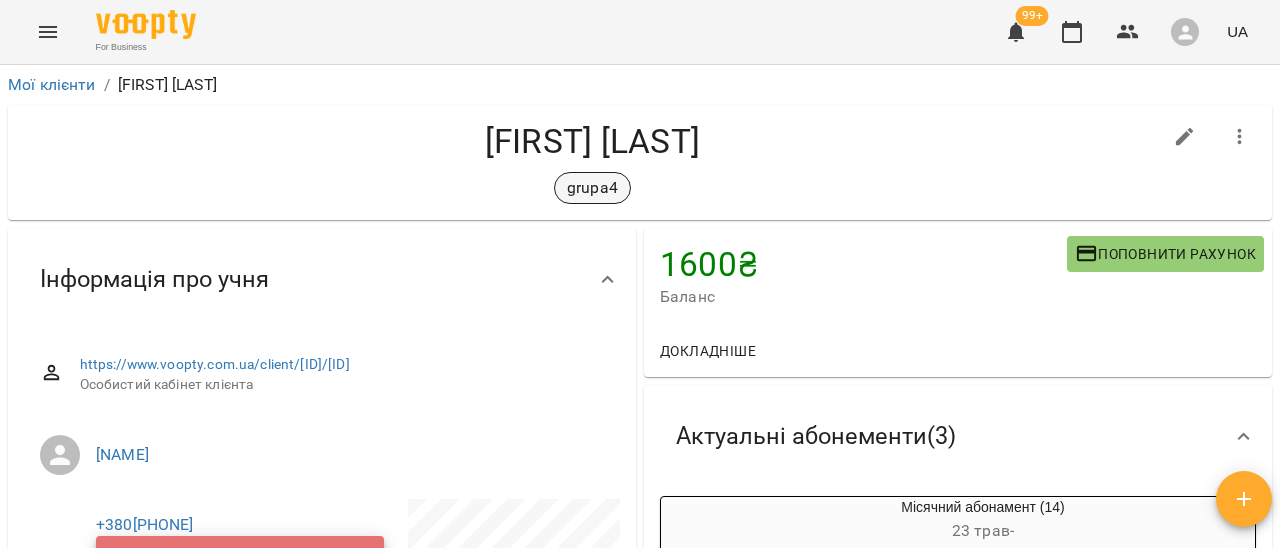 click on "grupa4" at bounding box center [592, 188] 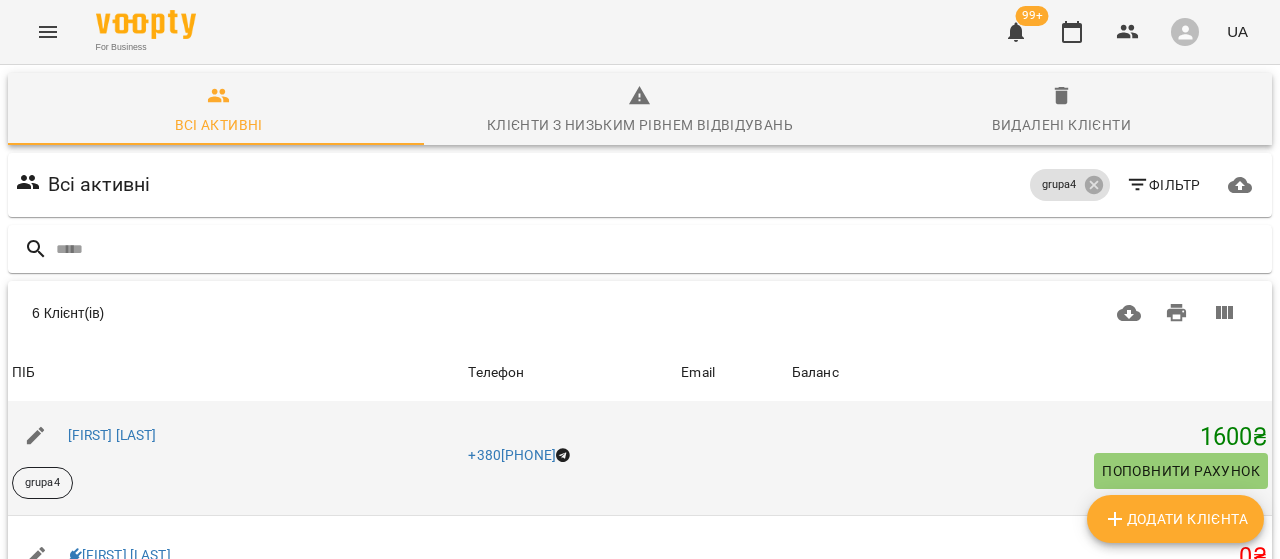 scroll, scrollTop: 0, scrollLeft: 0, axis: both 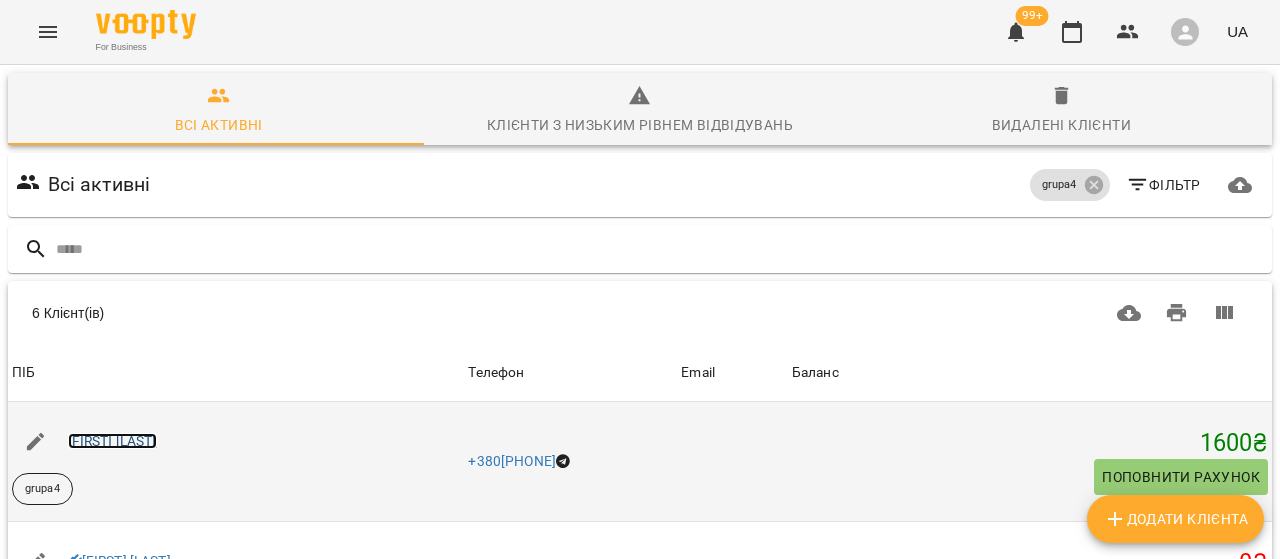 click on "[FIRST] [LAST]" at bounding box center [112, 441] 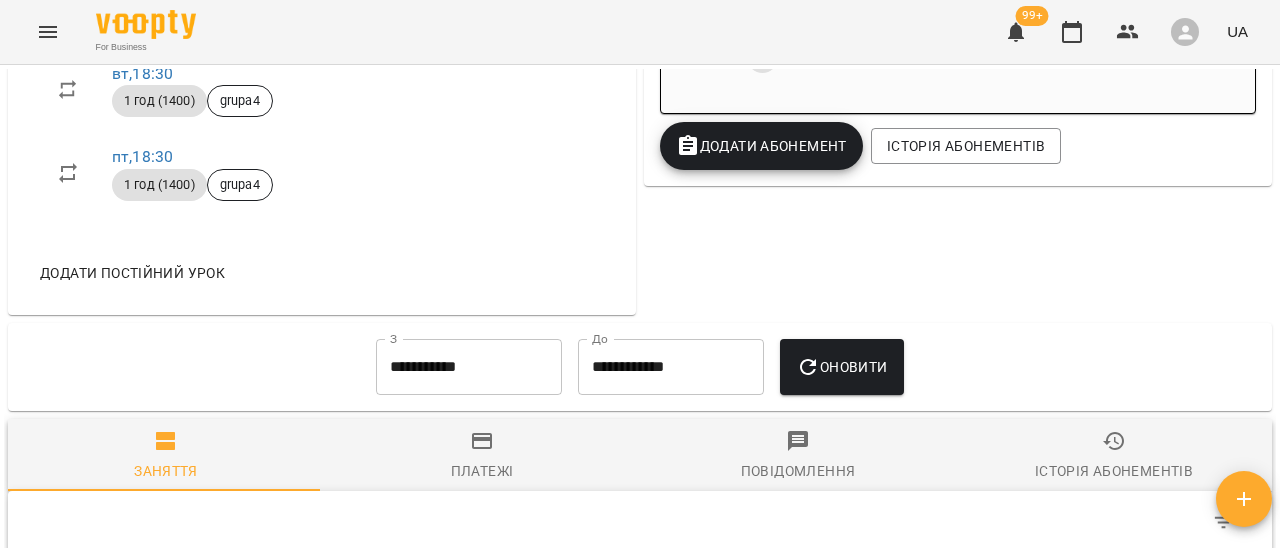 scroll, scrollTop: 1200, scrollLeft: 0, axis: vertical 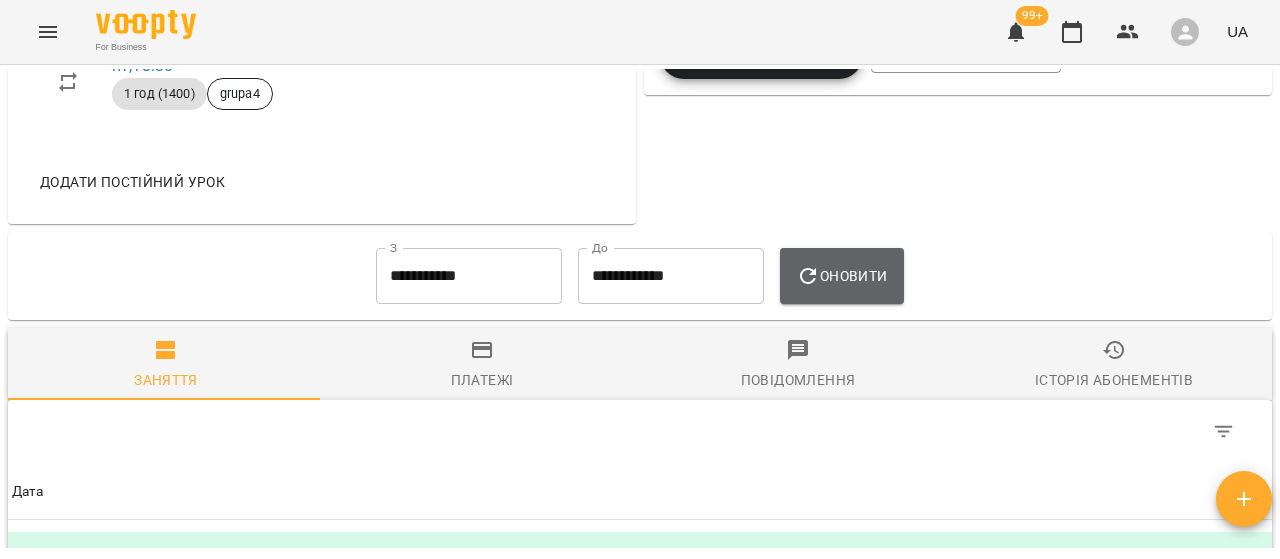 drag, startPoint x: 848, startPoint y: 299, endPoint x: 576, endPoint y: 361, distance: 278.9767 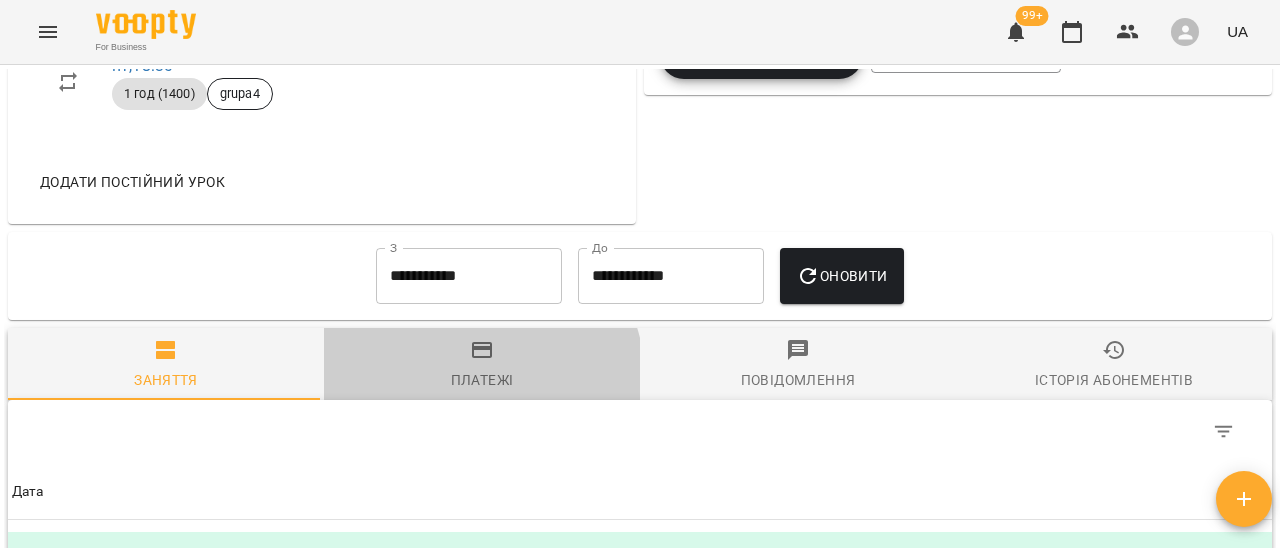 click on "Платежі" at bounding box center (482, 380) 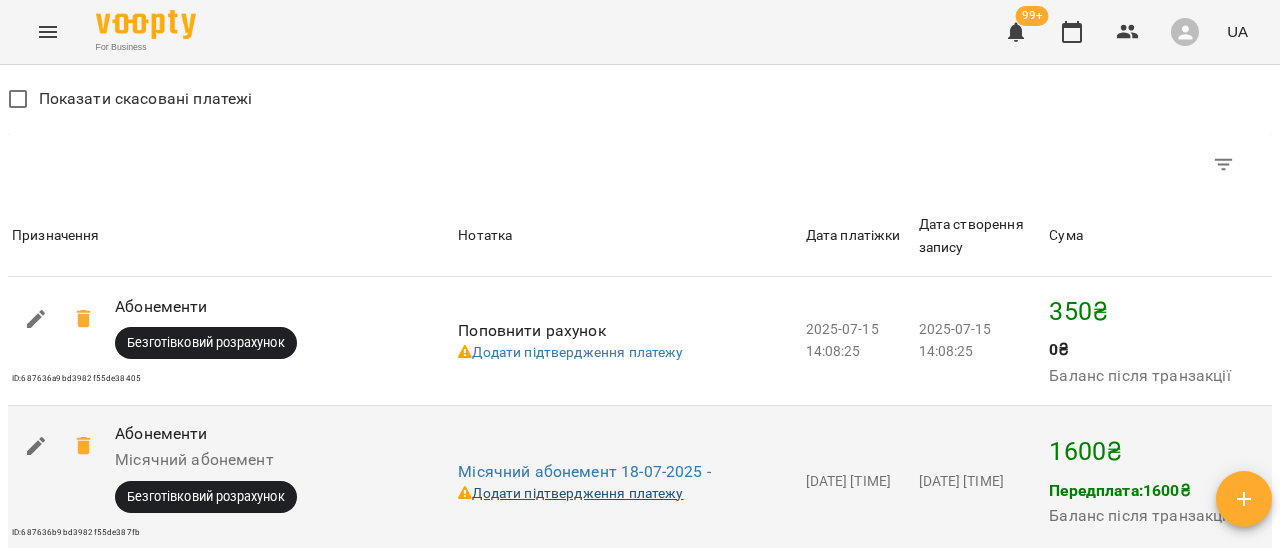 scroll, scrollTop: 1400, scrollLeft: 0, axis: vertical 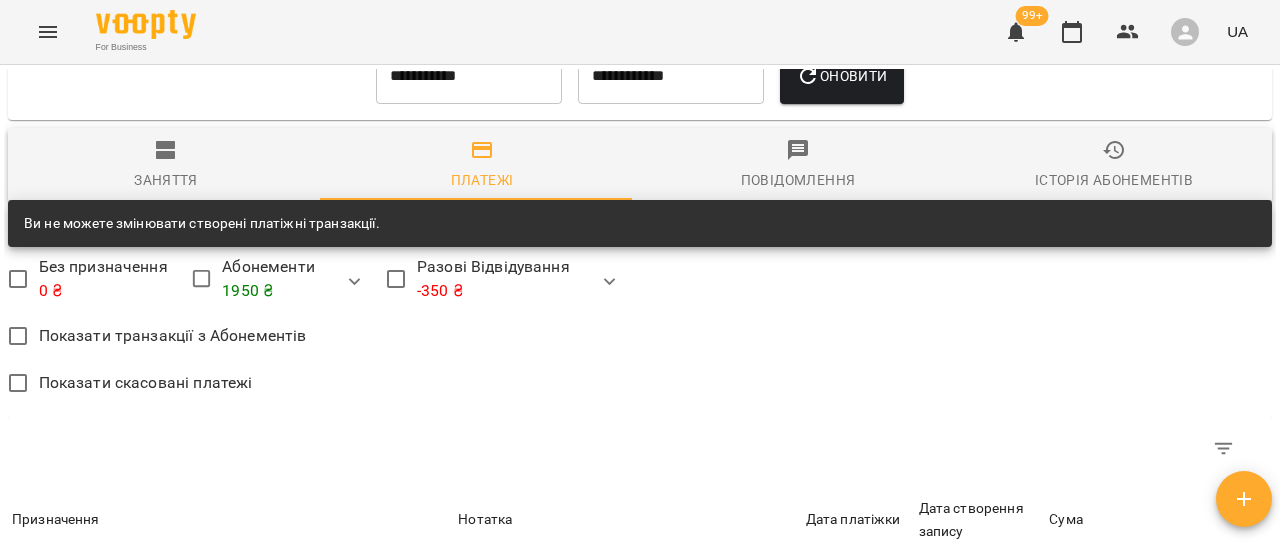 click on "**********" at bounding box center [469, 76] 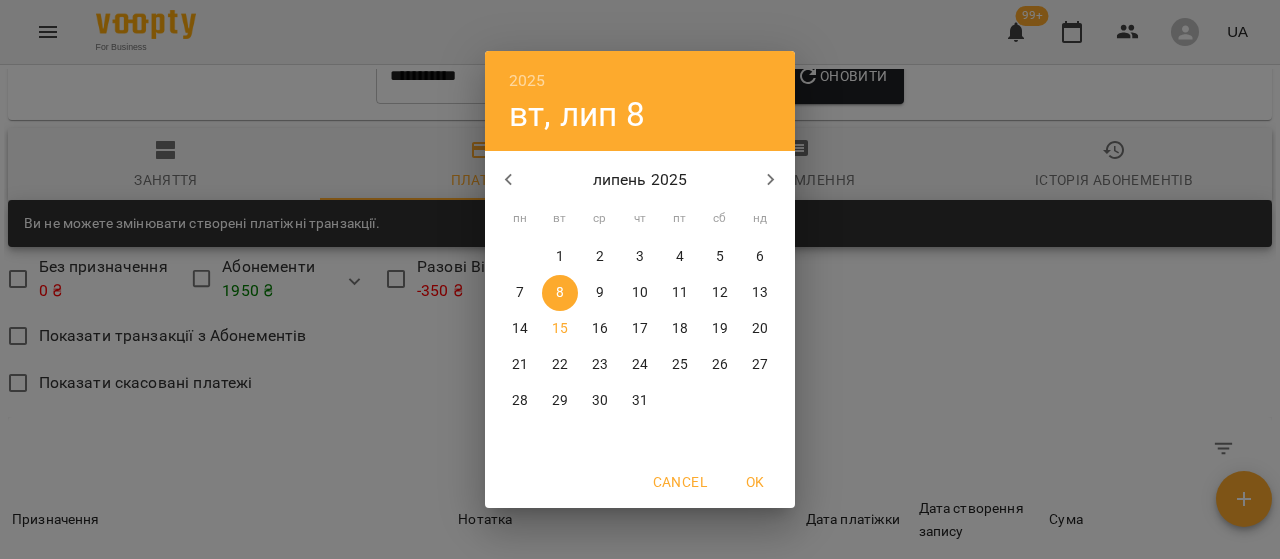 click 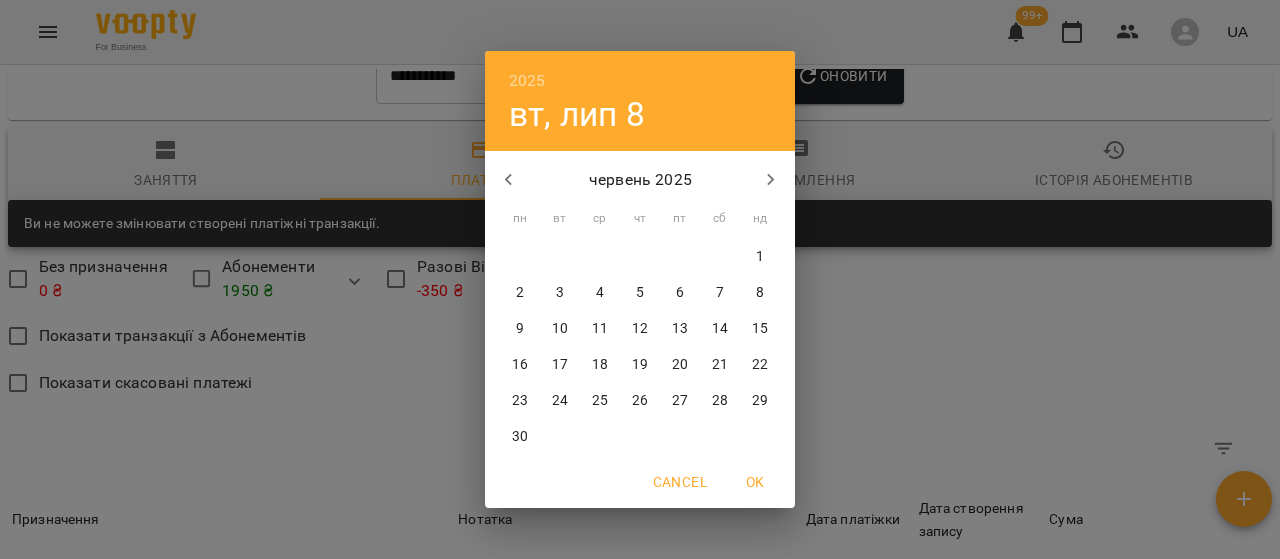 click on "9" at bounding box center [520, 329] 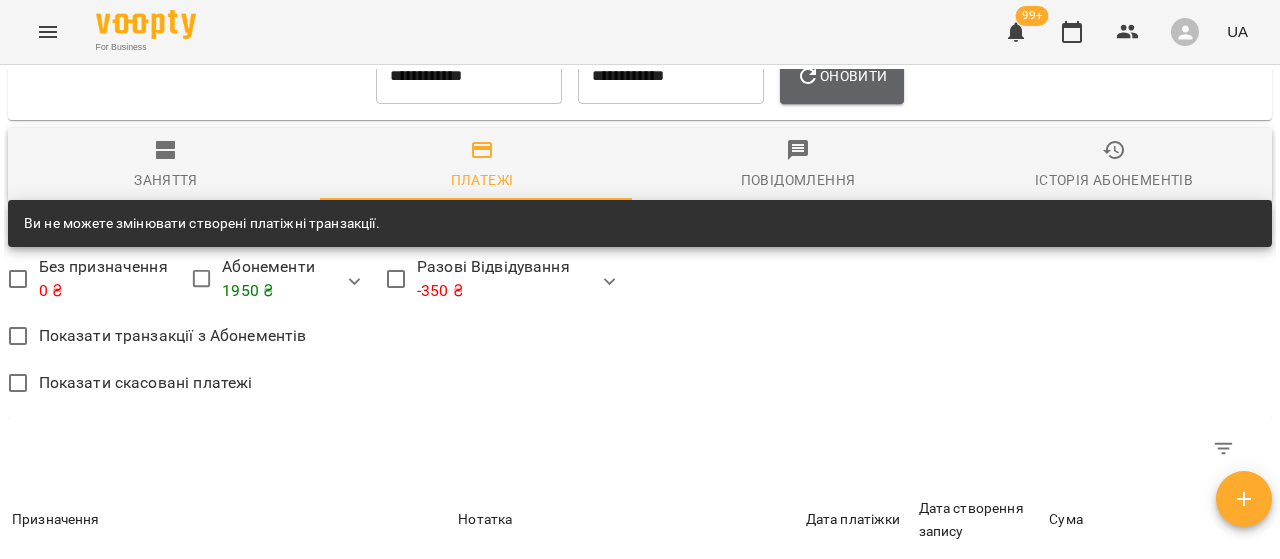 click 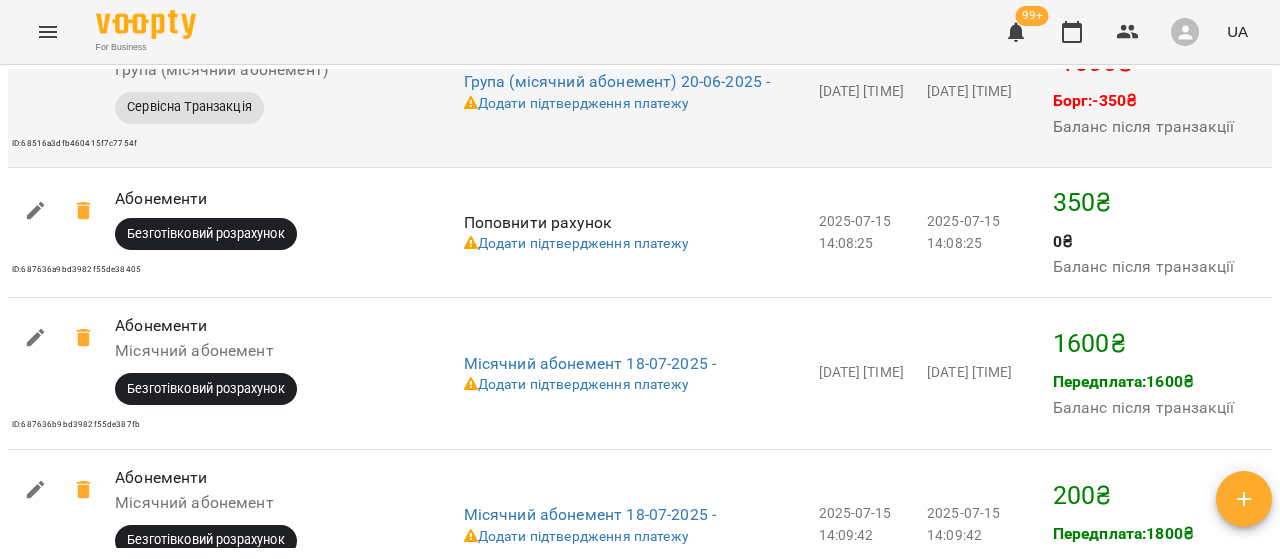 scroll, scrollTop: 2100, scrollLeft: 0, axis: vertical 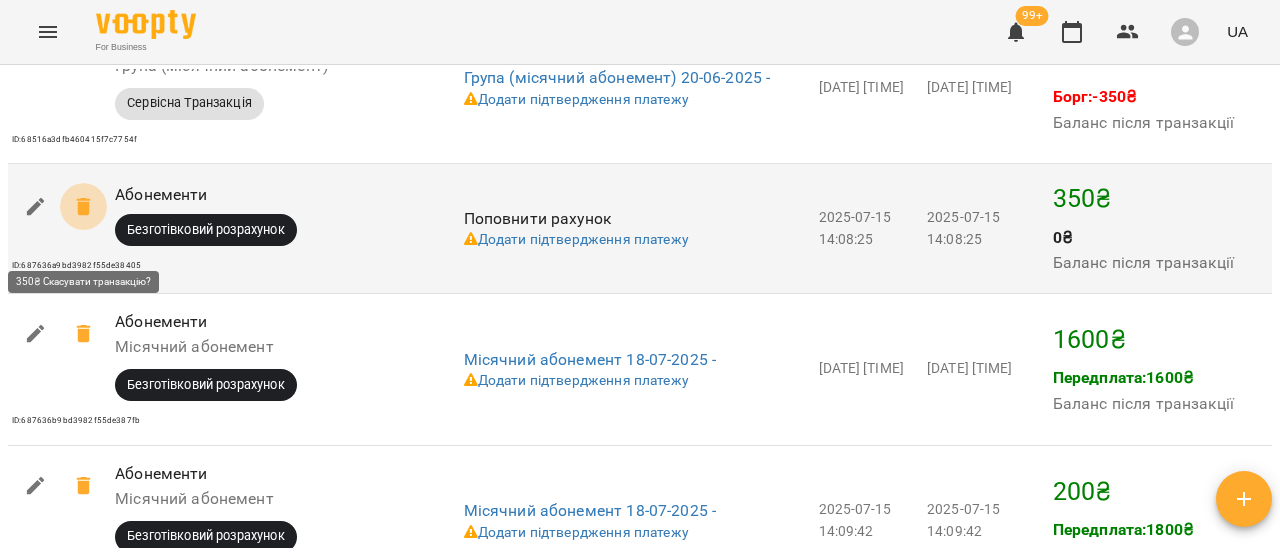 click 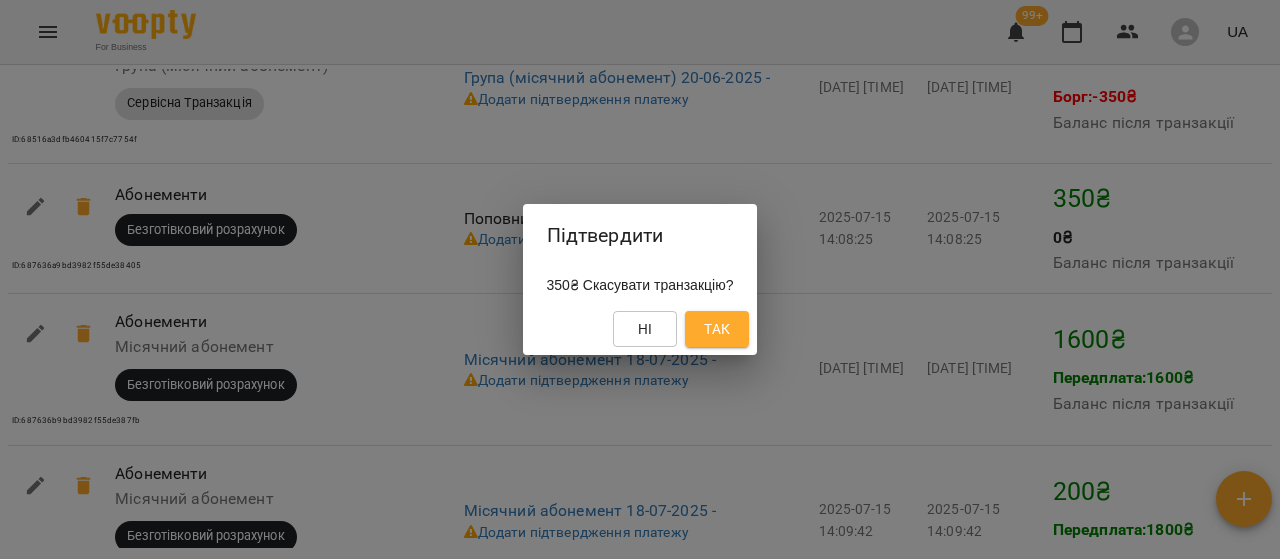 click on "Підтвердити 350₴
Скасувати транзакцію? Ні Так" at bounding box center (640, 279) 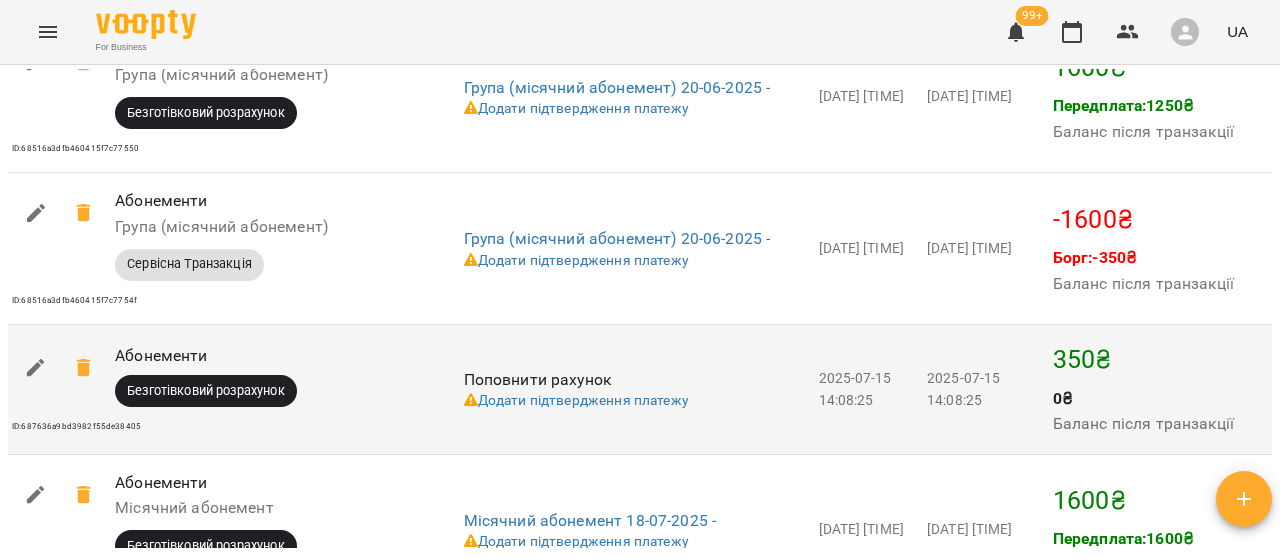 scroll, scrollTop: 2000, scrollLeft: 0, axis: vertical 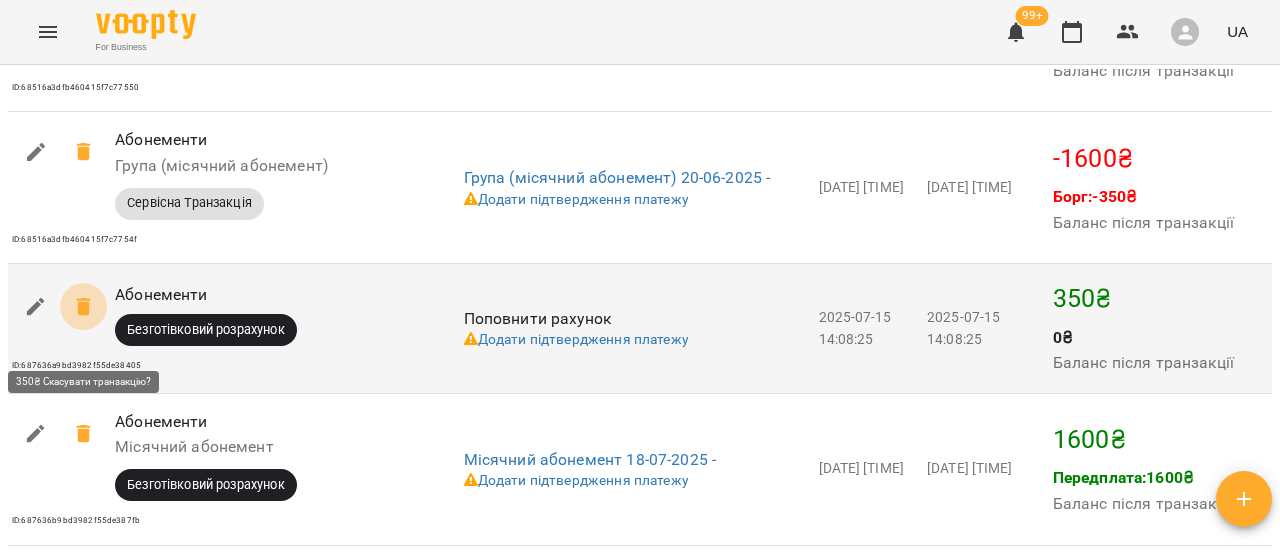 click 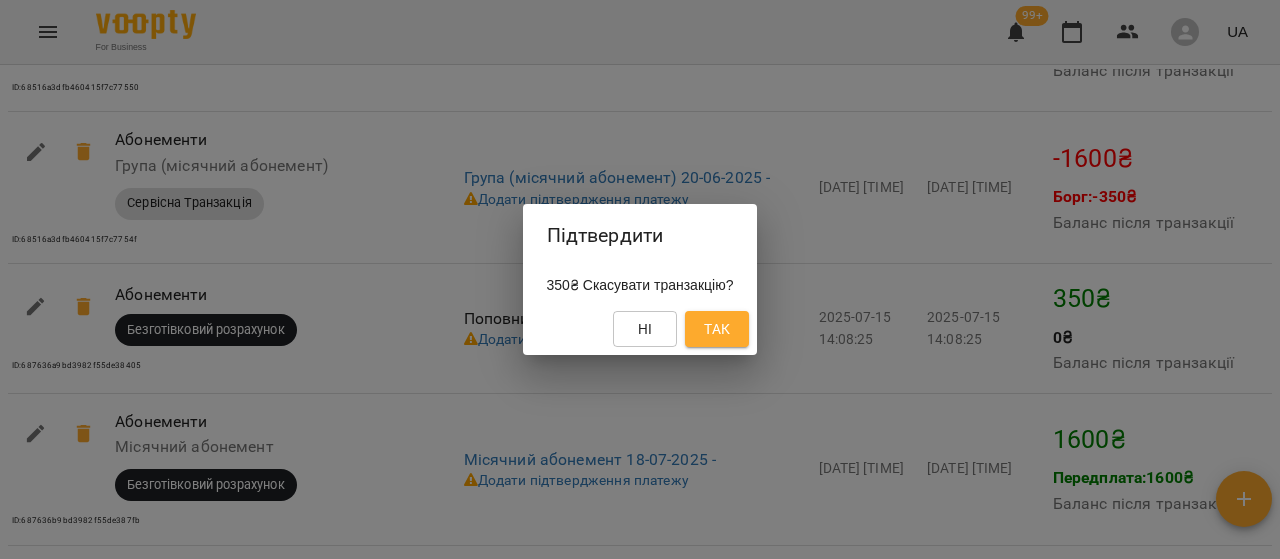 click on "Так" at bounding box center [717, 329] 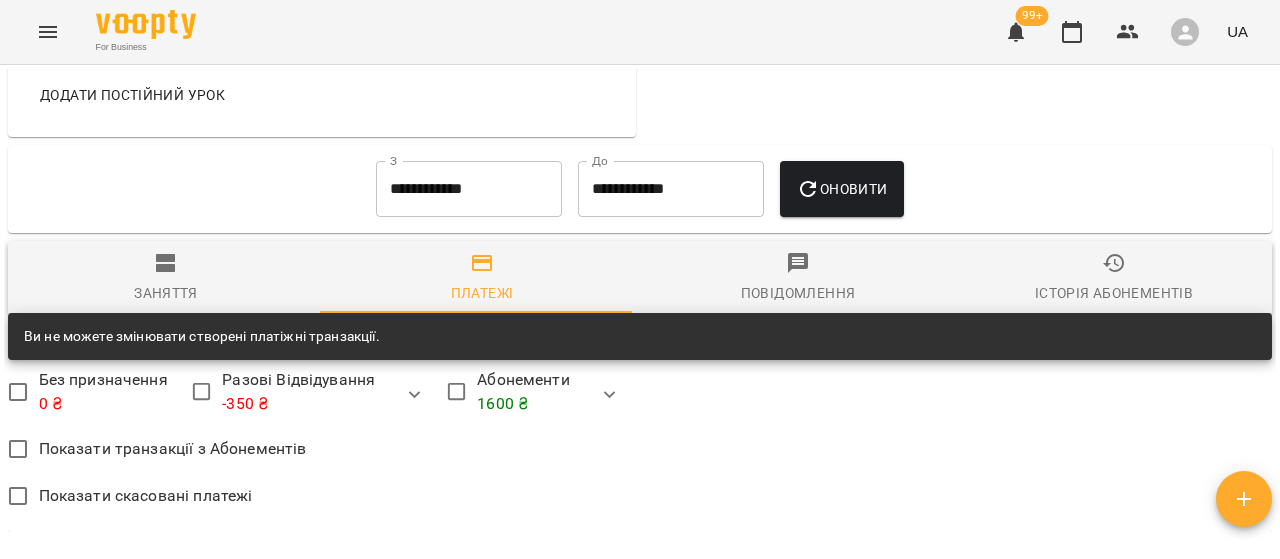 scroll, scrollTop: 1200, scrollLeft: 0, axis: vertical 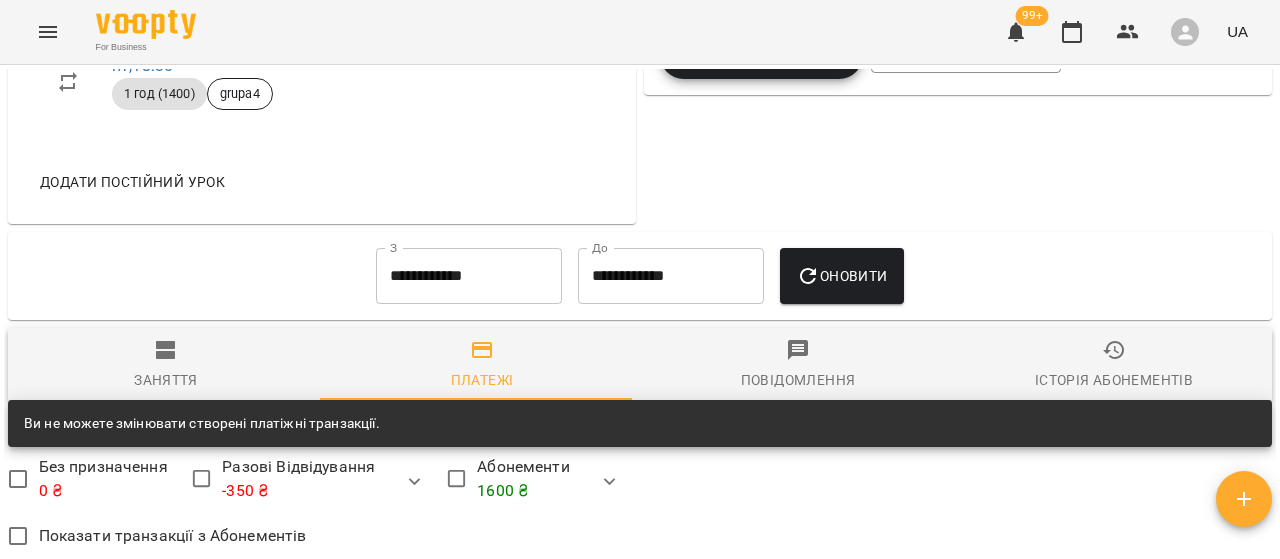 click on "**********" at bounding box center (469, 276) 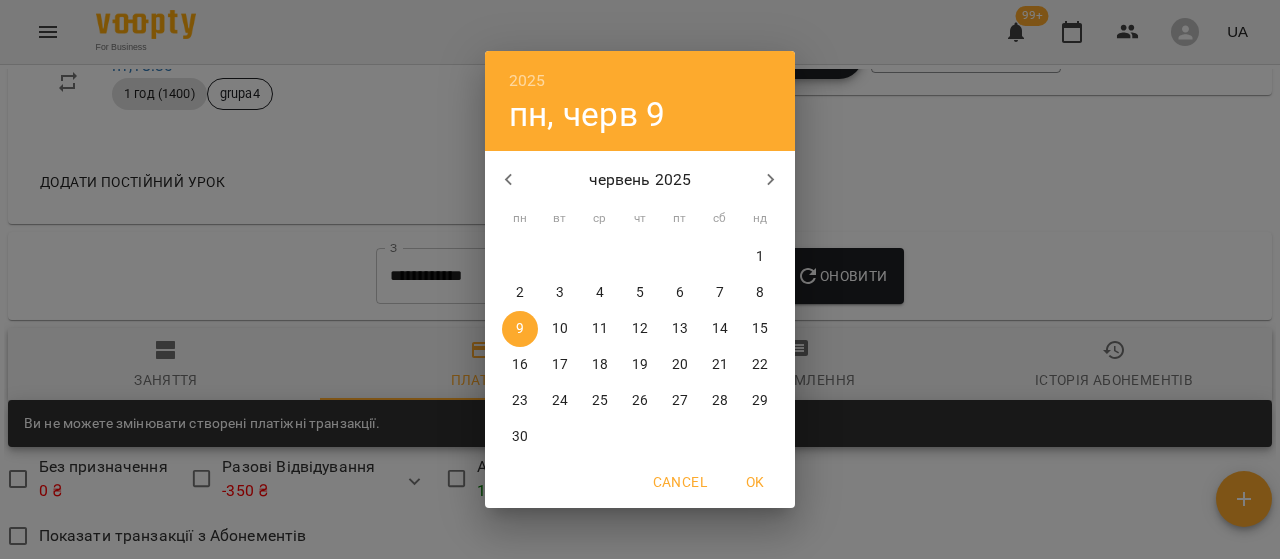 click 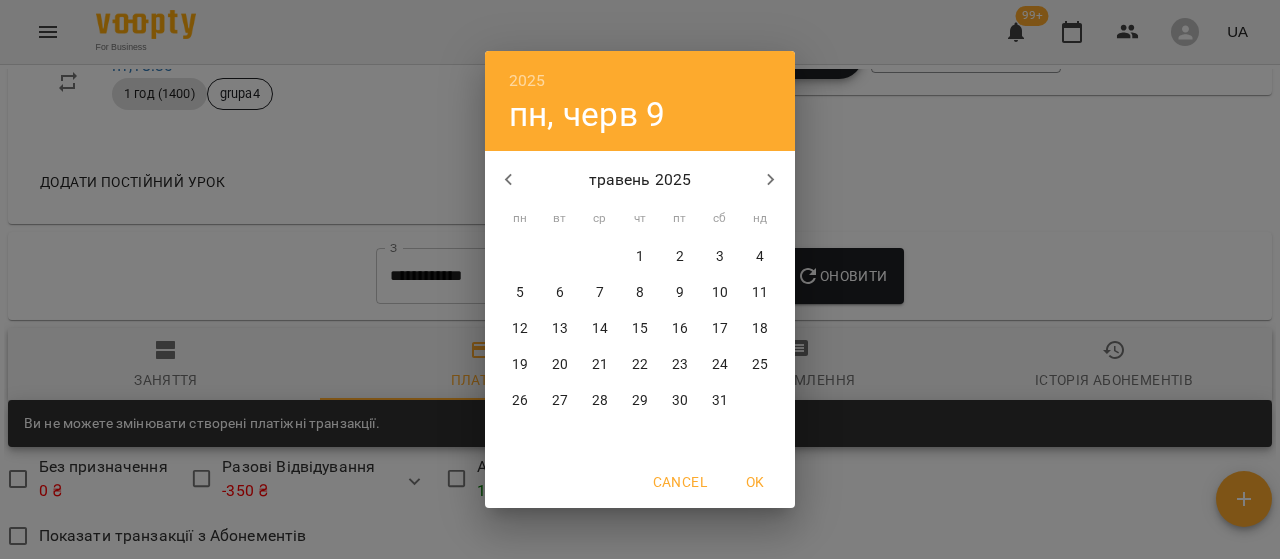 click on "12" at bounding box center (520, 329) 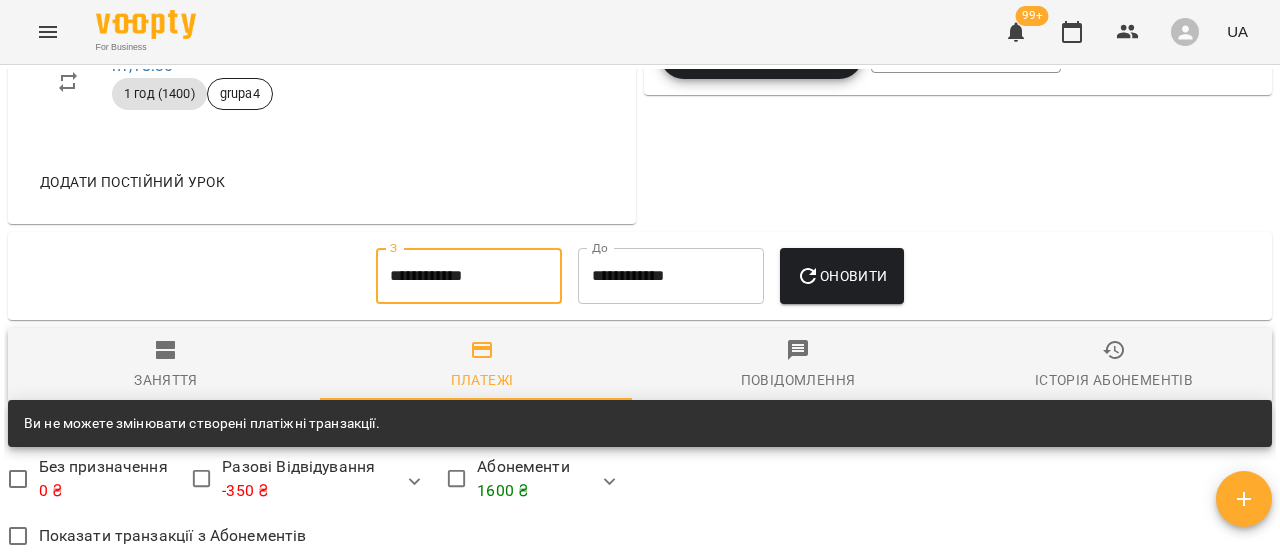 click on "Оновити" at bounding box center [841, 276] 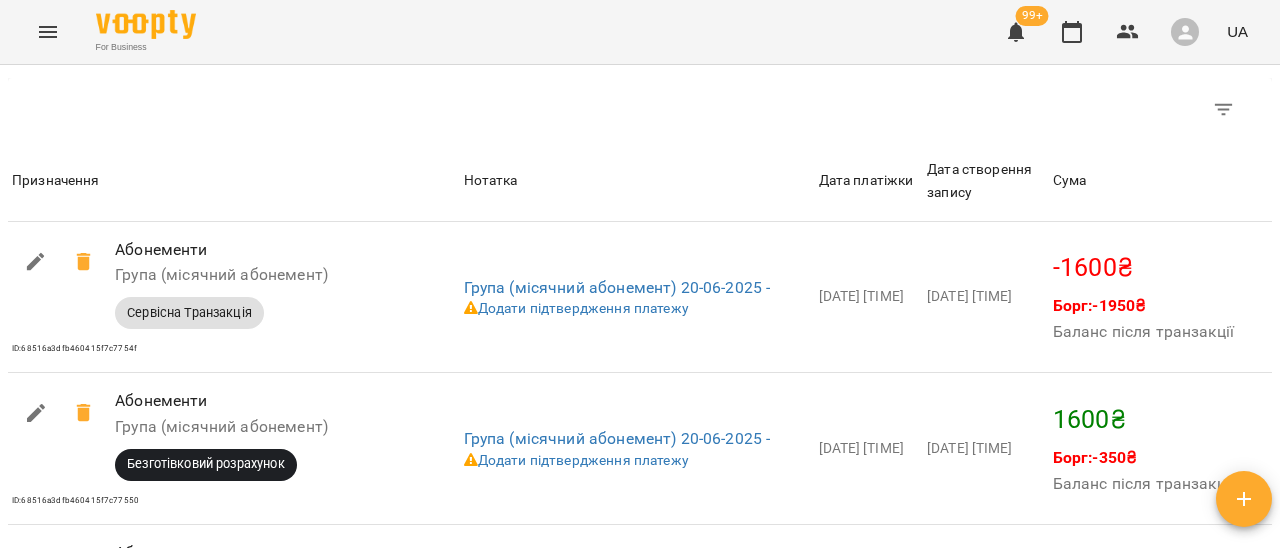 scroll, scrollTop: 1700, scrollLeft: 0, axis: vertical 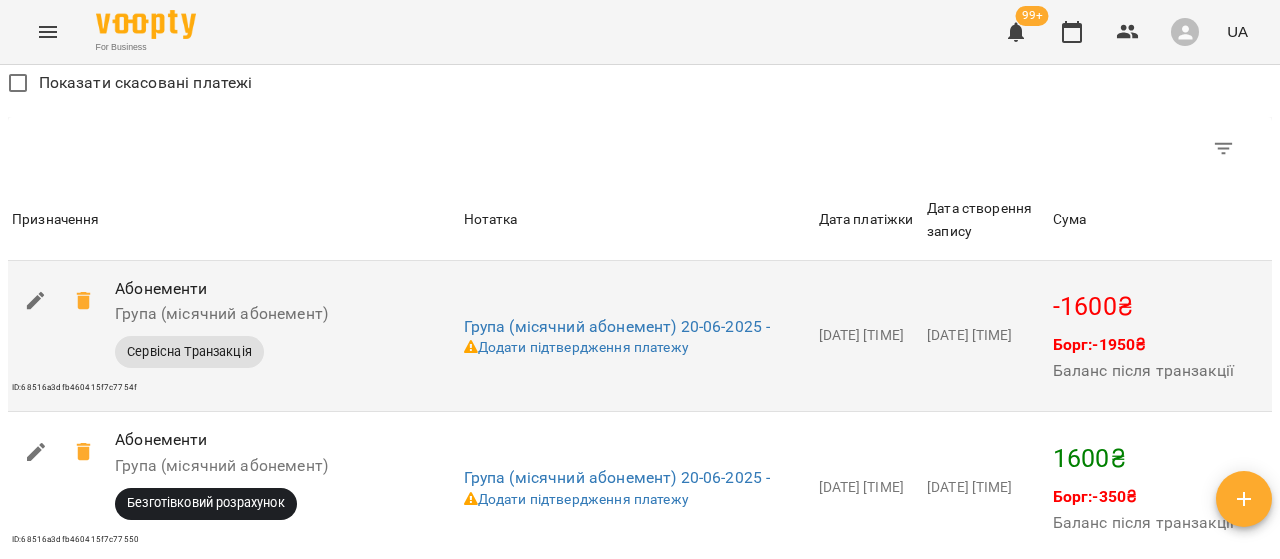 click at bounding box center (84, 301) 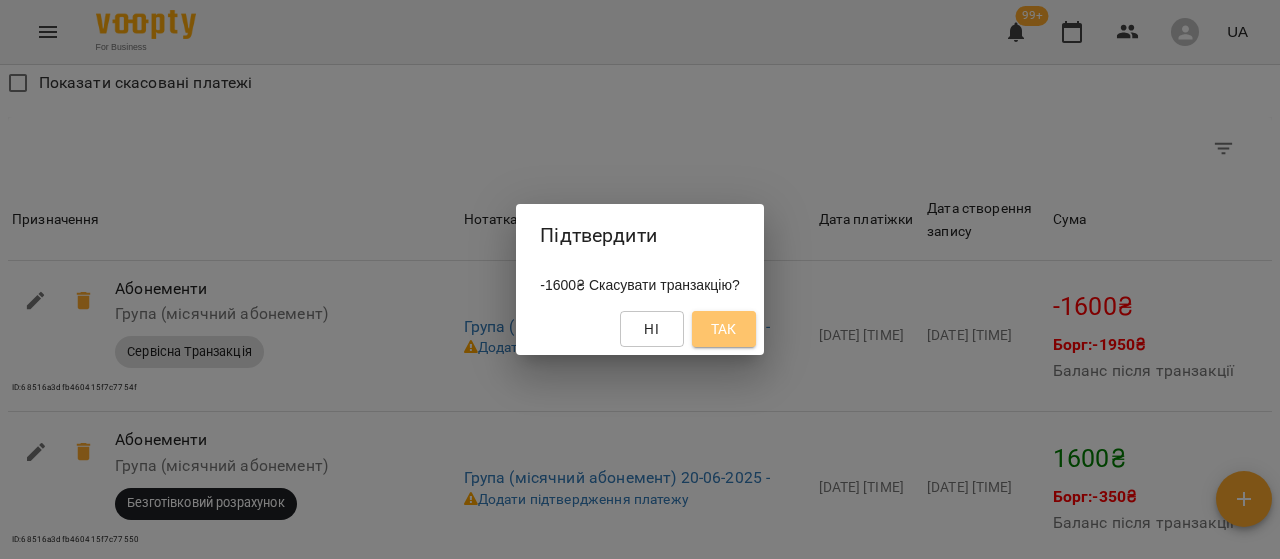 click on "Так" at bounding box center (724, 329) 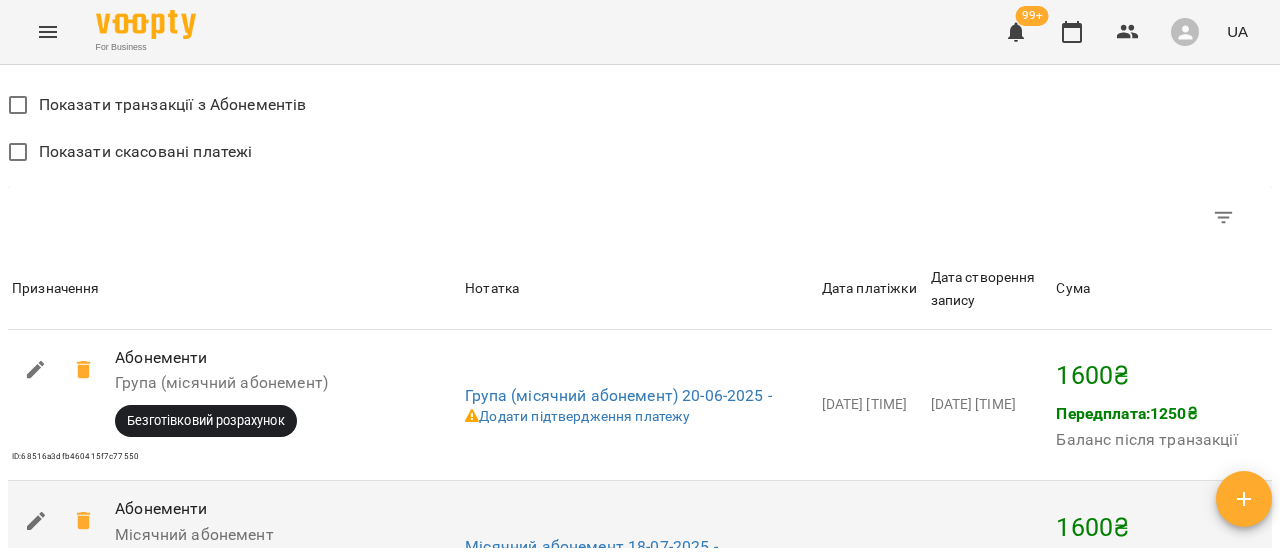 scroll, scrollTop: 1800, scrollLeft: 0, axis: vertical 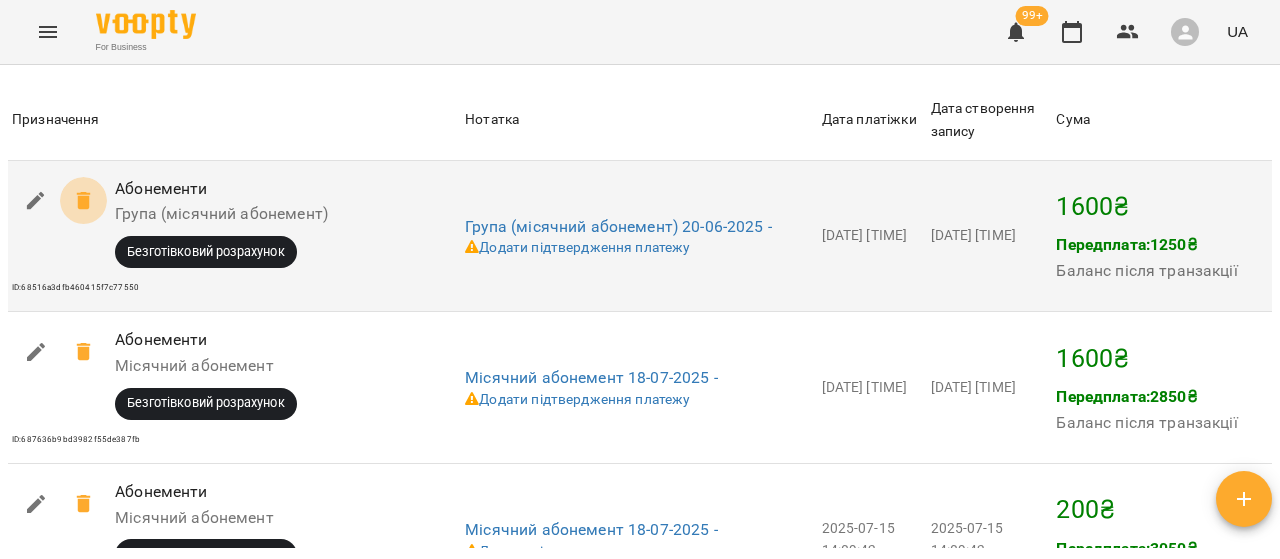 click 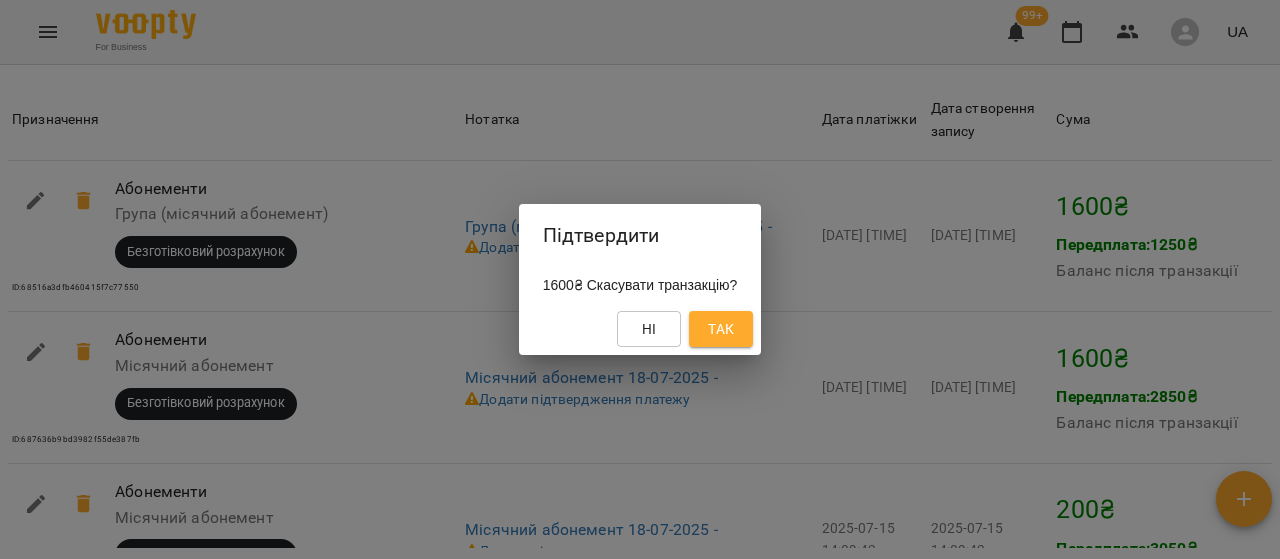 click on "Так" at bounding box center (721, 329) 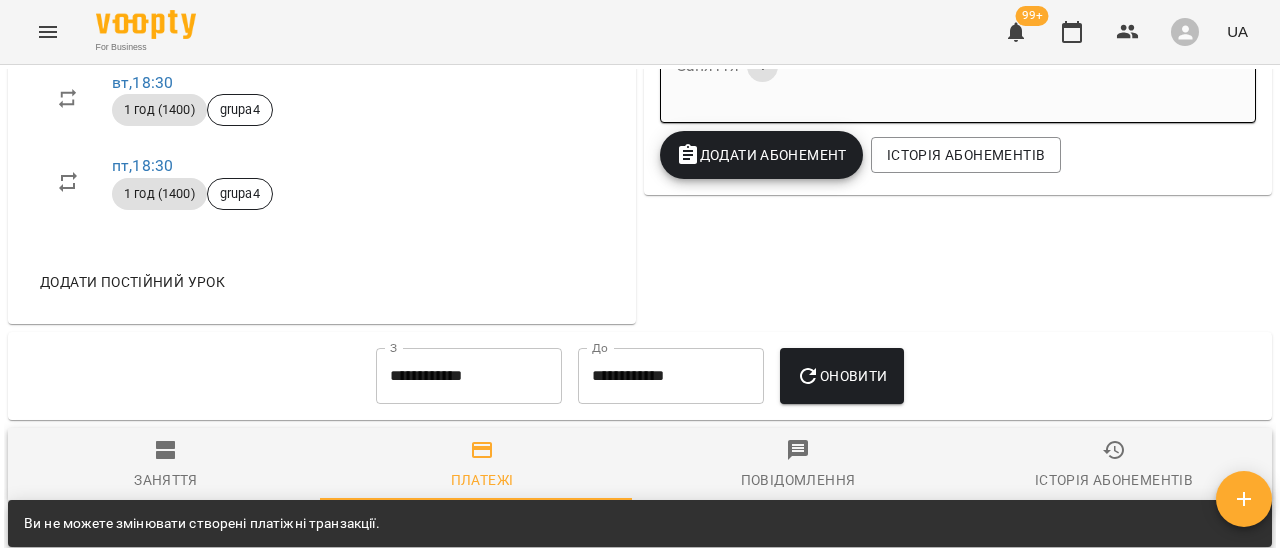 scroll, scrollTop: 1600, scrollLeft: 0, axis: vertical 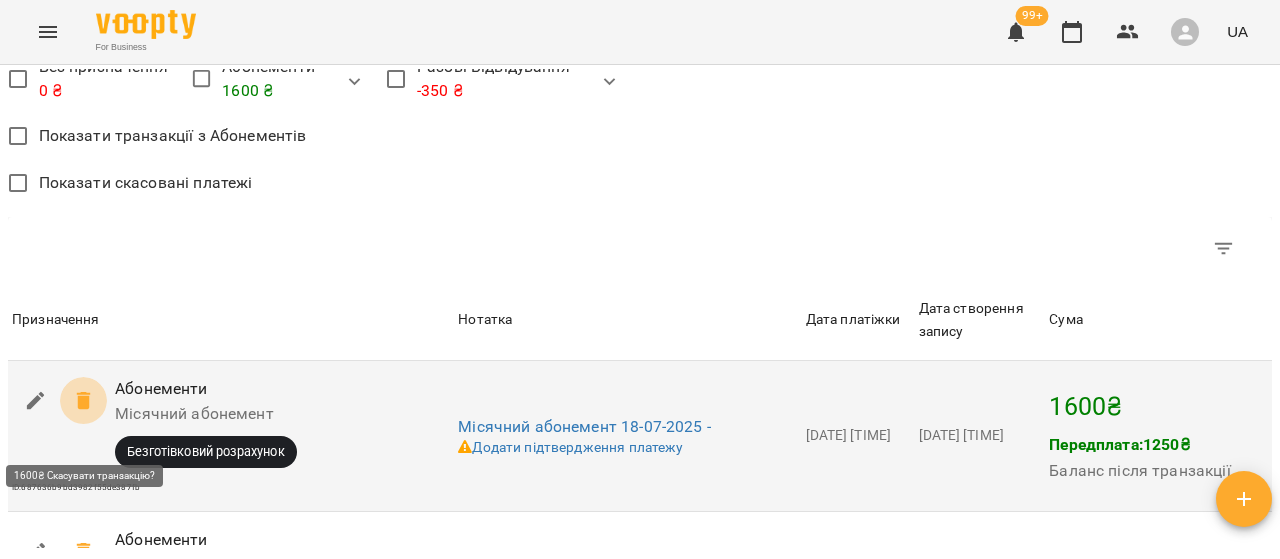 click 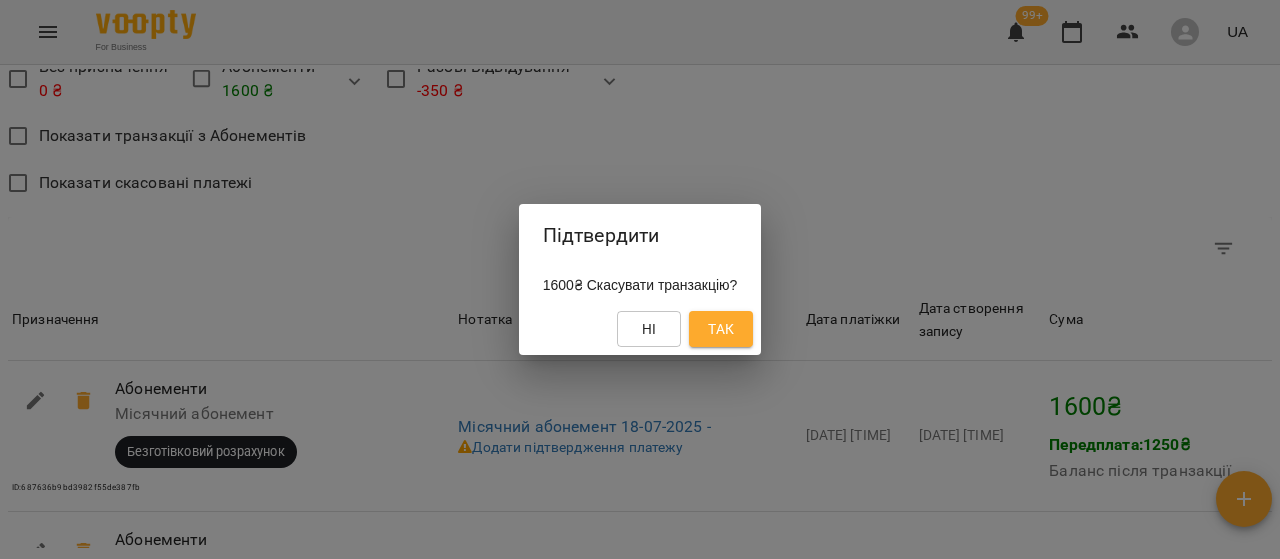 click on "Так" at bounding box center (721, 329) 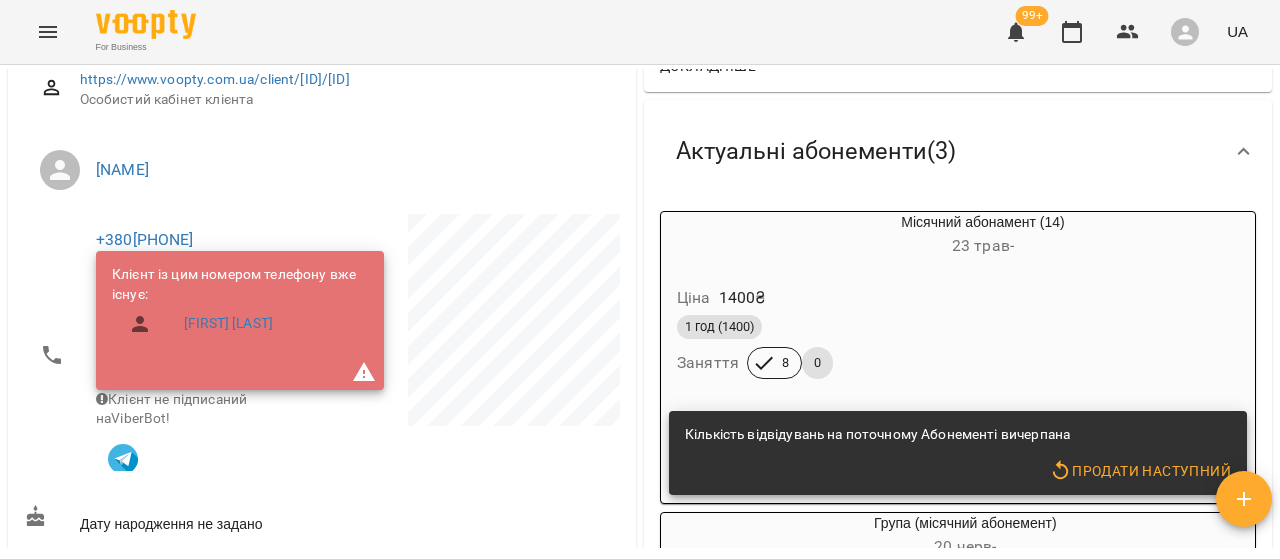 scroll, scrollTop: 0, scrollLeft: 0, axis: both 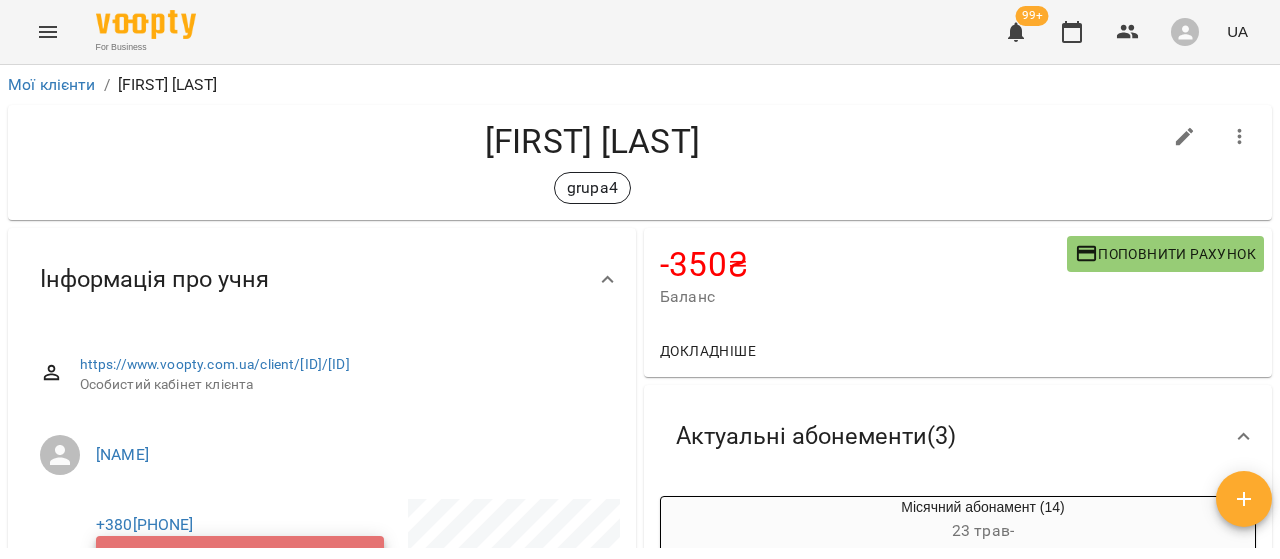 click on "Поповнити рахунок" at bounding box center [1165, 254] 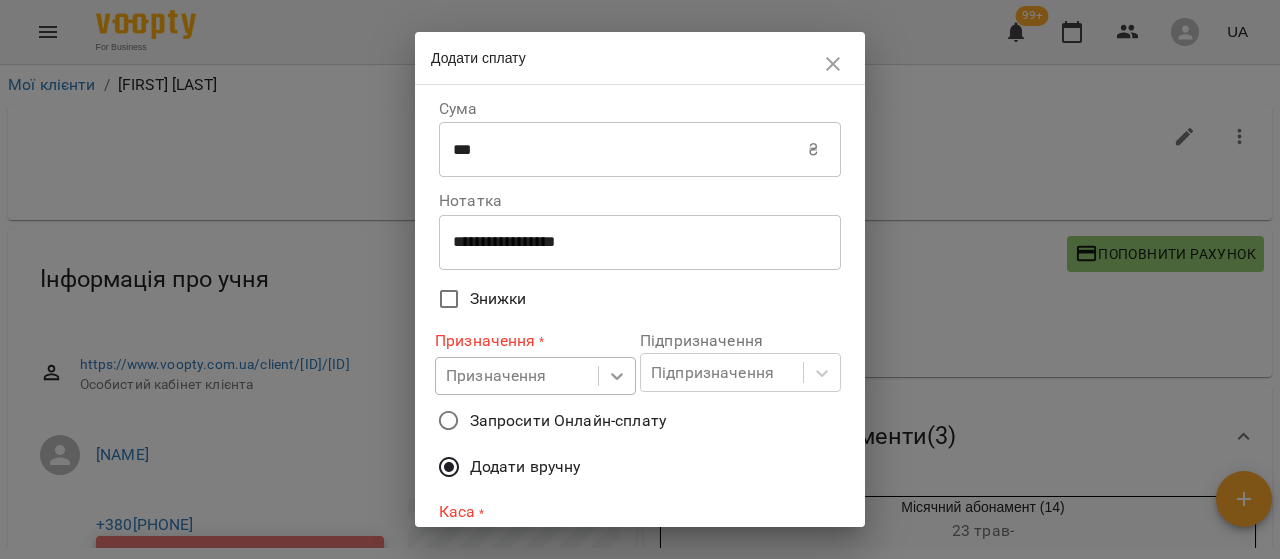 click 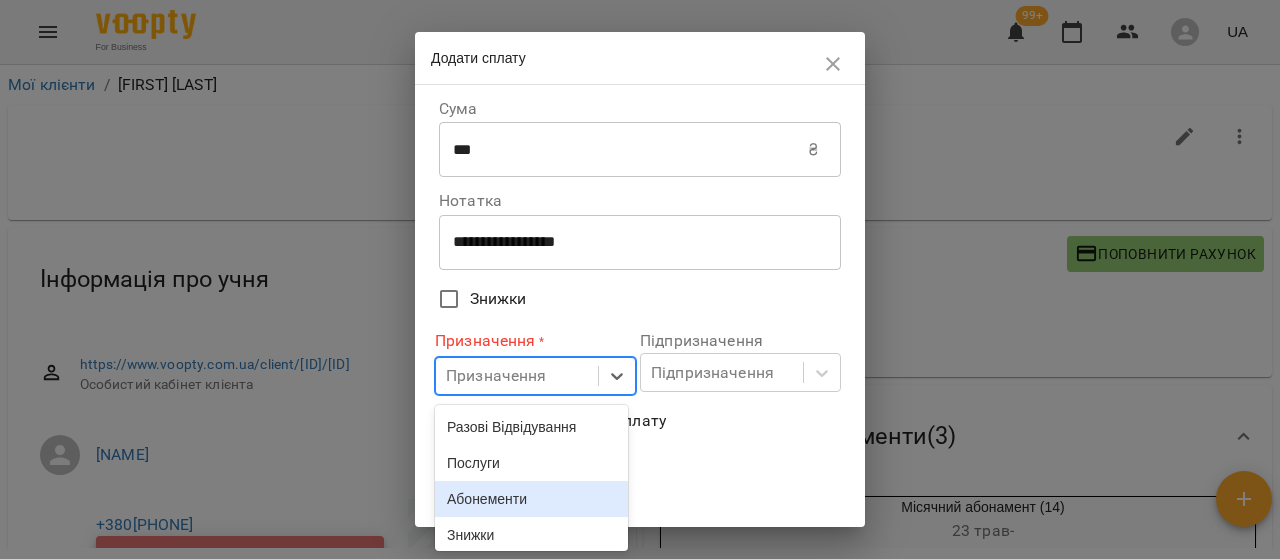 click on "Абонементи" at bounding box center (531, 499) 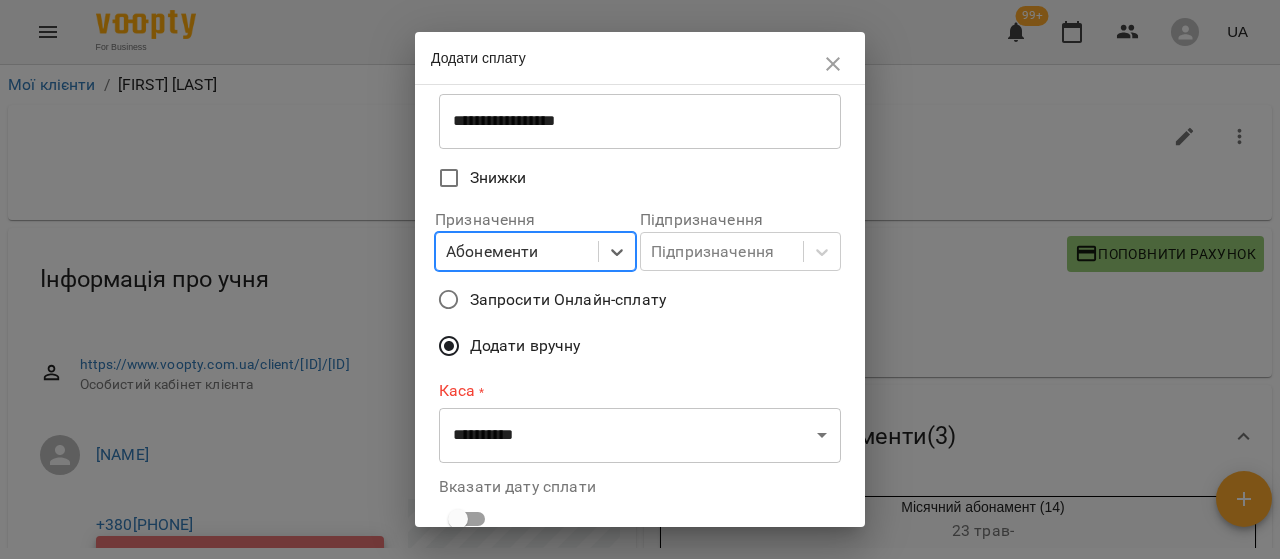 scroll, scrollTop: 270, scrollLeft: 0, axis: vertical 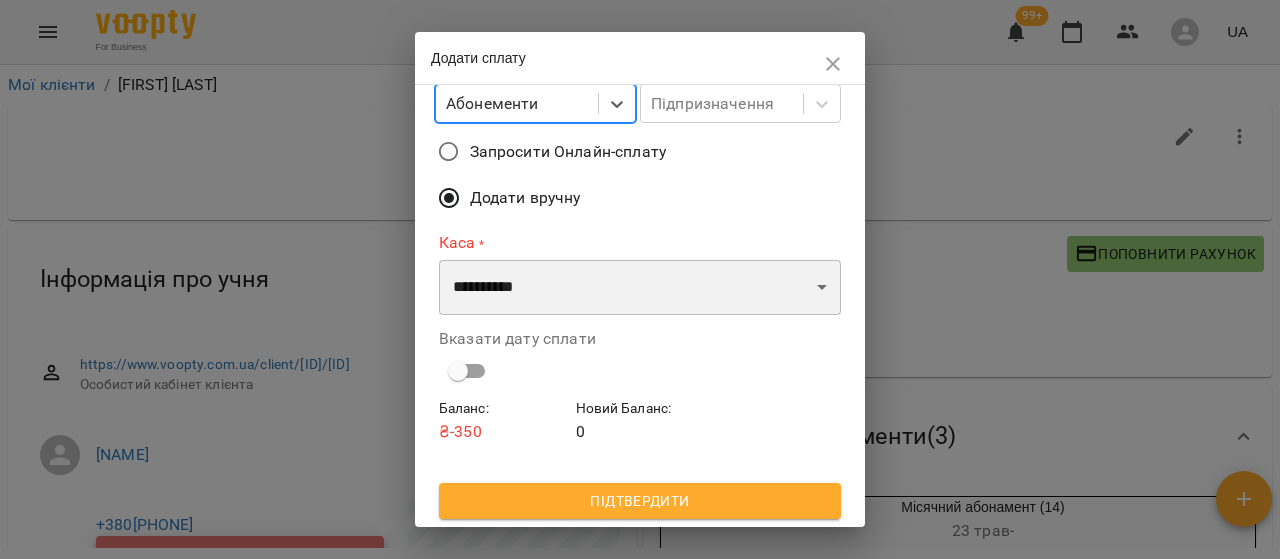 click on "**********" at bounding box center (640, 288) 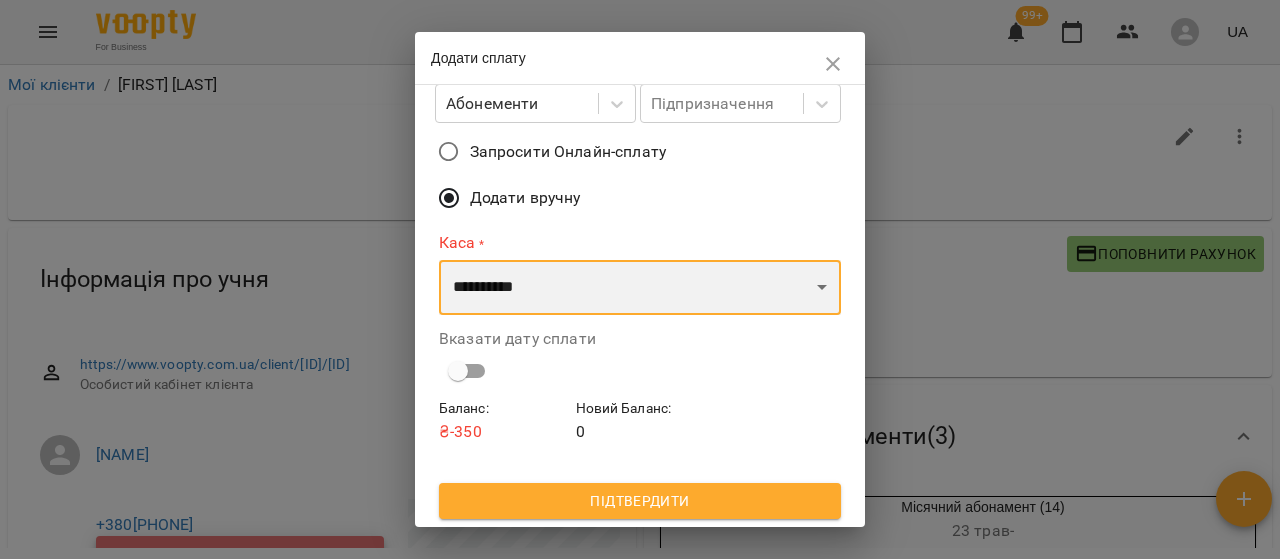select on "****" 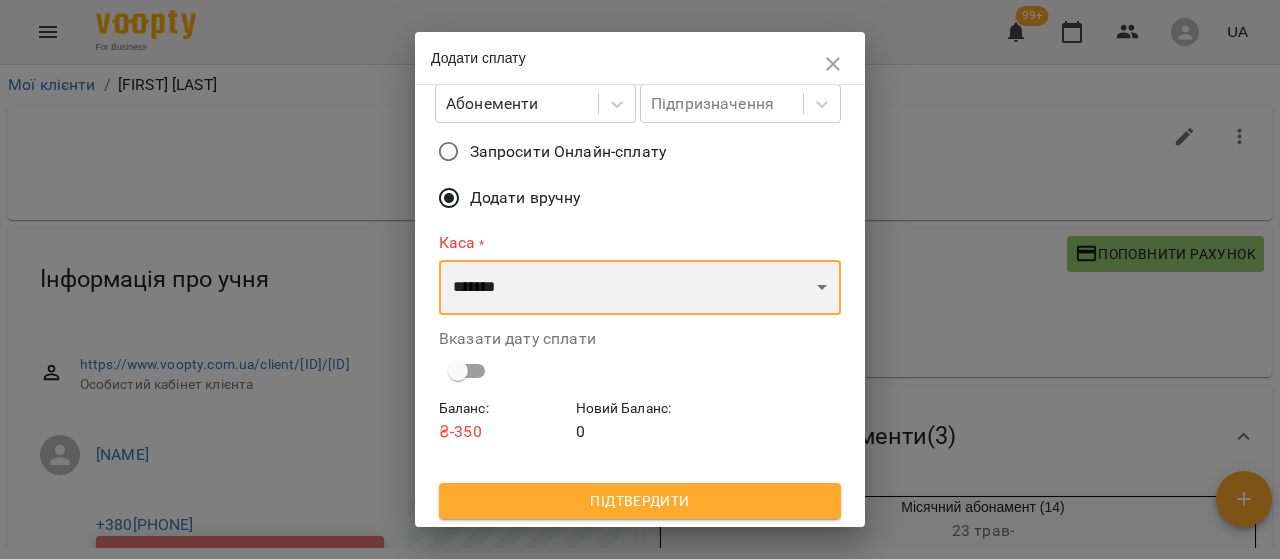 click on "**********" at bounding box center (640, 288) 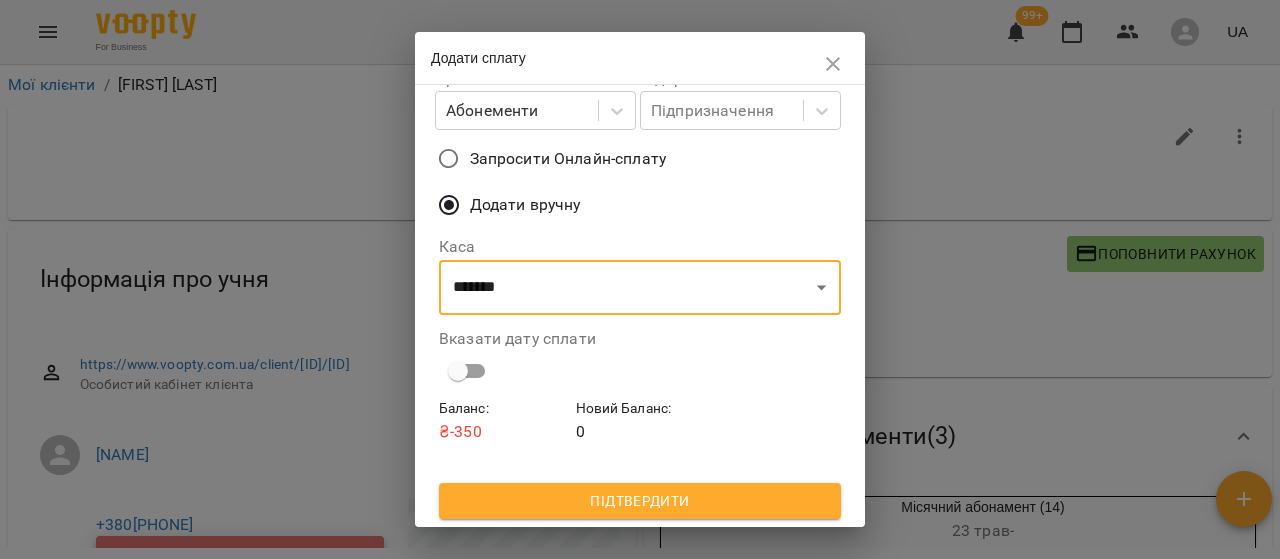 click on "Підтвердити" at bounding box center (640, 501) 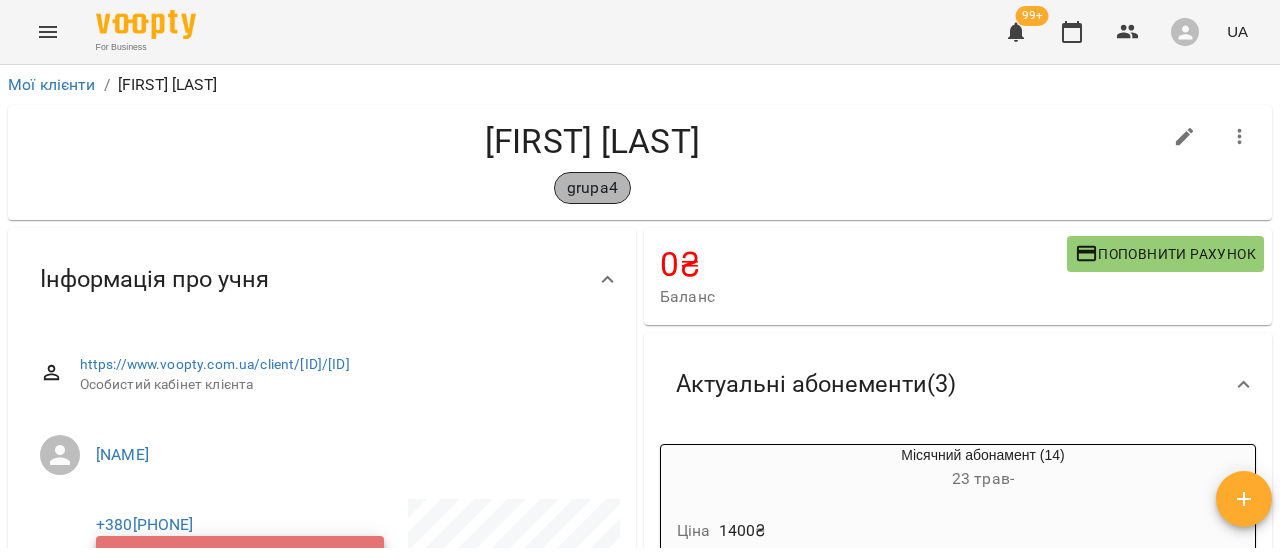 click on "grupa4" at bounding box center [592, 188] 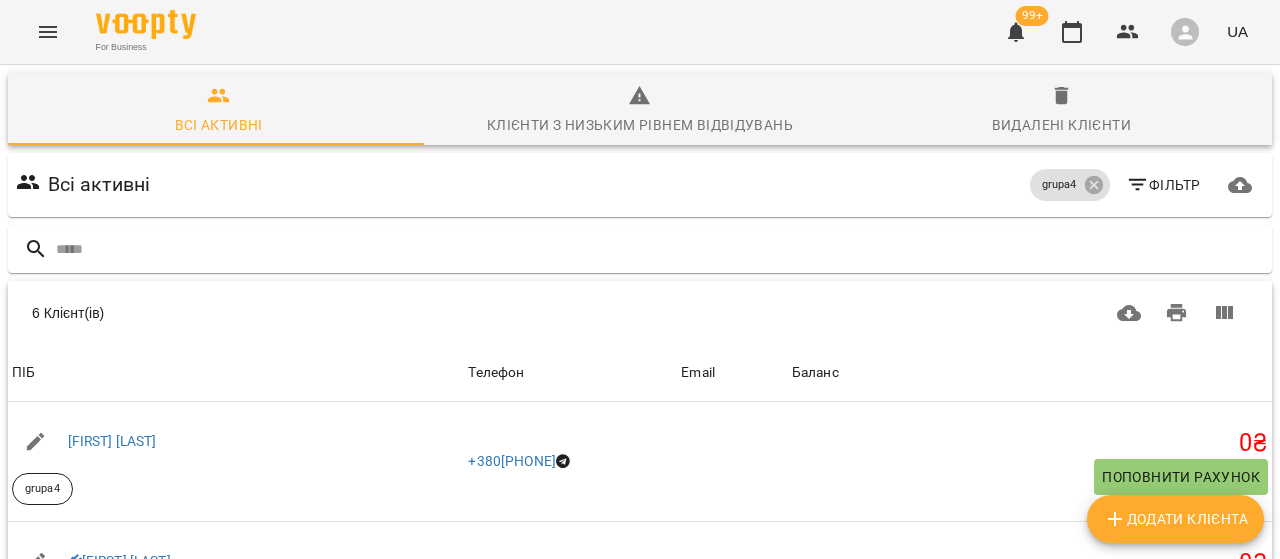 scroll, scrollTop: 407, scrollLeft: 0, axis: vertical 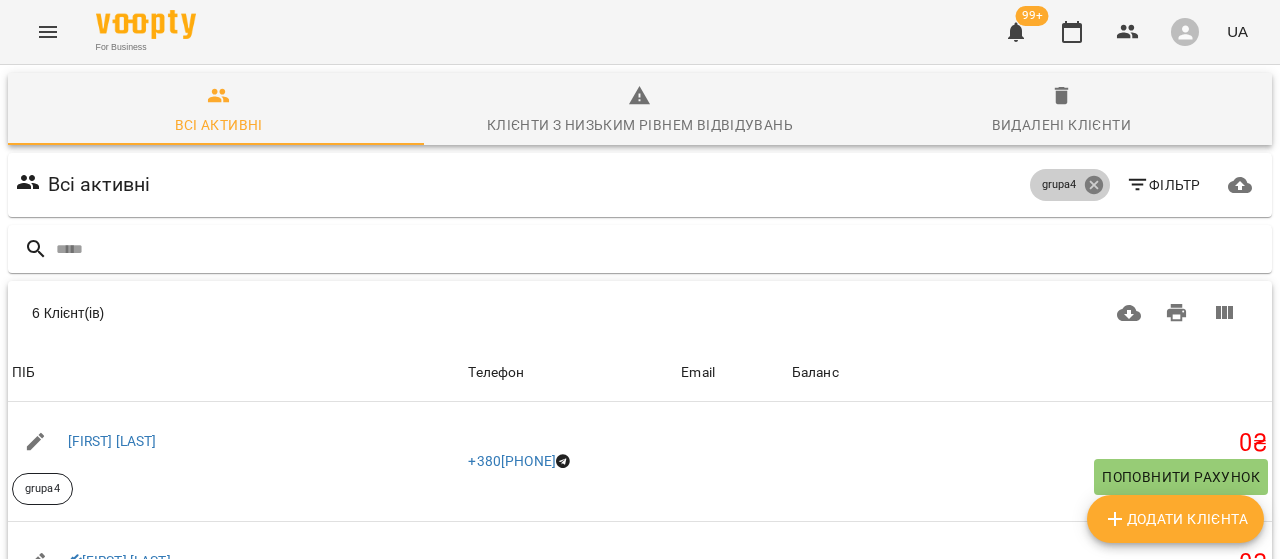 click 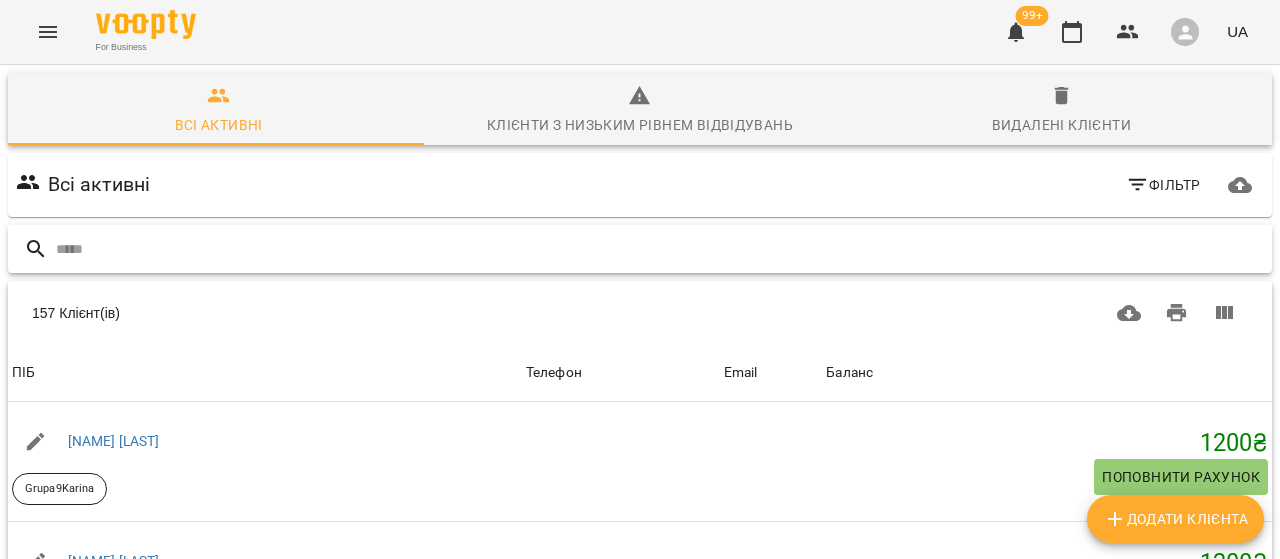click at bounding box center [660, 249] 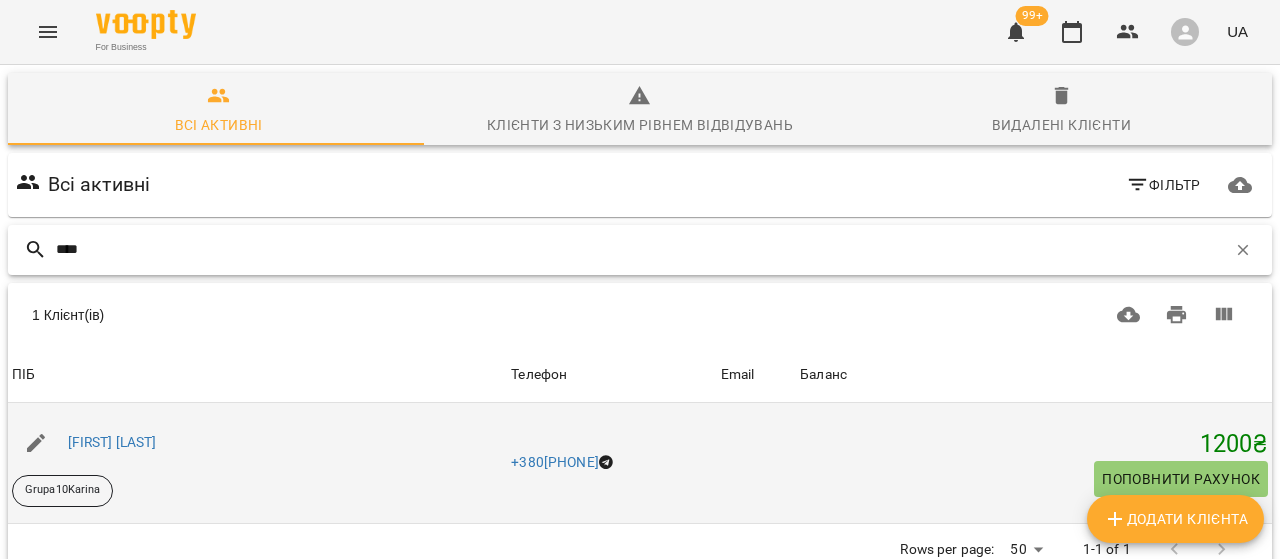 scroll, scrollTop: 88, scrollLeft: 0, axis: vertical 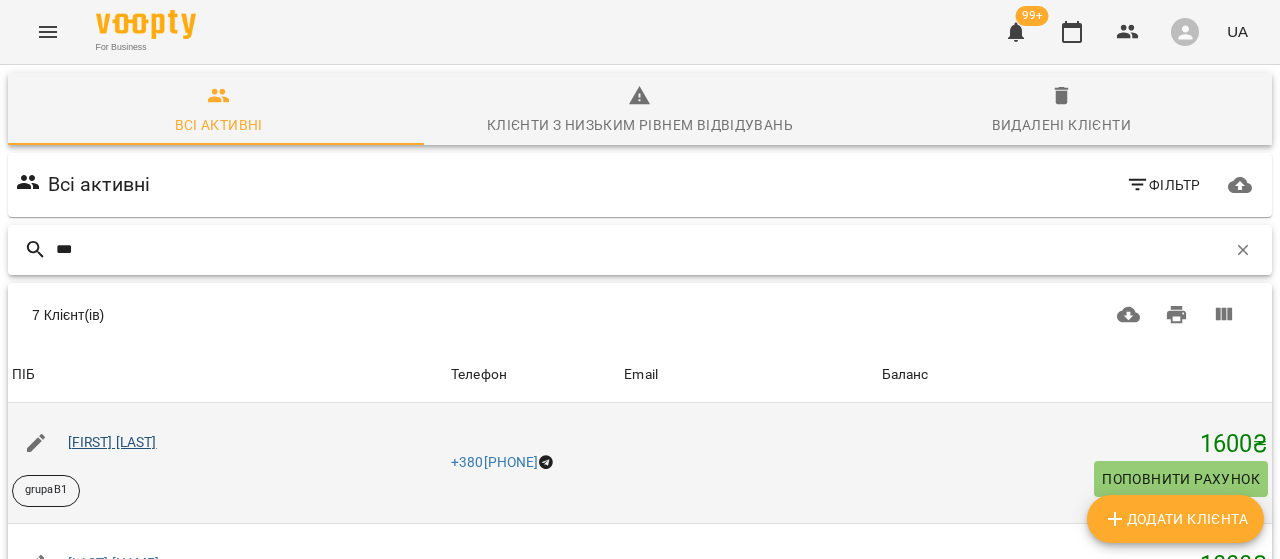 type on "***" 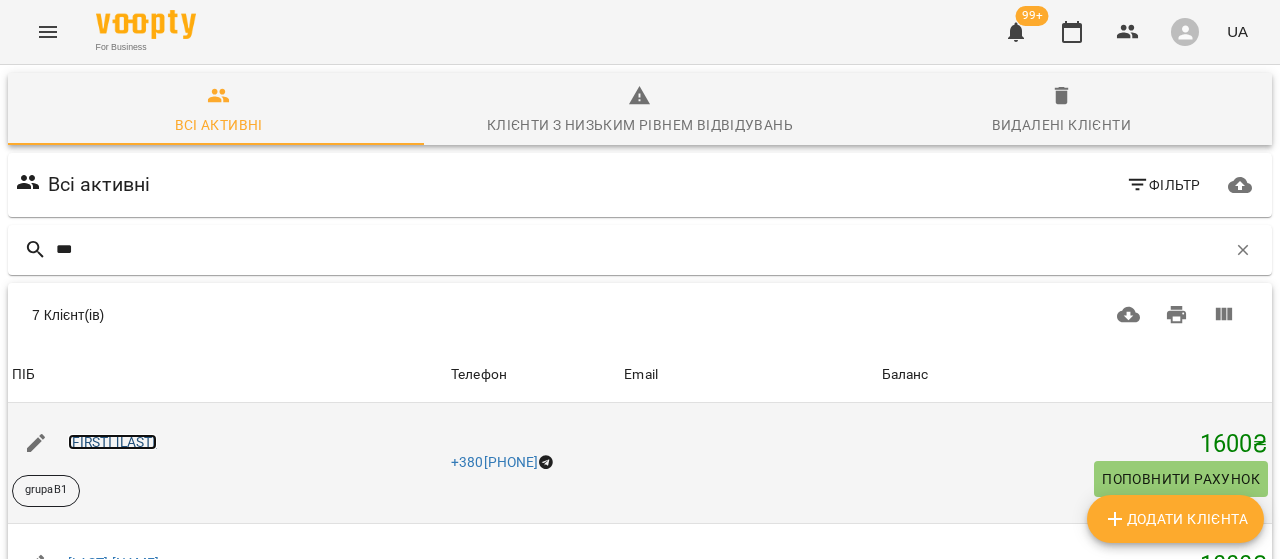 click on "[FIRST] [LAST]" at bounding box center [112, 442] 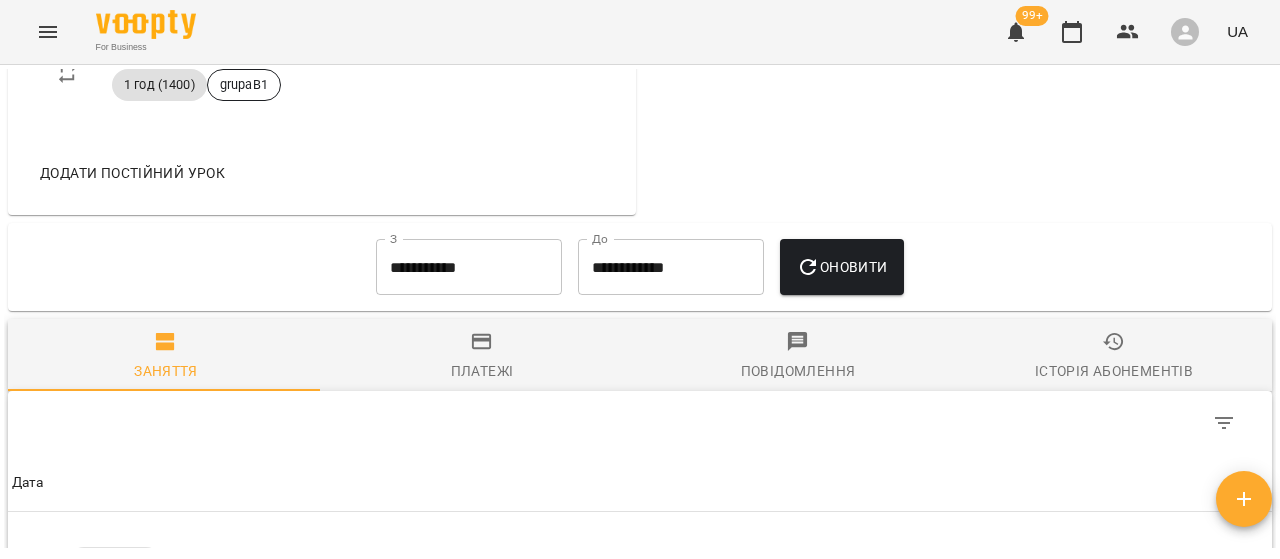 scroll, scrollTop: 1600, scrollLeft: 0, axis: vertical 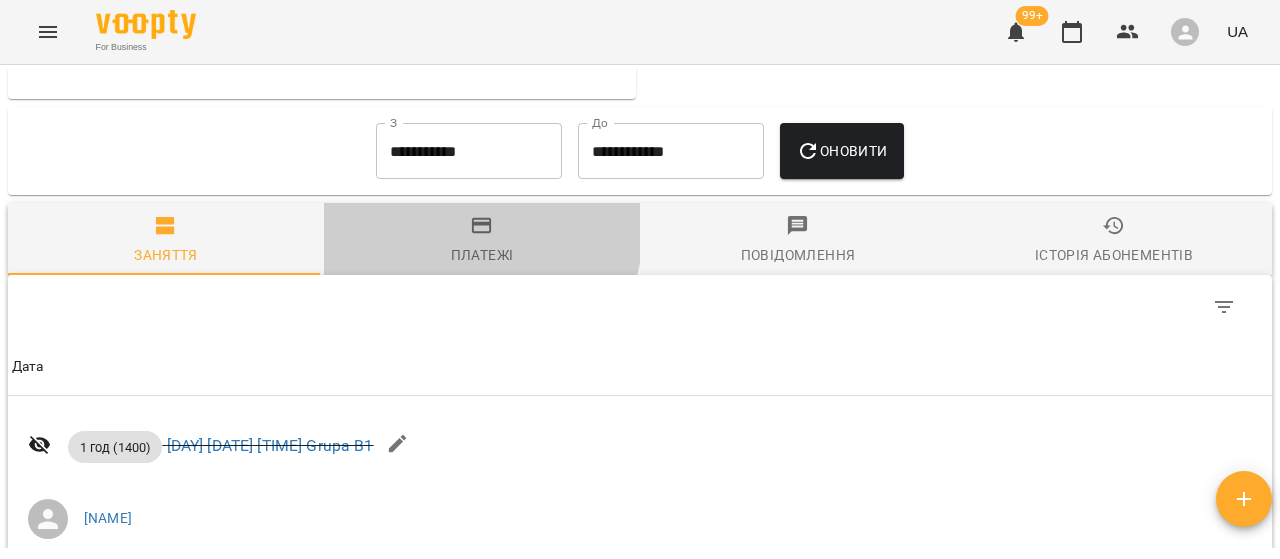 click on "Платежі" at bounding box center (482, 241) 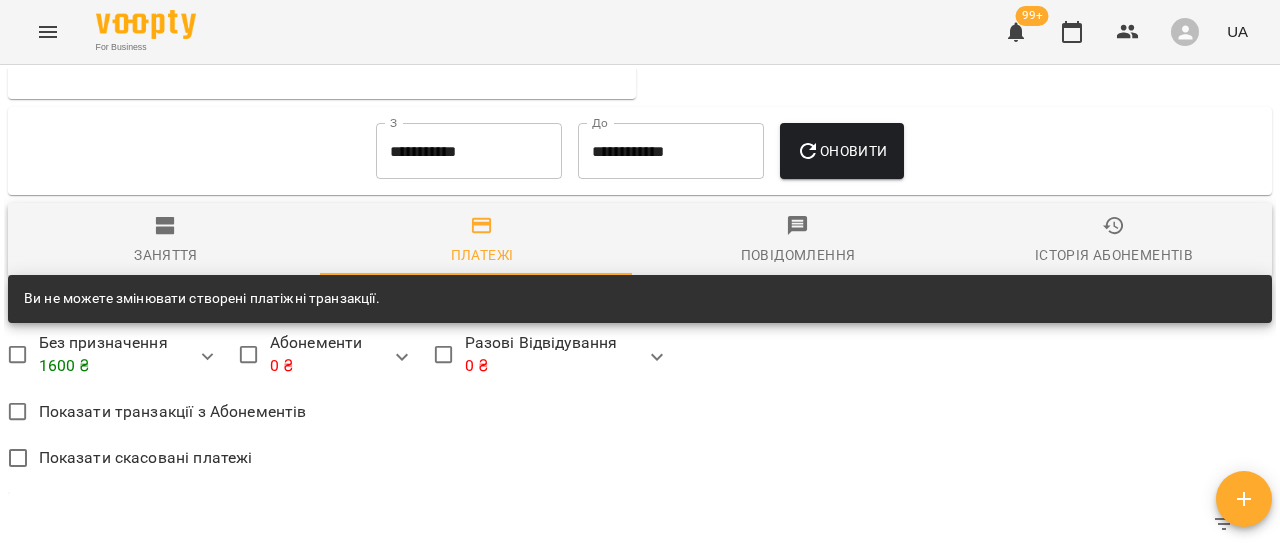 click on "**********" at bounding box center (469, 151) 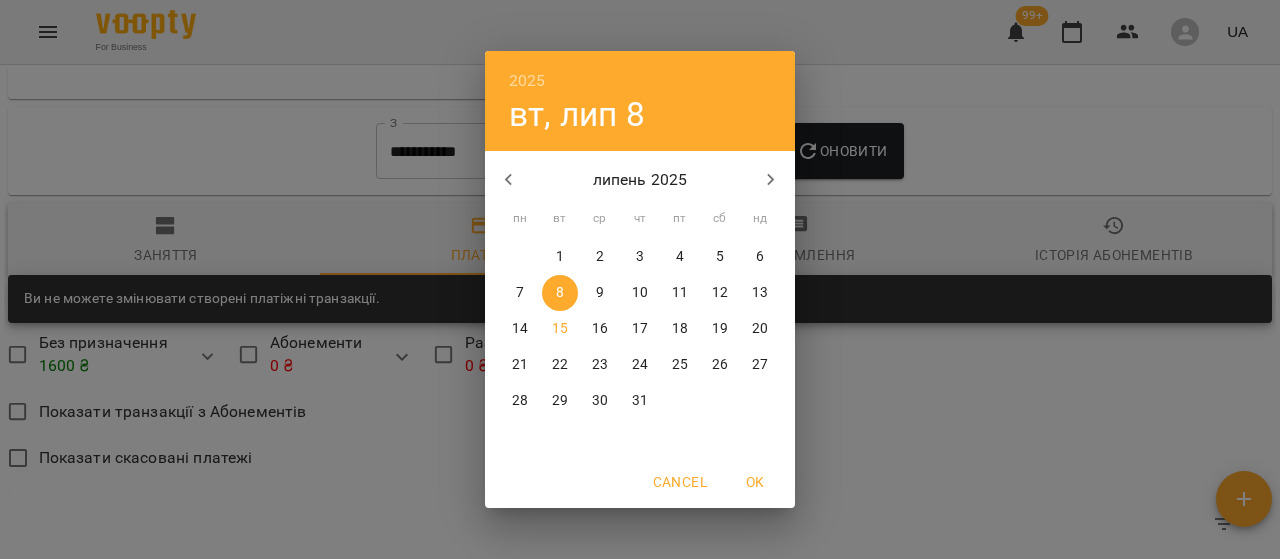 click 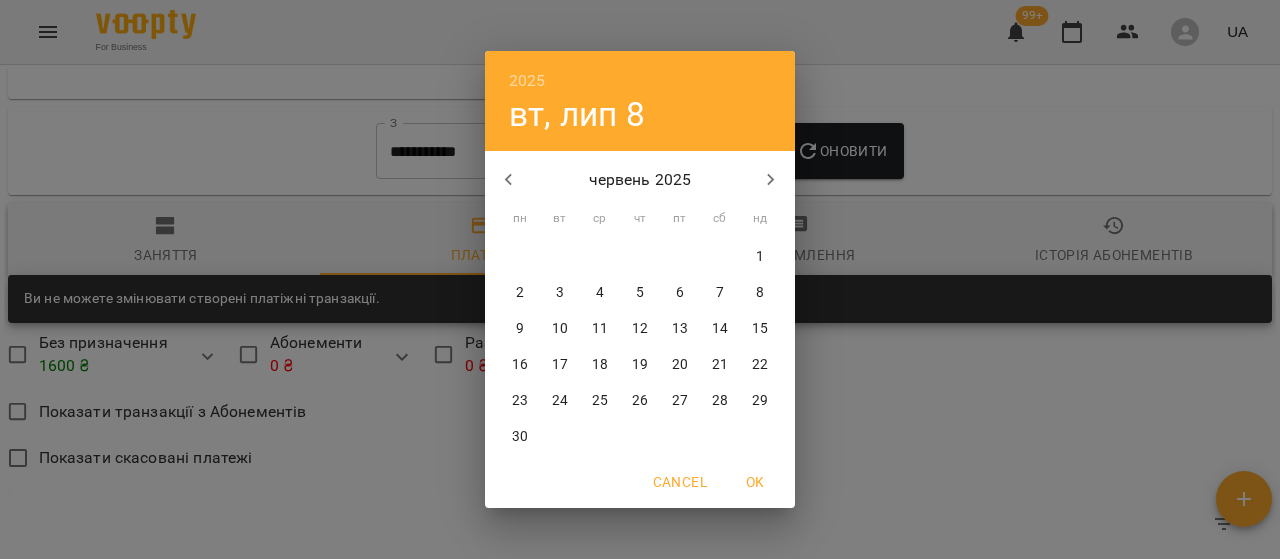 click on "2" at bounding box center [520, 293] 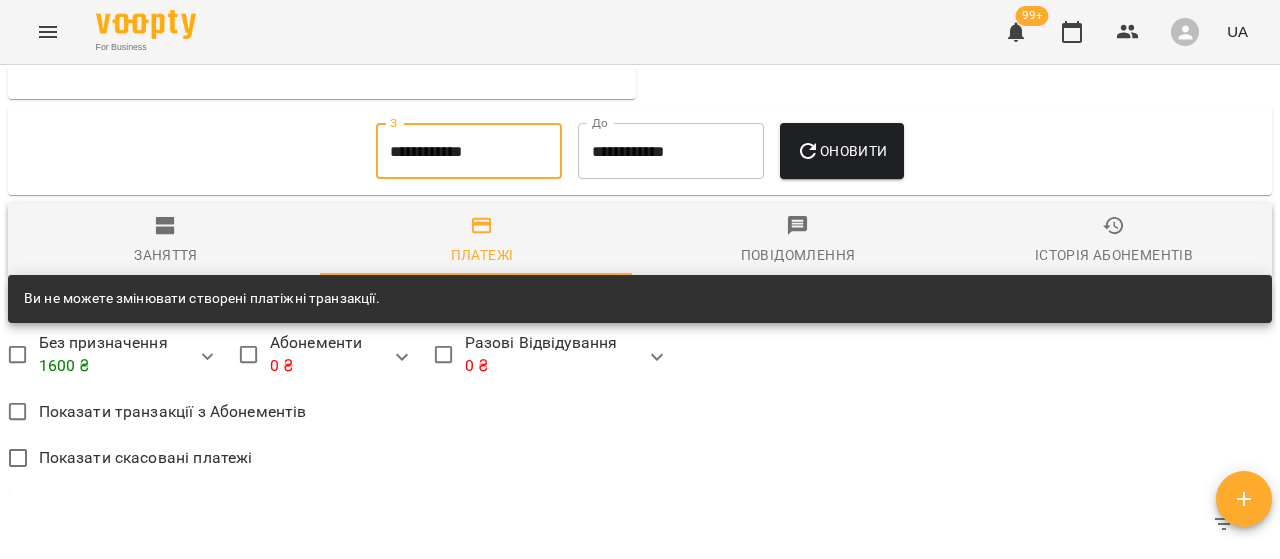 click on "Оновити" at bounding box center (841, 151) 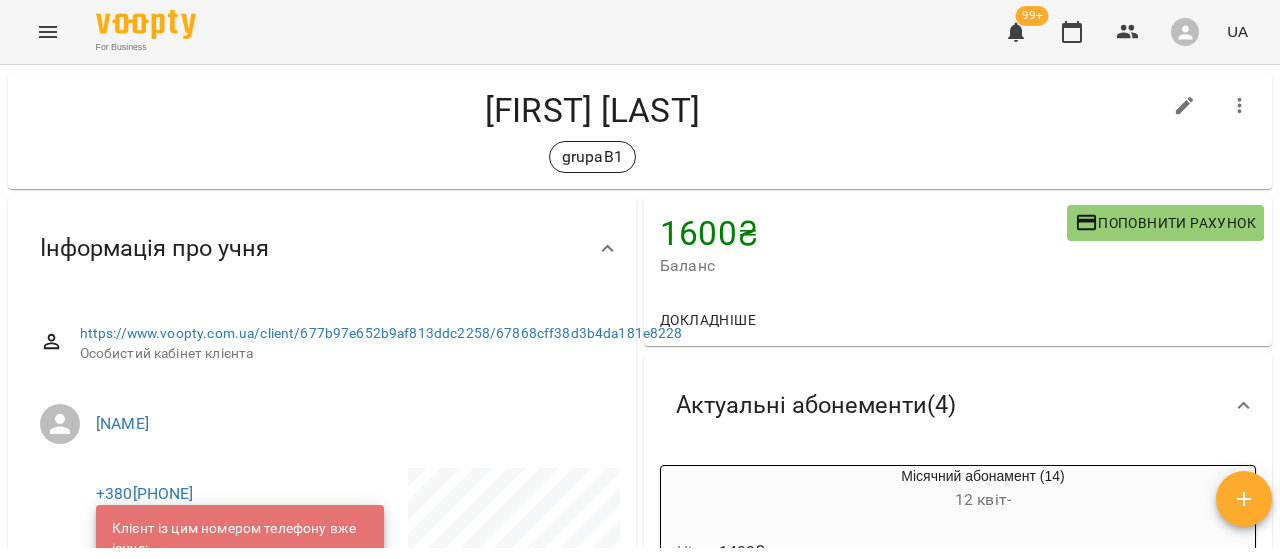 scroll, scrollTop: 0, scrollLeft: 0, axis: both 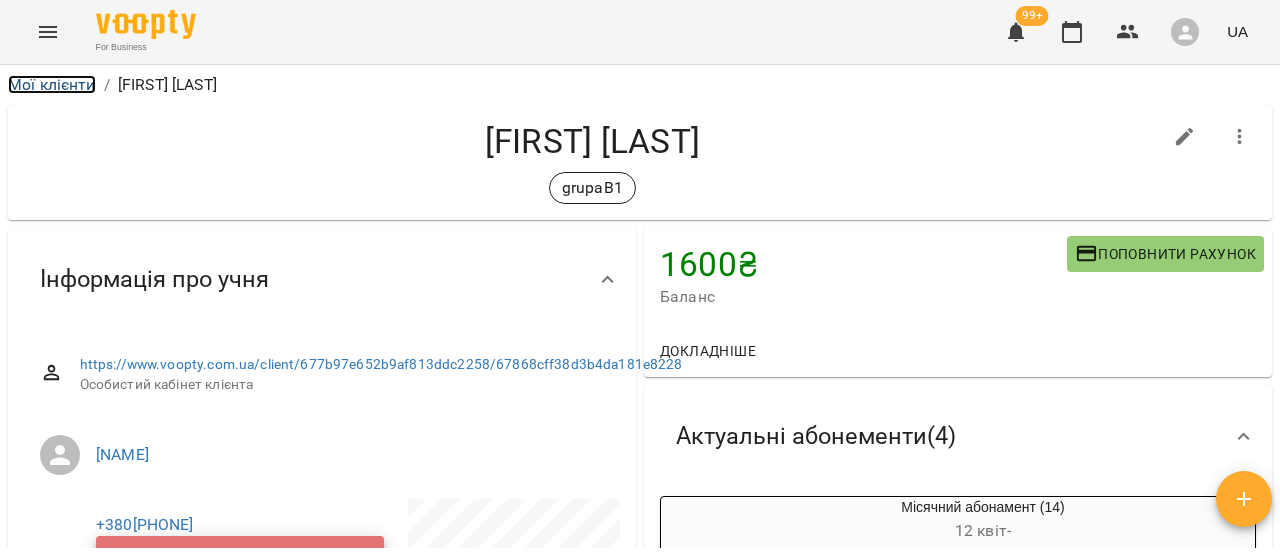 click on "Мої клієнти" at bounding box center [52, 84] 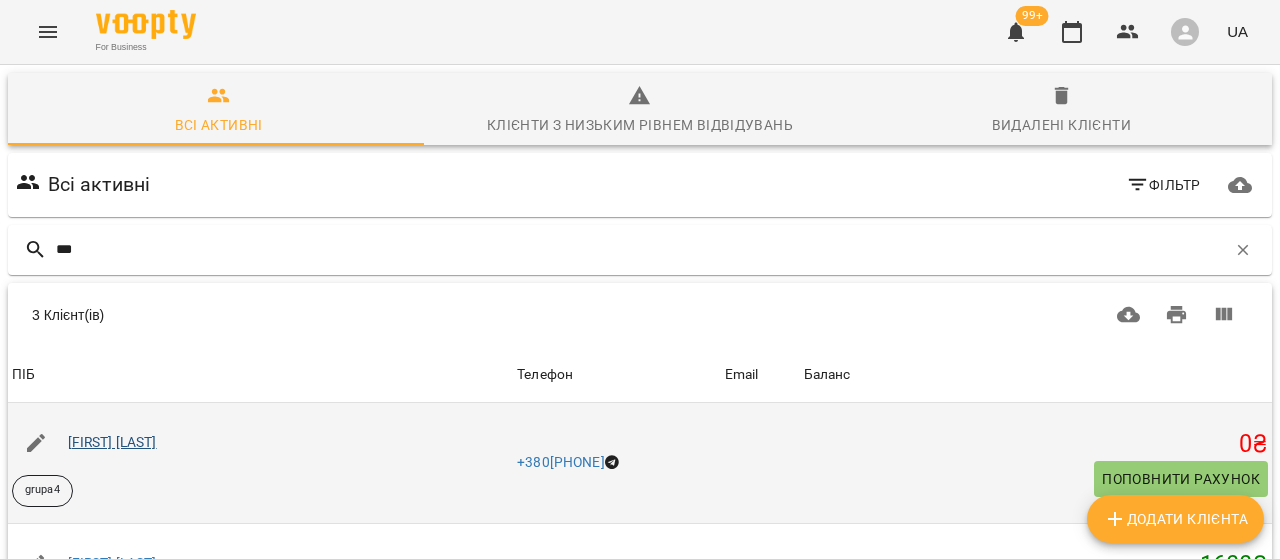 type on "***" 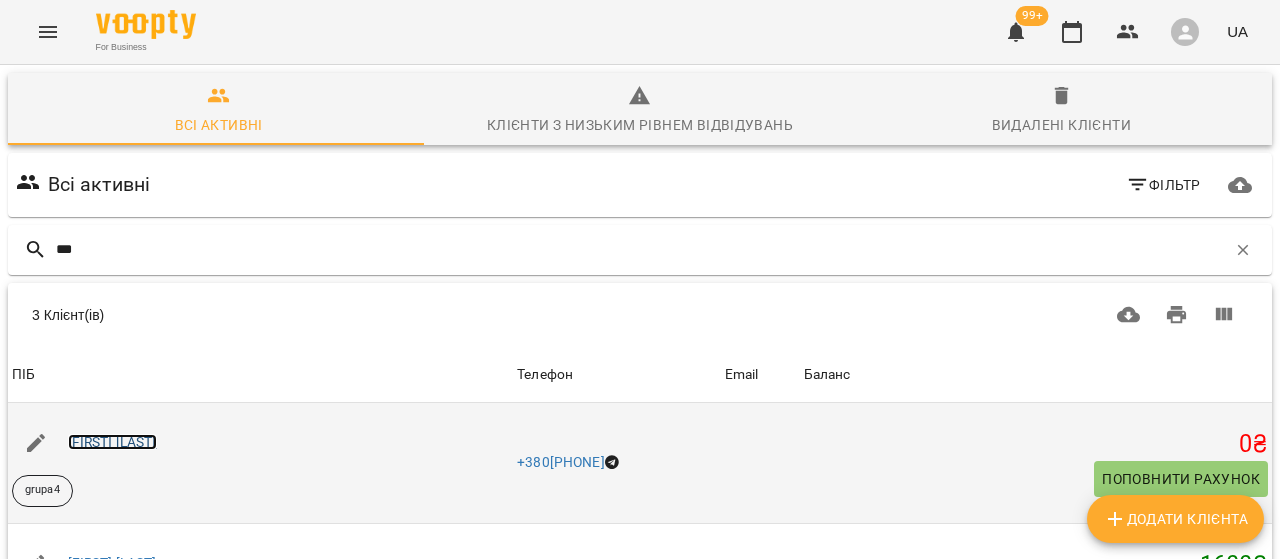 click on "[FIRST] [LAST]" at bounding box center [112, 442] 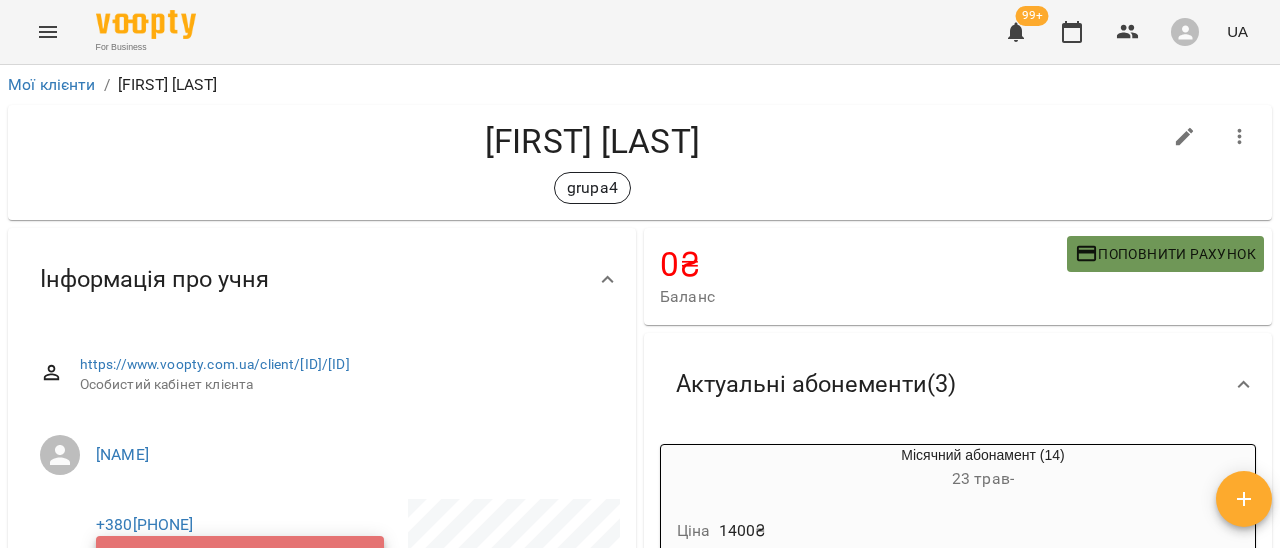 click on "Поповнити рахунок" at bounding box center (1165, 254) 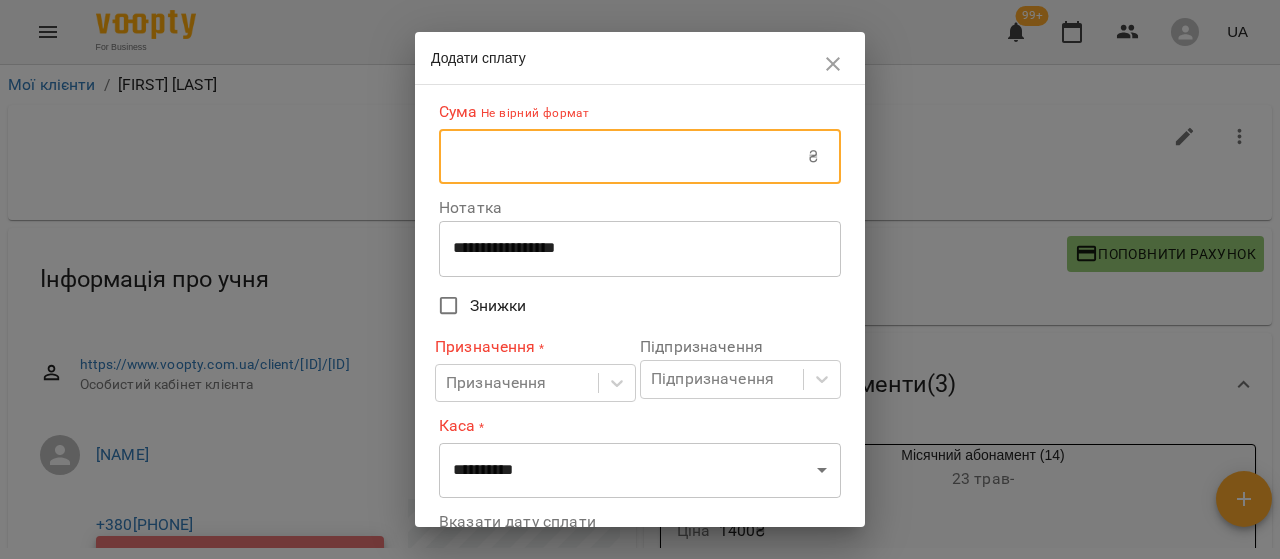 click at bounding box center (623, 157) 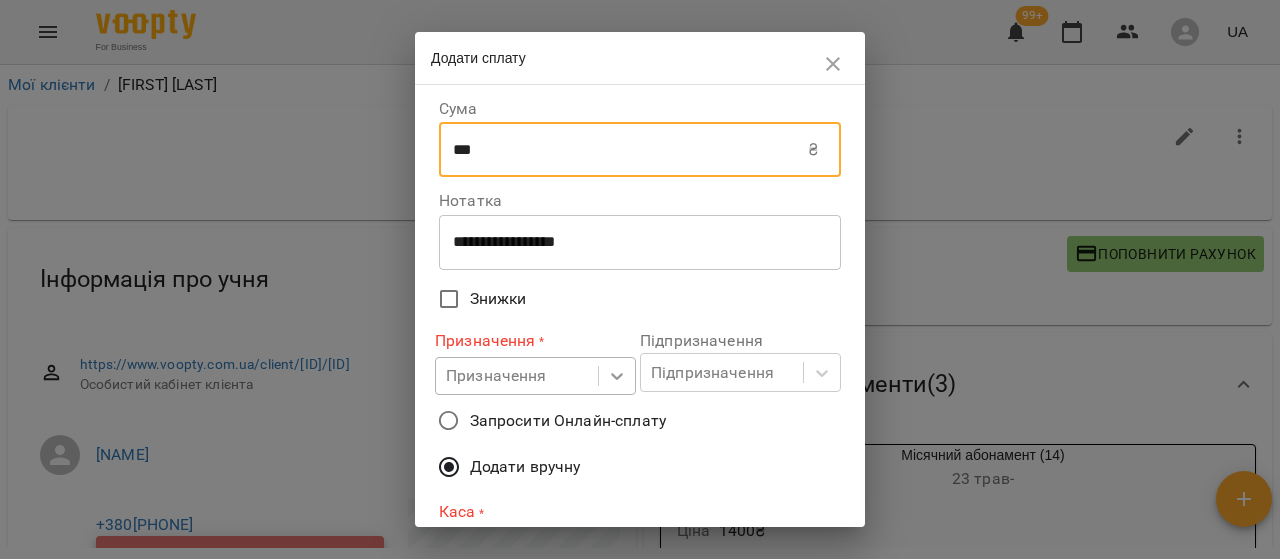 click on "For Business 99+ UA Мої клієнти / Лев Мелашич Лев Мелашич grupa4 0 ₴ Баланс Поповнити рахунок 350   ₴ Абонементи 0 ₴   Місячний абонемент 350 ₴   Без призначення -350   ₴ Разові Відвідування -350 ₴   1 год (1400) Актуальні абонементи ( 3 ) Місячний абонамент (14) 23 трав  -   Ціна 1400 ₴ 1 год (1400) Заняття 8 0 Кількість відвідувань на поточному Абонементі вичерпана Продати наступний Група (місячний абонемент) 20 черв  -   Ціна 1600 ₴ 1 год (1600) Заняття 8 Місячний абонемент 18 лип  -   Ціна 200 ₴ 1 год (1600) Заняття 1 Додати Абонемент Історія абонементів Adelina +380636402696 ViberBot!" at bounding box center (640, 312) 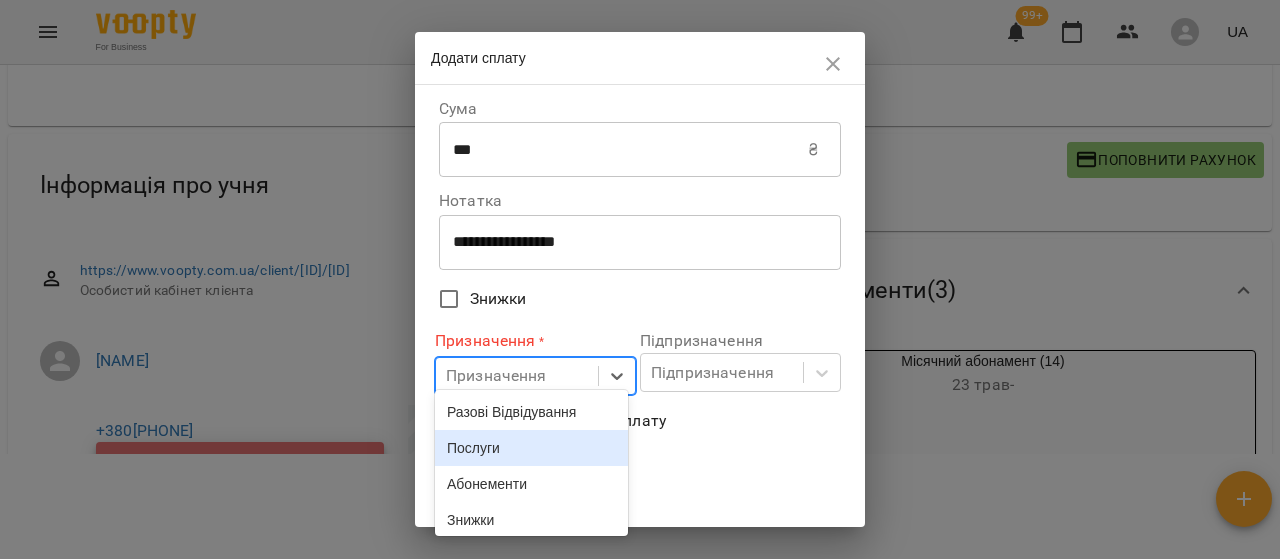 scroll, scrollTop: 95, scrollLeft: 0, axis: vertical 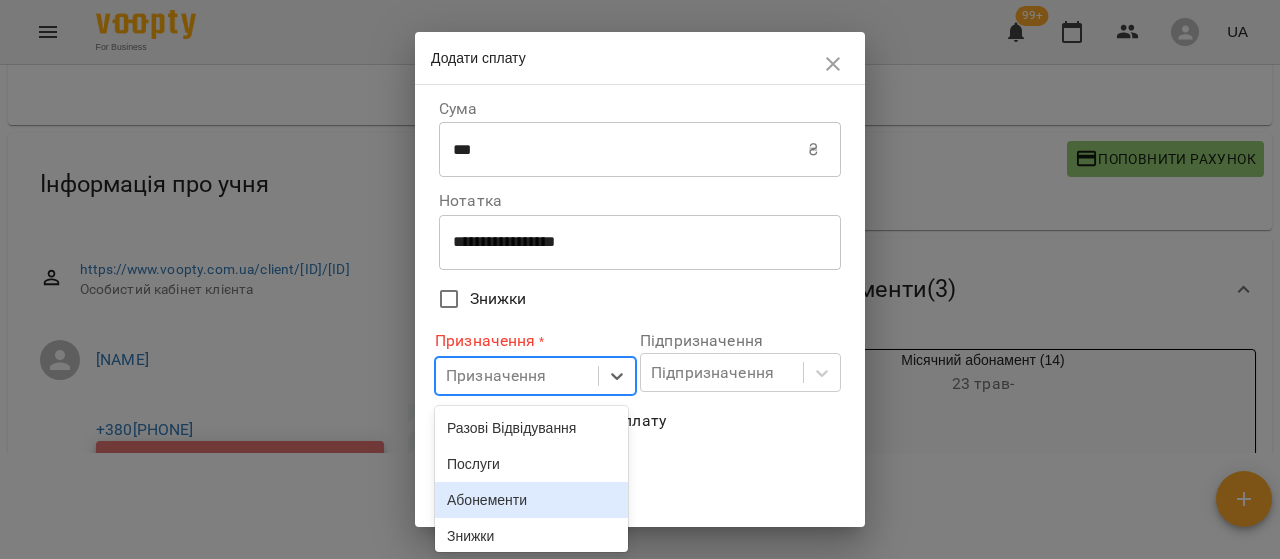 click on "Абонементи" at bounding box center [531, 500] 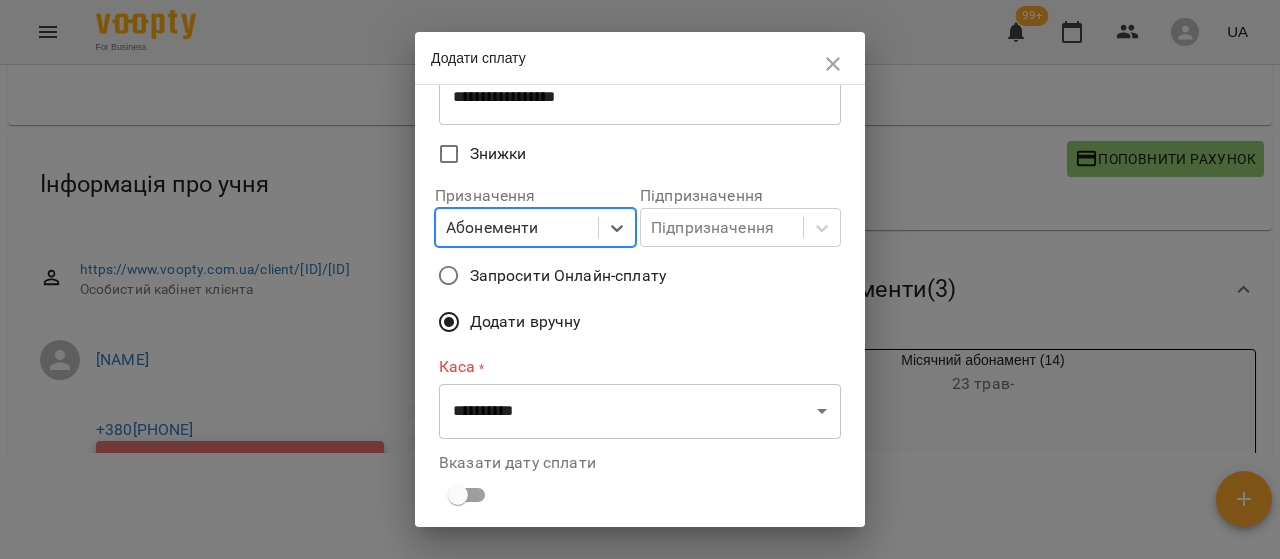 scroll, scrollTop: 270, scrollLeft: 0, axis: vertical 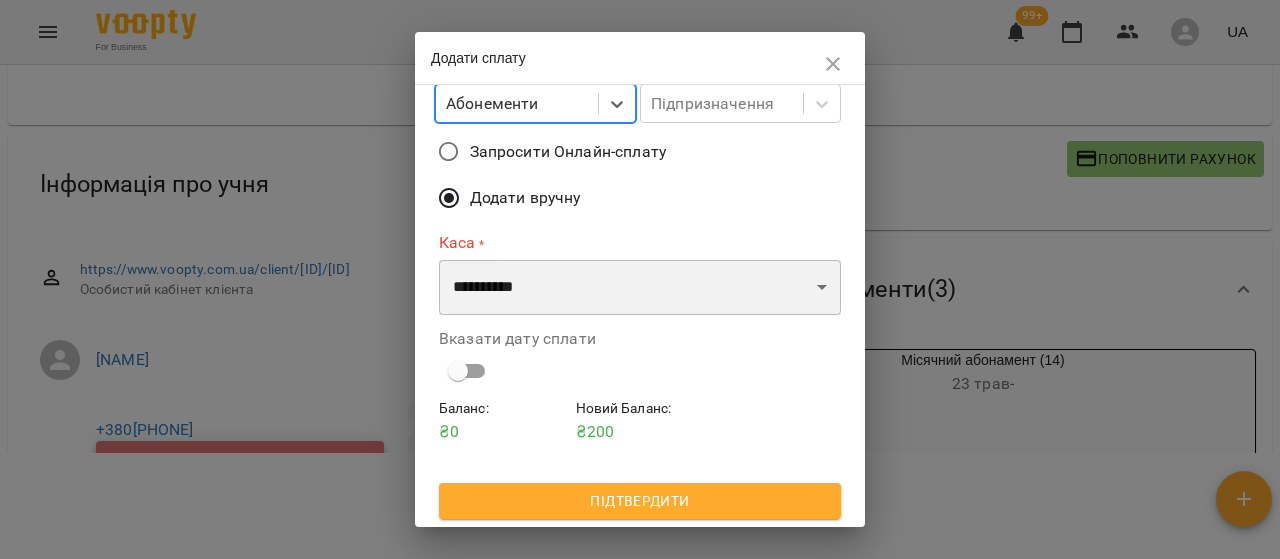 click on "**********" at bounding box center (640, 288) 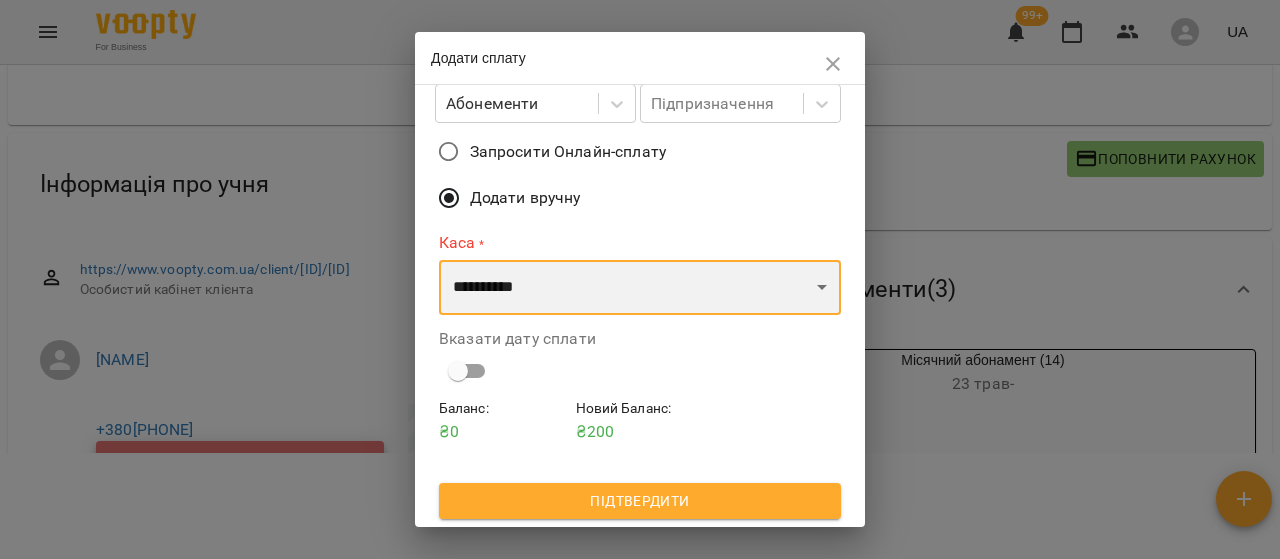 select on "****" 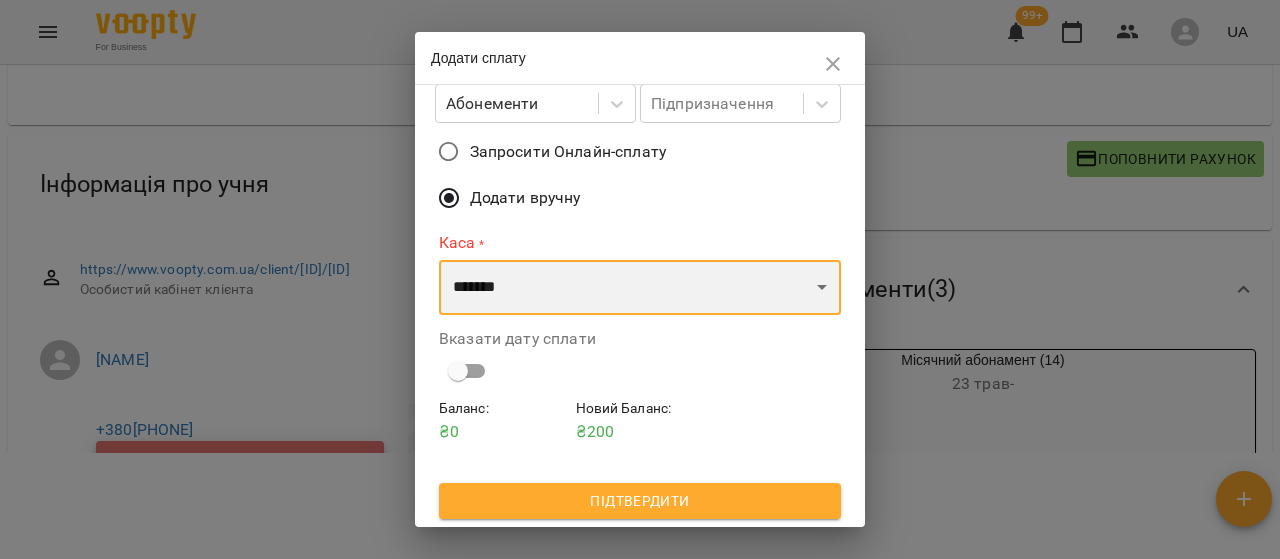 click on "**********" at bounding box center (640, 288) 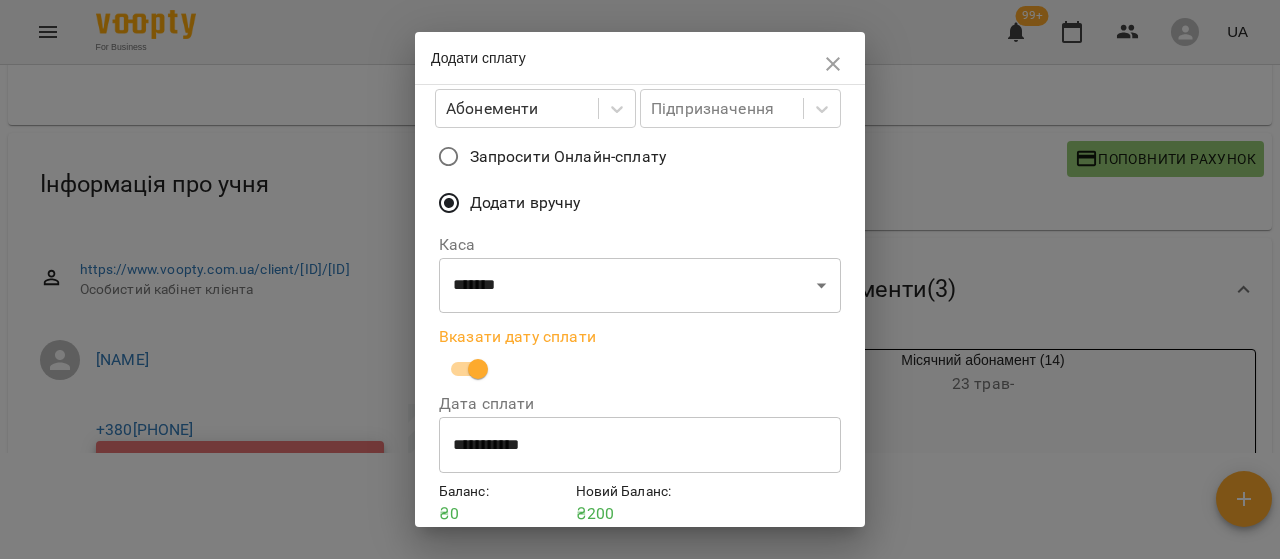 scroll, scrollTop: 348, scrollLeft: 0, axis: vertical 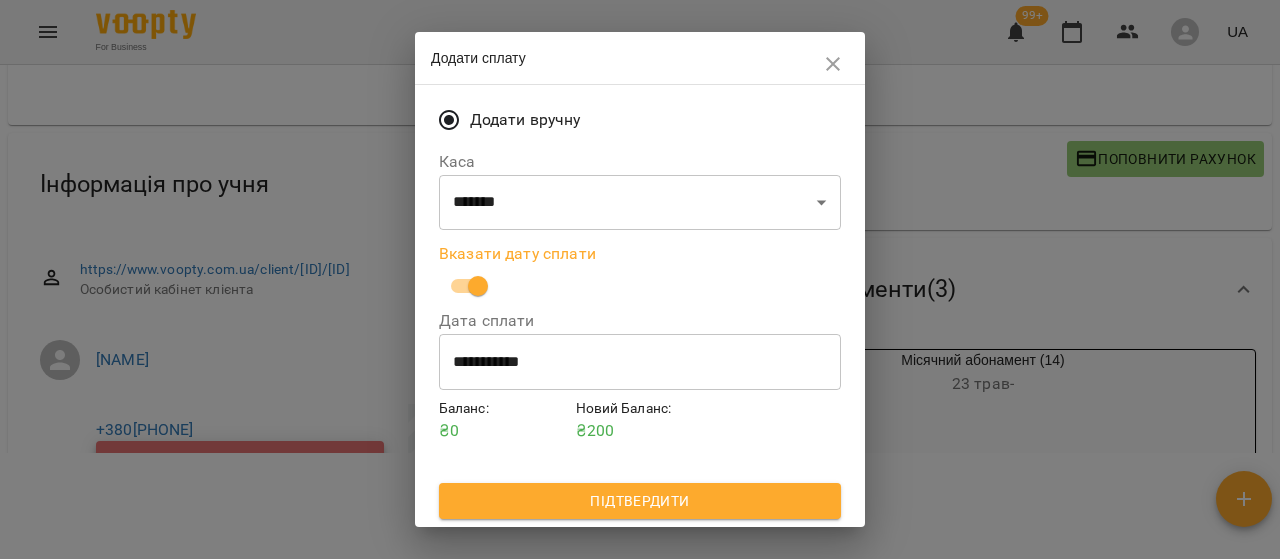 click on "Підтвердити" at bounding box center (640, 501) 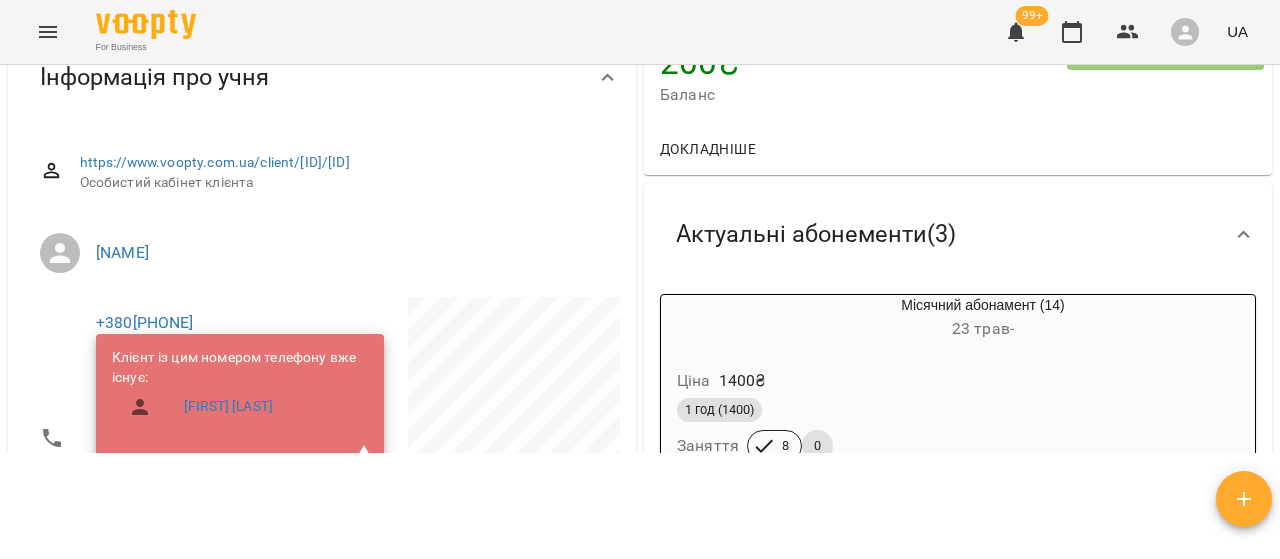 scroll, scrollTop: 0, scrollLeft: 0, axis: both 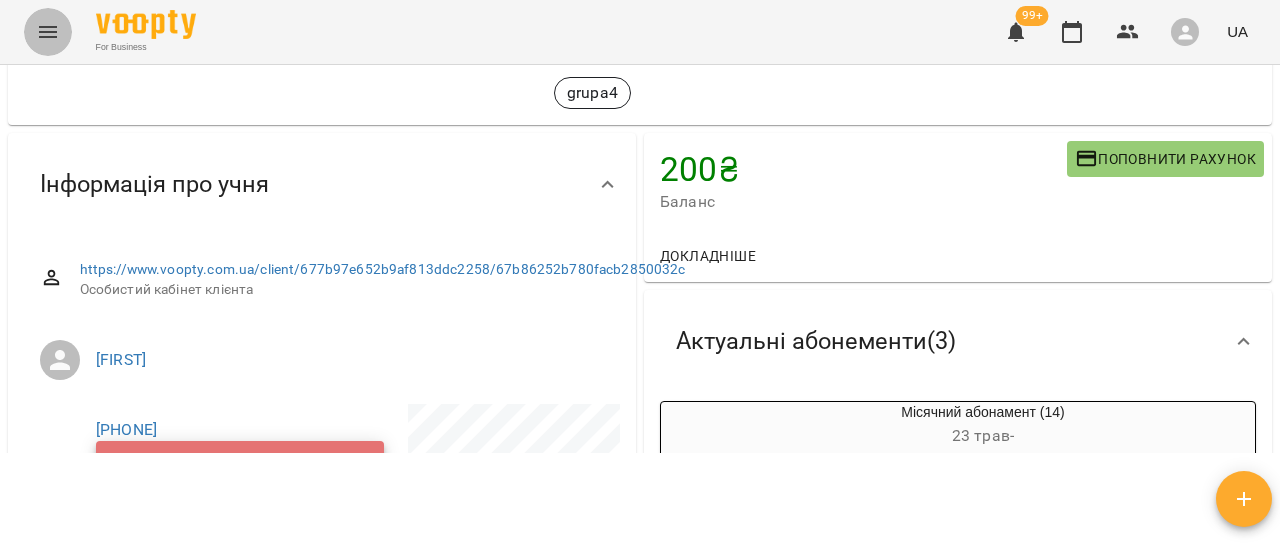 click 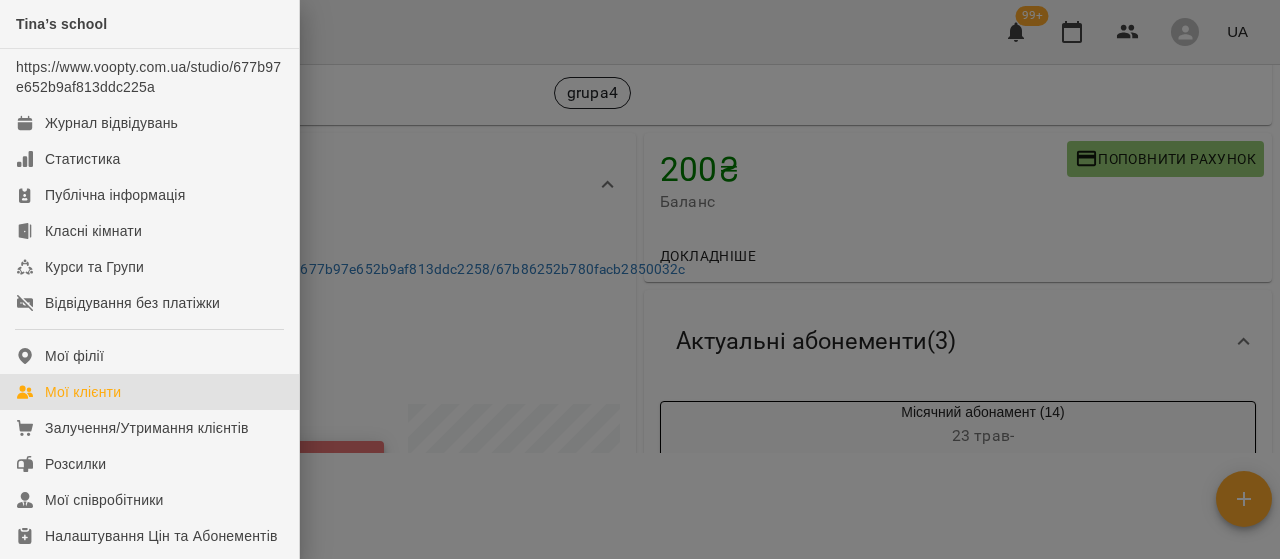 click on "Мої клієнти" at bounding box center [149, 392] 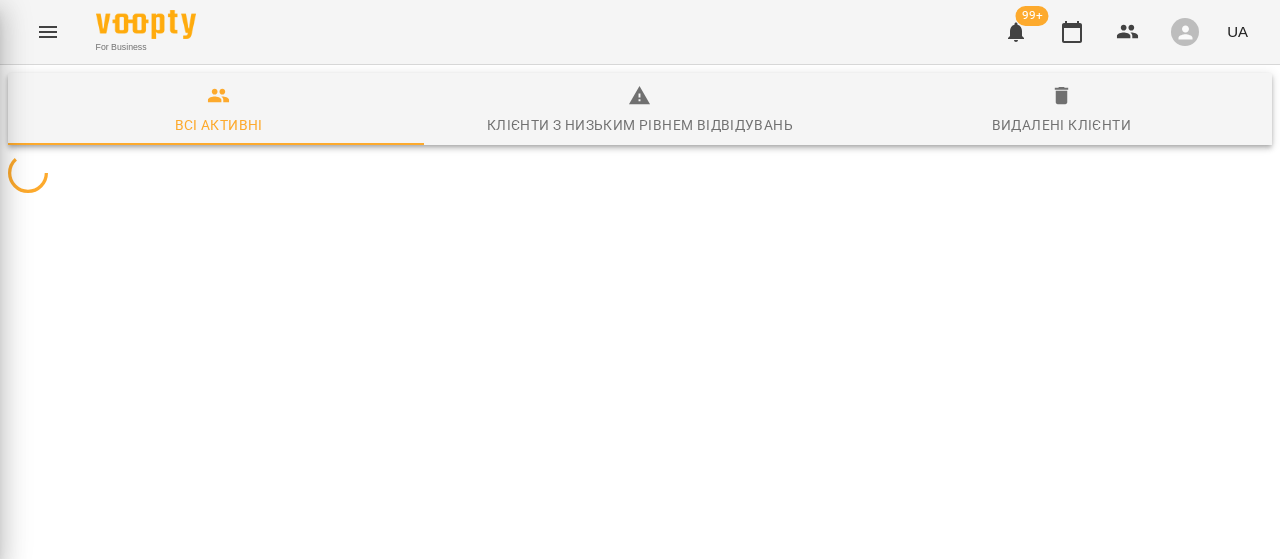 scroll, scrollTop: 0, scrollLeft: 0, axis: both 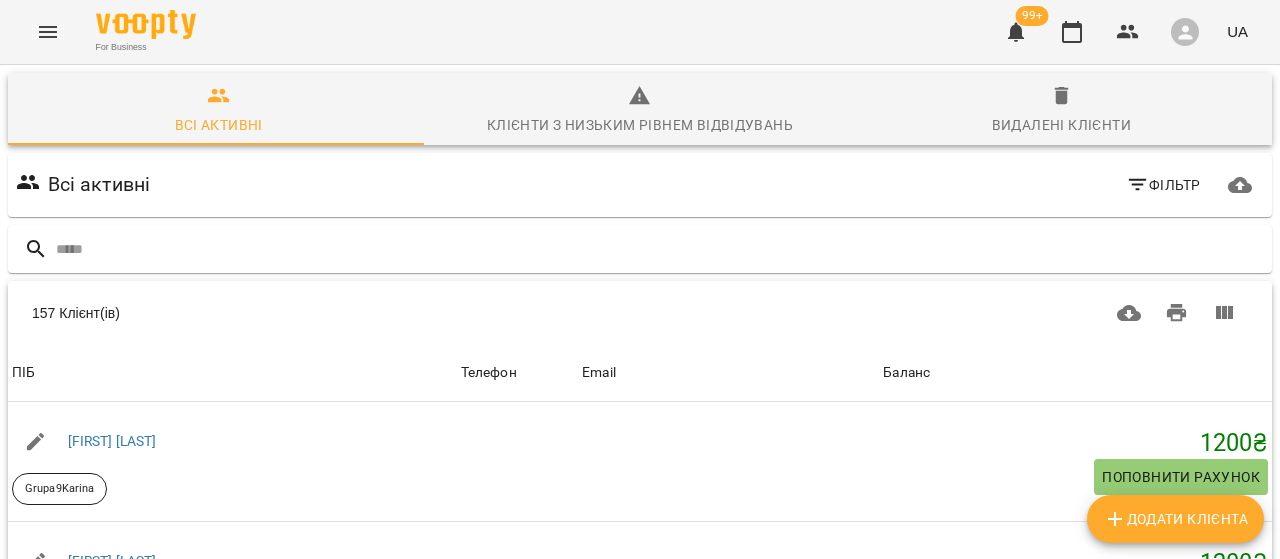 click 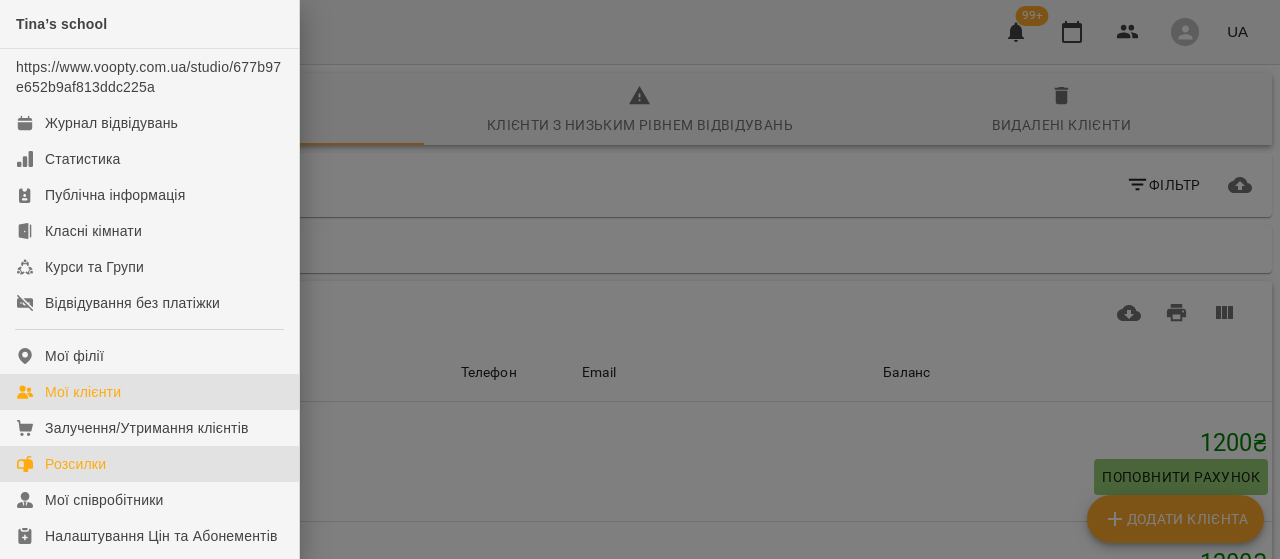 click on "Розсилки" at bounding box center (75, 464) 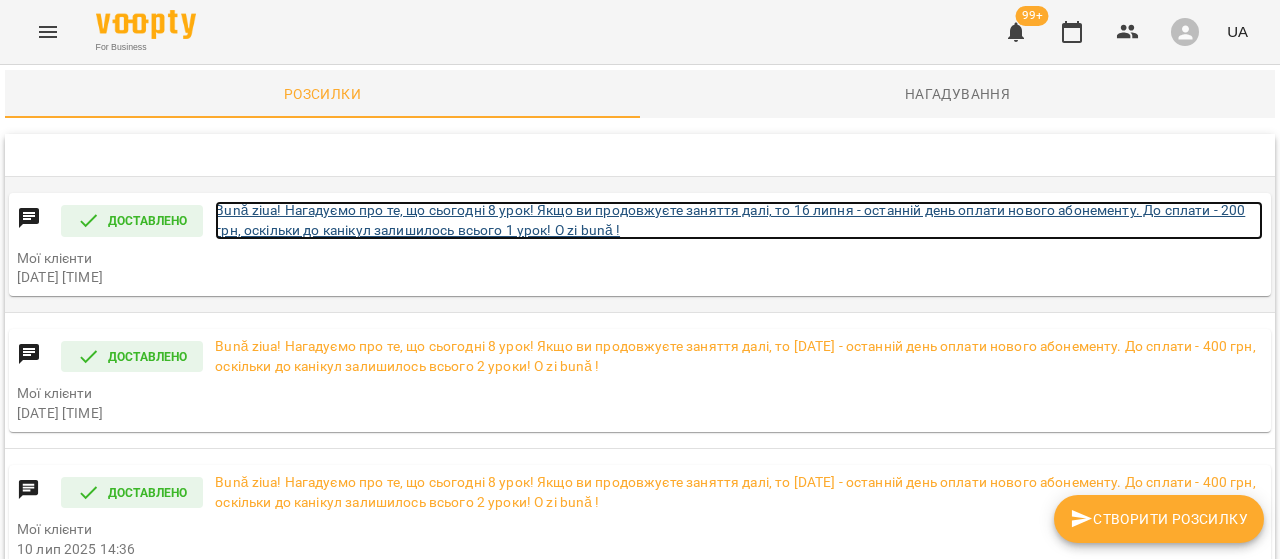 click on "Bună ziua! Нагадуємо про те, що сьогодні 8 урок! Якщо ви продовжуєте заняття далі, то 16 липня - останній день оплати нового абонементу. До сплати - 200 грн, оскільки до канікул залишилось всього 1 урок! O zi bună !" at bounding box center [739, 220] 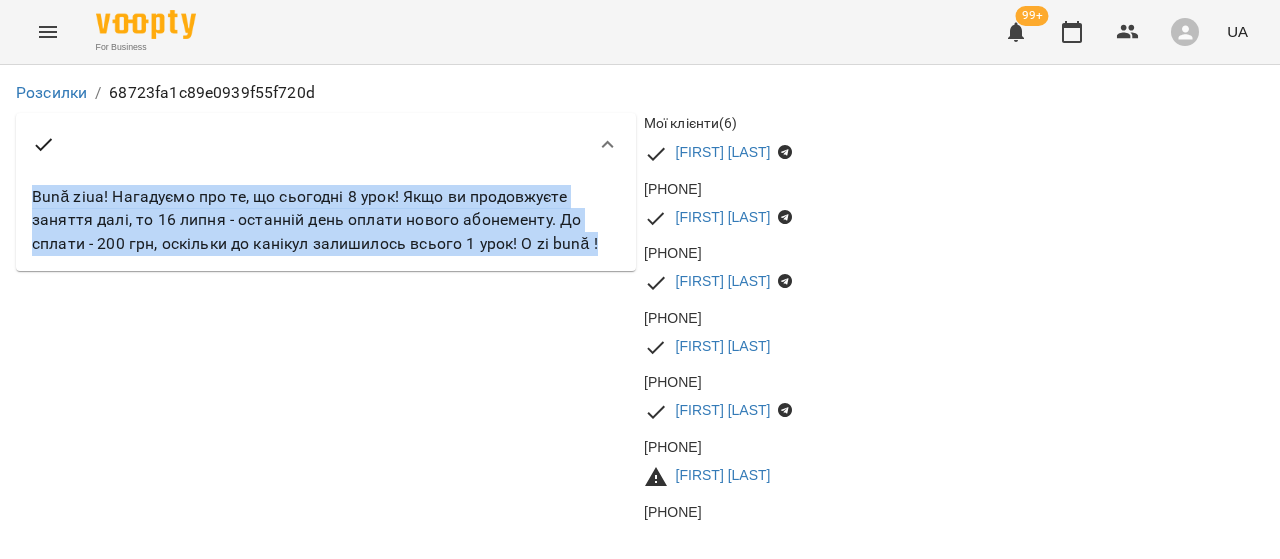 drag, startPoint x: 34, startPoint y: 187, endPoint x: 497, endPoint y: 233, distance: 465.27948 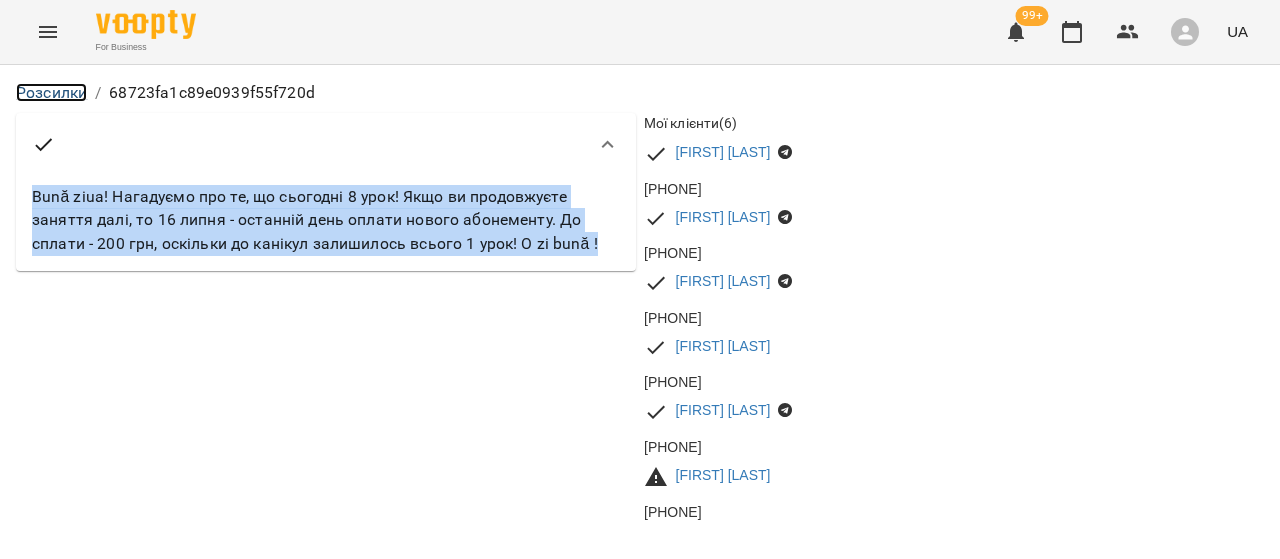 click on "Розсилки" at bounding box center (51, 92) 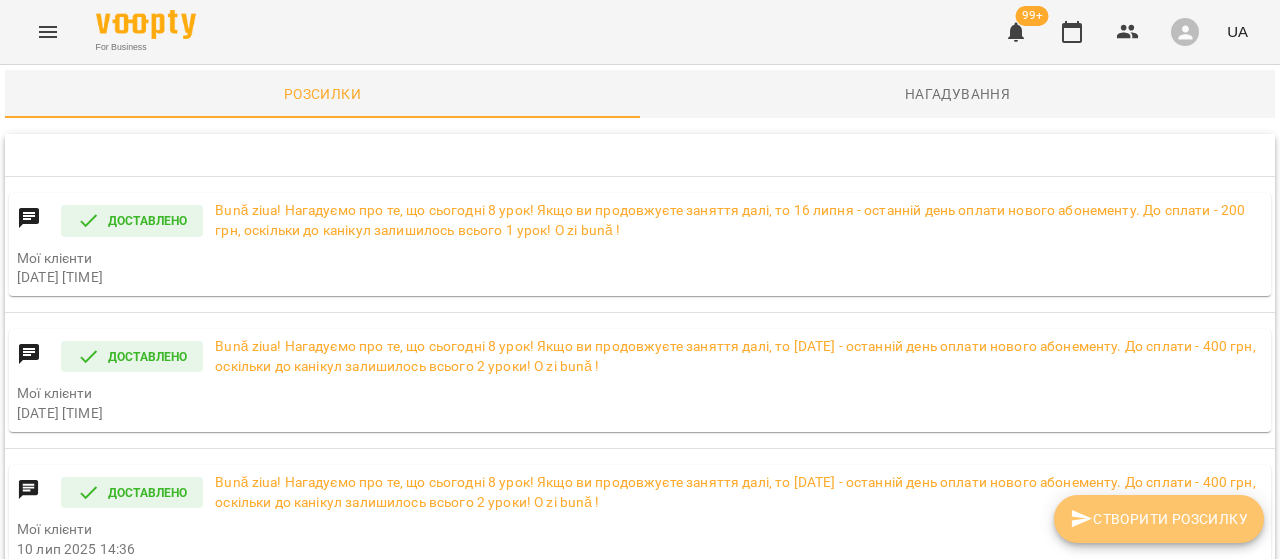 click on "Створити розсилку" at bounding box center [1159, 519] 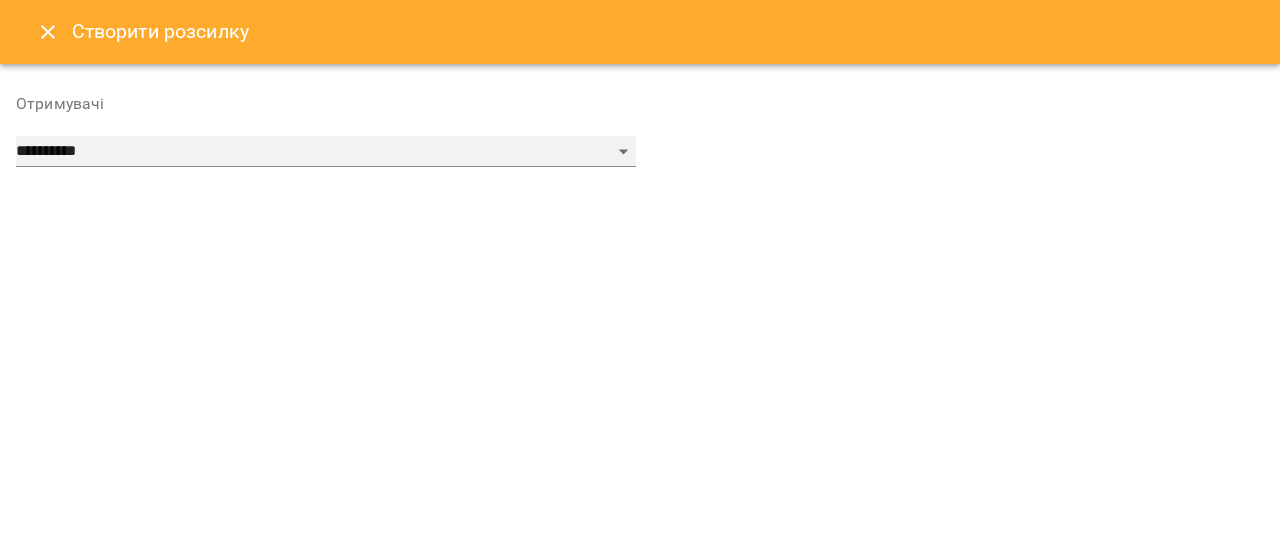 click on "**********" at bounding box center (326, 152) 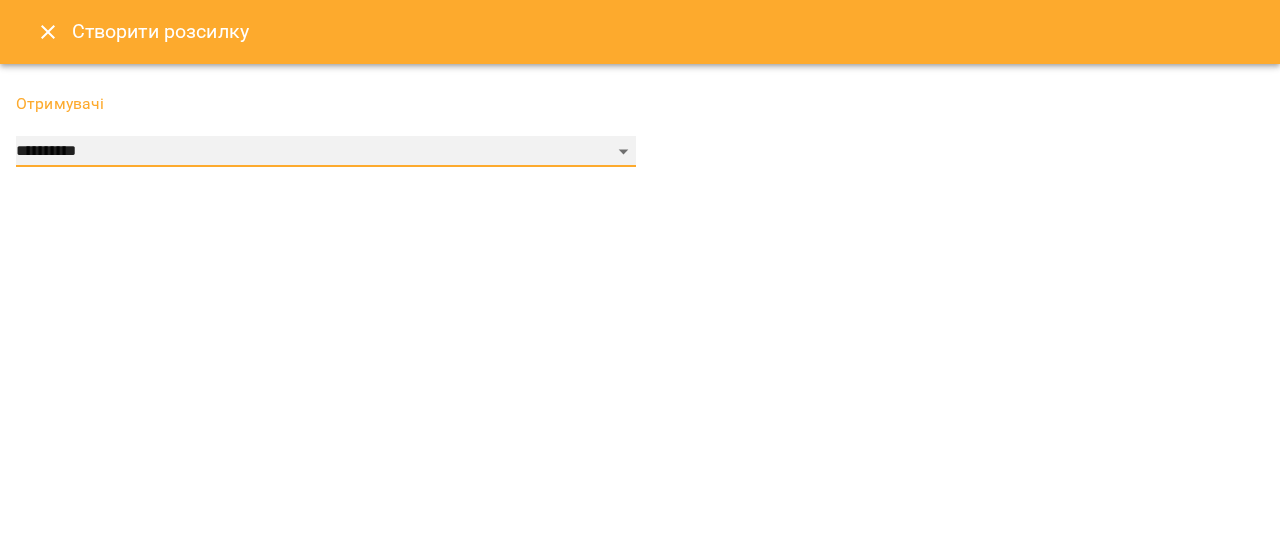 select on "******" 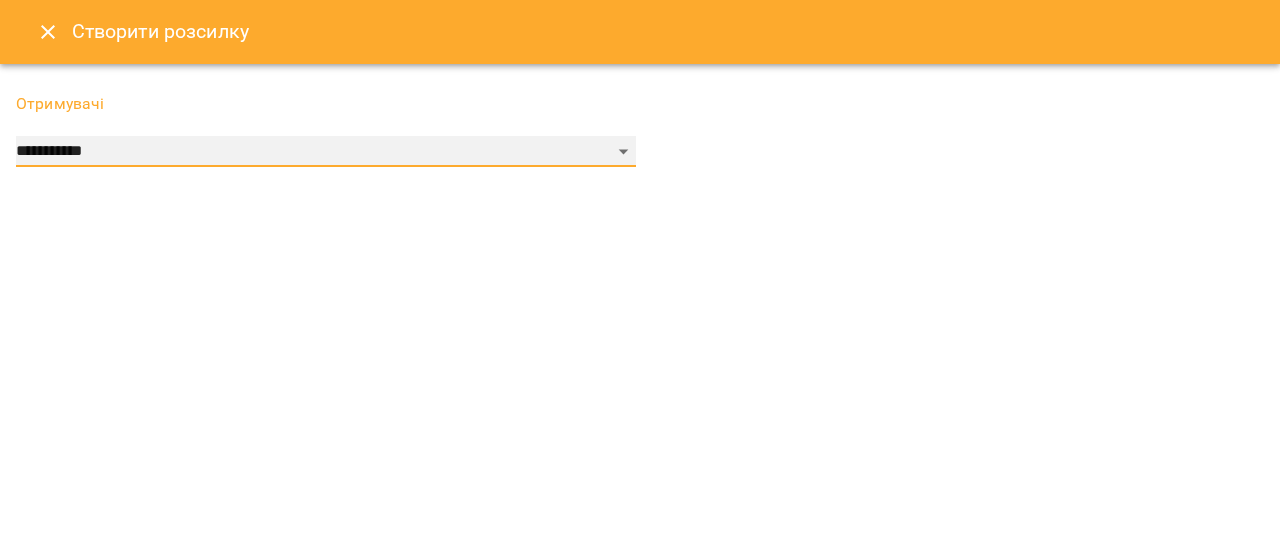 click on "**********" at bounding box center [326, 152] 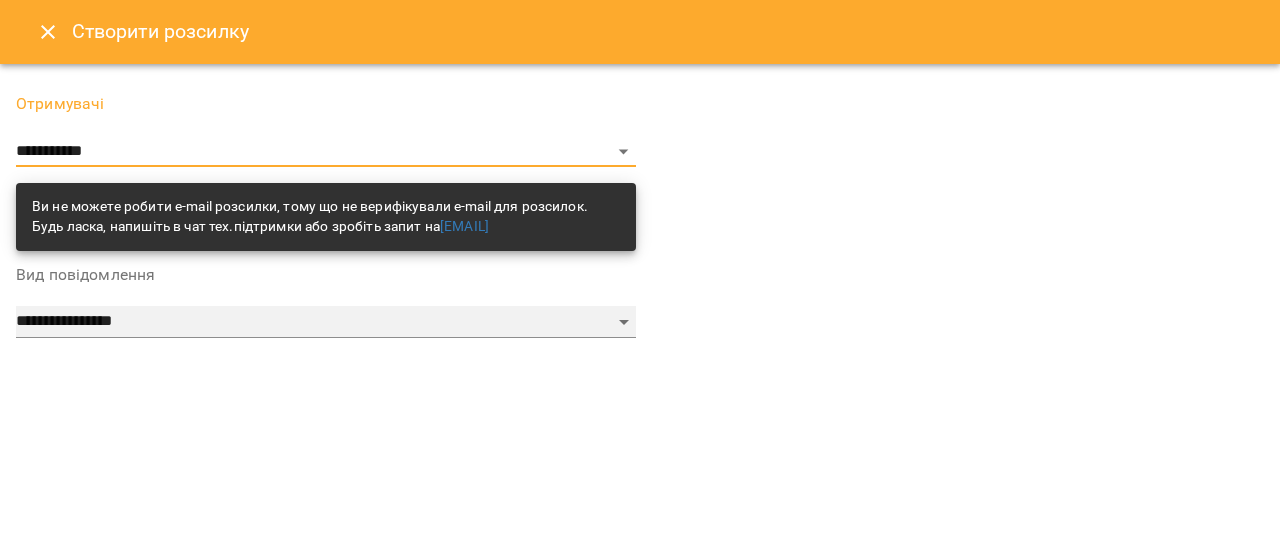 click on "**********" at bounding box center (326, 322) 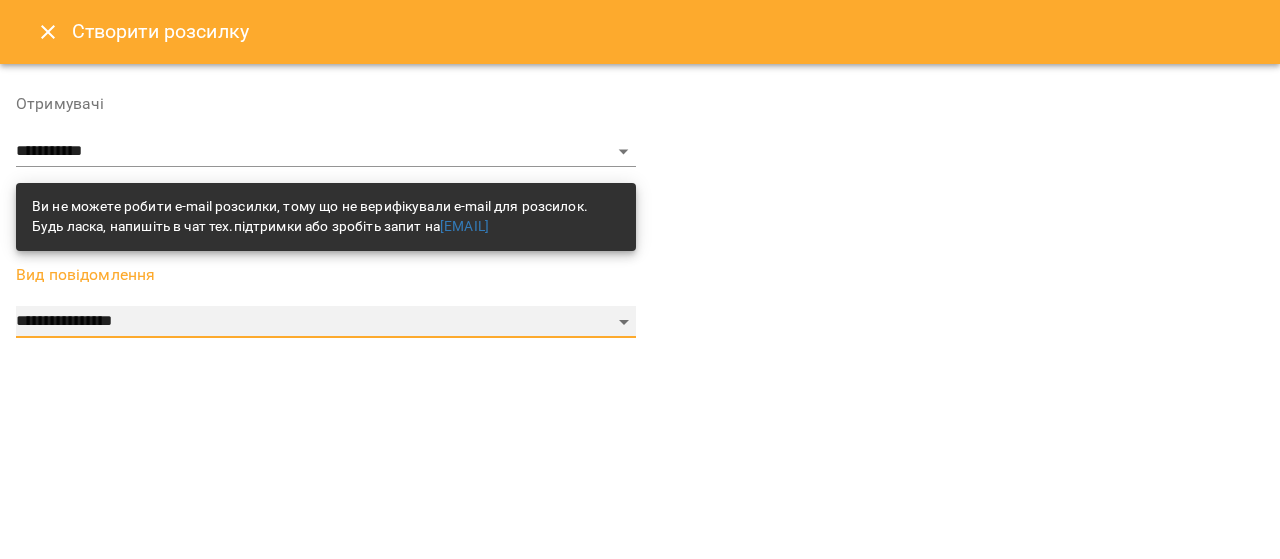select on "*********" 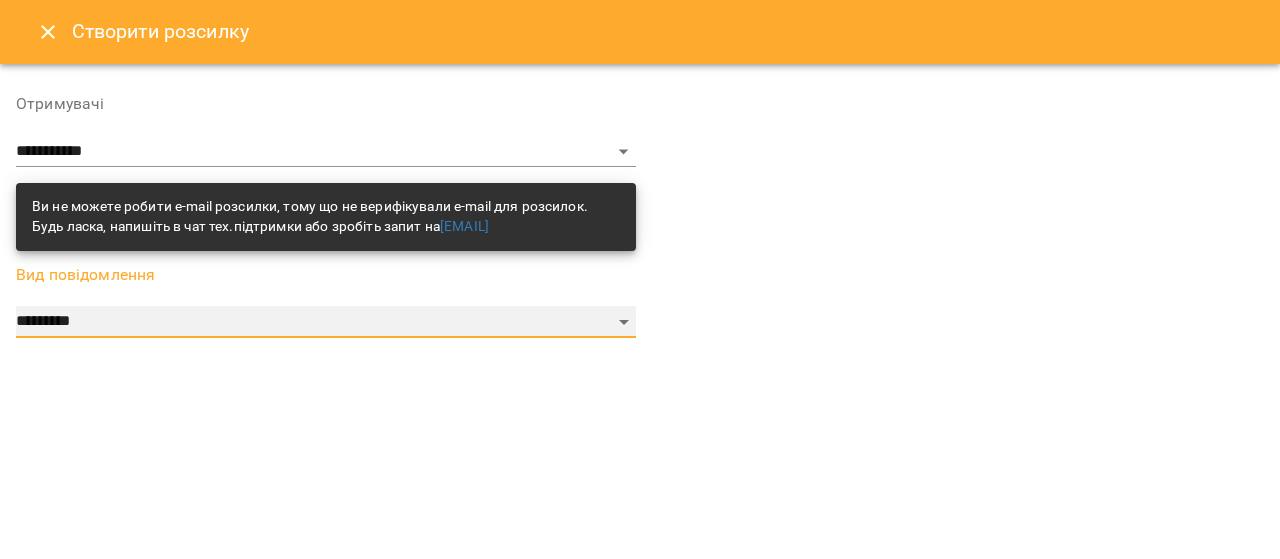 click on "**********" at bounding box center [326, 322] 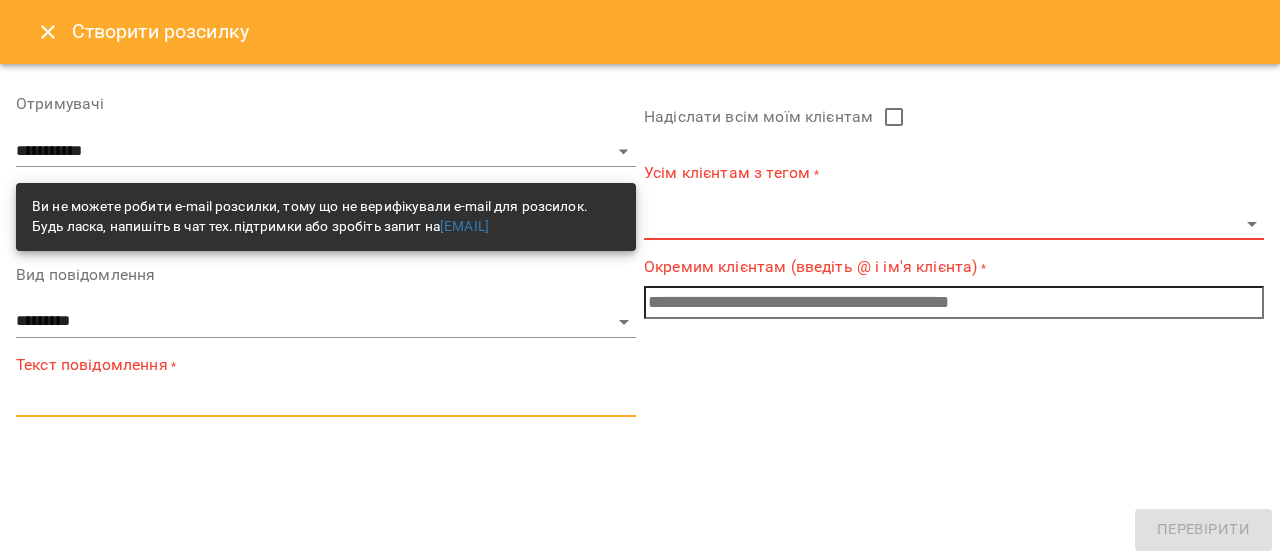 click at bounding box center (326, 400) 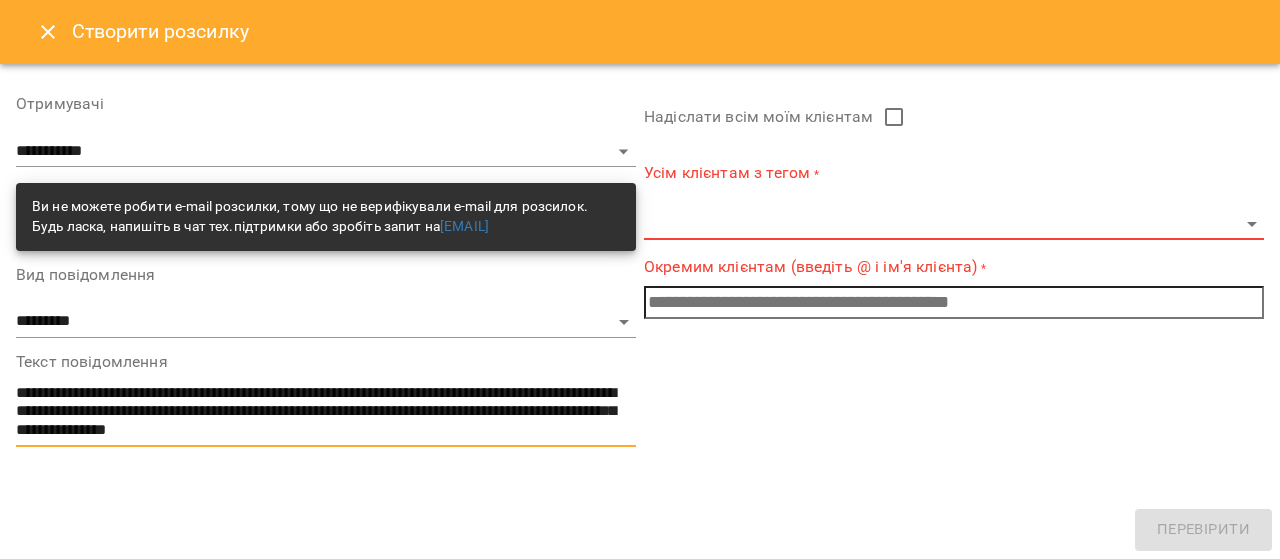 click on "**********" at bounding box center [326, 412] 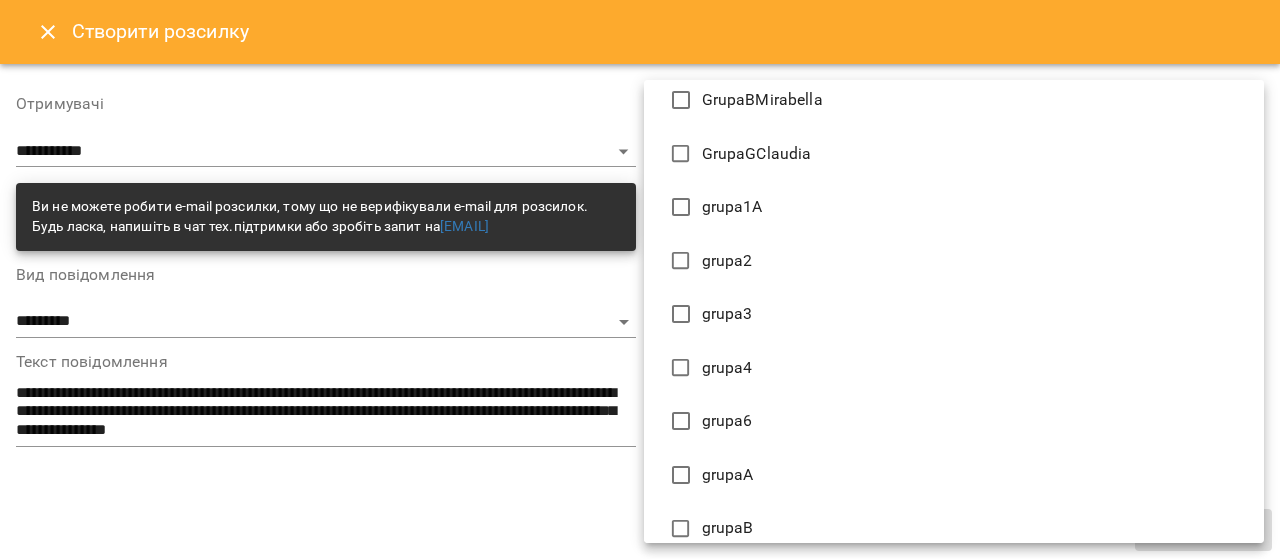 scroll, scrollTop: 900, scrollLeft: 0, axis: vertical 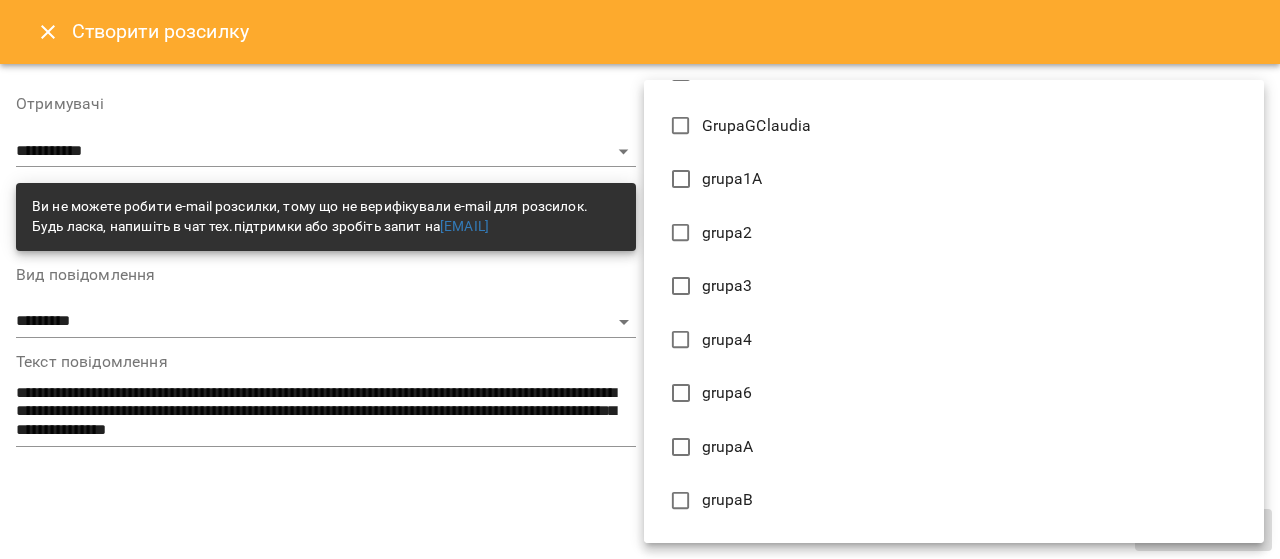 click on "grupa4" at bounding box center [727, 340] 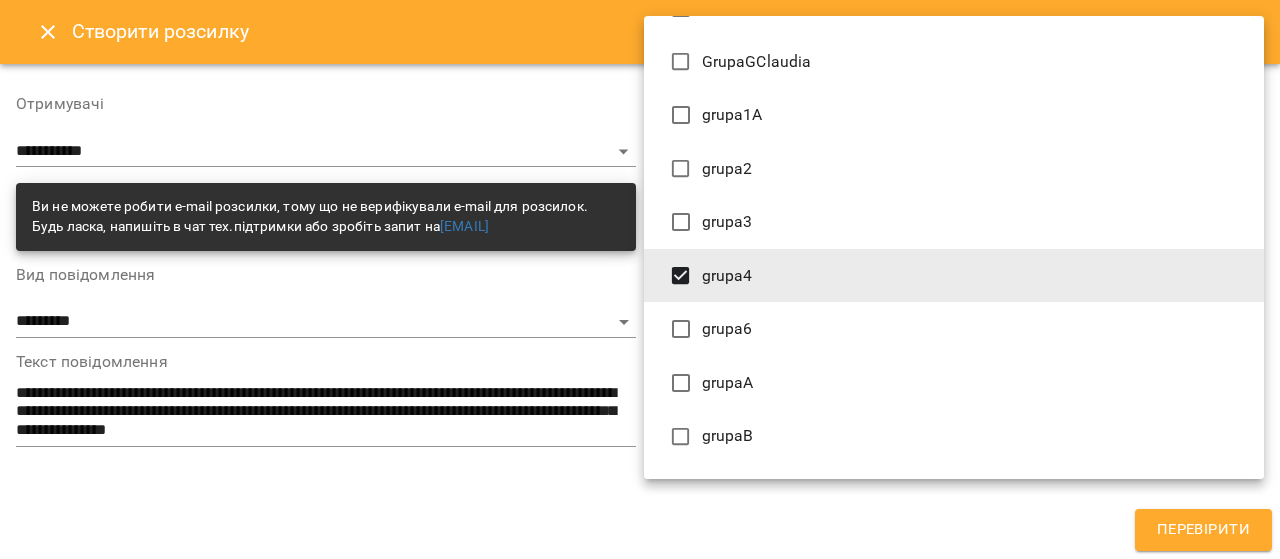 click at bounding box center [640, 279] 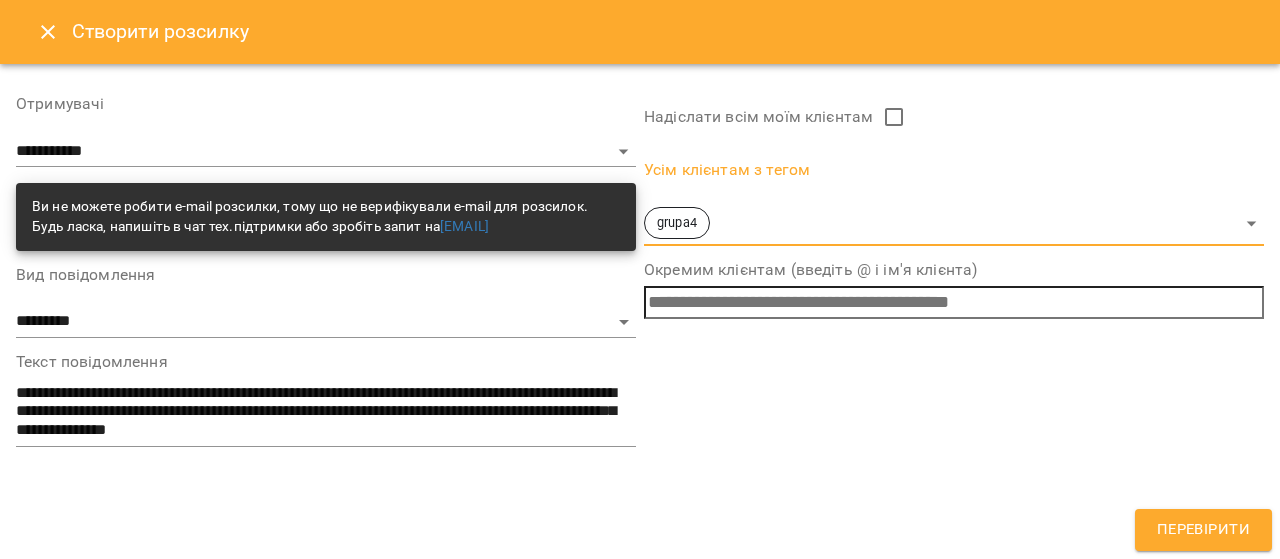 click on "Перевірити" at bounding box center (1203, 530) 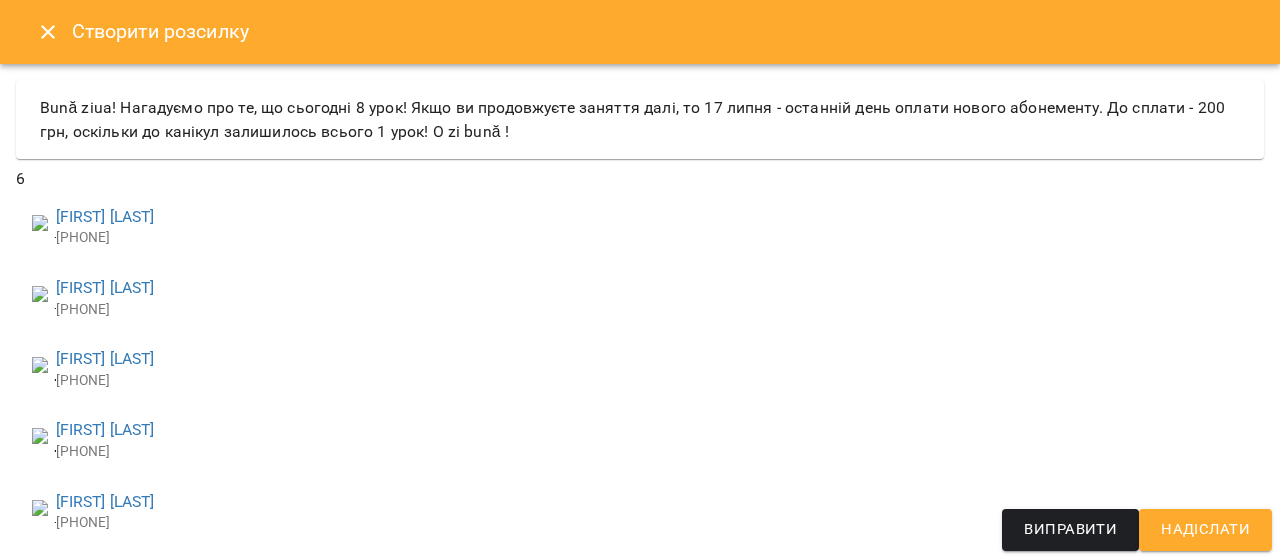 click on "Надіслати" at bounding box center [1205, 530] 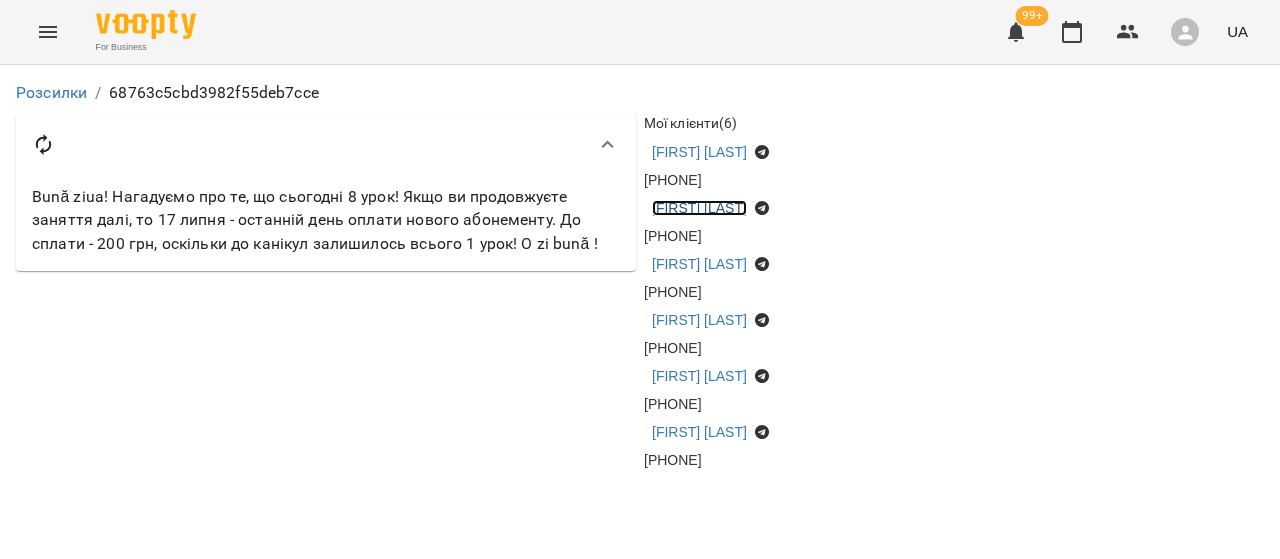 click on "[FIRST] [LAST]" at bounding box center (699, 208) 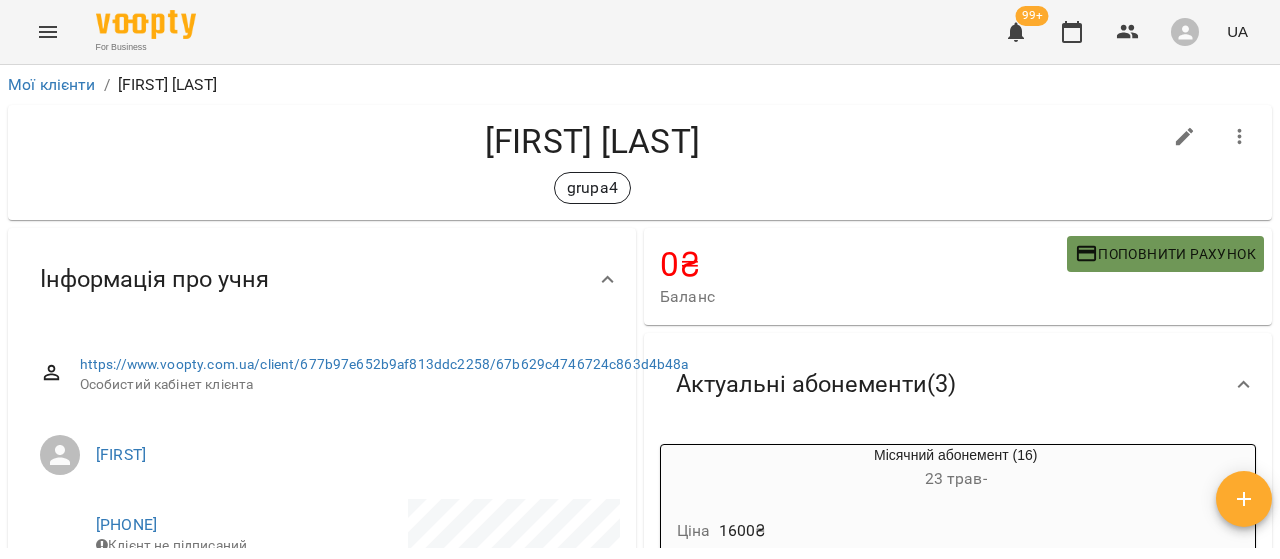 click on "Поповнити рахунок" at bounding box center (1165, 254) 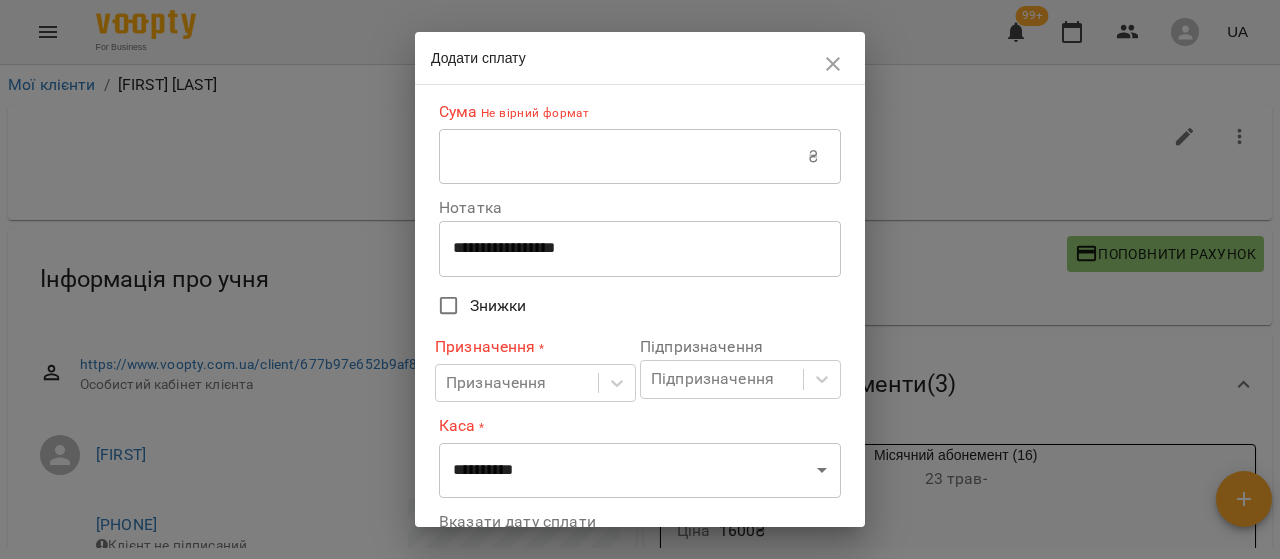 click at bounding box center (623, 157) 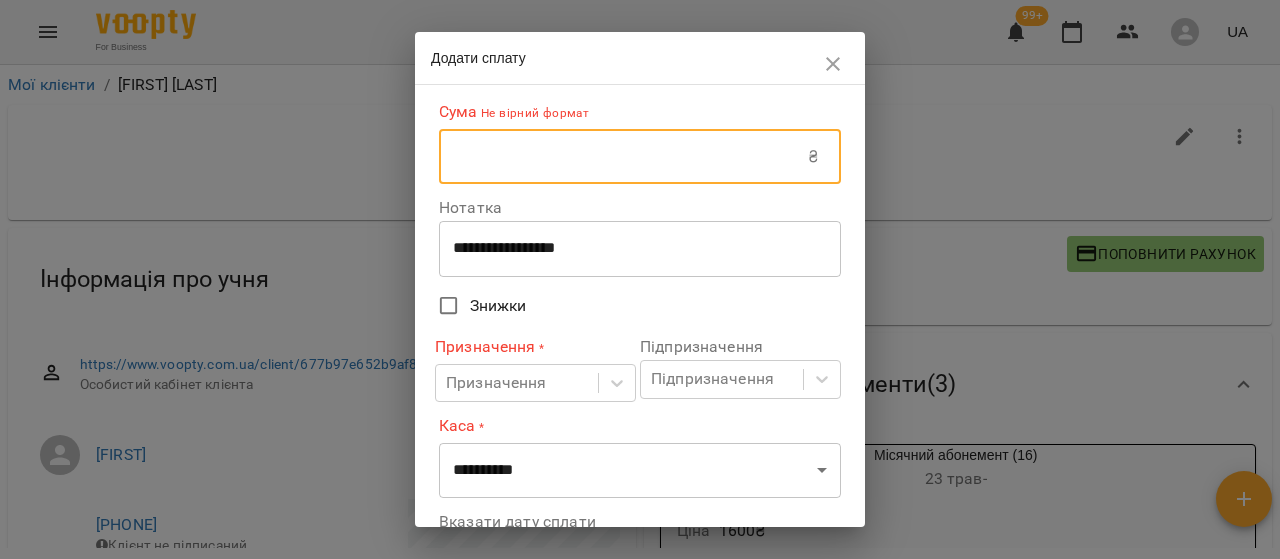 type on "***" 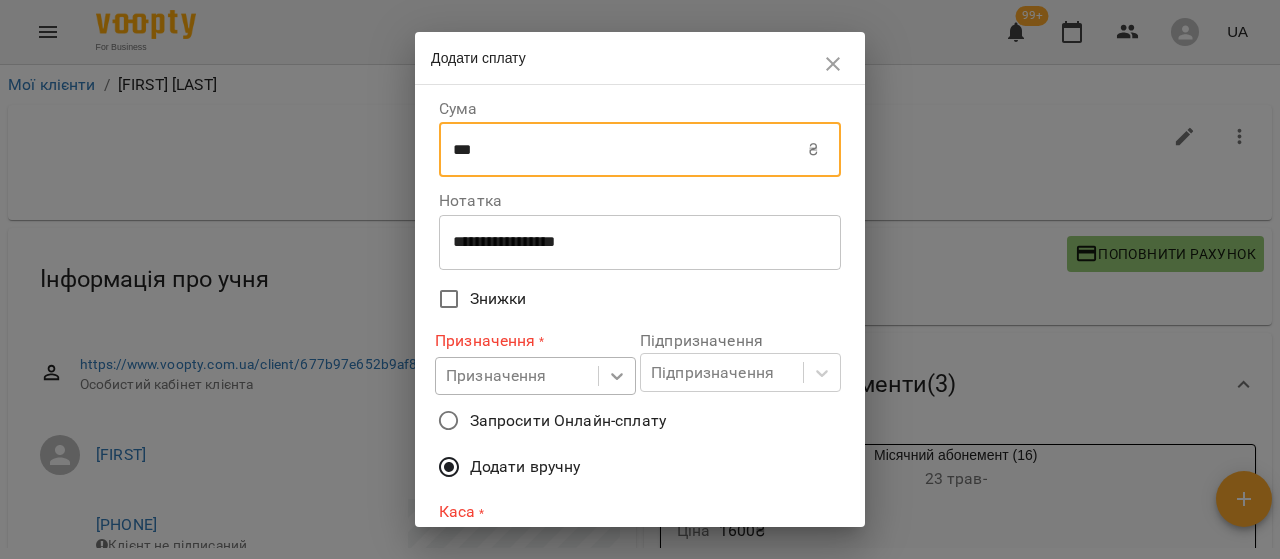 click on "For Business 99+ UA Мої клієнти / [FIRST] [LAST] [FIRST] [LAST] grupa4 0 ₴ Баланс Поповнити рахунок -700   ₴ Разові Відвідування -1400 ₴   1 год (1400) 700 ₴   Без призначення 700   ₴ Абонементи 0 ₴   Група (місячний абонемент) 700 ₴   Без призначення 0 ₴   Місячний абонемент Актуальні абонементи ( 3 ) Місячний абонемент (16) 23 [DATE]  -   Ціна 1600 ₴ 1 год (1600) Заняття 8 Група (місячний абонемент) 20 [DATE]  -   Ціна 1600 ₴ 1 год (1600) Заняття 8 Місячний абонемент 18 лип  -   Ціна 200 ₴ 1 год (1600) Заняття 1 Додати Абонемент Історія абонементів Інформація про учня [FIRST] [PHONE] ViberBot!  »" at bounding box center [640, 312] 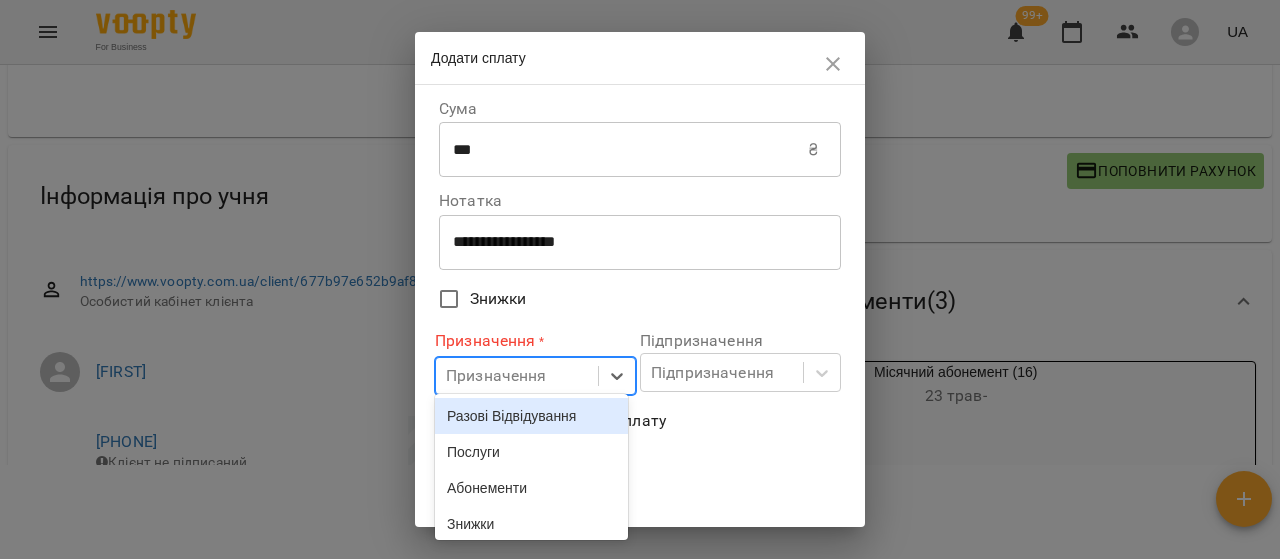 scroll, scrollTop: 95, scrollLeft: 0, axis: vertical 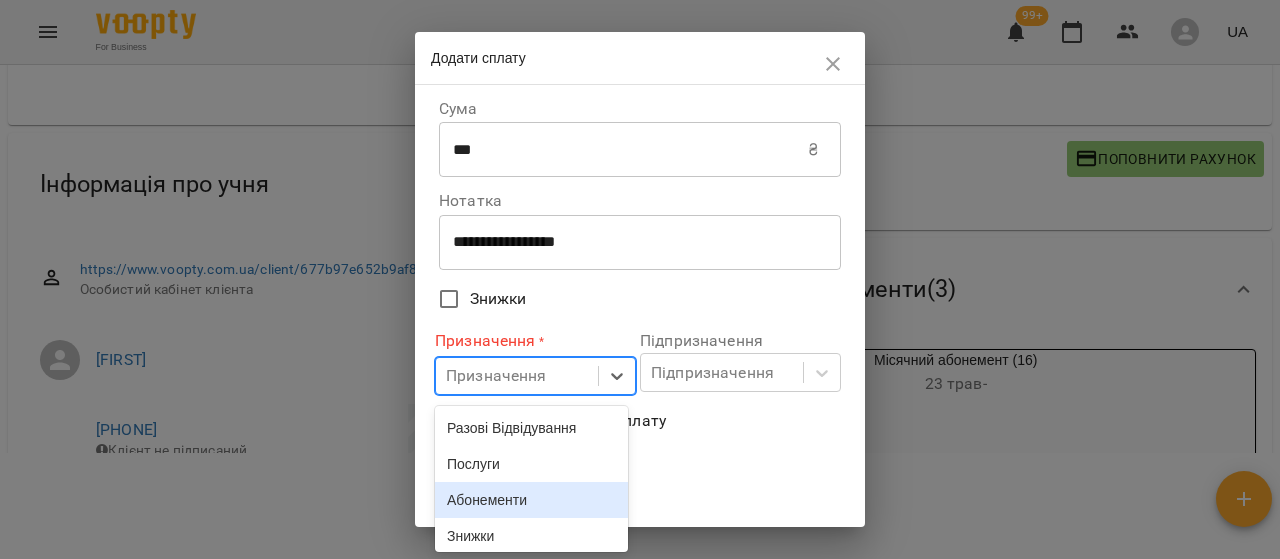 click on "Абонементи" at bounding box center (531, 500) 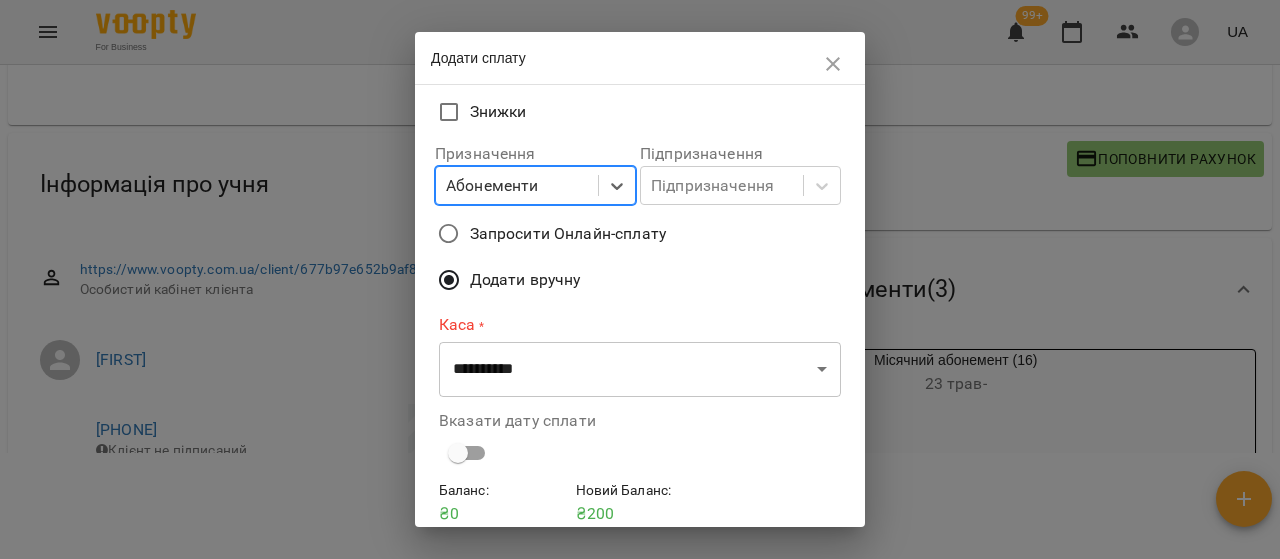 scroll, scrollTop: 270, scrollLeft: 0, axis: vertical 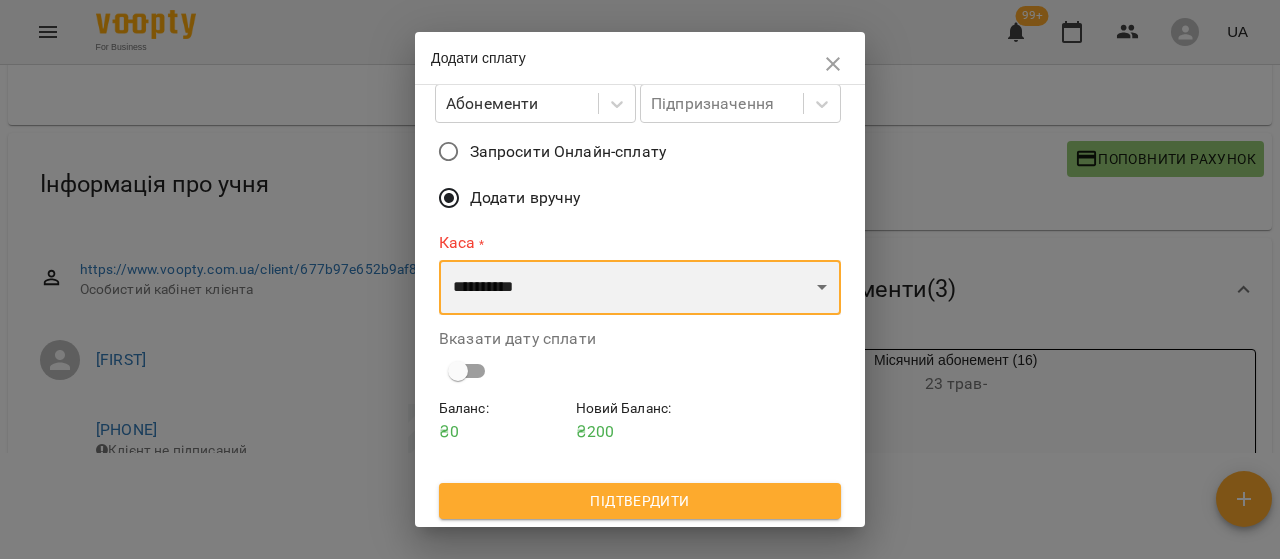 drag, startPoint x: 590, startPoint y: 288, endPoint x: 592, endPoint y: 310, distance: 22.090721 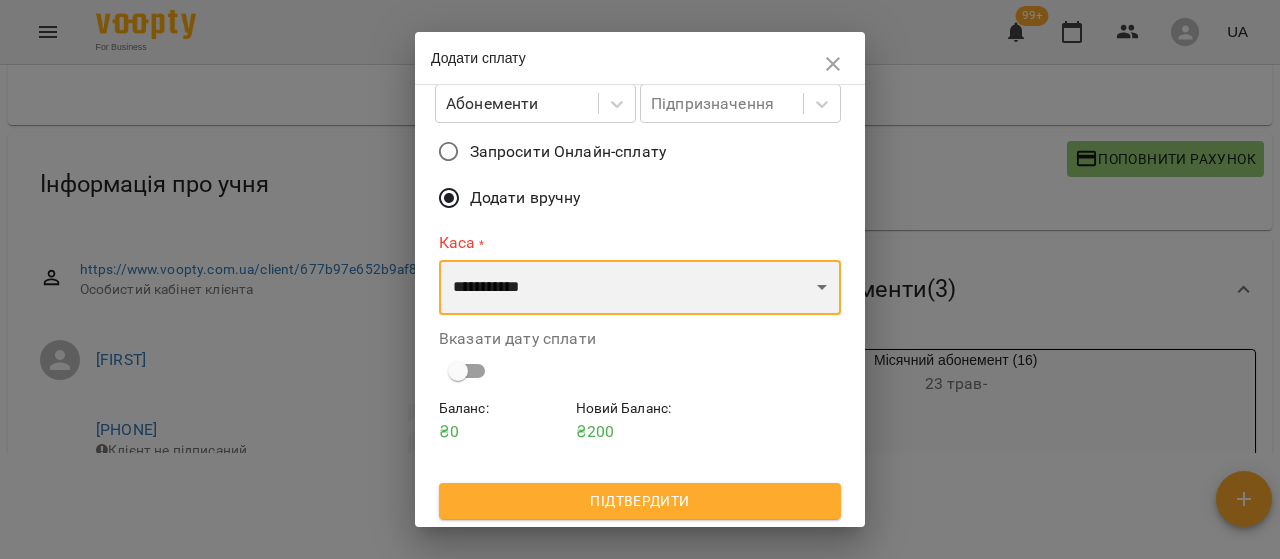 click on "**********" at bounding box center [640, 288] 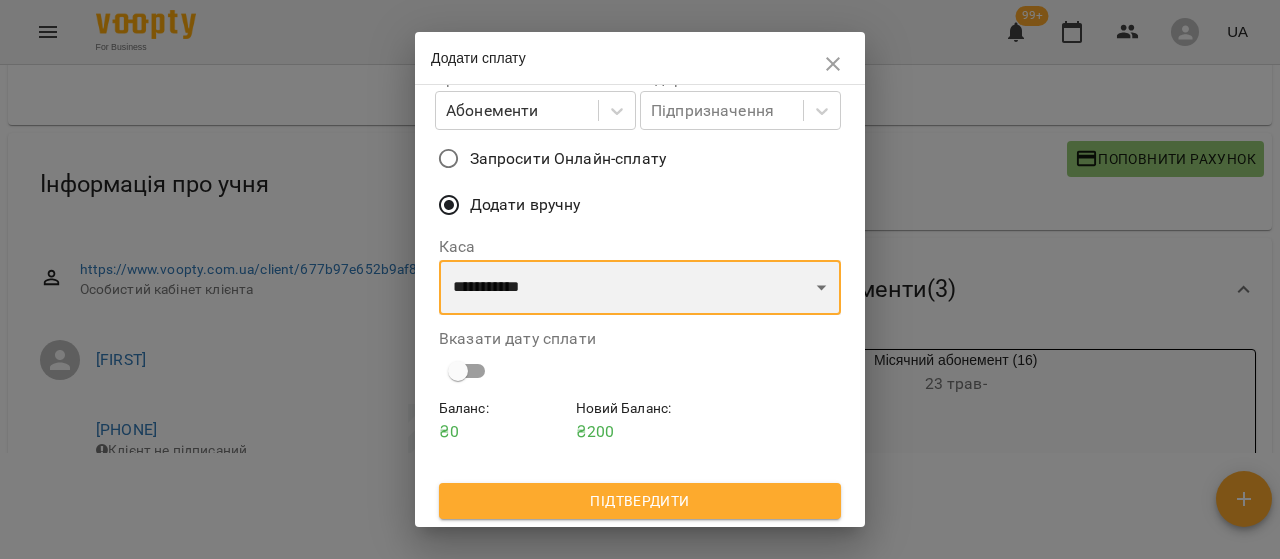 scroll, scrollTop: 264, scrollLeft: 0, axis: vertical 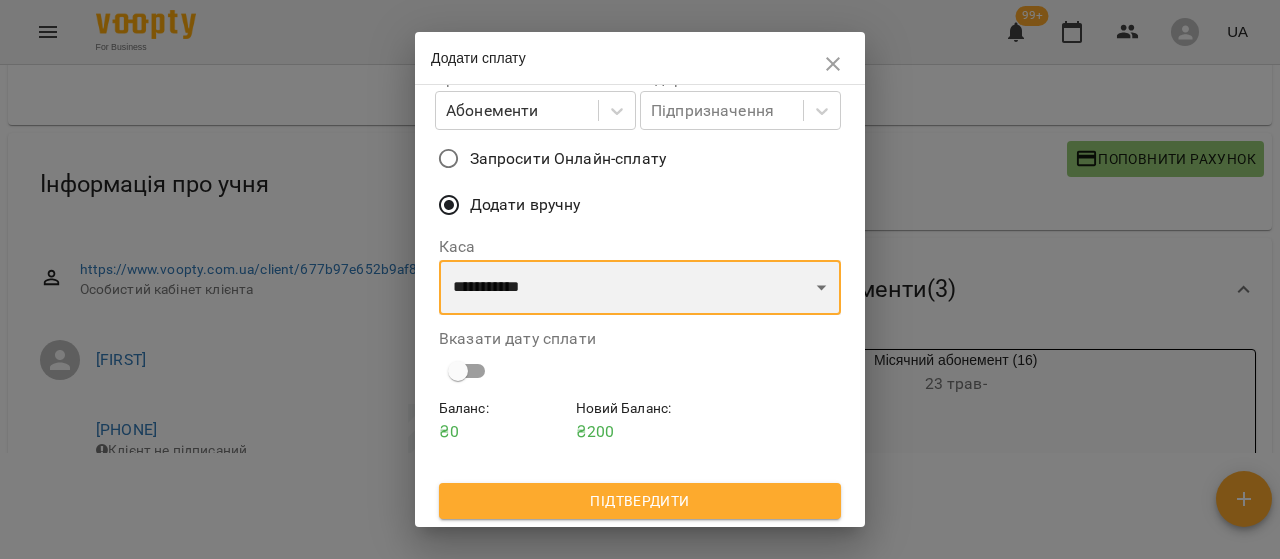 click on "**********" at bounding box center [640, 288] 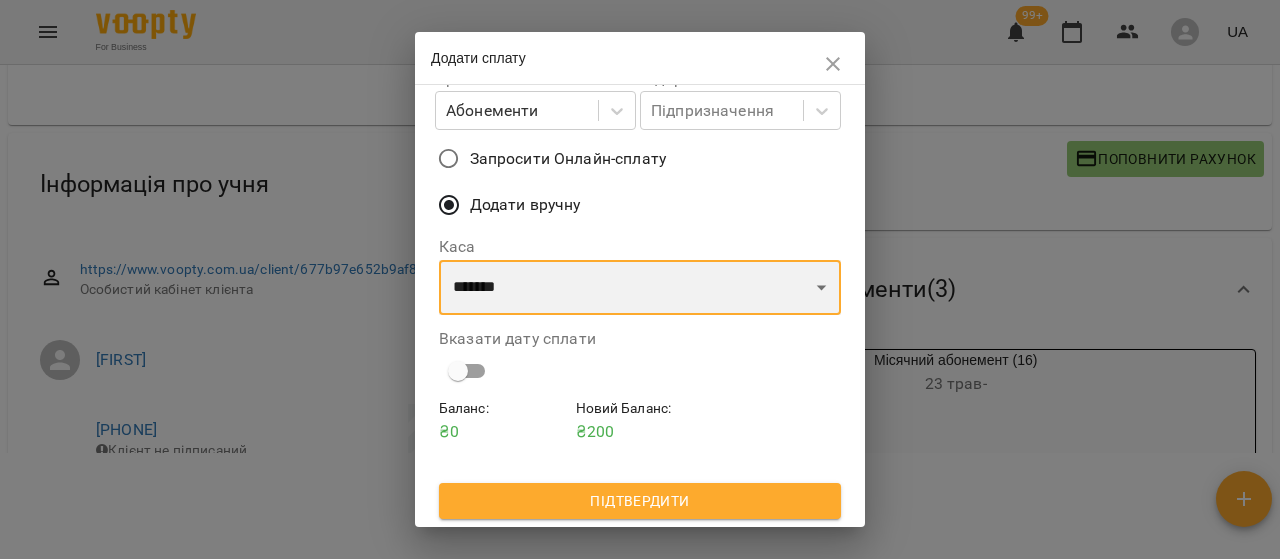 click on "**********" at bounding box center [640, 288] 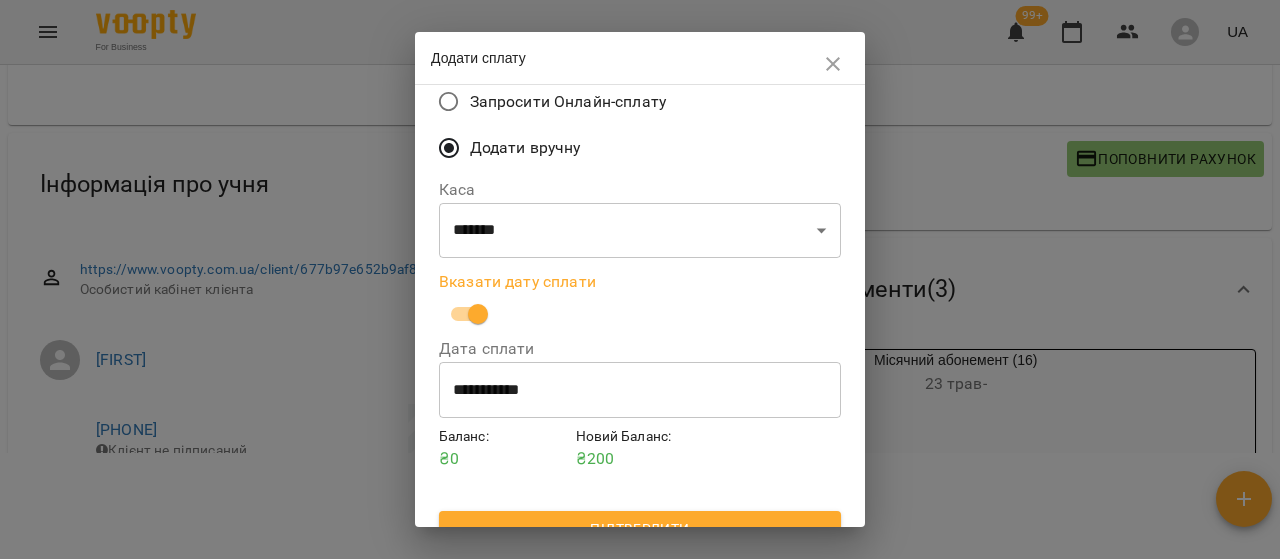 scroll, scrollTop: 348, scrollLeft: 0, axis: vertical 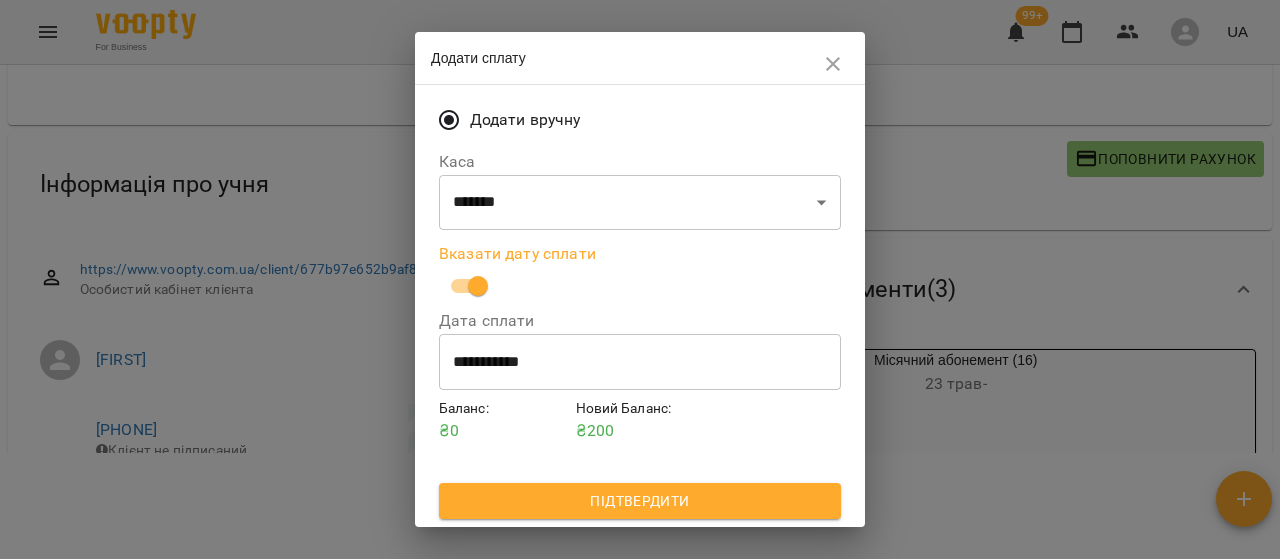 click on "Підтвердити" at bounding box center [640, 501] 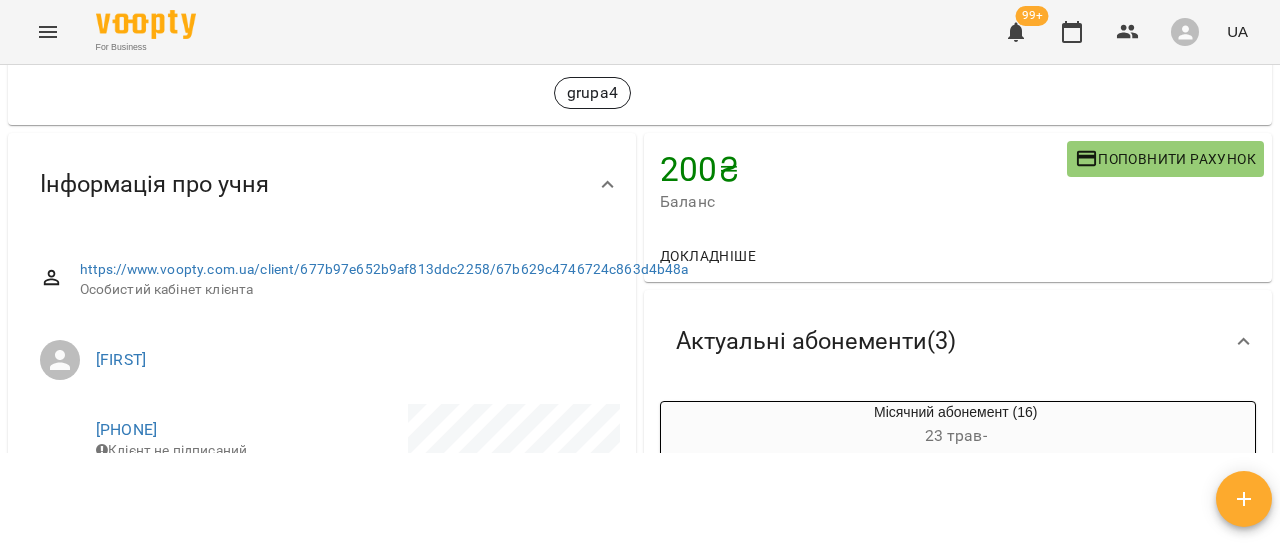 click at bounding box center (48, 32) 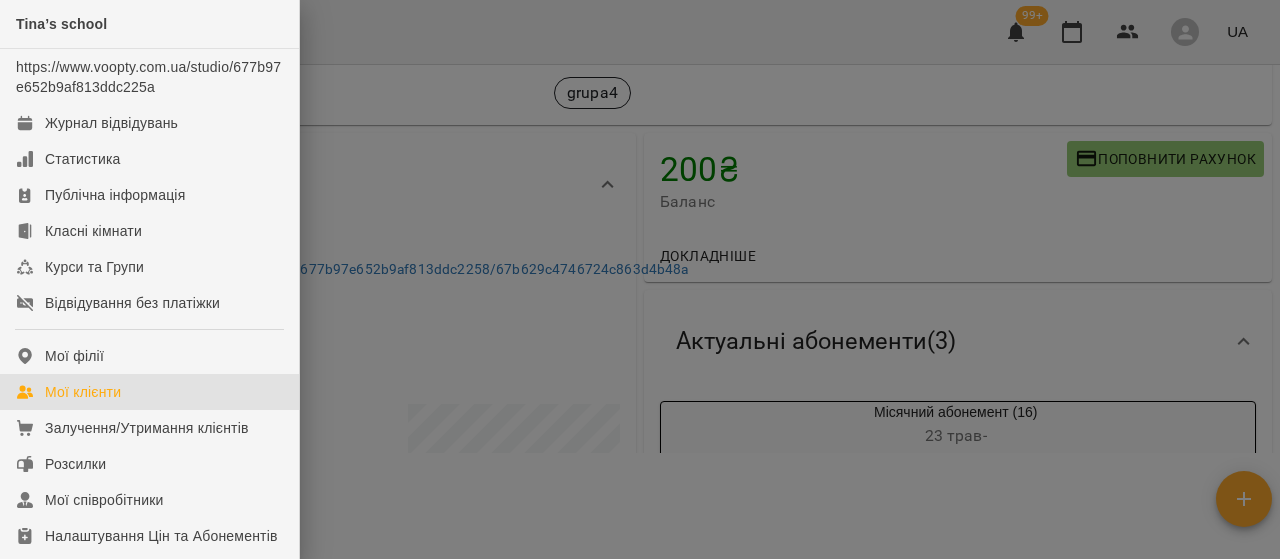 click on "Мої клієнти" at bounding box center (83, 392) 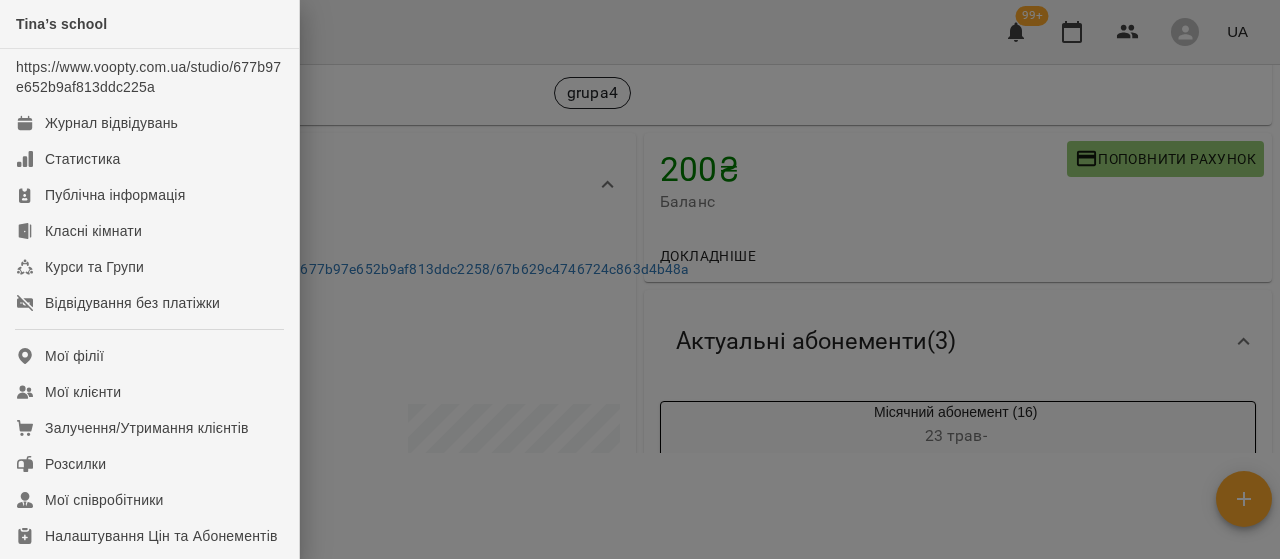 scroll, scrollTop: 0, scrollLeft: 0, axis: both 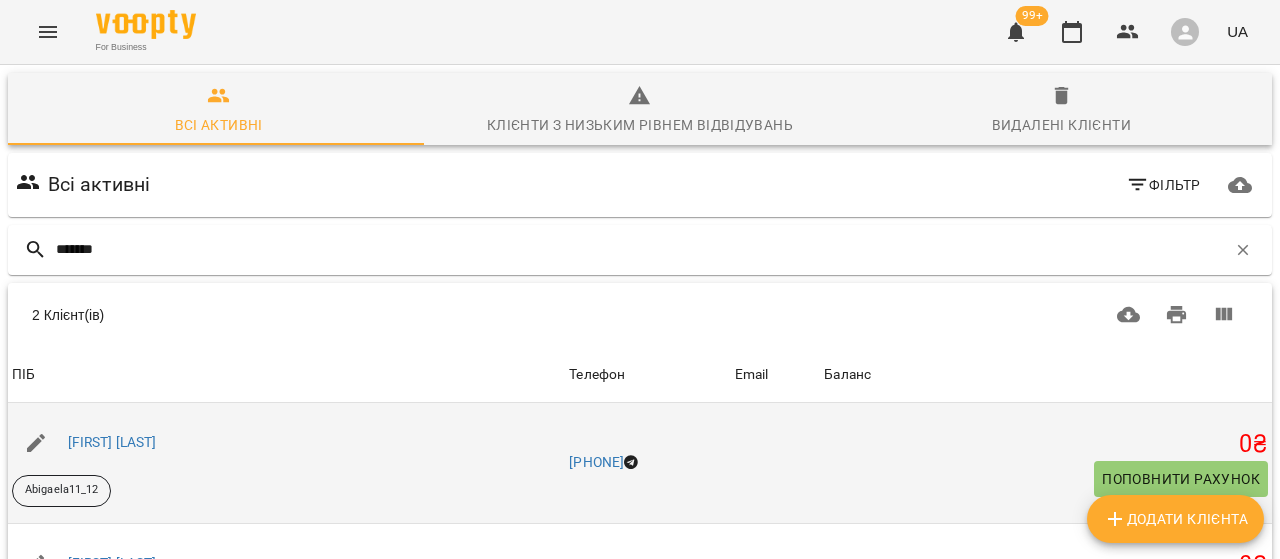 type on "*******" 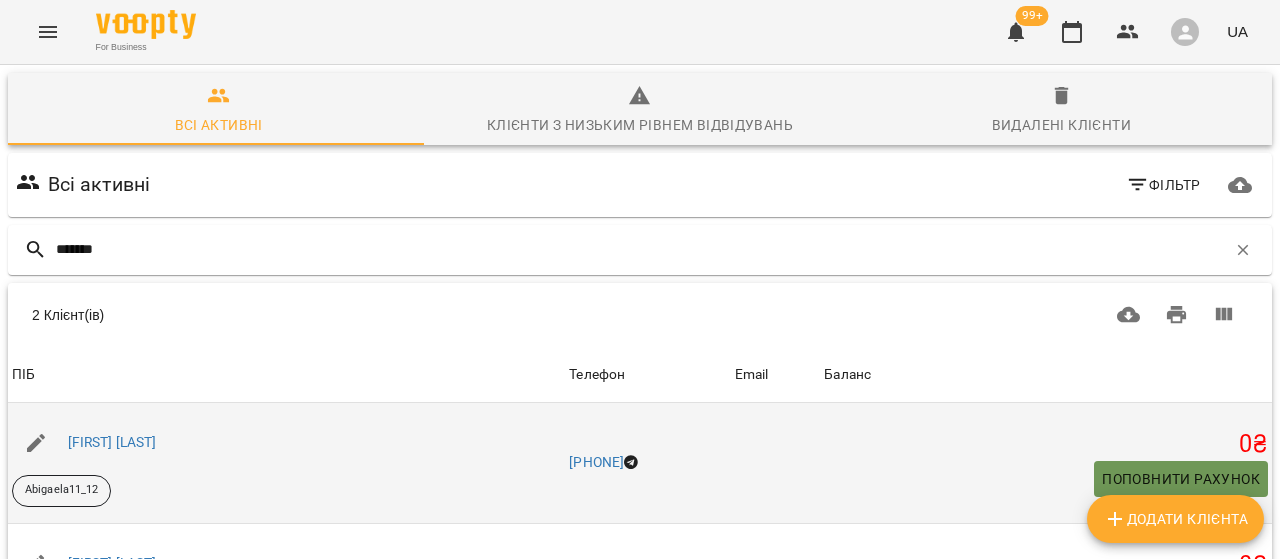click on "Поповнити рахунок" at bounding box center (1181, 479) 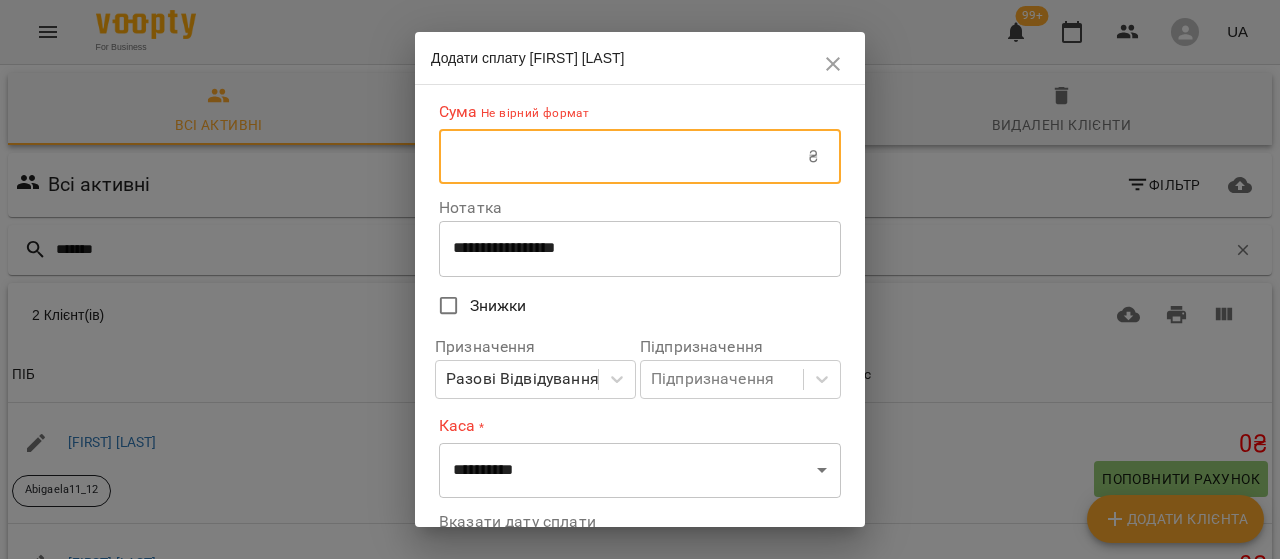 click at bounding box center [623, 157] 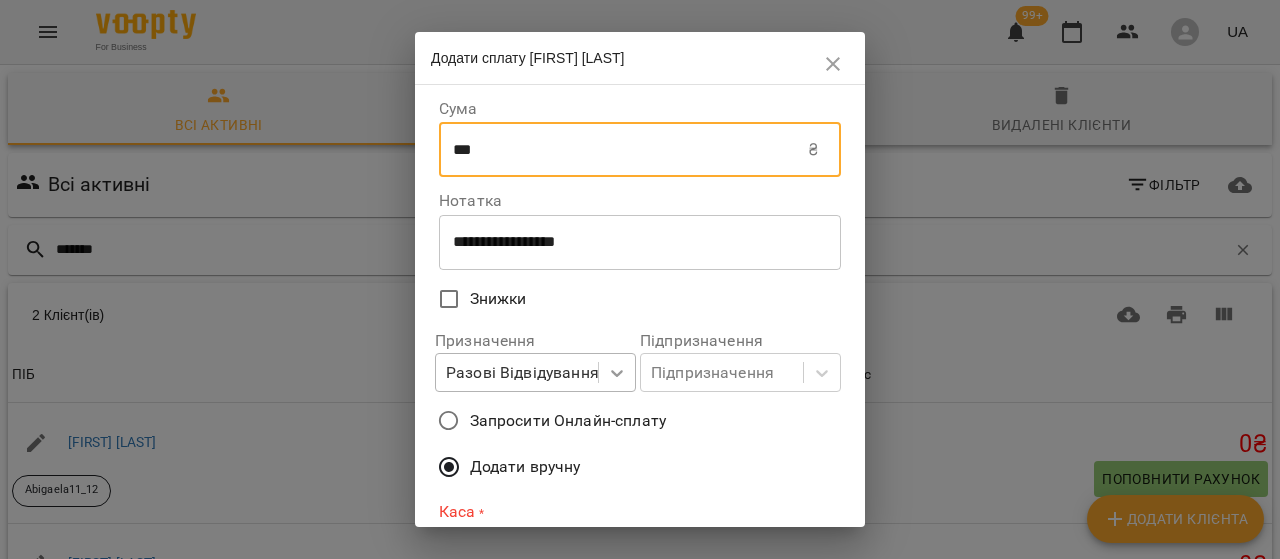 type on "***" 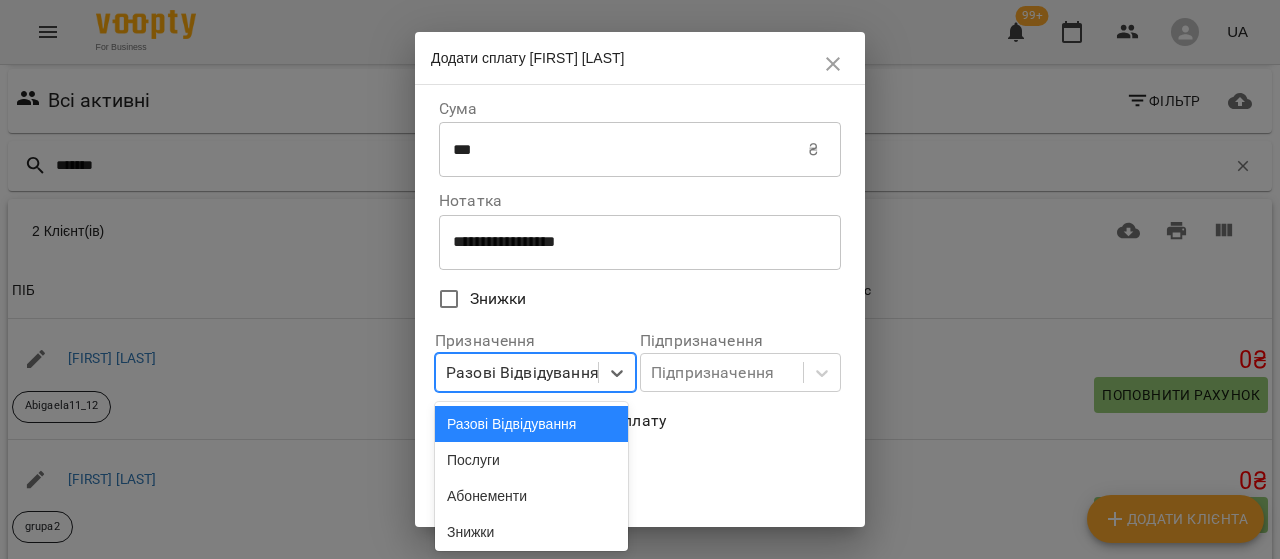 scroll, scrollTop: 92, scrollLeft: 0, axis: vertical 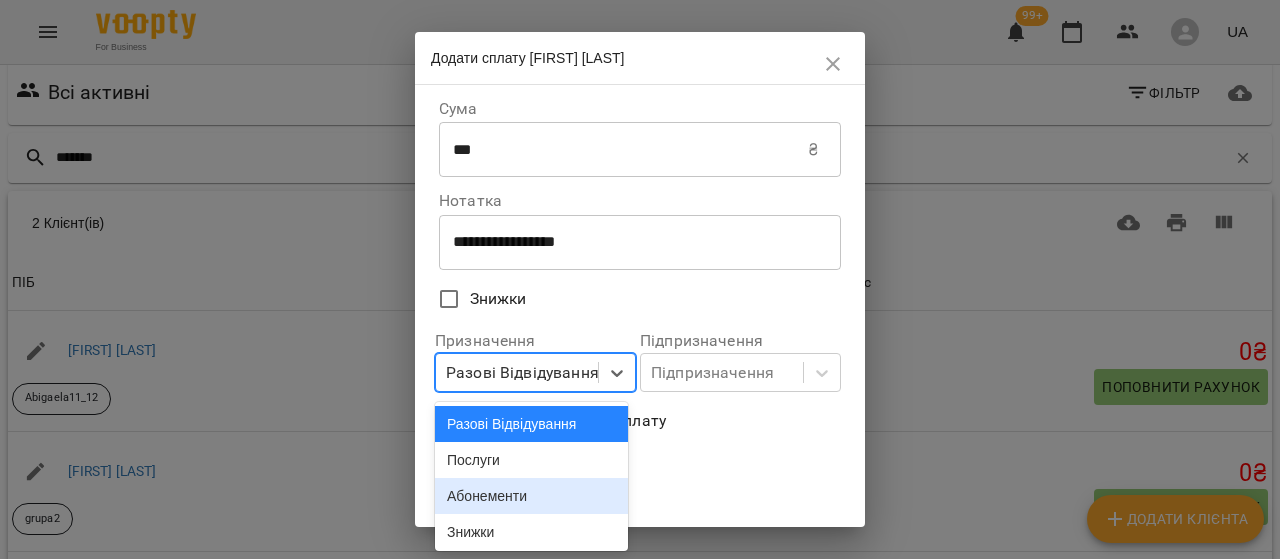 click on "Абонементи" at bounding box center [531, 496] 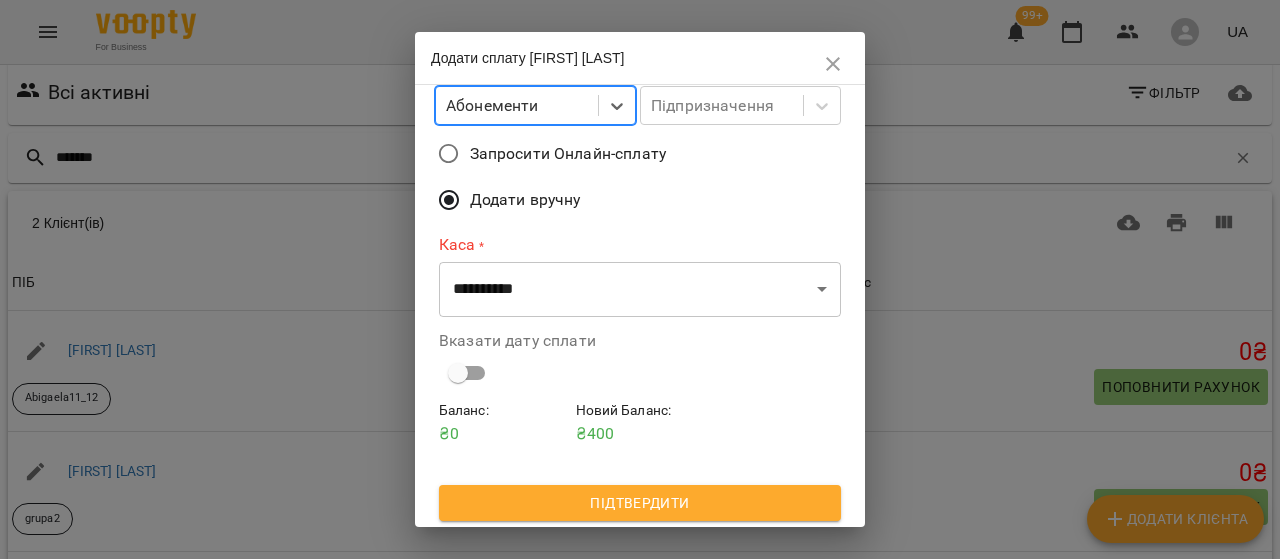 scroll, scrollTop: 270, scrollLeft: 0, axis: vertical 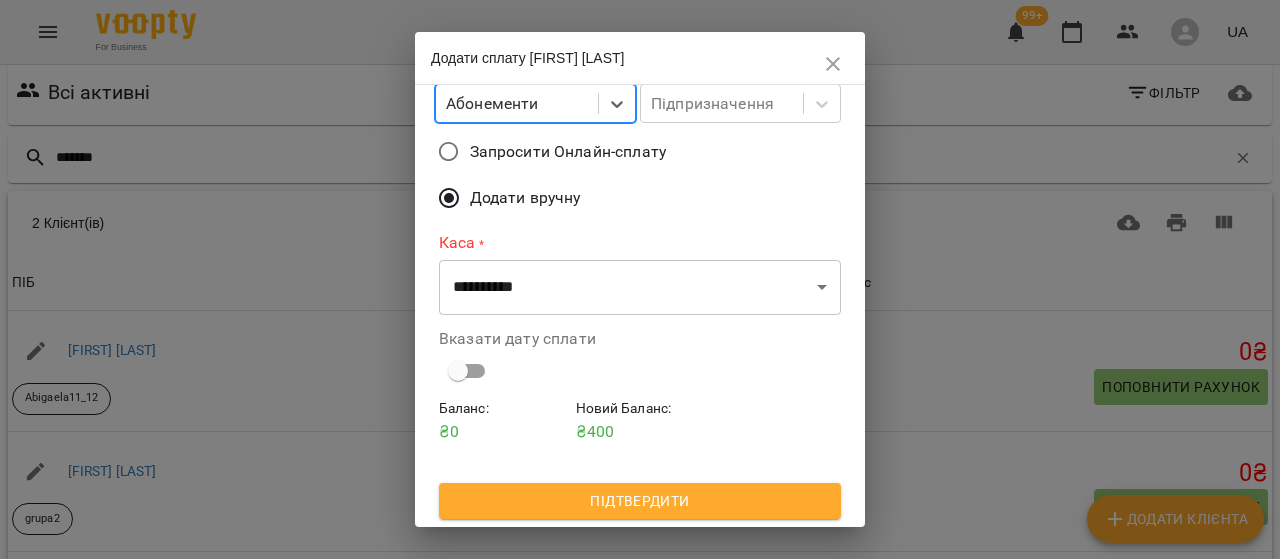 click on "**********" at bounding box center [640, 273] 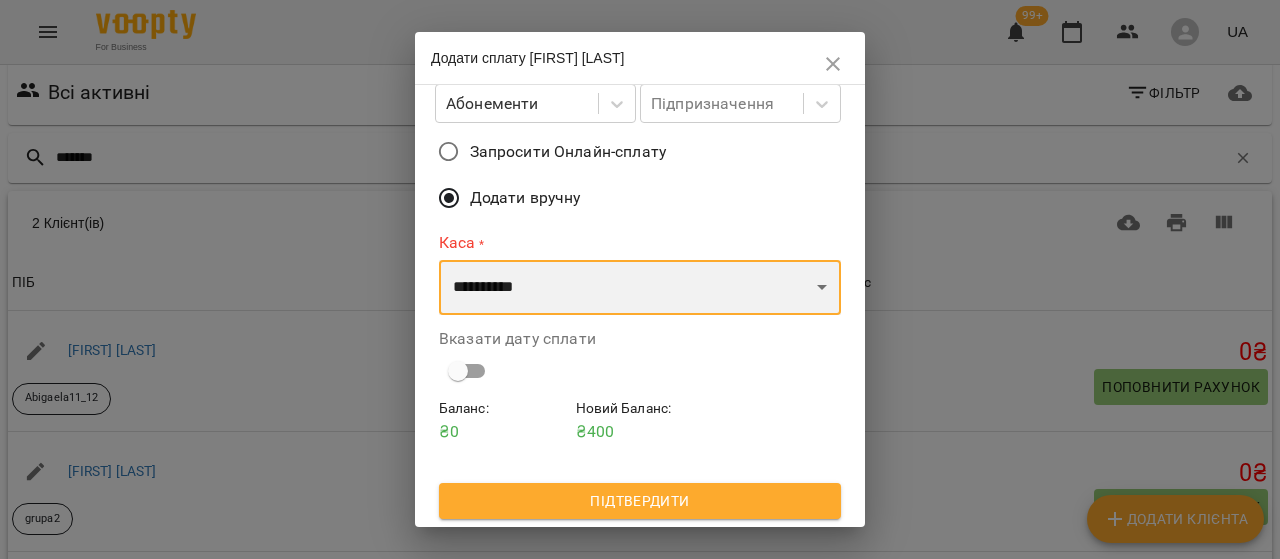 drag, startPoint x: 574, startPoint y: 283, endPoint x: 571, endPoint y: 297, distance: 14.3178215 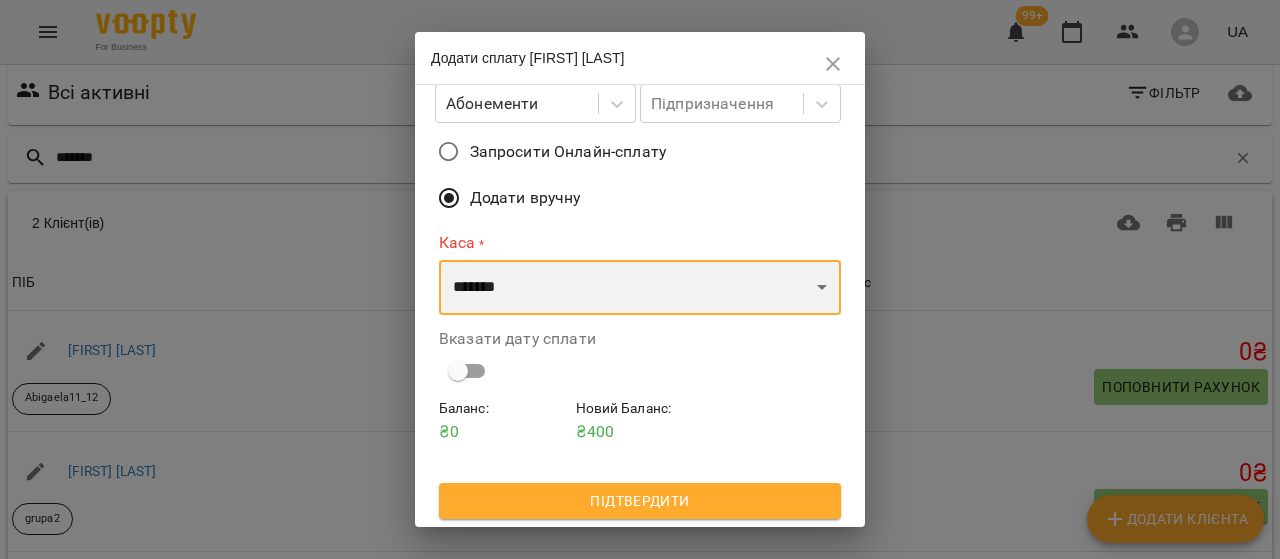 click on "**********" at bounding box center (640, 288) 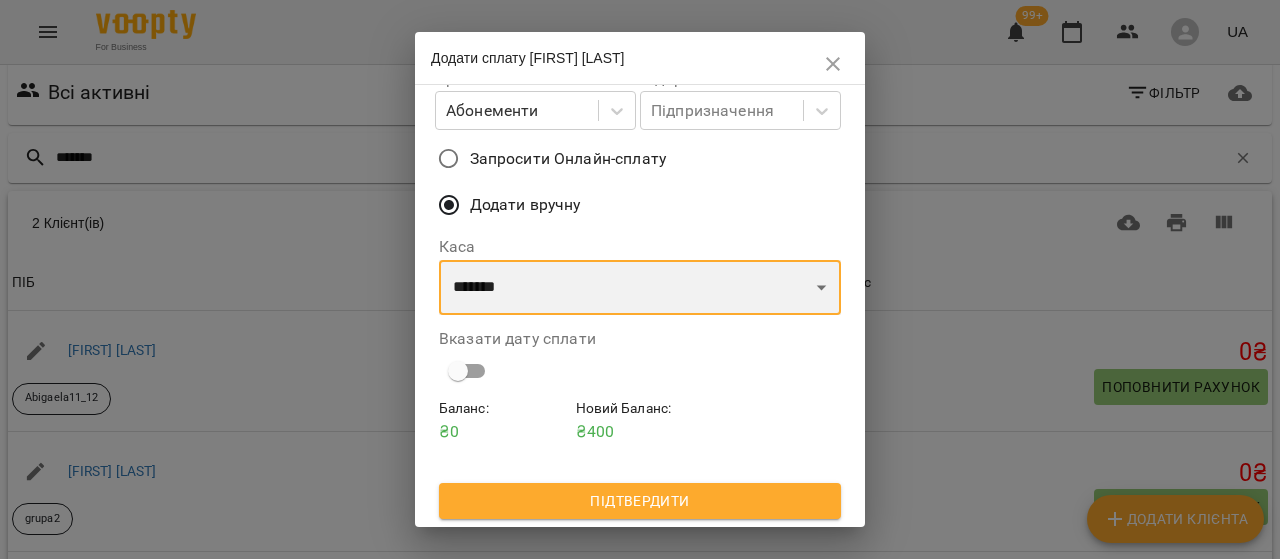 scroll, scrollTop: 264, scrollLeft: 0, axis: vertical 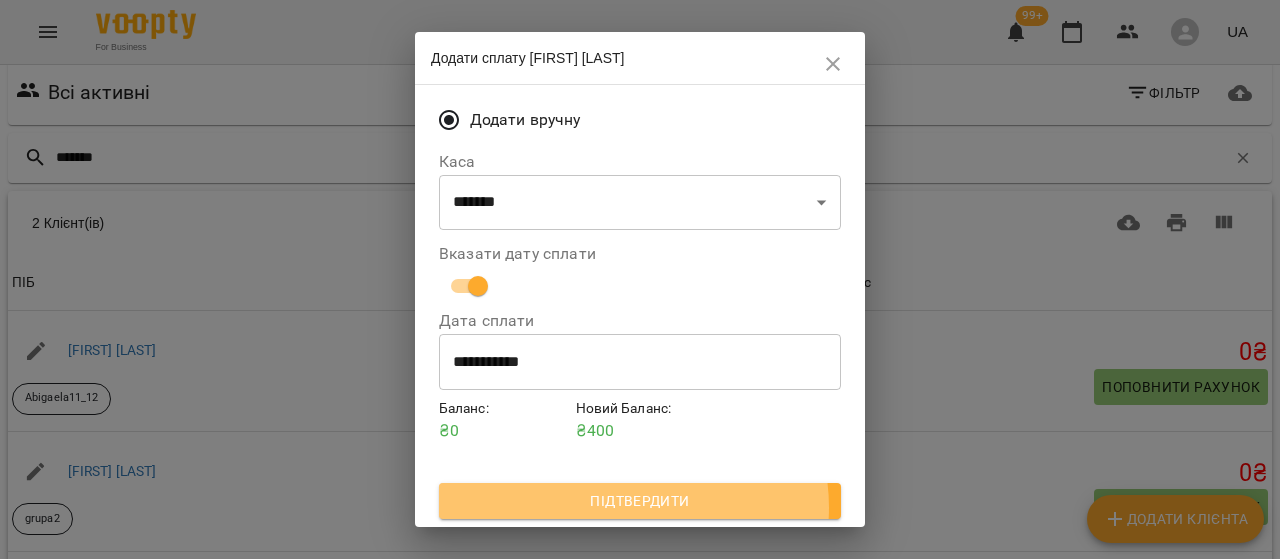 click on "Підтвердити" at bounding box center [640, 501] 